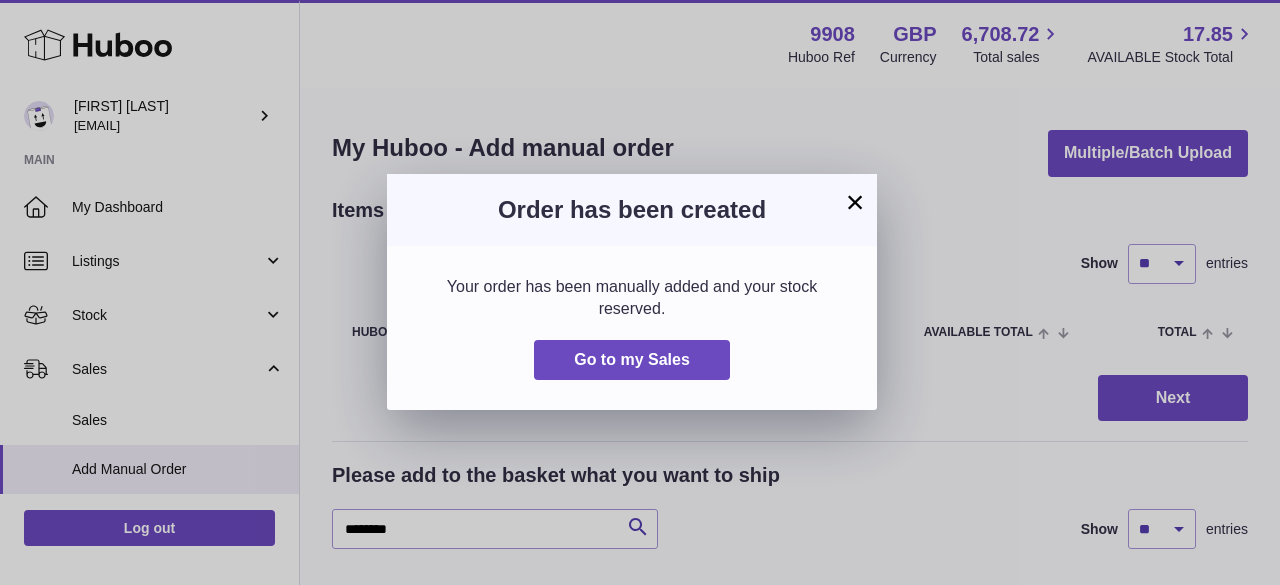 scroll, scrollTop: 0, scrollLeft: 0, axis: both 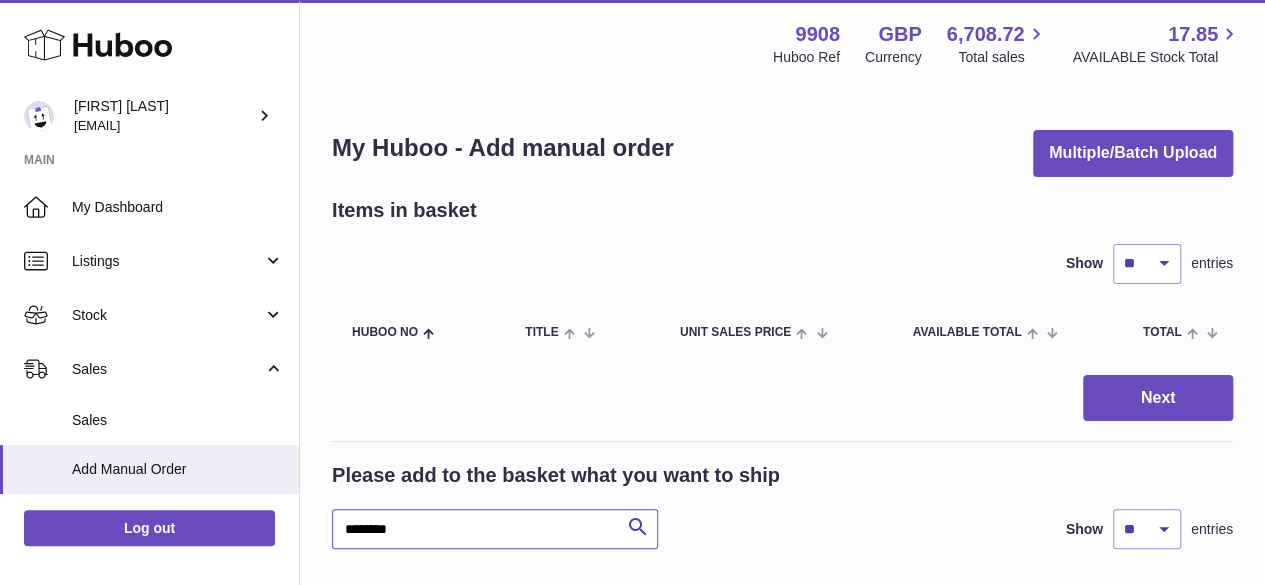drag, startPoint x: 419, startPoint y: 536, endPoint x: 280, endPoint y: 530, distance: 139.12944 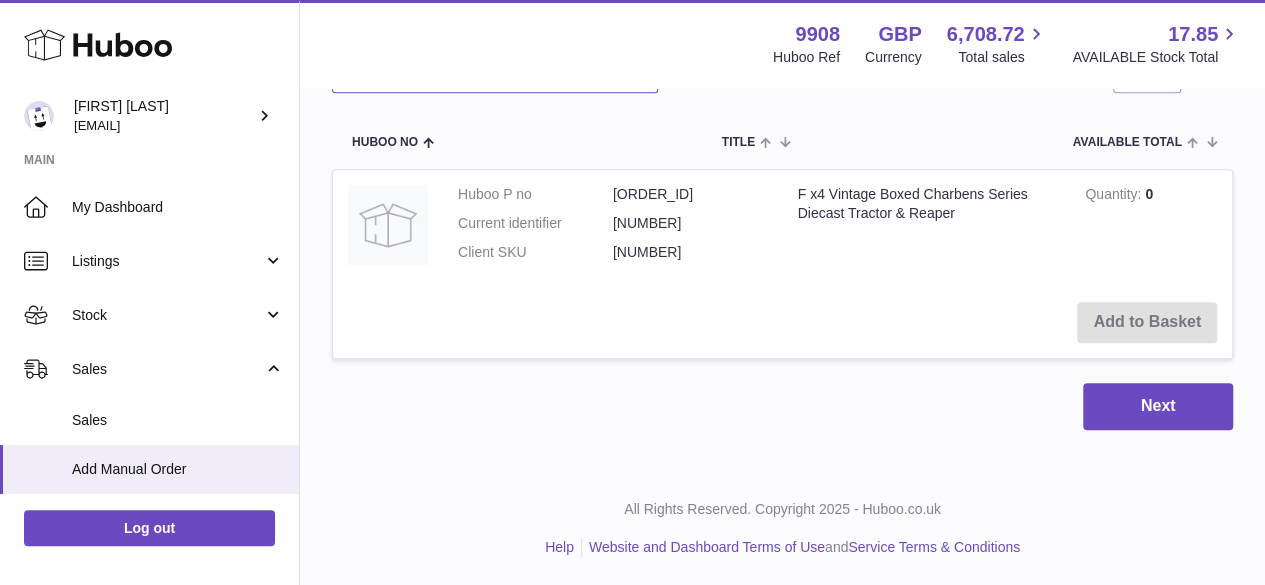 scroll, scrollTop: 0, scrollLeft: 0, axis: both 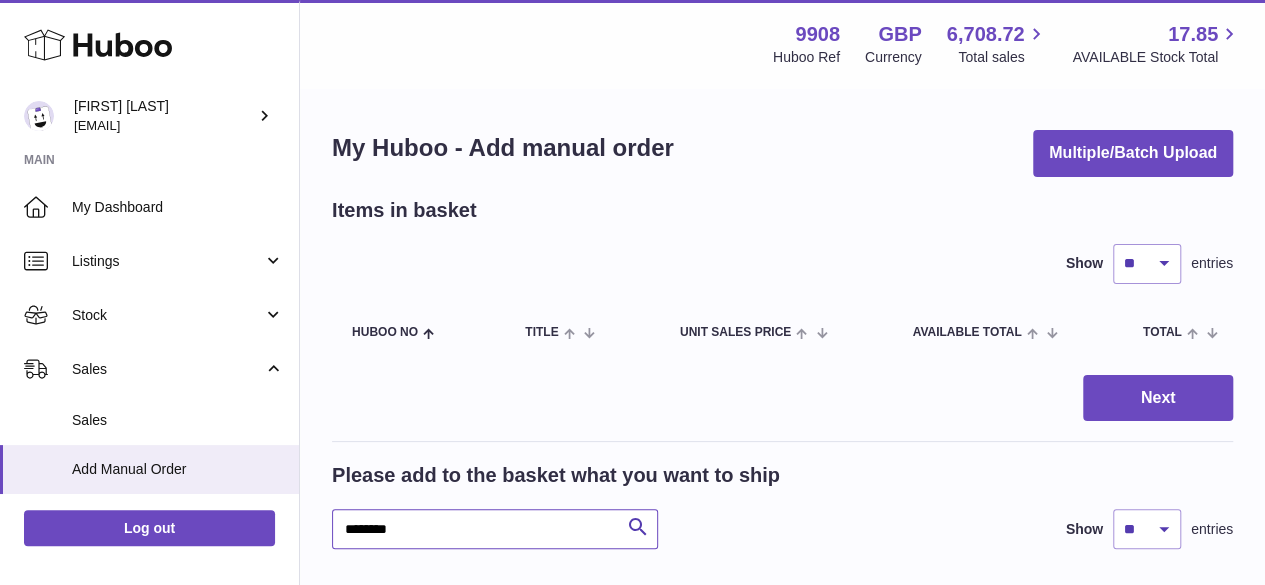 type on "********" 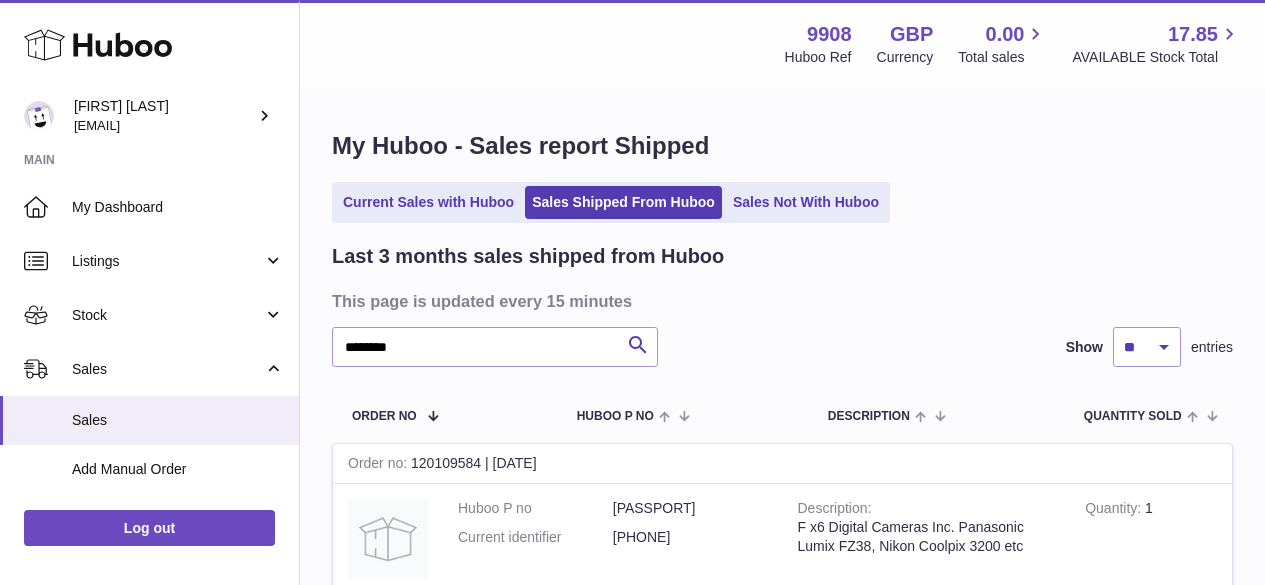 scroll, scrollTop: 0, scrollLeft: 0, axis: both 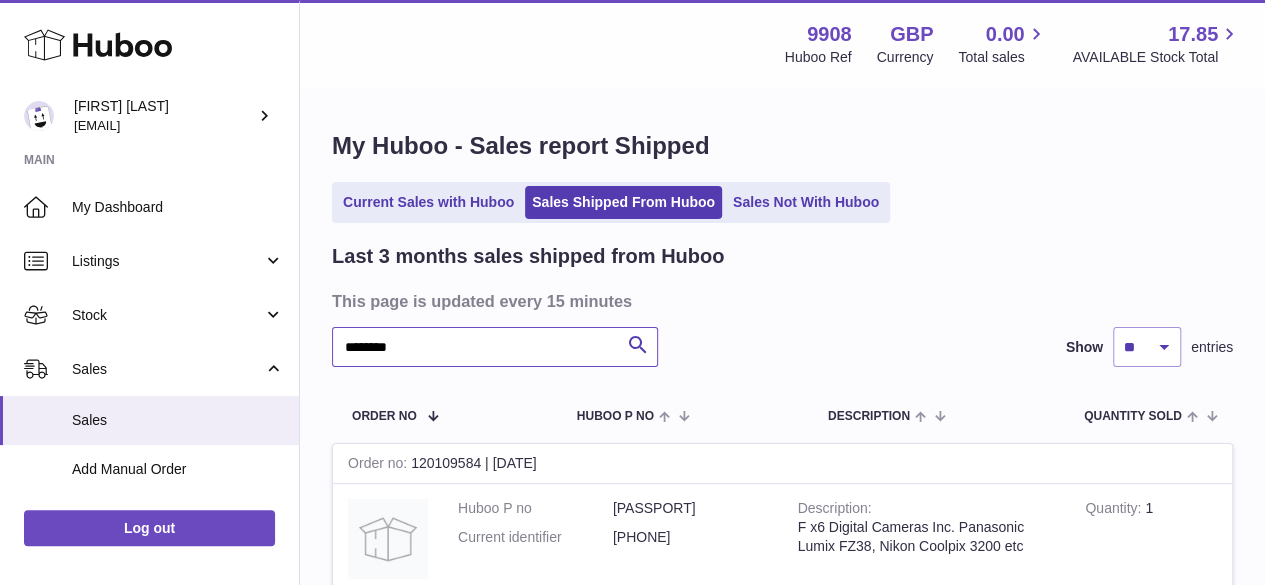 drag, startPoint x: 388, startPoint y: 347, endPoint x: 299, endPoint y: 349, distance: 89.02247 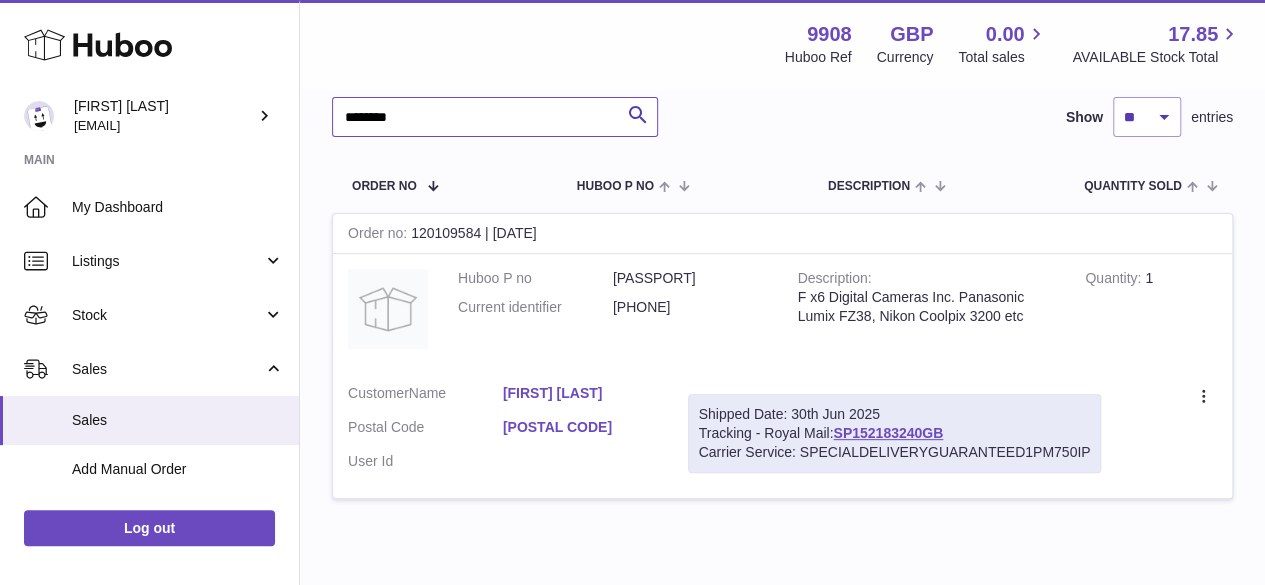 scroll, scrollTop: 266, scrollLeft: 0, axis: vertical 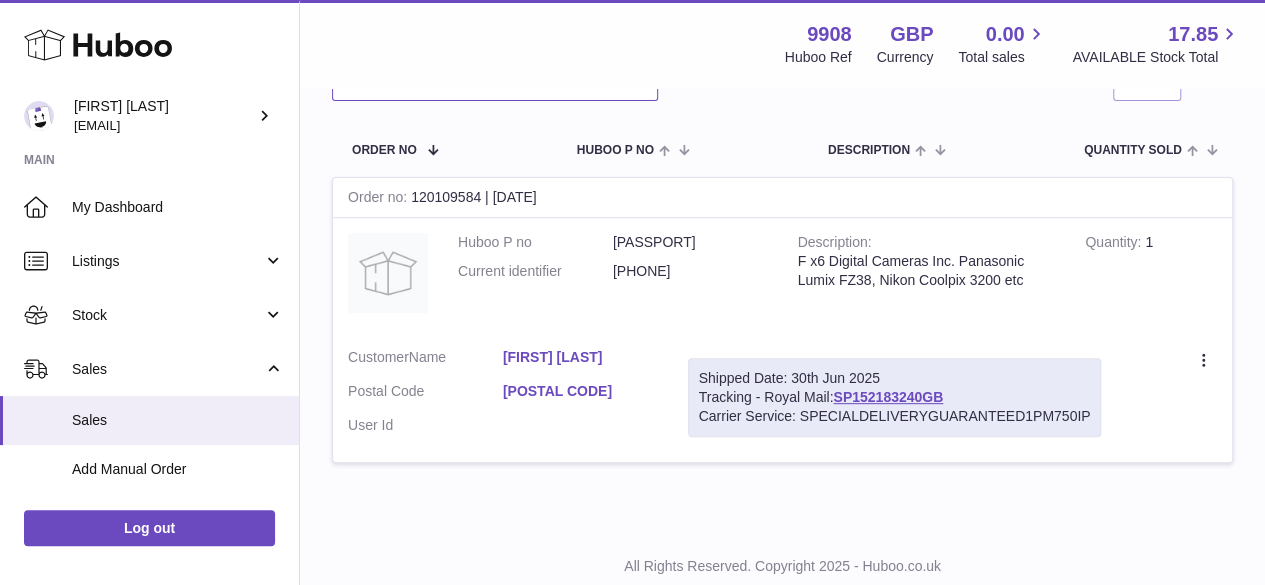 type on "********" 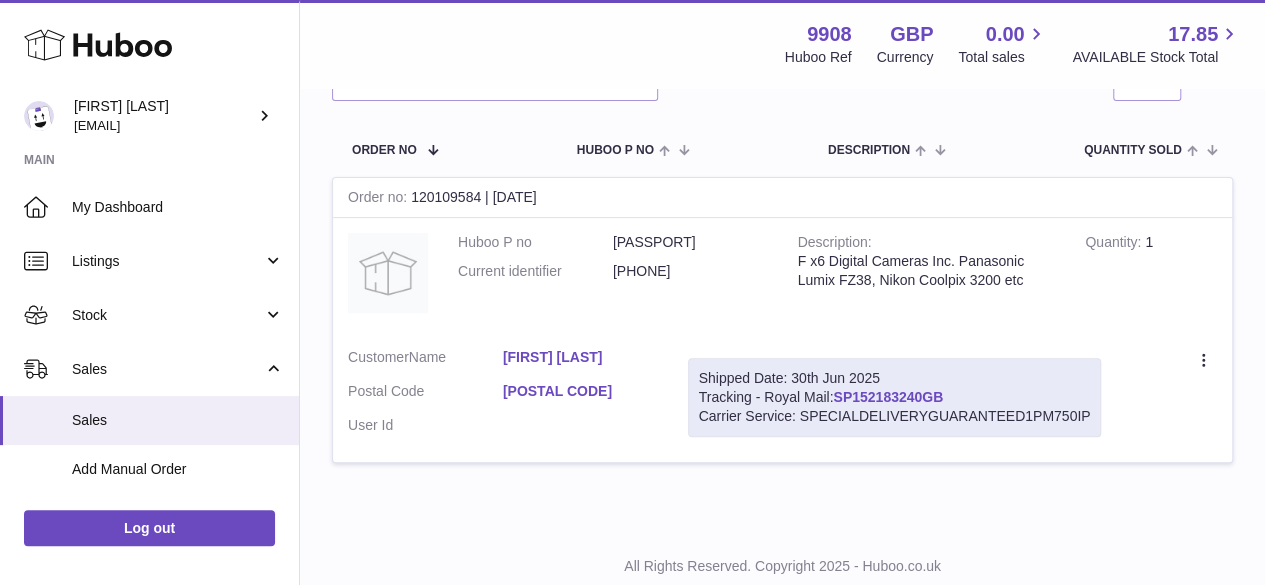 drag, startPoint x: 945, startPoint y: 394, endPoint x: 838, endPoint y: 403, distance: 107.37784 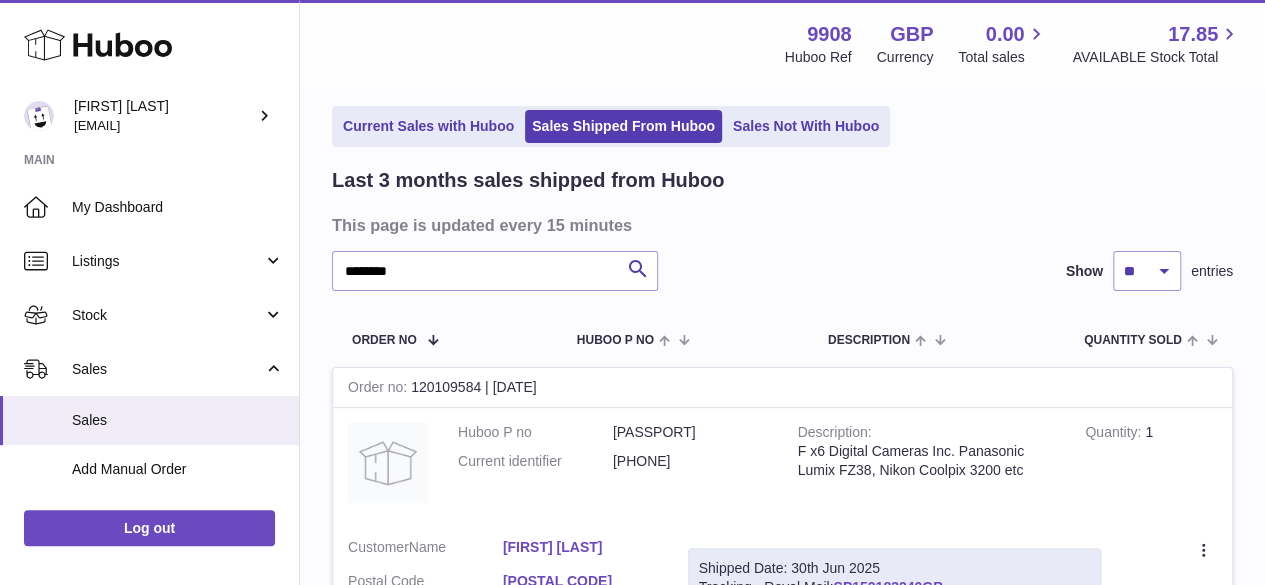 scroll, scrollTop: 0, scrollLeft: 0, axis: both 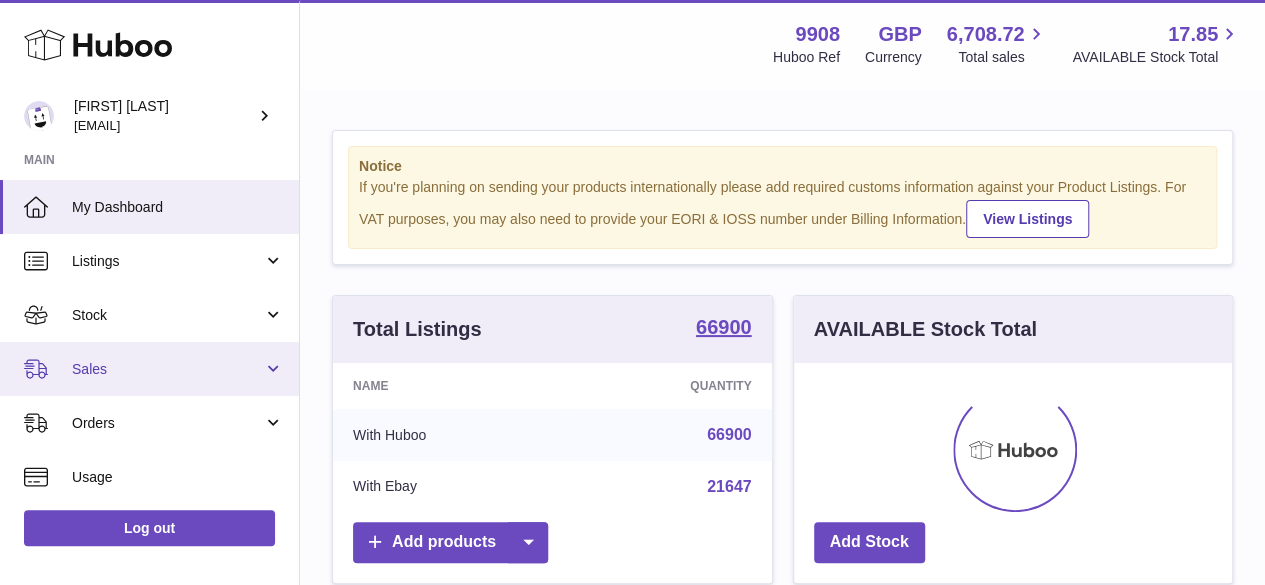 click on "Sales" at bounding box center [167, 369] 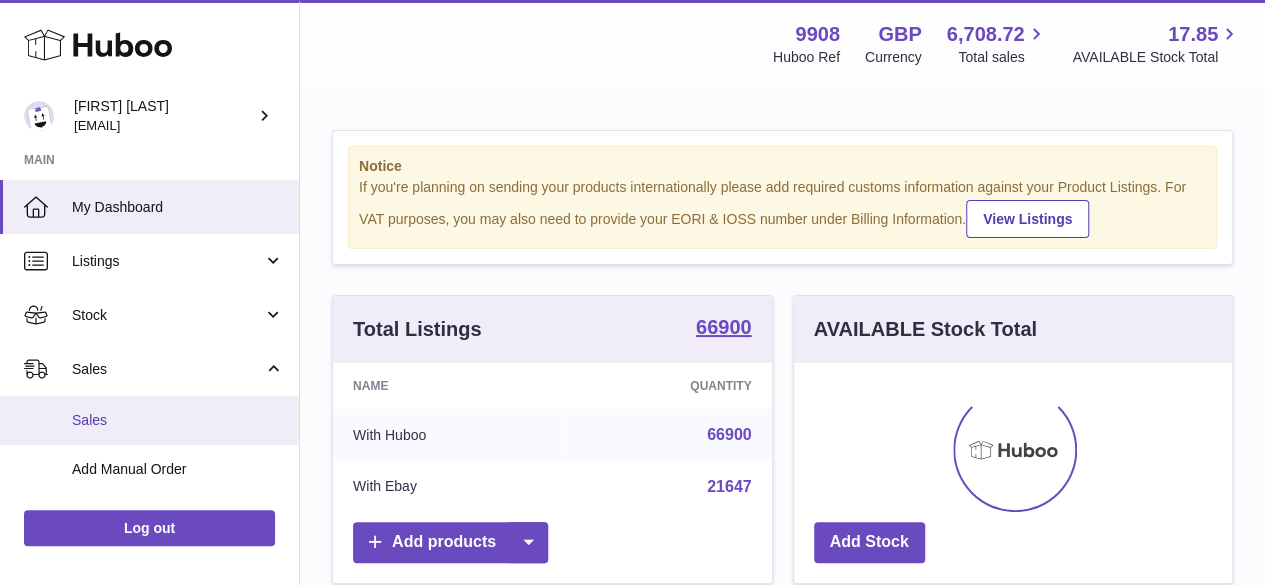 click on "Sales" at bounding box center (178, 420) 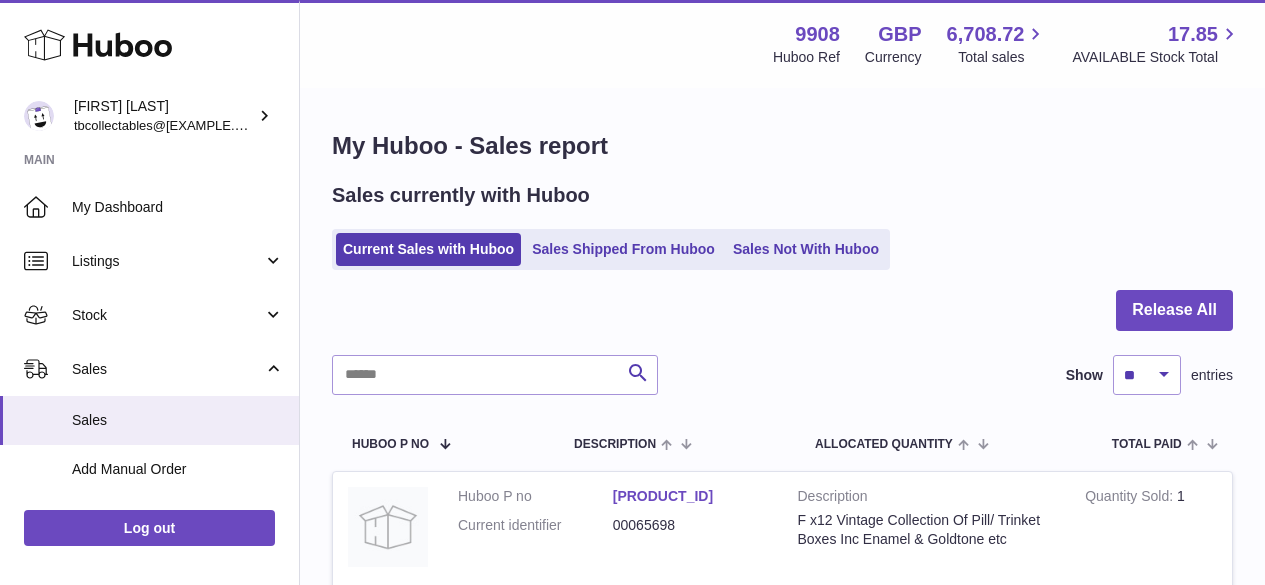 scroll, scrollTop: 0, scrollLeft: 0, axis: both 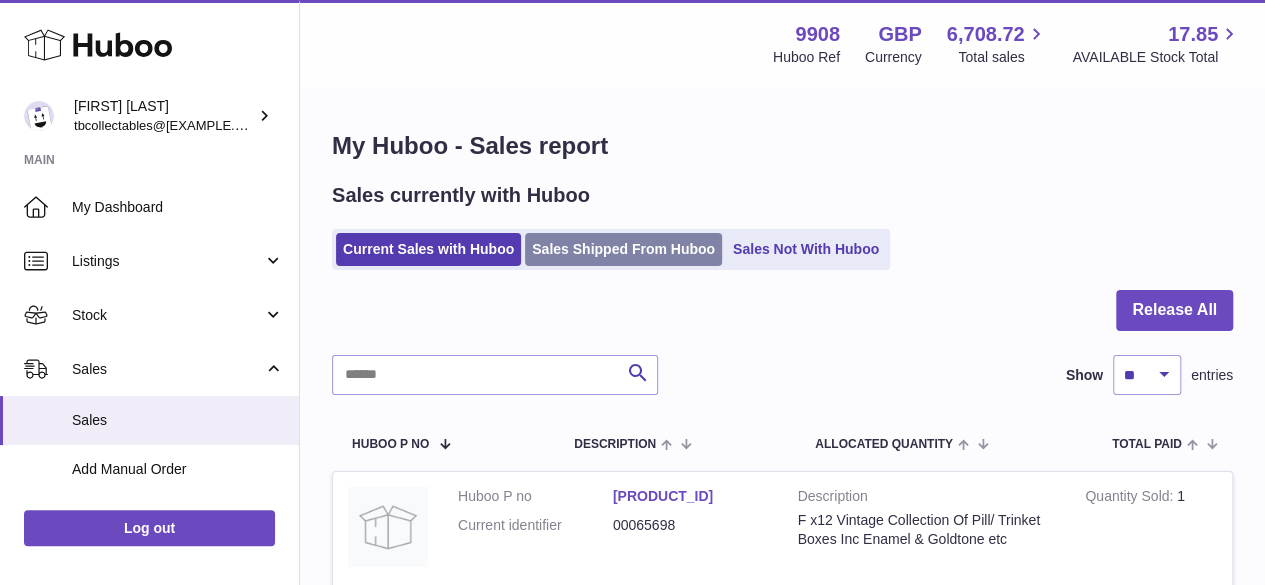 click on "Sales Shipped From Huboo" at bounding box center (623, 249) 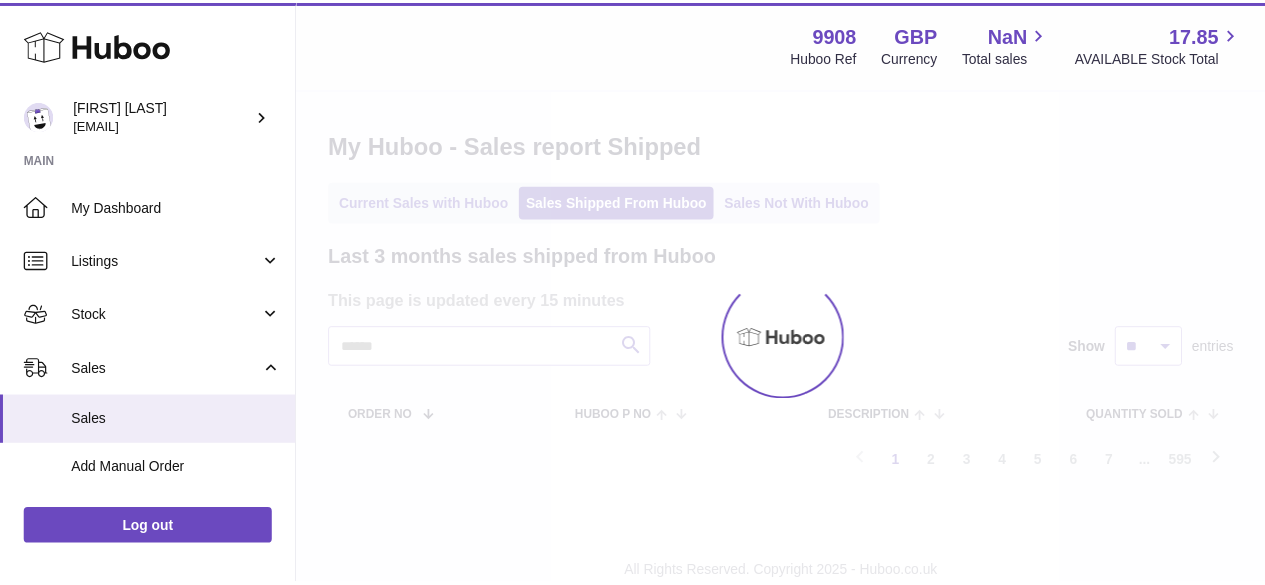 scroll, scrollTop: 0, scrollLeft: 0, axis: both 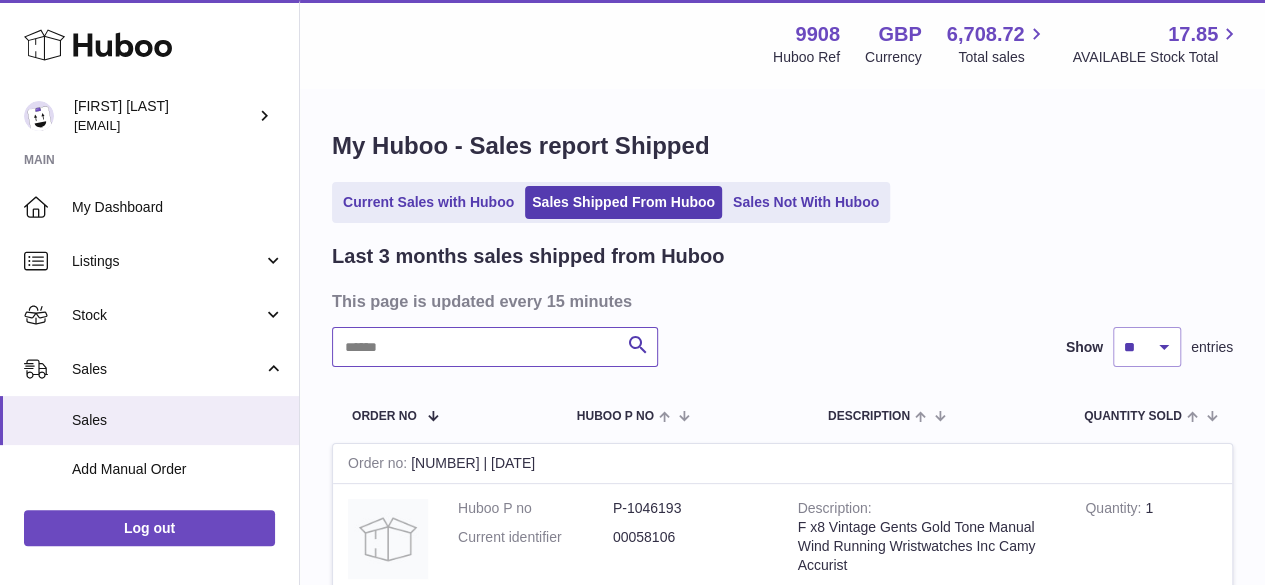 click at bounding box center [495, 347] 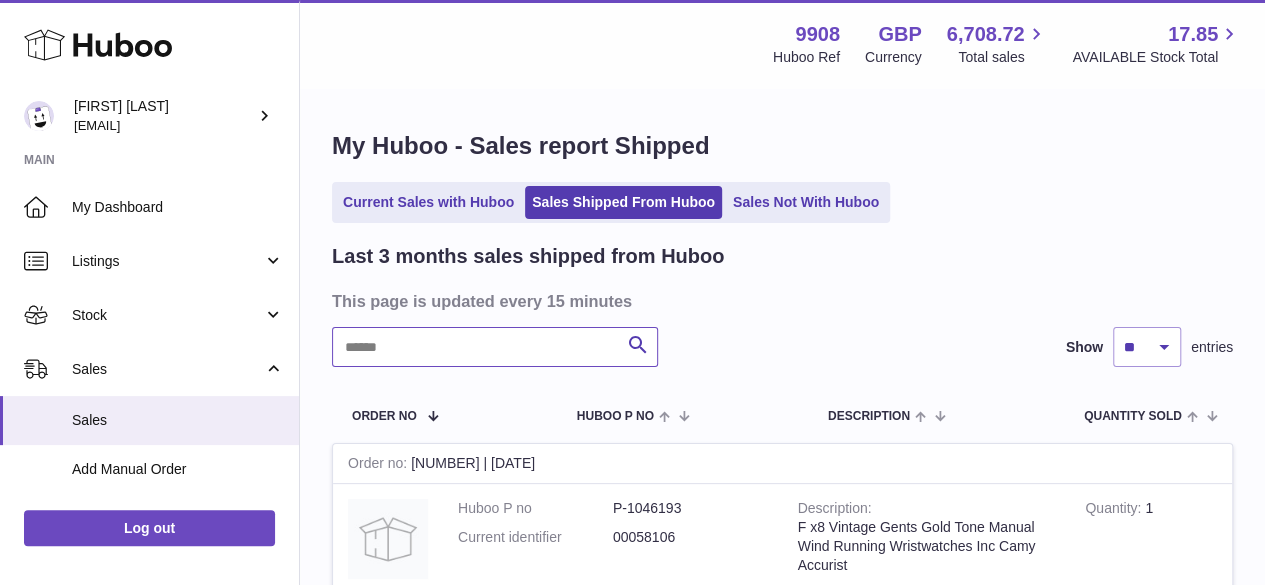 paste on "********" 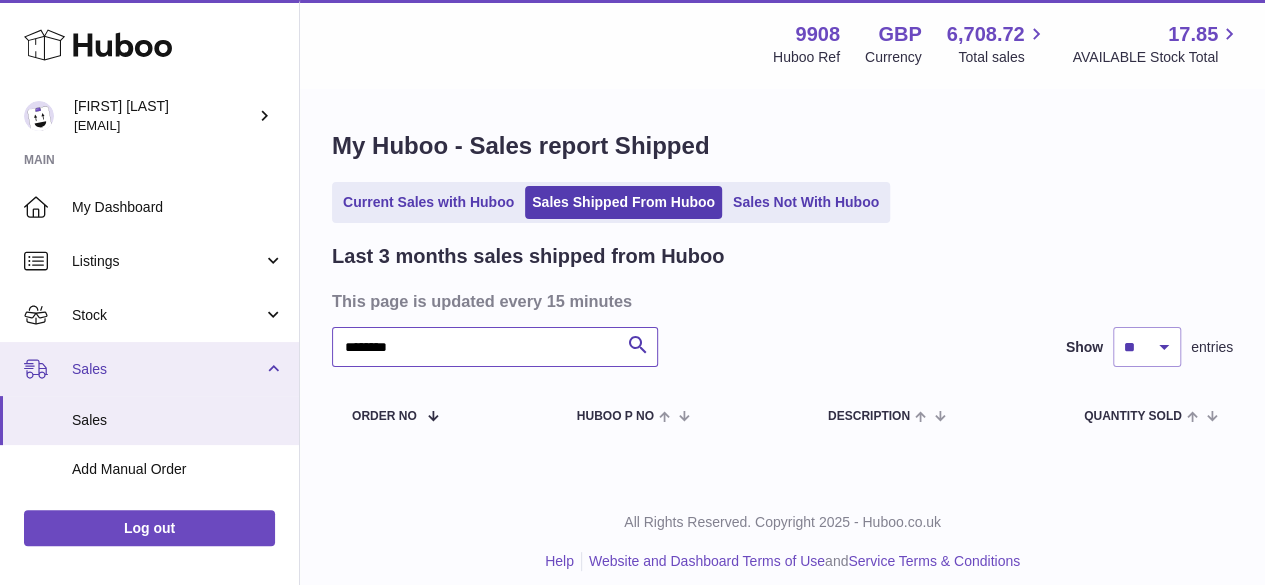 drag, startPoint x: 413, startPoint y: 349, endPoint x: 294, endPoint y: 345, distance: 119.06721 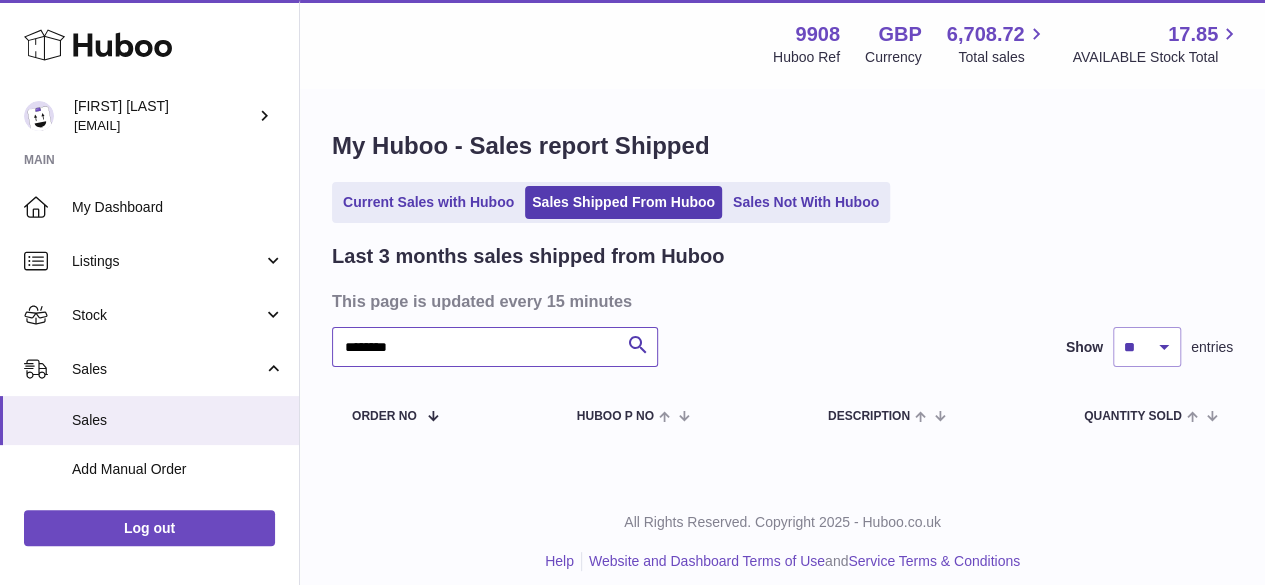 paste 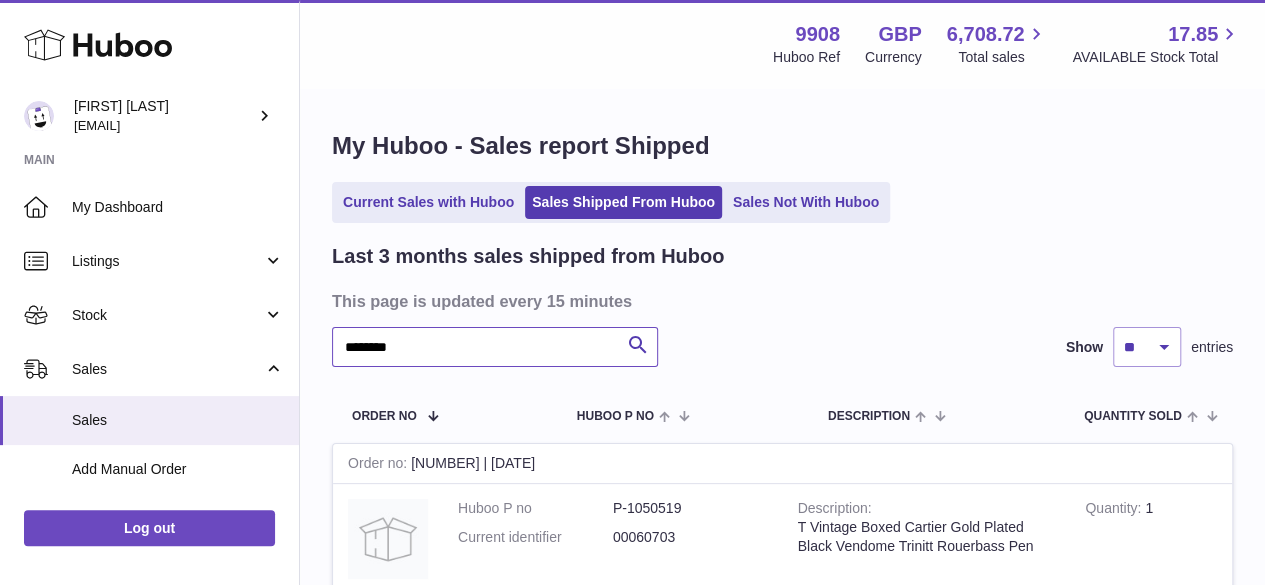 scroll, scrollTop: 266, scrollLeft: 0, axis: vertical 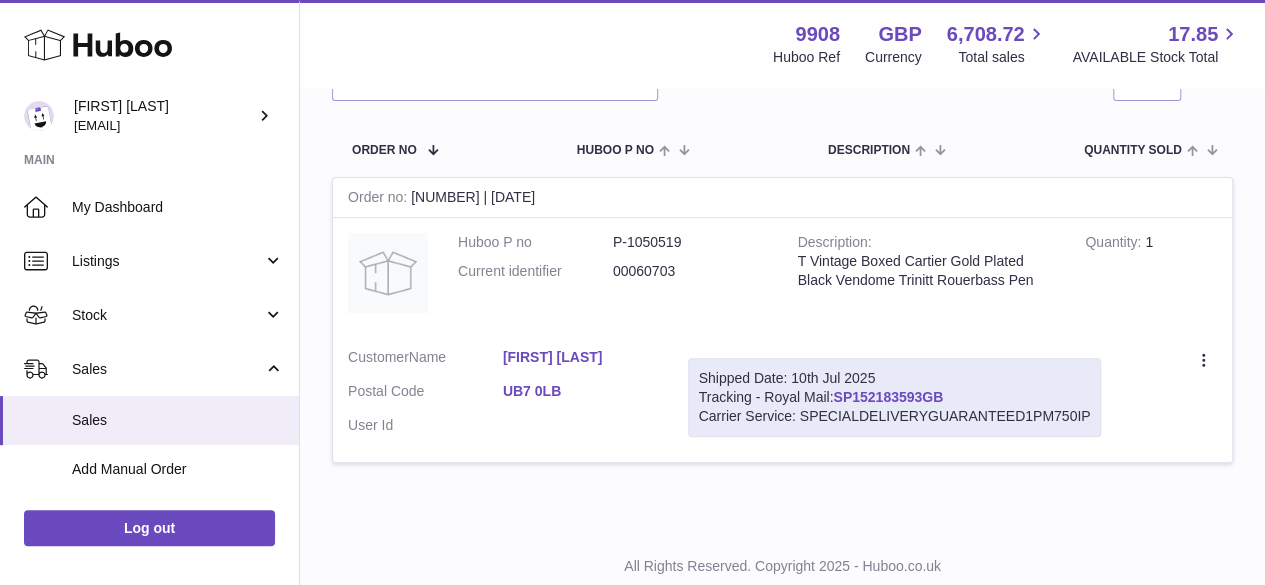 drag, startPoint x: 971, startPoint y: 390, endPoint x: 837, endPoint y: 396, distance: 134.13426 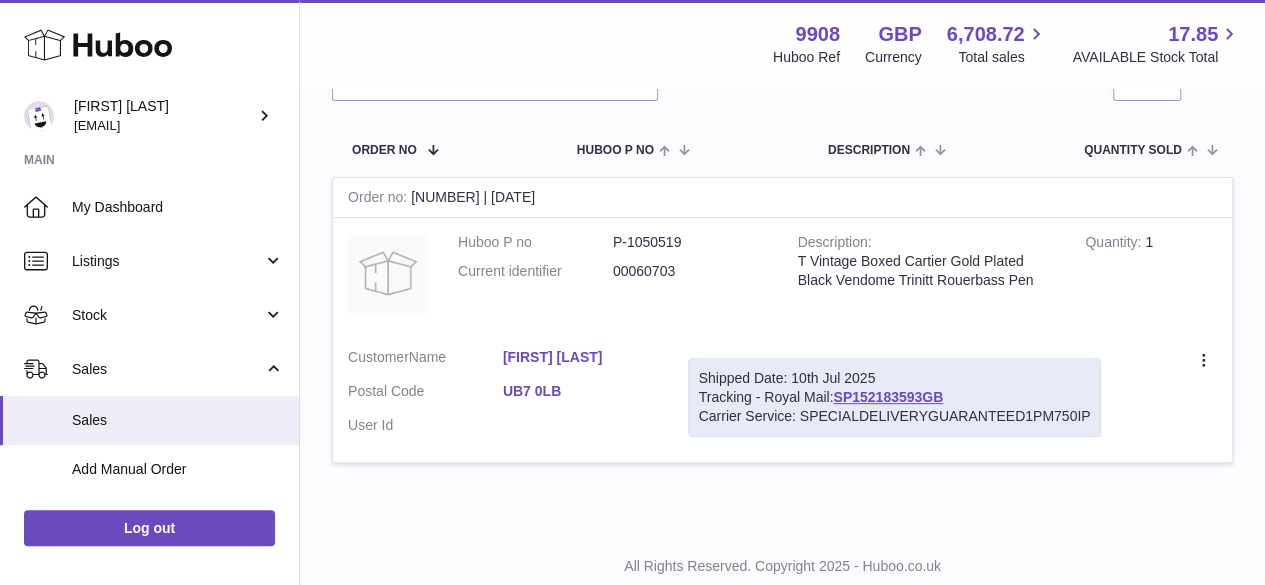 scroll, scrollTop: 0, scrollLeft: 0, axis: both 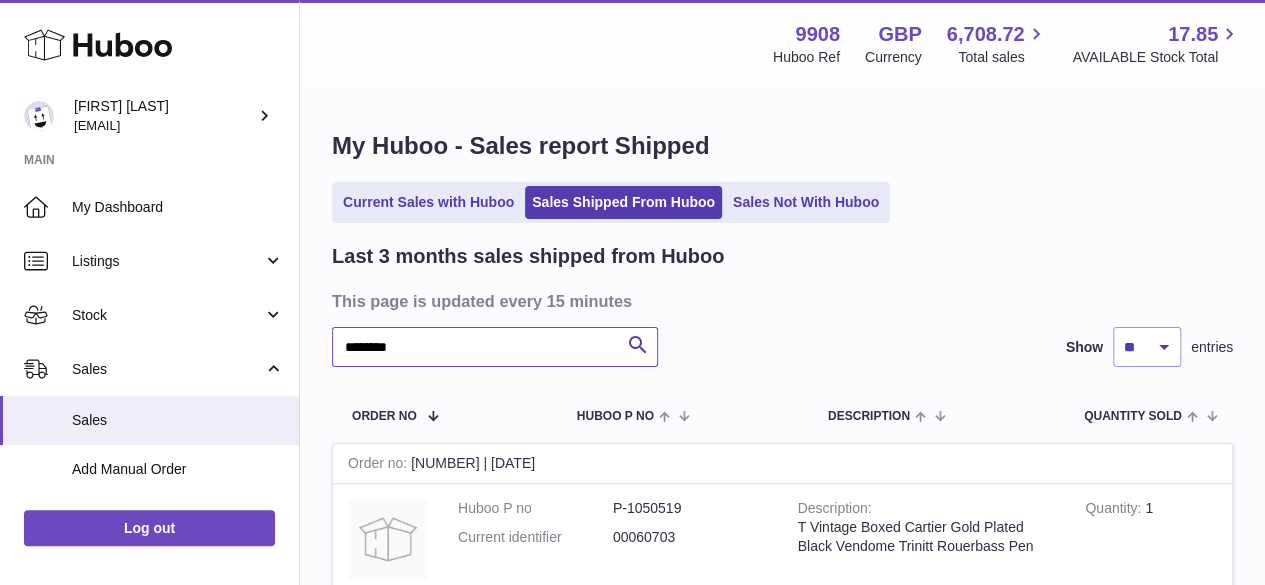 drag, startPoint x: 404, startPoint y: 348, endPoint x: 318, endPoint y: 343, distance: 86.145226 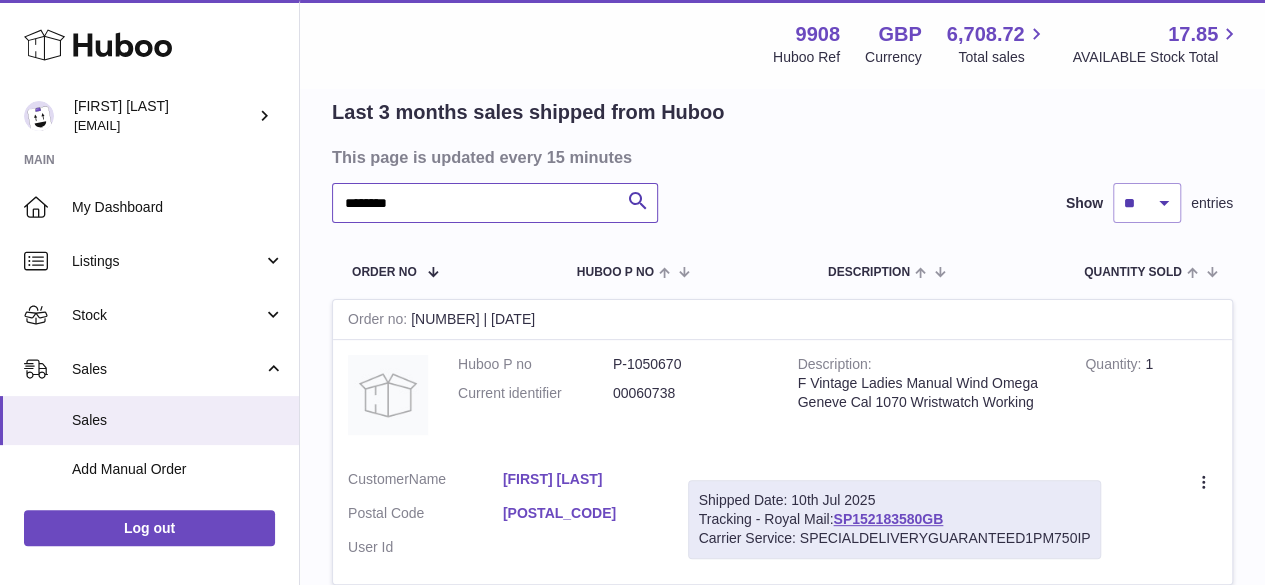 scroll, scrollTop: 266, scrollLeft: 0, axis: vertical 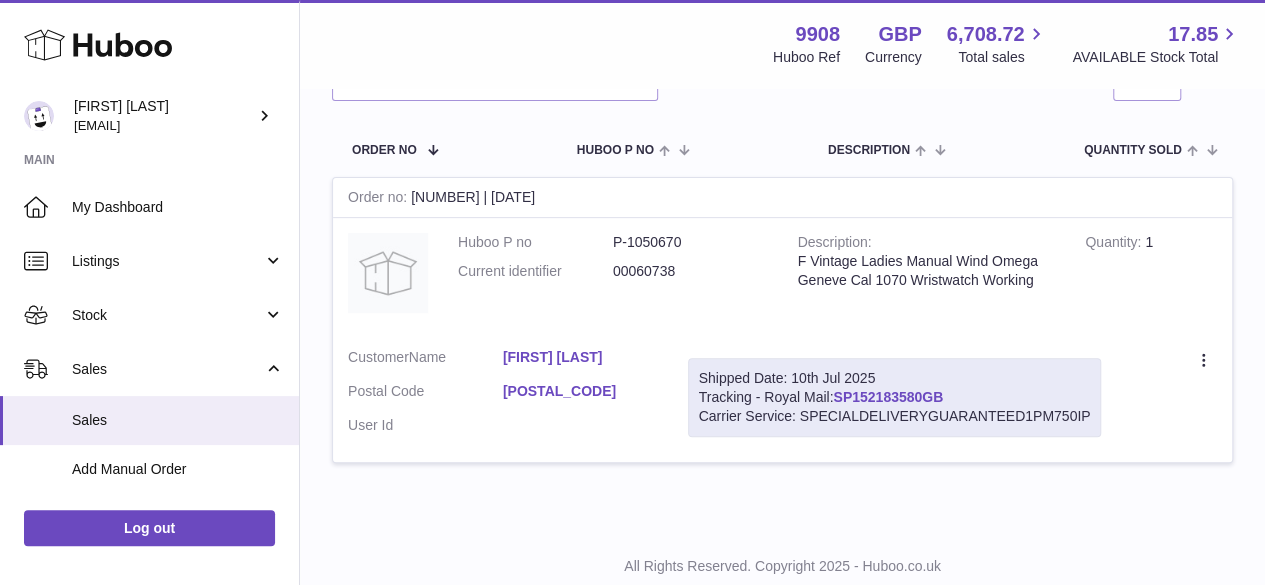drag, startPoint x: 959, startPoint y: 391, endPoint x: 837, endPoint y: 397, distance: 122.14745 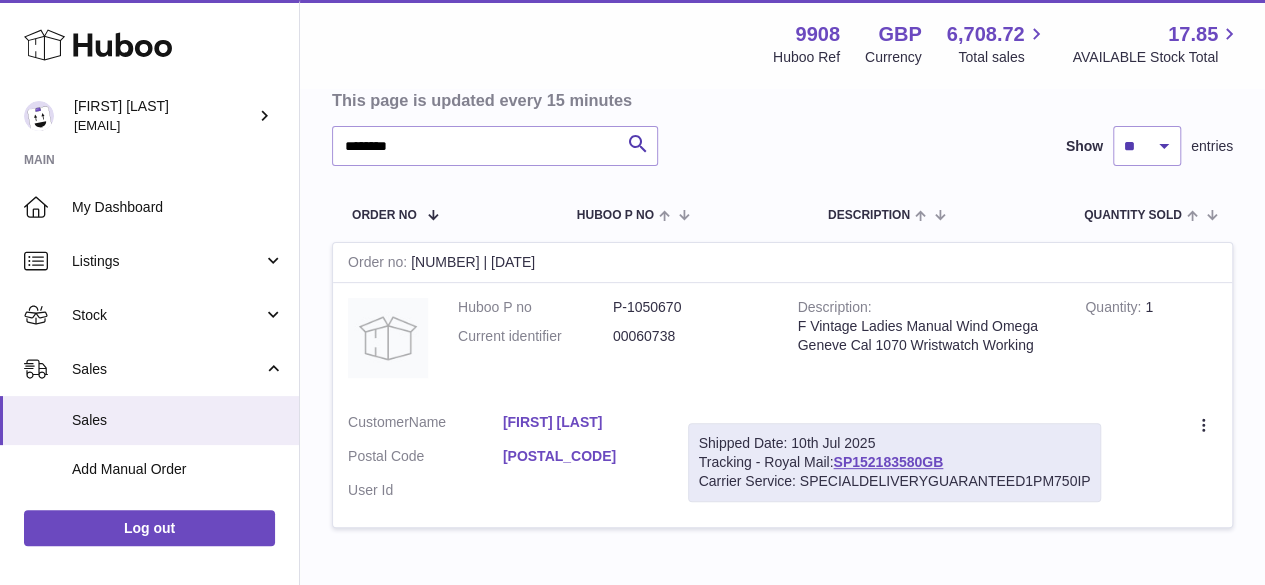 scroll, scrollTop: 0, scrollLeft: 0, axis: both 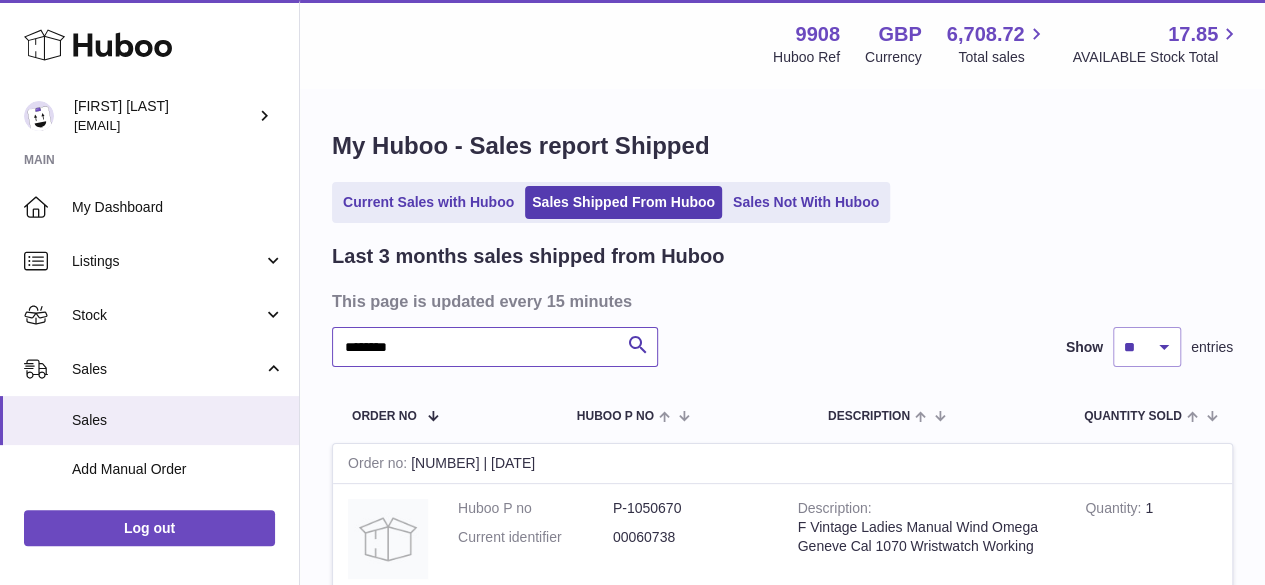 drag, startPoint x: 413, startPoint y: 356, endPoint x: 310, endPoint y: 340, distance: 104.23531 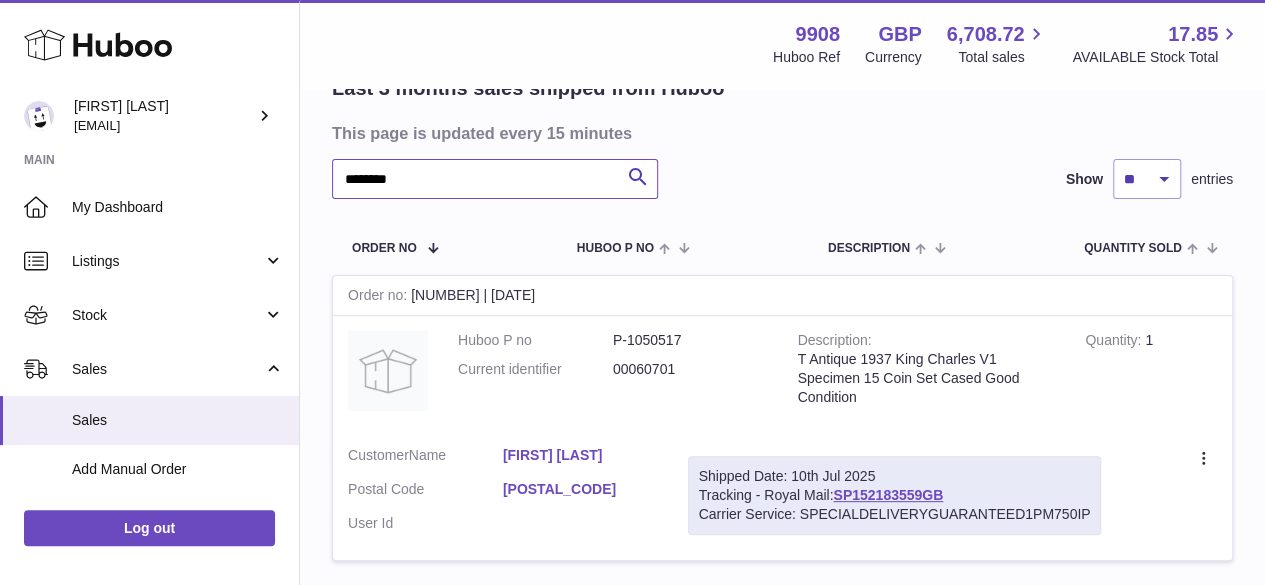 scroll, scrollTop: 266, scrollLeft: 0, axis: vertical 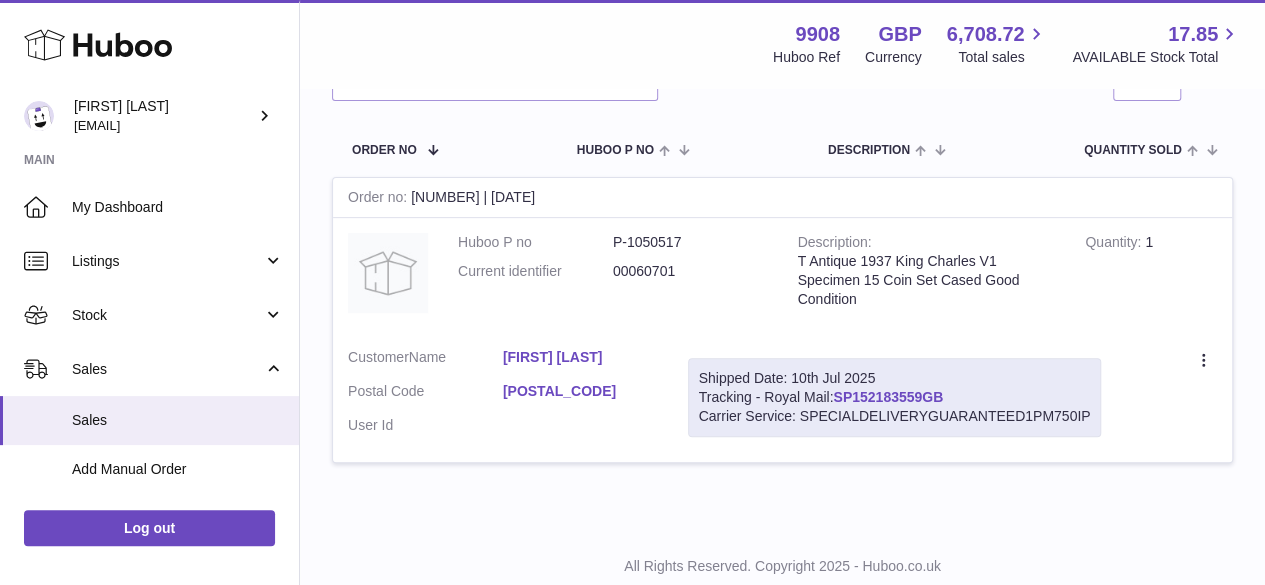 drag, startPoint x: 955, startPoint y: 391, endPoint x: 839, endPoint y: 396, distance: 116.10771 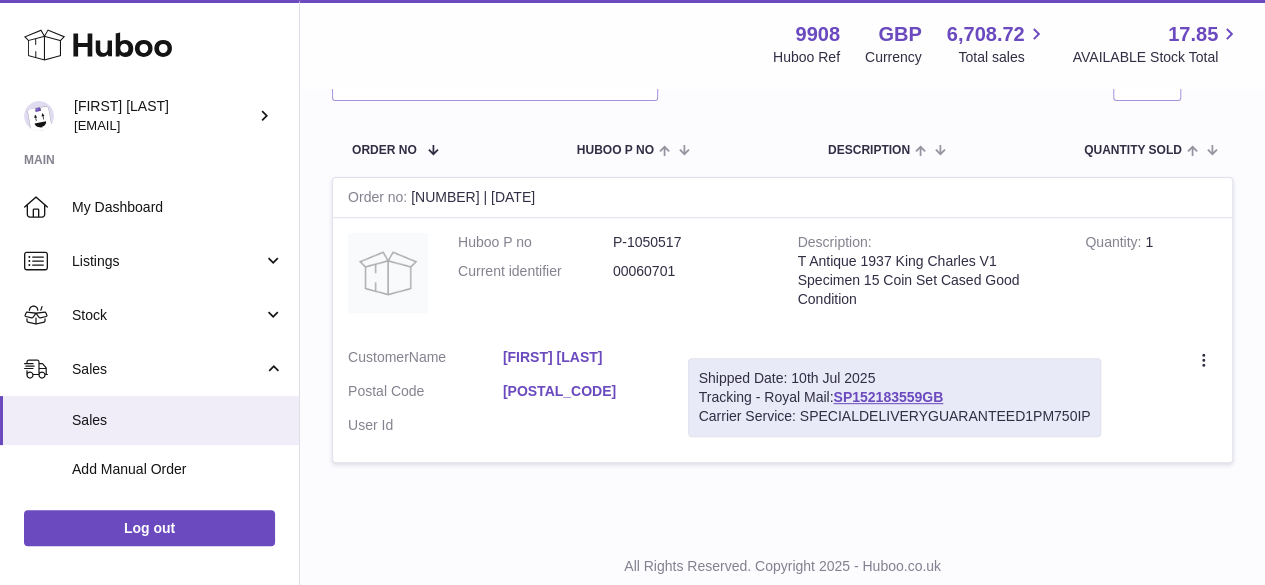 scroll, scrollTop: 0, scrollLeft: 0, axis: both 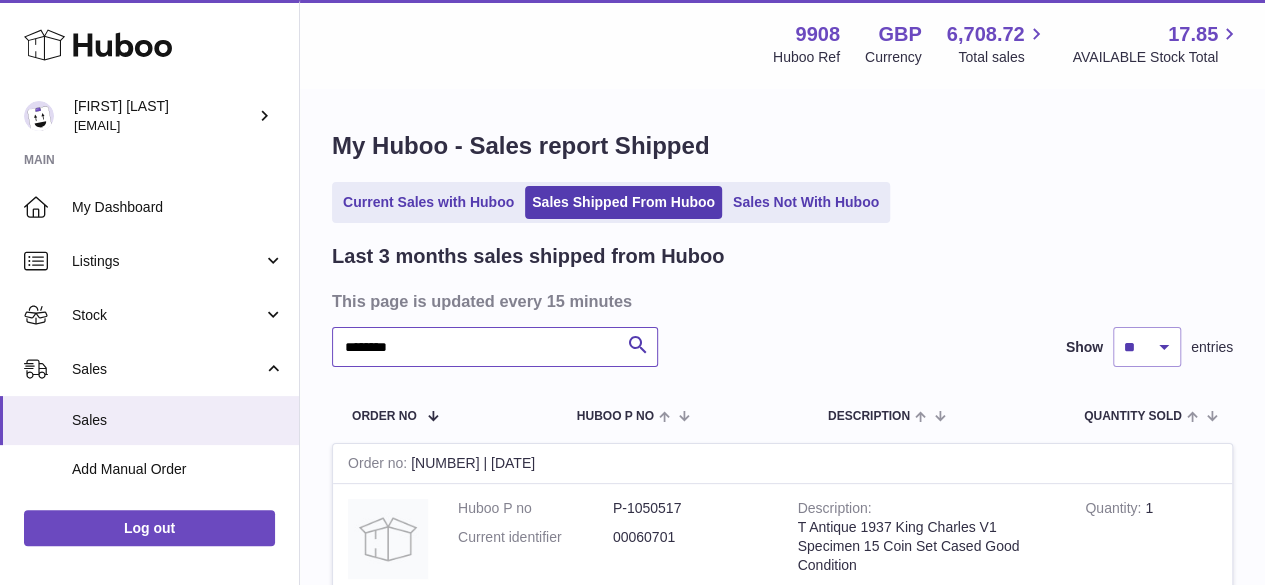 drag, startPoint x: 413, startPoint y: 347, endPoint x: 326, endPoint y: 340, distance: 87.28116 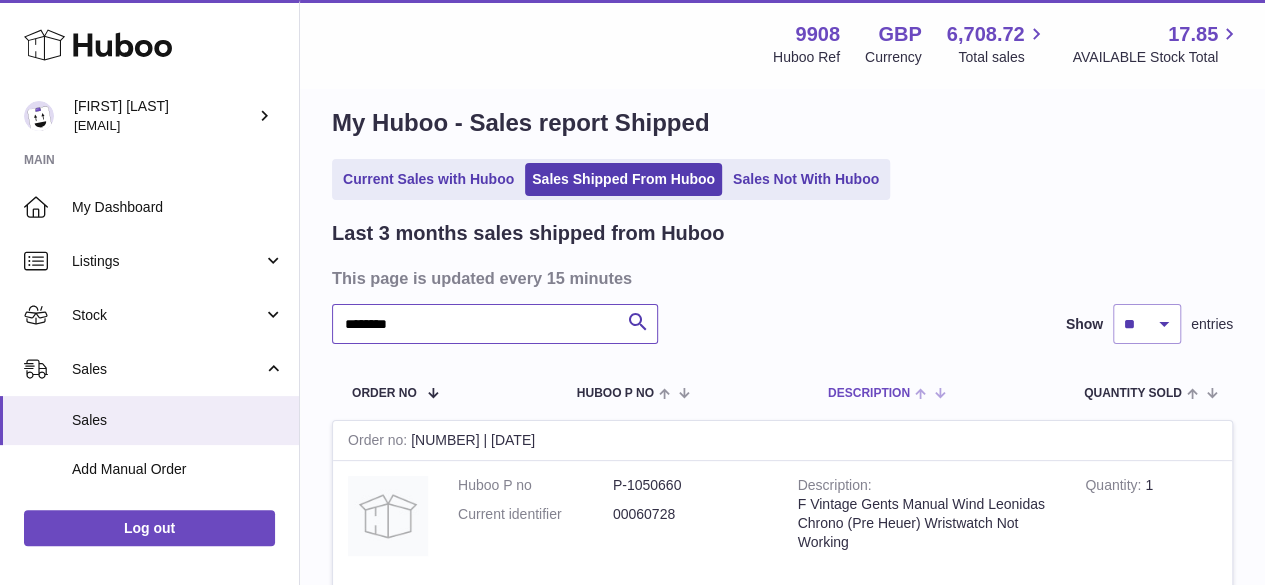 scroll, scrollTop: 133, scrollLeft: 0, axis: vertical 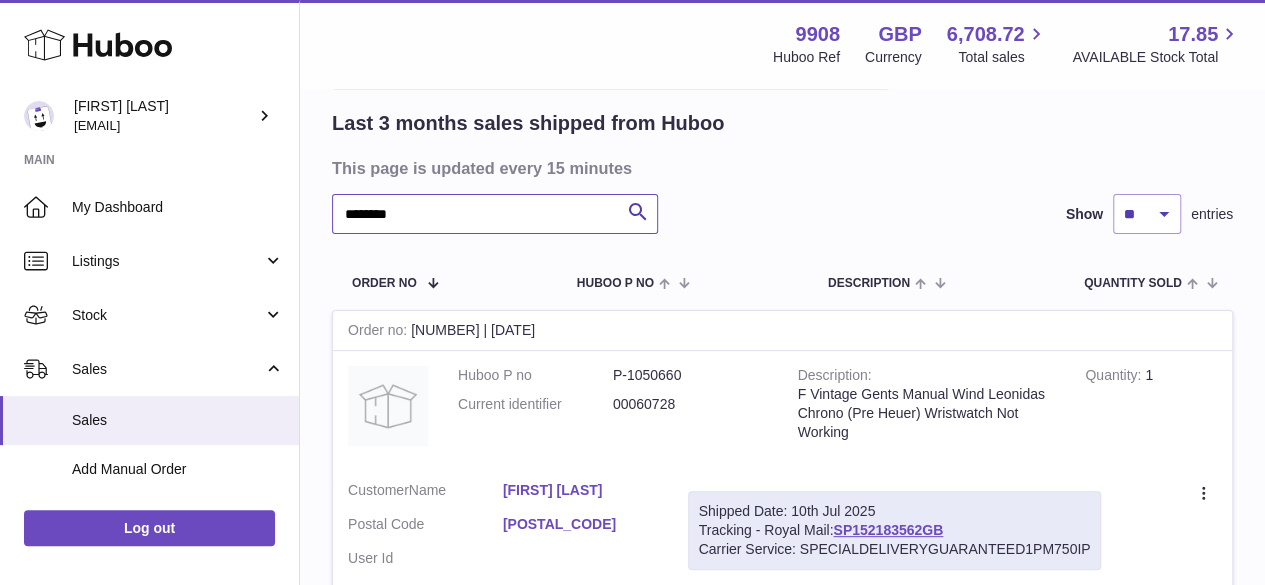 type on "********" 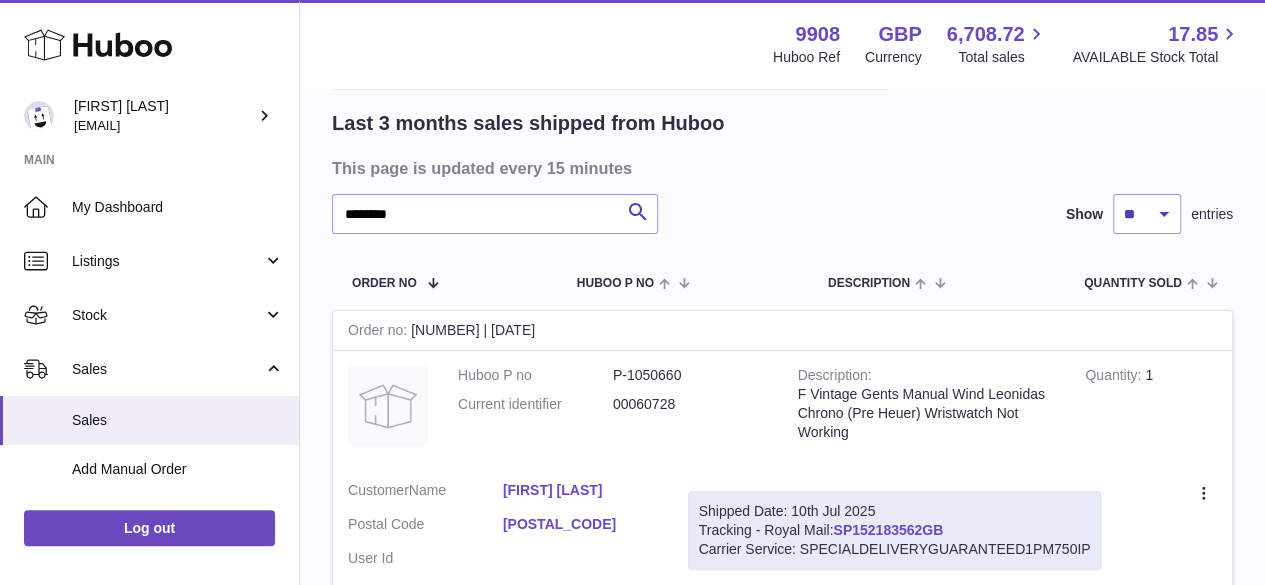 drag, startPoint x: 969, startPoint y: 527, endPoint x: 839, endPoint y: 535, distance: 130.24593 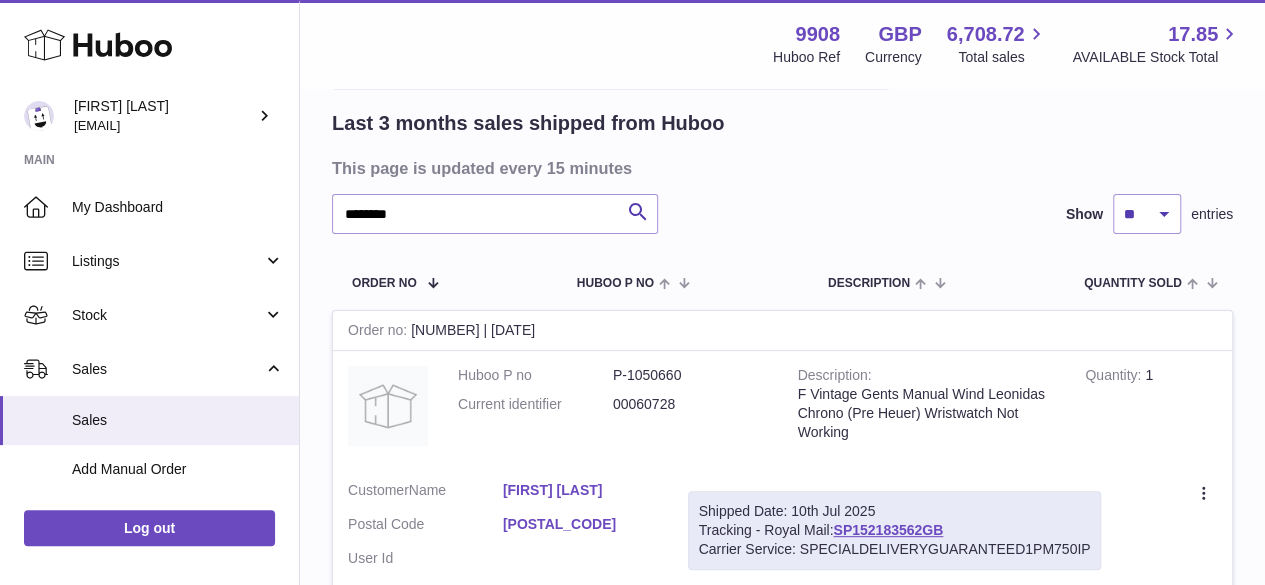 scroll, scrollTop: 0, scrollLeft: 0, axis: both 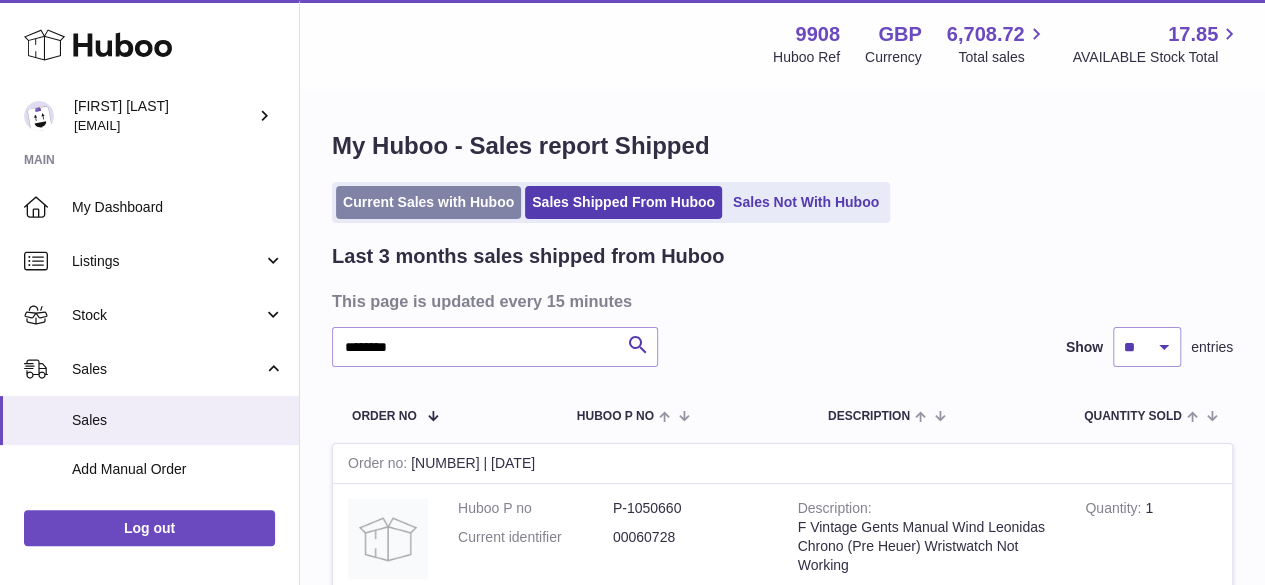 click on "Current Sales with Huboo" at bounding box center [428, 202] 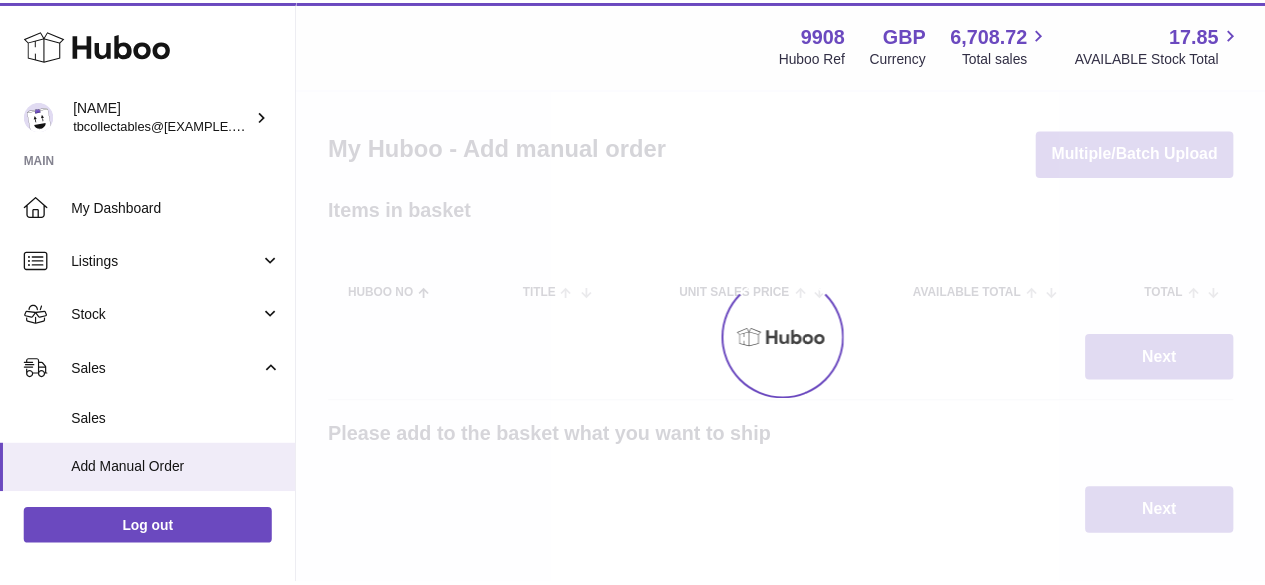 scroll, scrollTop: 0, scrollLeft: 0, axis: both 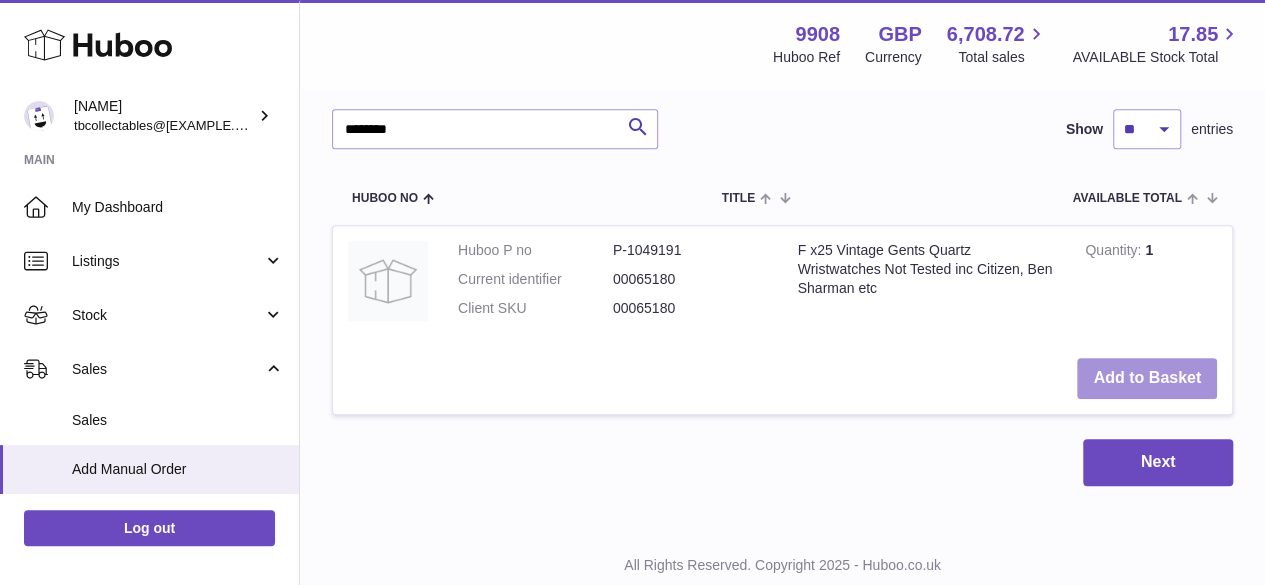 click on "Add to Basket" at bounding box center [1147, 378] 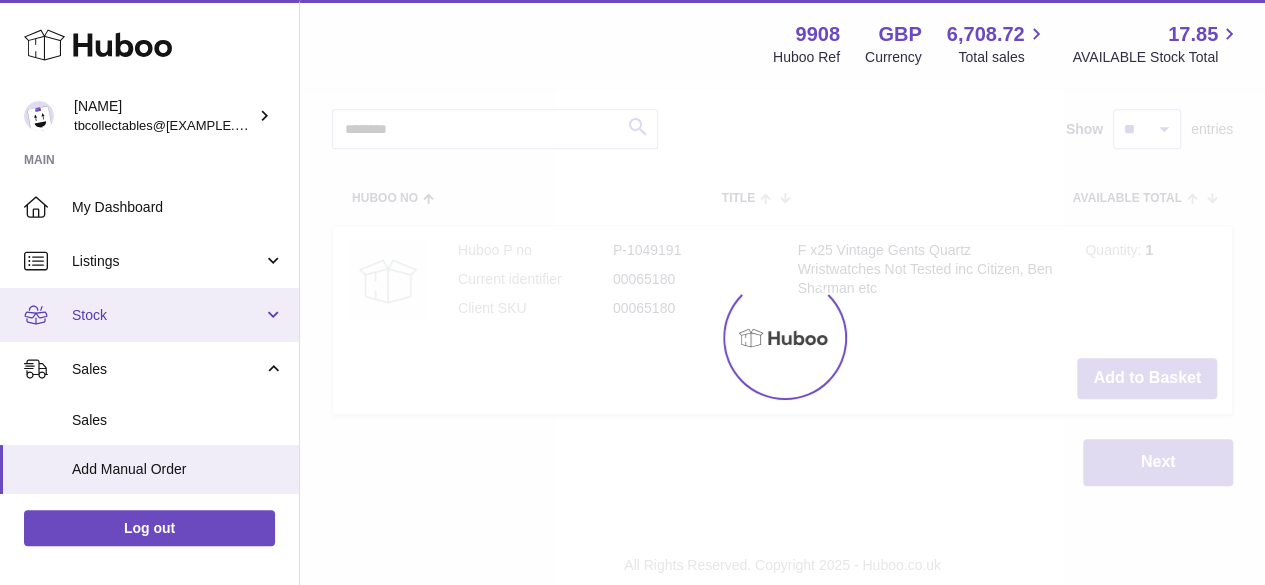 scroll, scrollTop: 620, scrollLeft: 0, axis: vertical 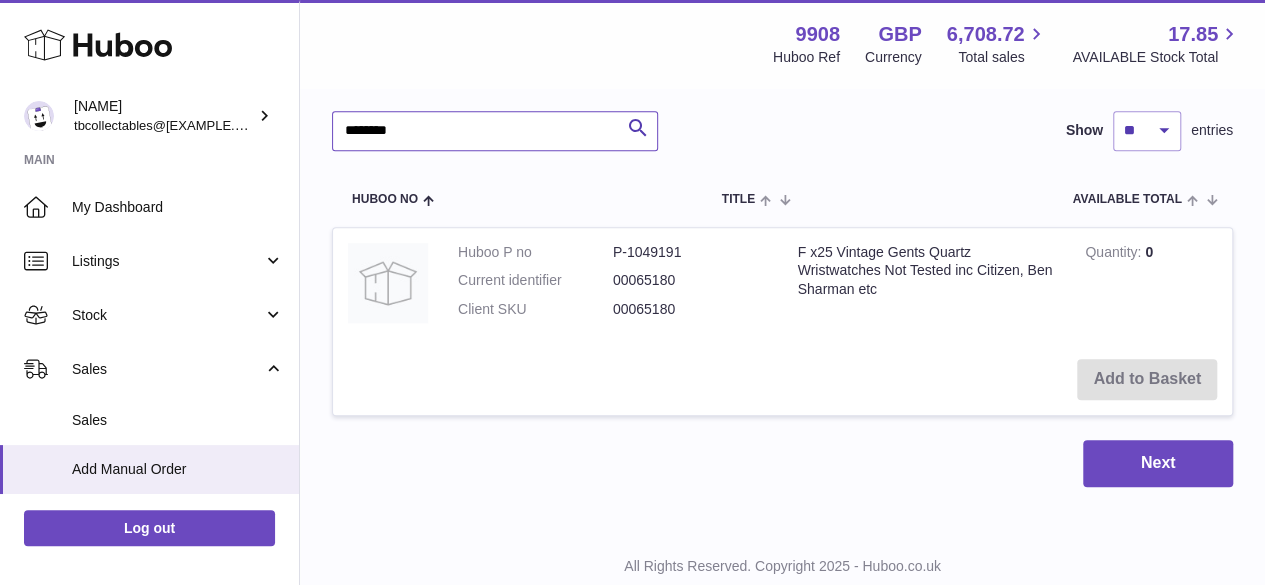 drag, startPoint x: 428, startPoint y: 121, endPoint x: 345, endPoint y: 123, distance: 83.02409 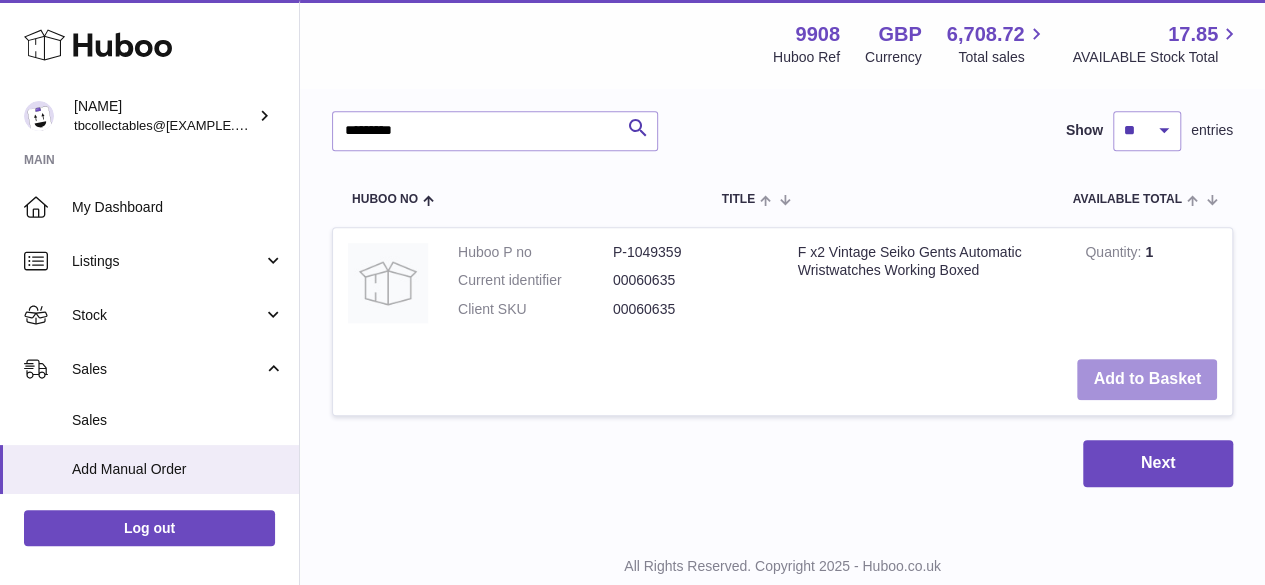 click on "Add to Basket" at bounding box center [1147, 379] 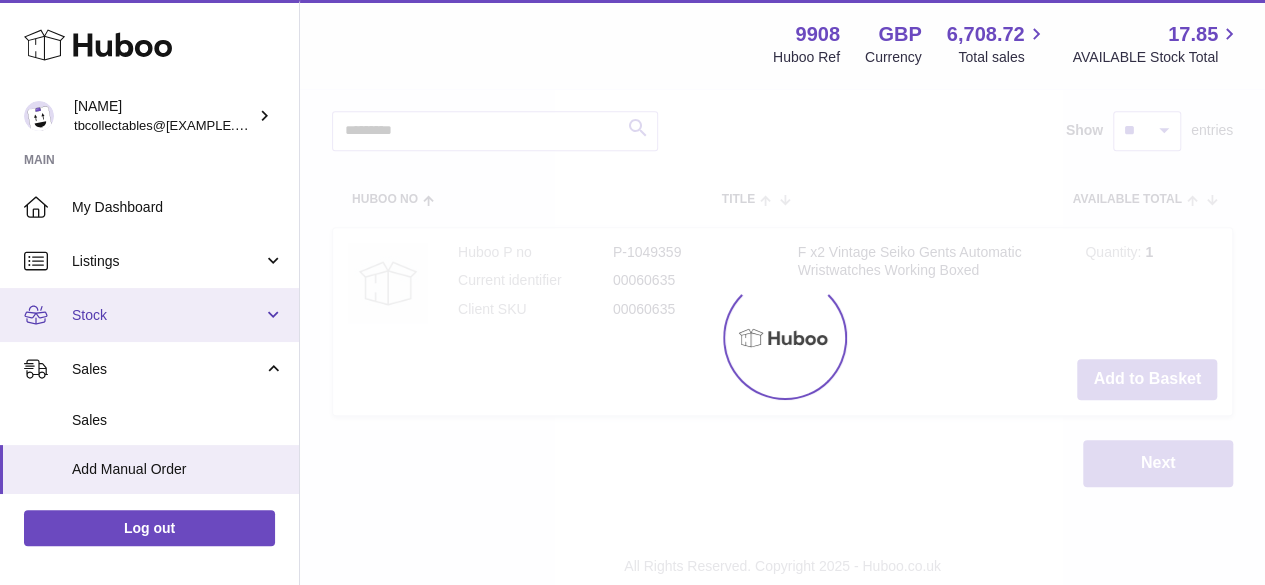 scroll, scrollTop: 841, scrollLeft: 0, axis: vertical 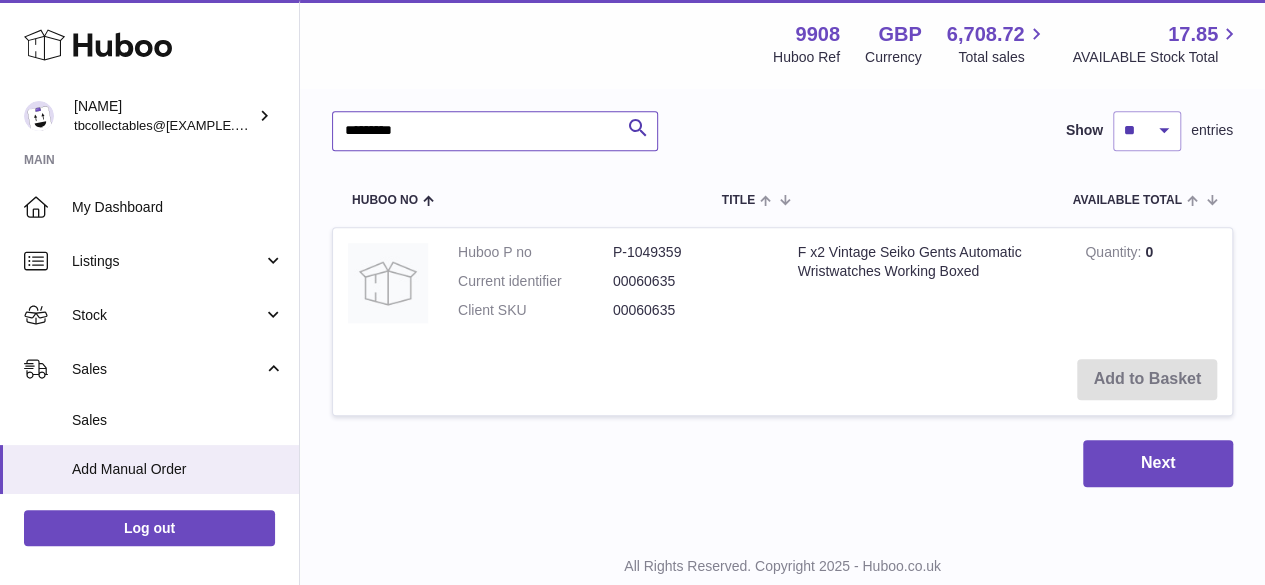 drag, startPoint x: 442, startPoint y: 133, endPoint x: 330, endPoint y: 133, distance: 112 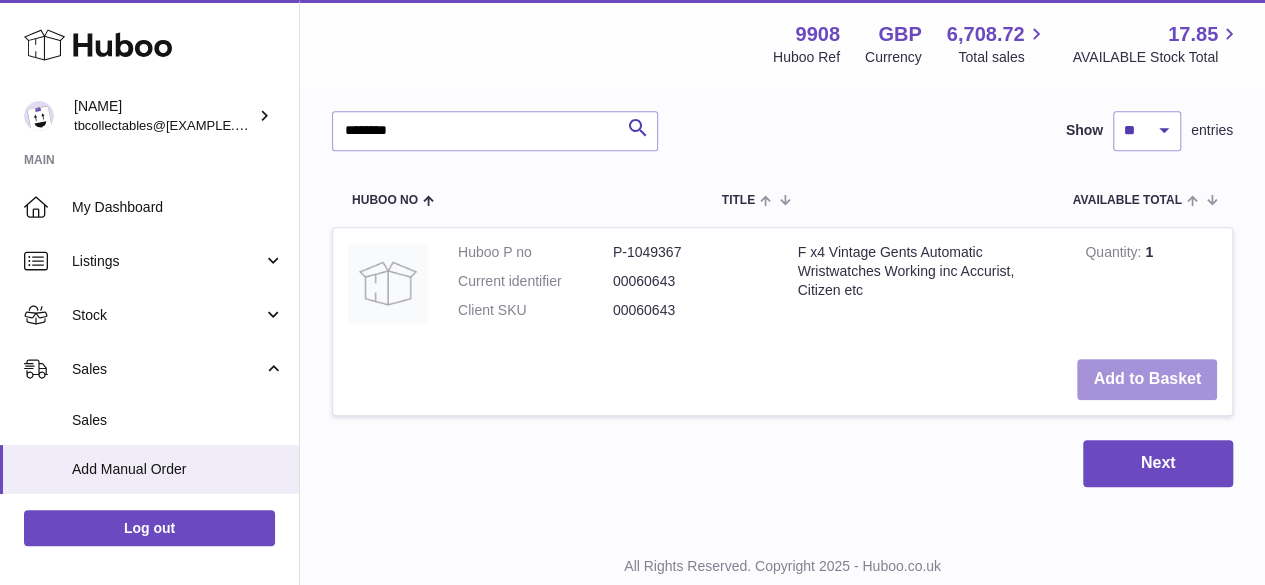 click on "Add to Basket" at bounding box center (1147, 379) 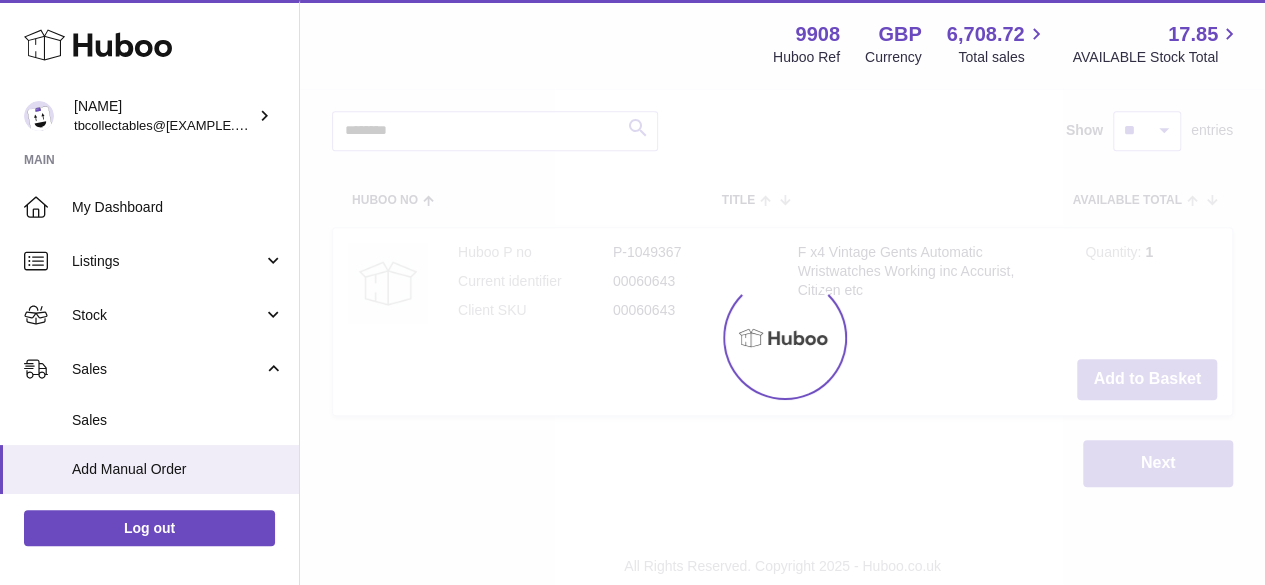 scroll, scrollTop: 1062, scrollLeft: 0, axis: vertical 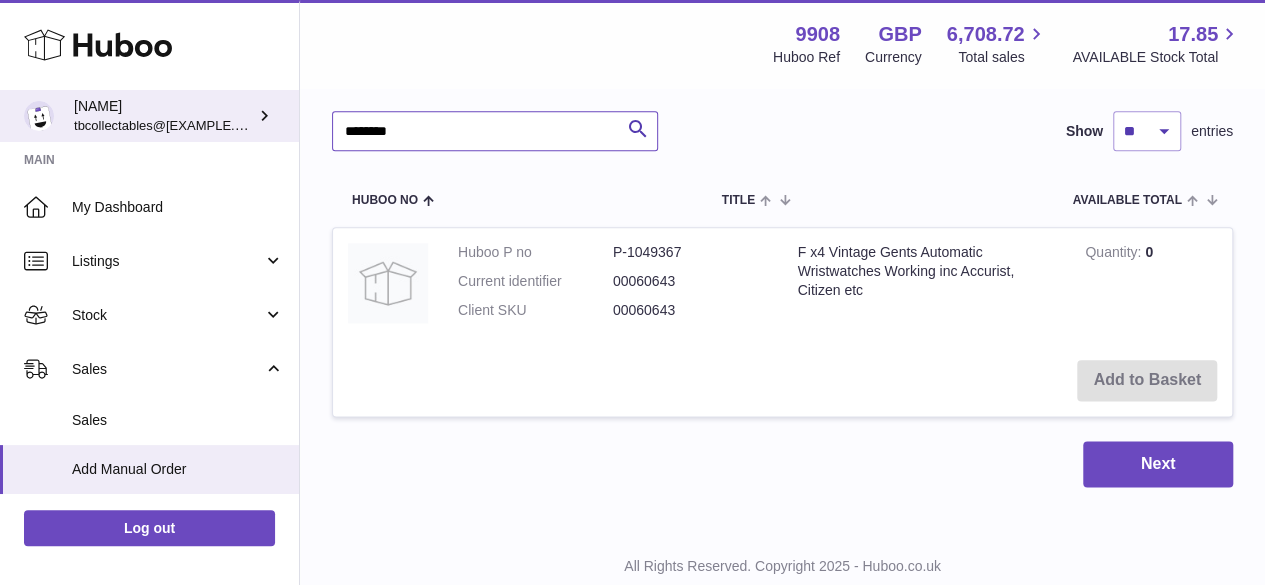 drag, startPoint x: 450, startPoint y: 128, endPoint x: 296, endPoint y: 130, distance: 154.01299 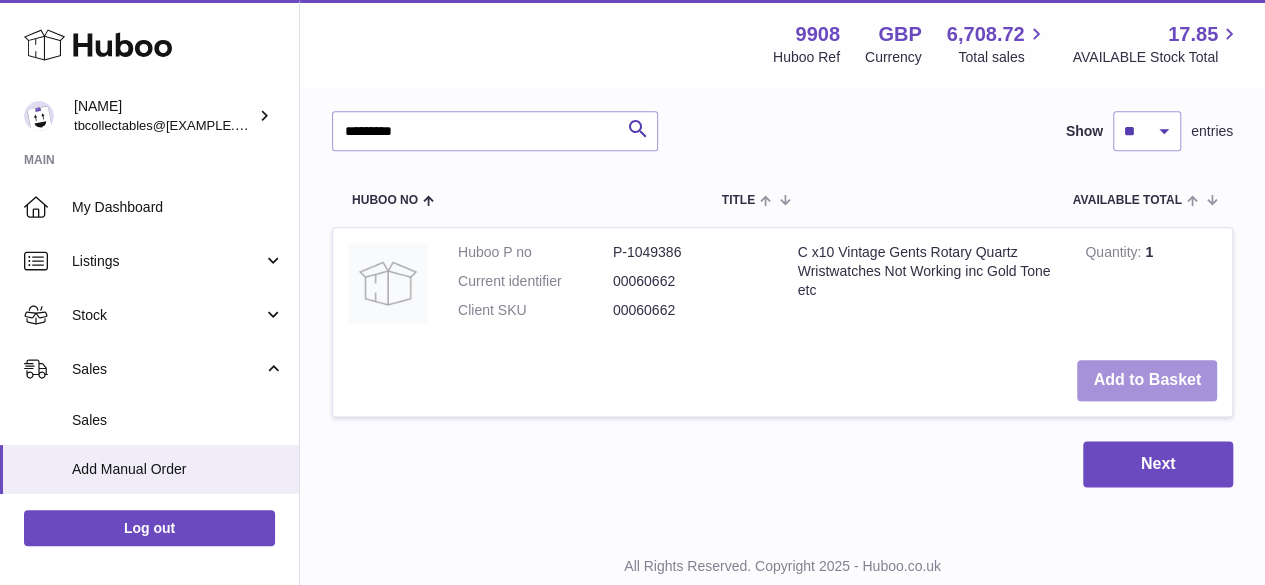 drag, startPoint x: 1148, startPoint y: 375, endPoint x: 842, endPoint y: 366, distance: 306.13232 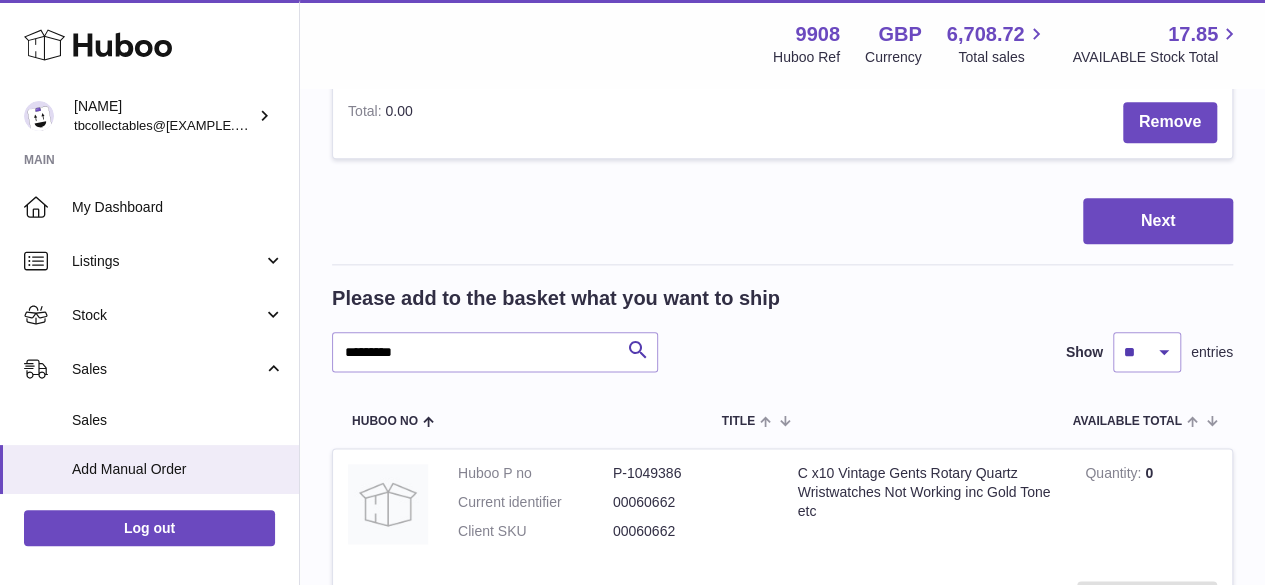 scroll, scrollTop: 1282, scrollLeft: 0, axis: vertical 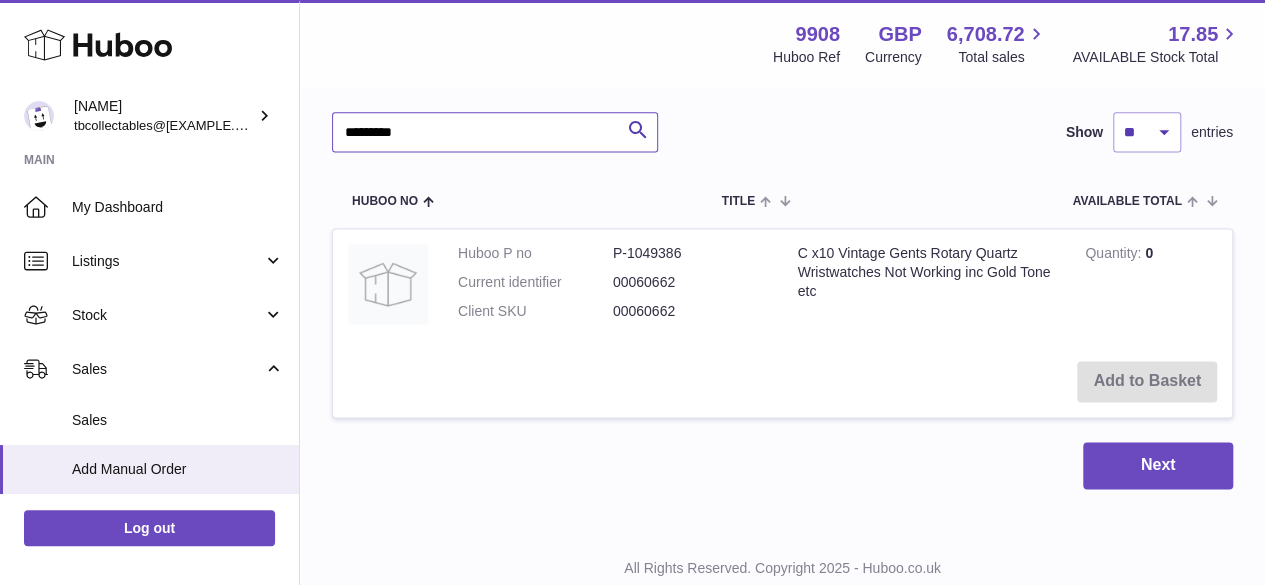 drag, startPoint x: 433, startPoint y: 121, endPoint x: 314, endPoint y: 133, distance: 119.60351 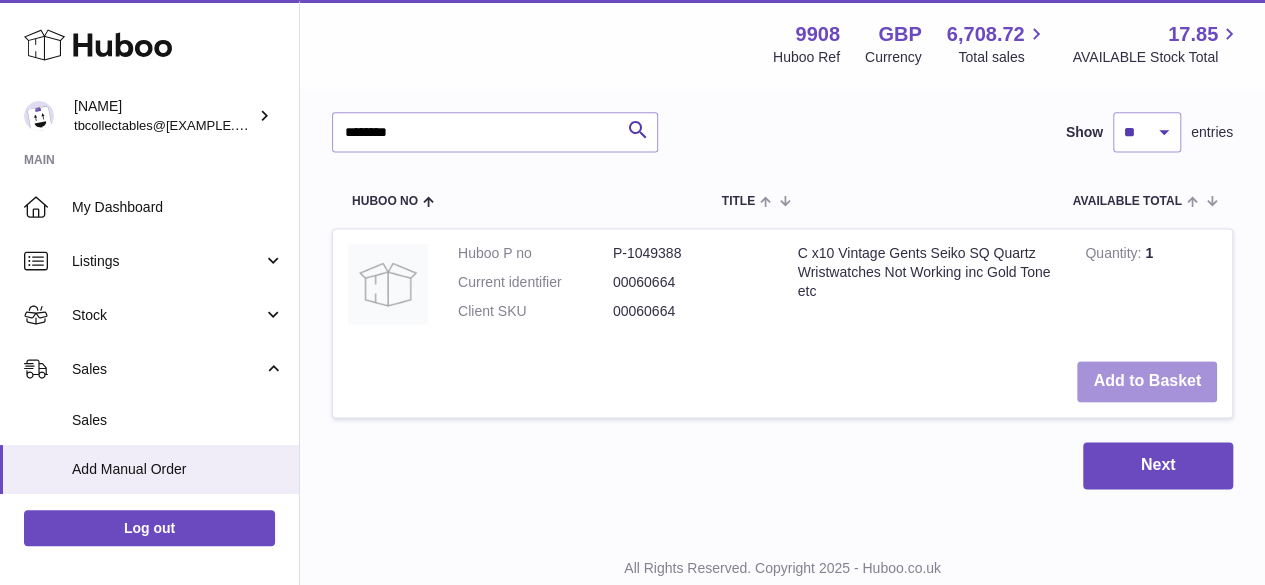 click on "Add to Basket" at bounding box center [1147, 381] 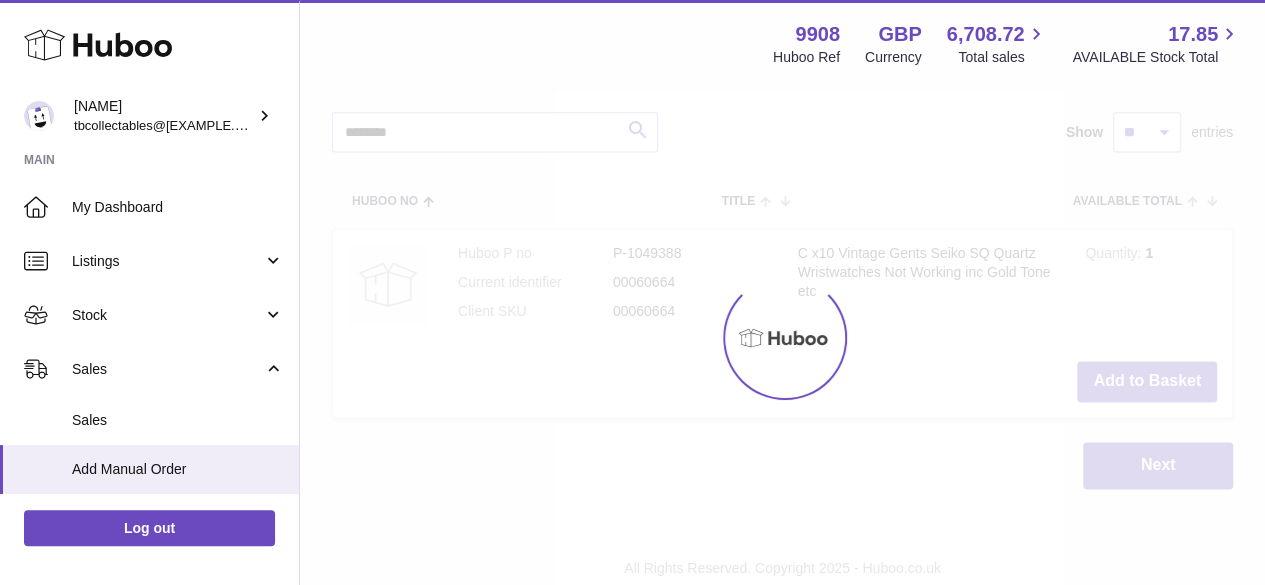 scroll, scrollTop: 1503, scrollLeft: 0, axis: vertical 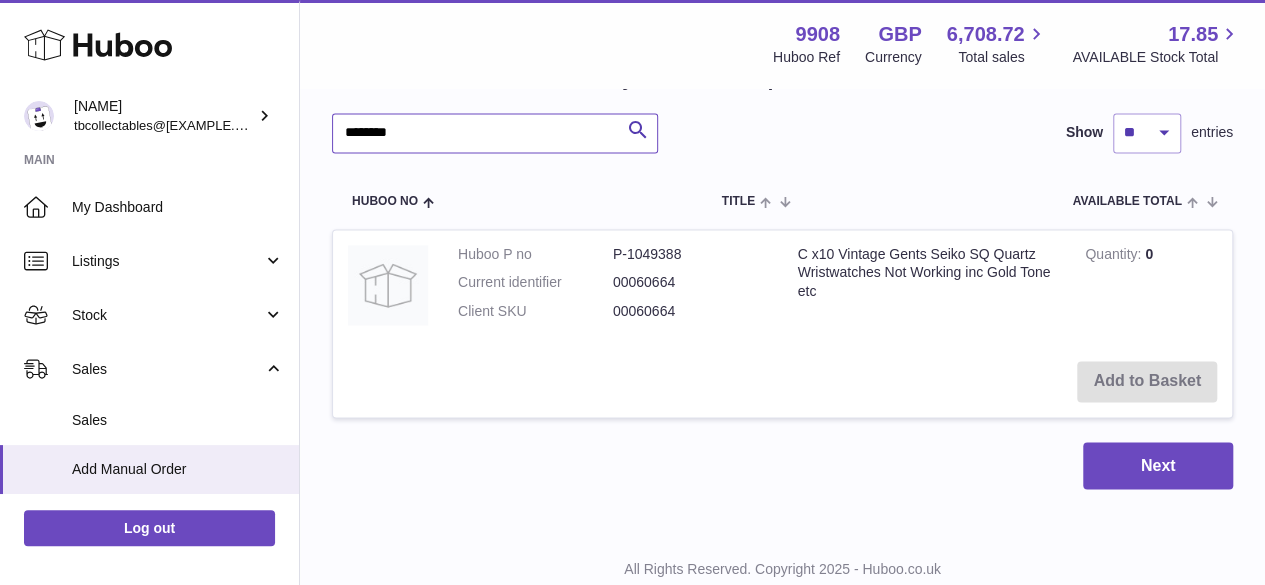 drag, startPoint x: 448, startPoint y: 127, endPoint x: 299, endPoint y: 128, distance: 149.00336 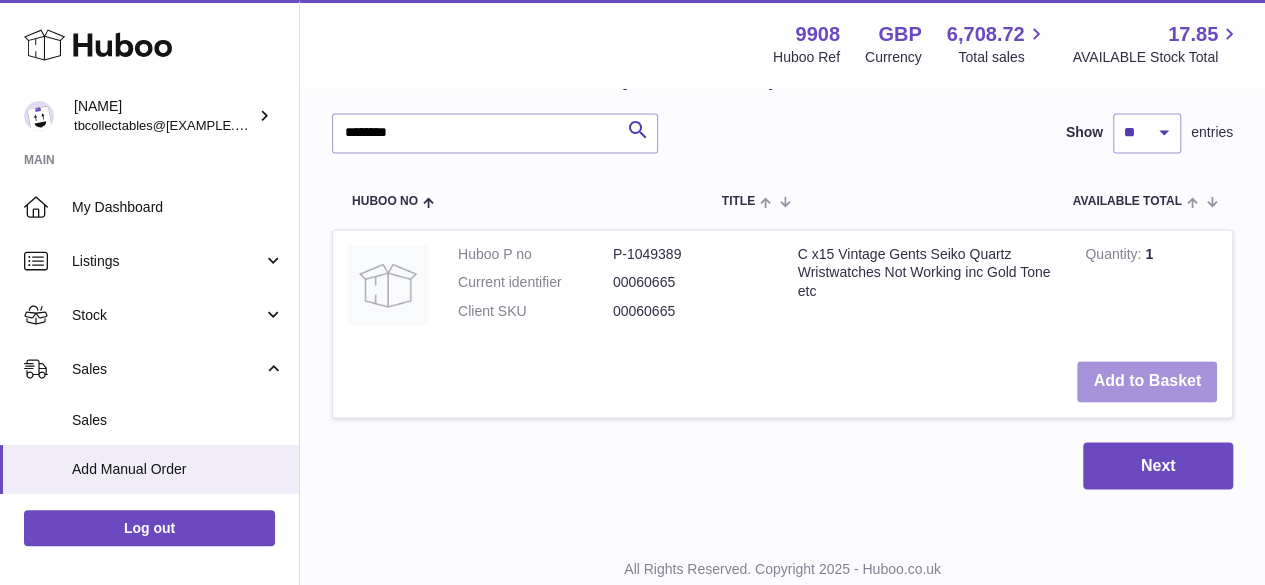click on "Add to Basket" at bounding box center (1147, 381) 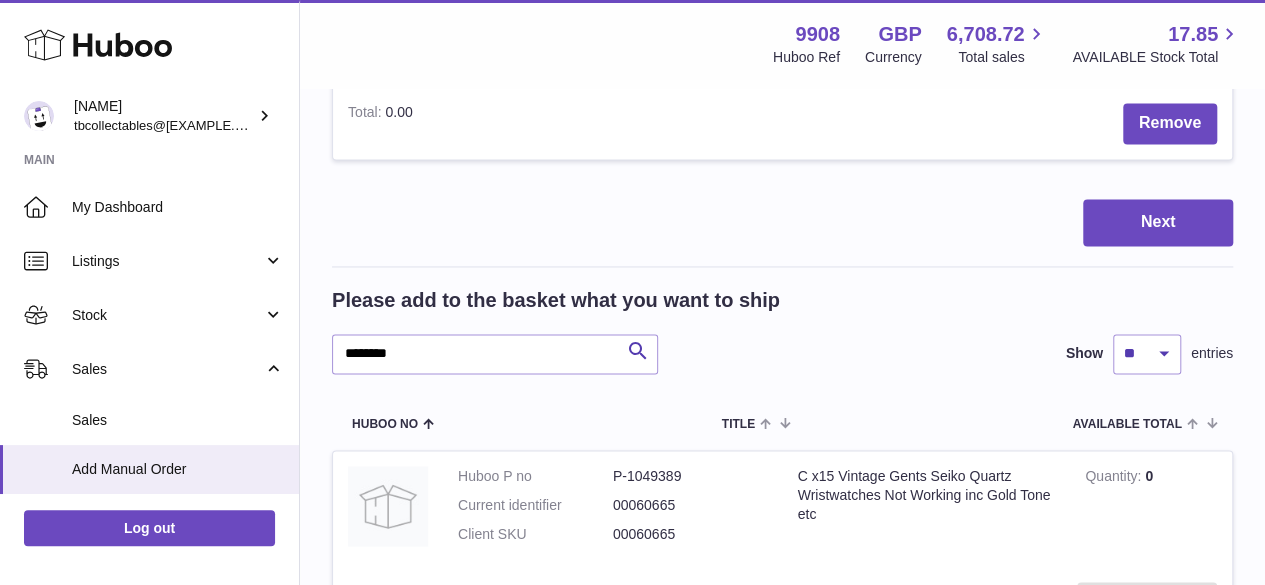 scroll, scrollTop: 1724, scrollLeft: 0, axis: vertical 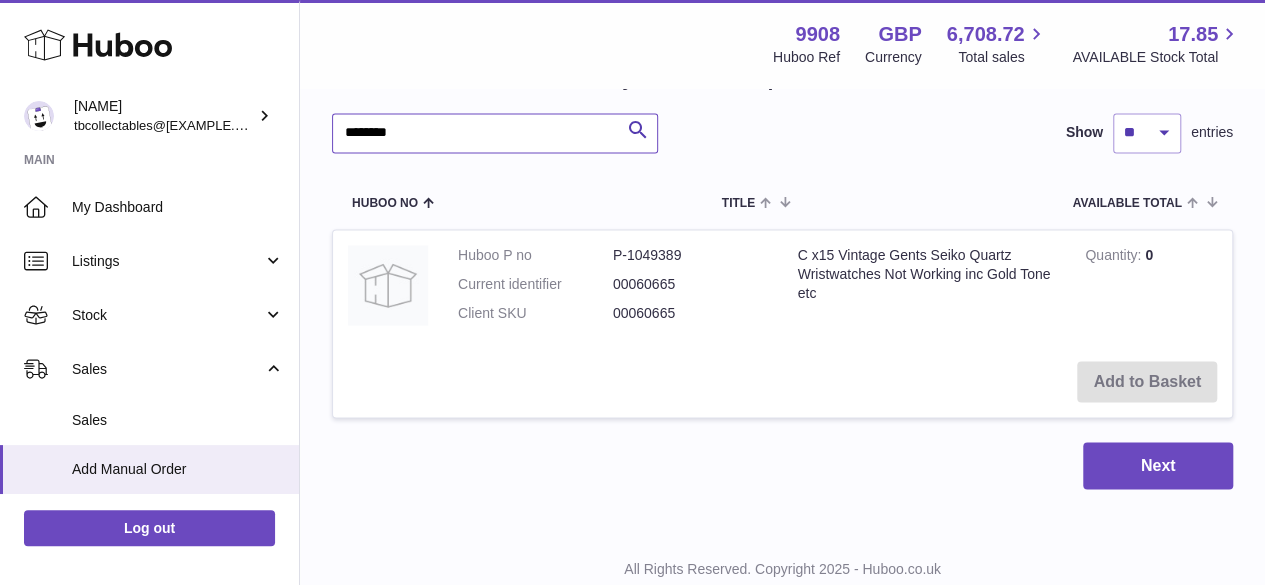 drag, startPoint x: 432, startPoint y: 122, endPoint x: 333, endPoint y: 123, distance: 99.00505 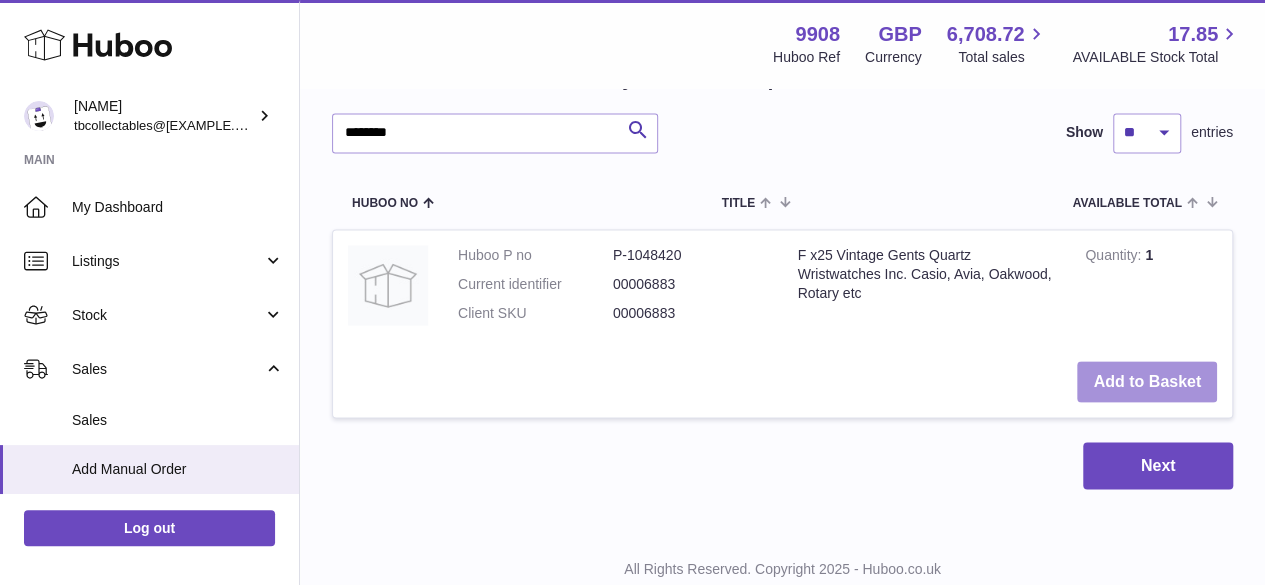 click on "Add to Basket" at bounding box center (1147, 381) 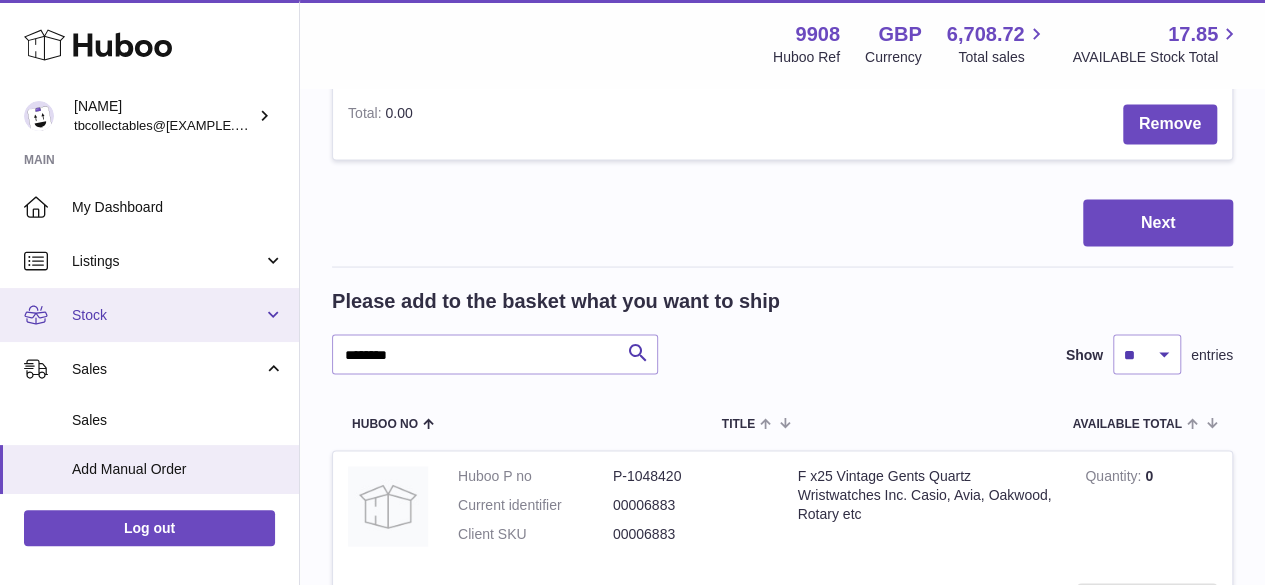 scroll, scrollTop: 1944, scrollLeft: 0, axis: vertical 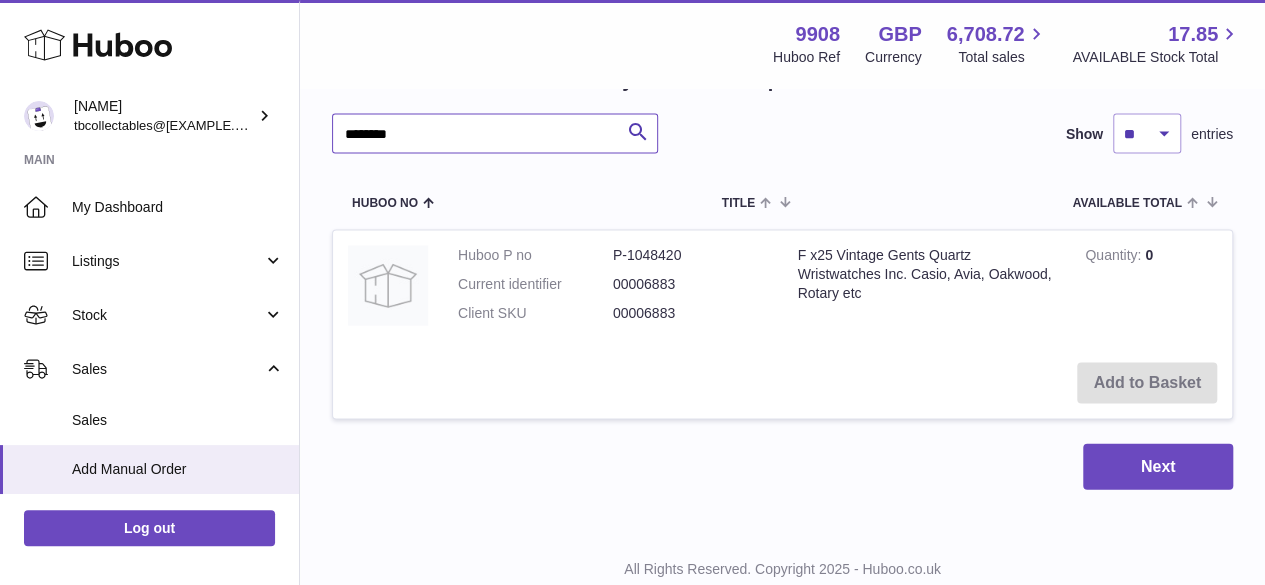 drag, startPoint x: 438, startPoint y: 141, endPoint x: 300, endPoint y: 134, distance: 138.17743 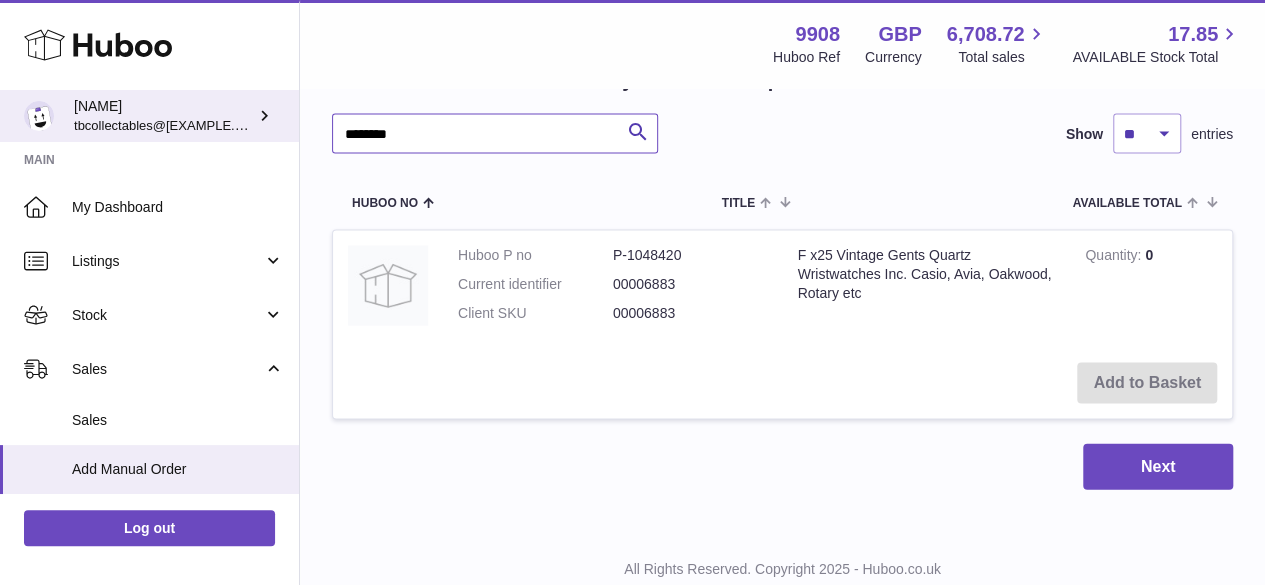 paste 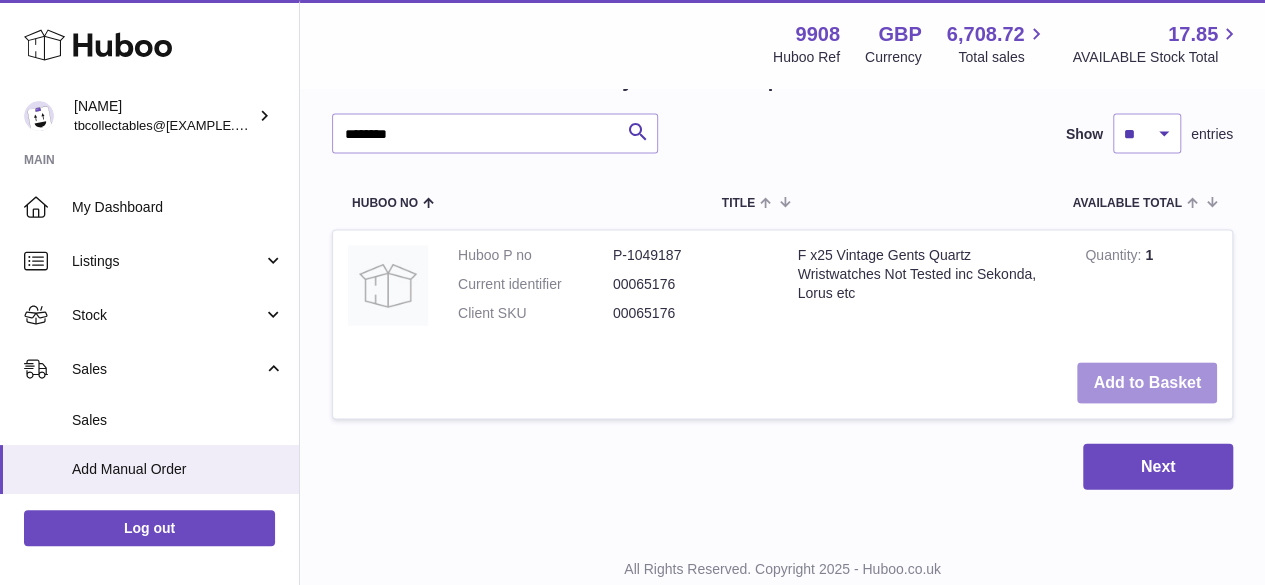 click on "Add to Basket" at bounding box center [1147, 383] 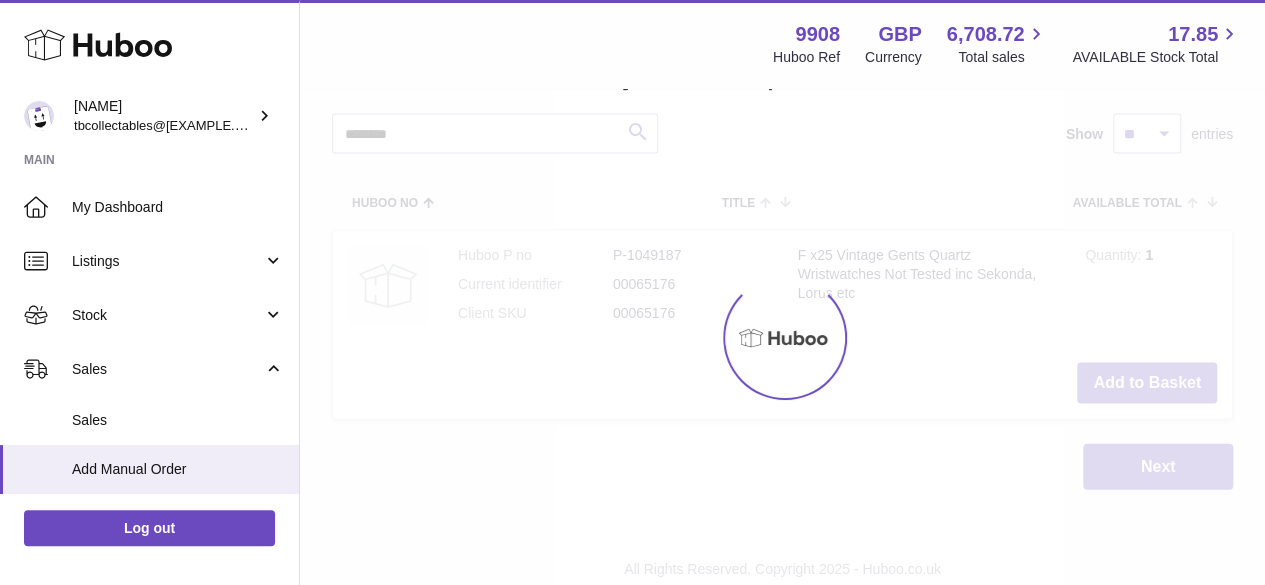 scroll, scrollTop: 2165, scrollLeft: 0, axis: vertical 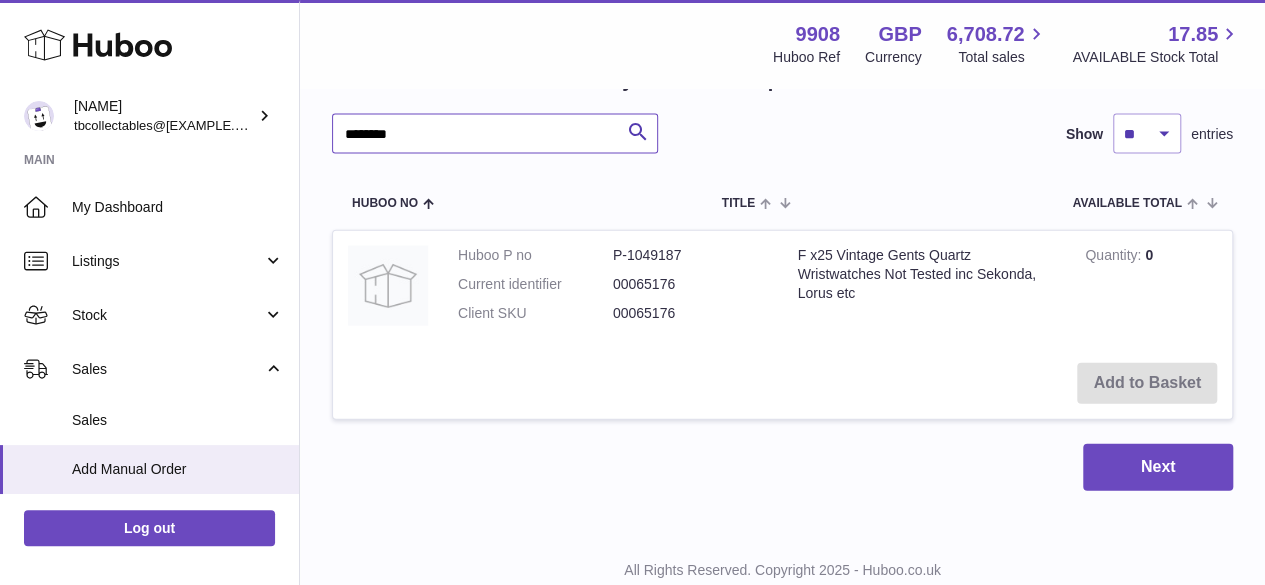 drag, startPoint x: 495, startPoint y: 141, endPoint x: 334, endPoint y: 119, distance: 162.49615 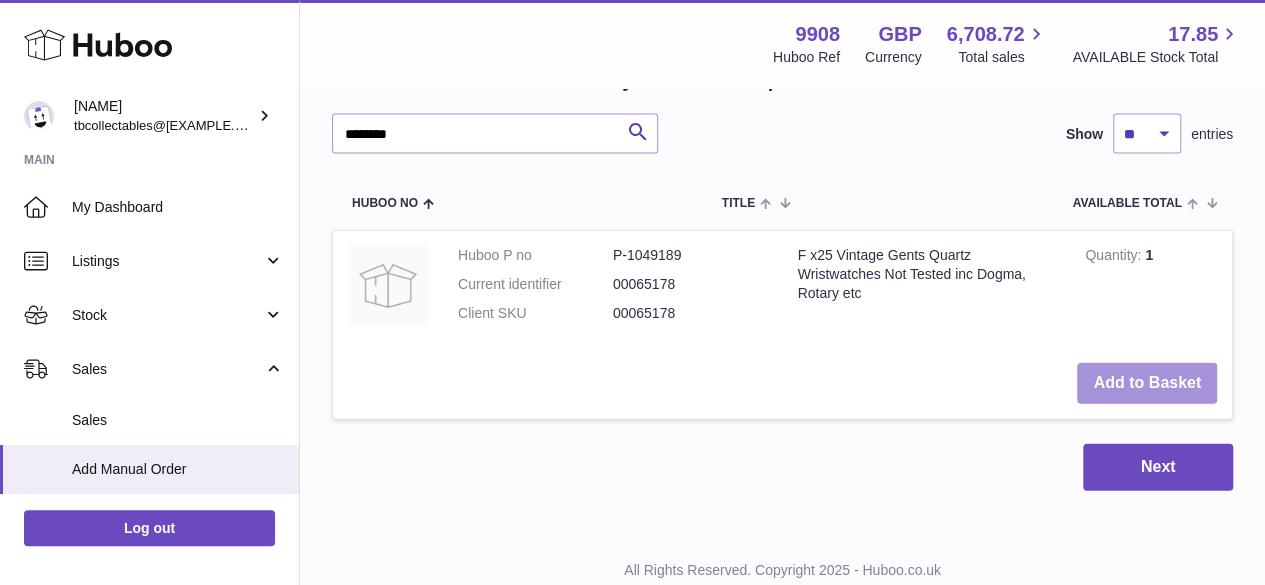 drag, startPoint x: 1146, startPoint y: 389, endPoint x: 356, endPoint y: 338, distance: 791.6445 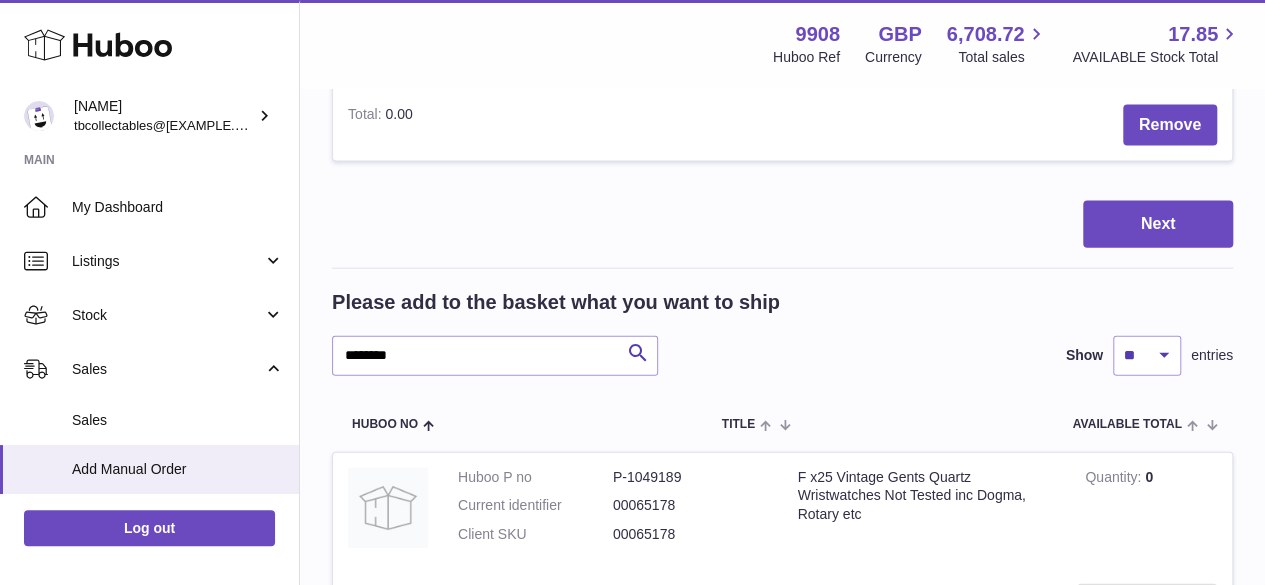 scroll, scrollTop: 2386, scrollLeft: 0, axis: vertical 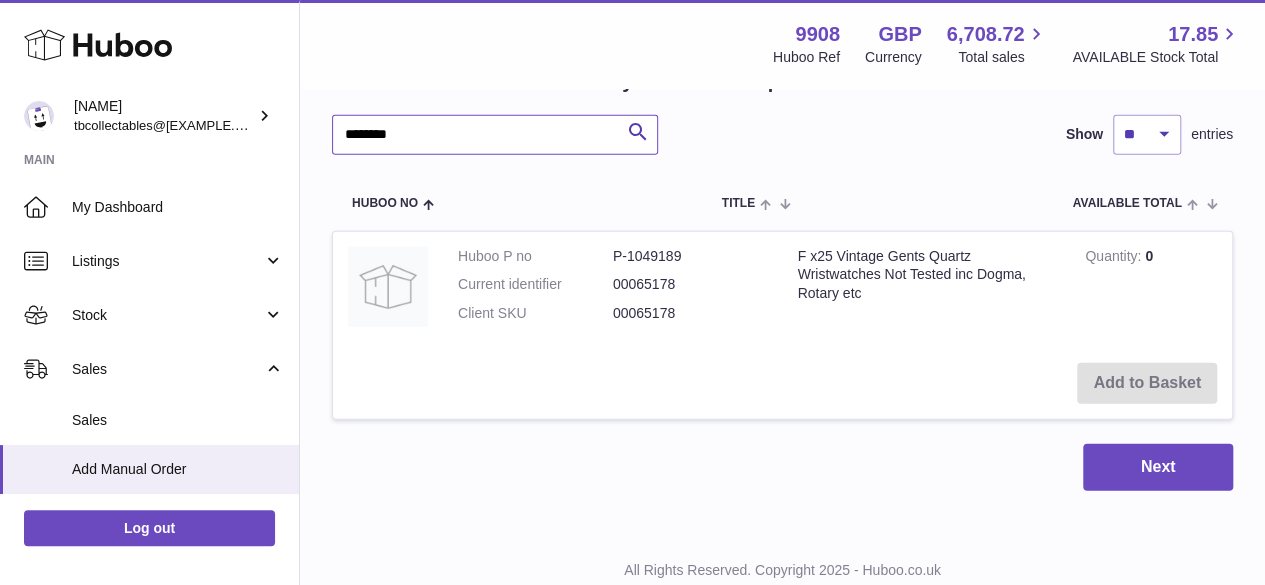 drag, startPoint x: 412, startPoint y: 140, endPoint x: 322, endPoint y: 136, distance: 90.088844 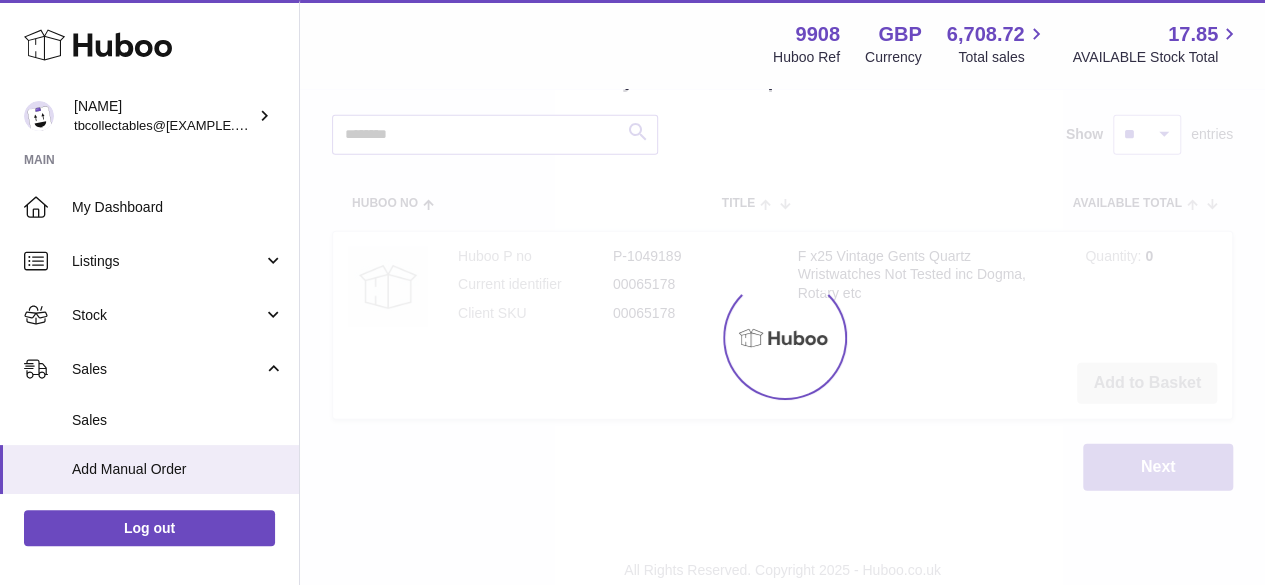 type on "********" 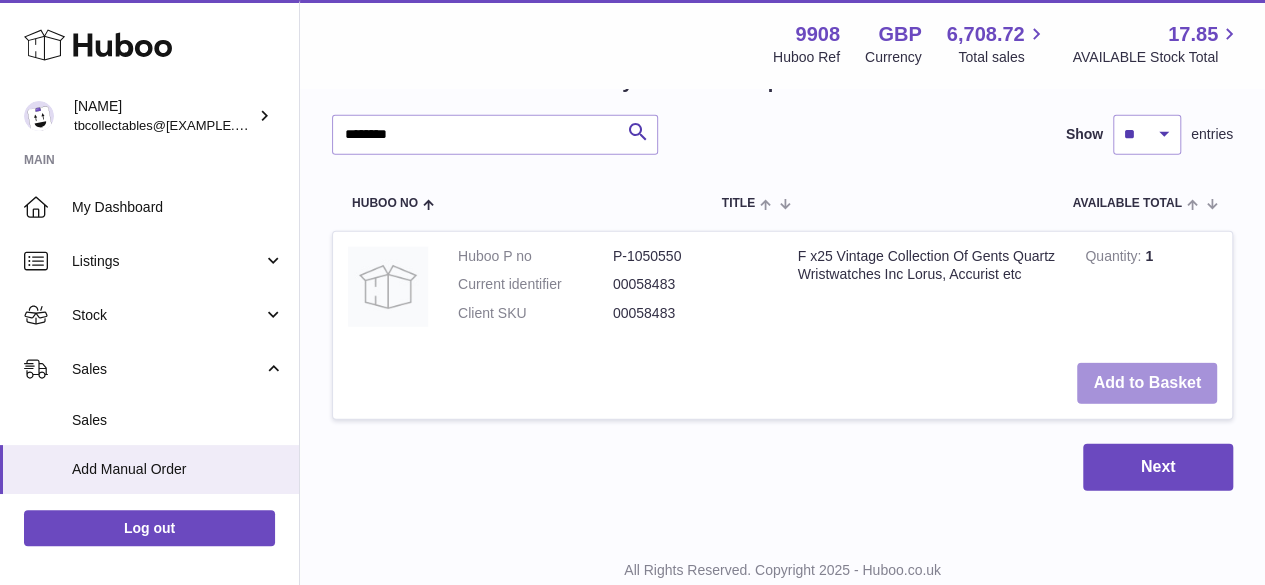 click on "Add to Basket" at bounding box center (1147, 383) 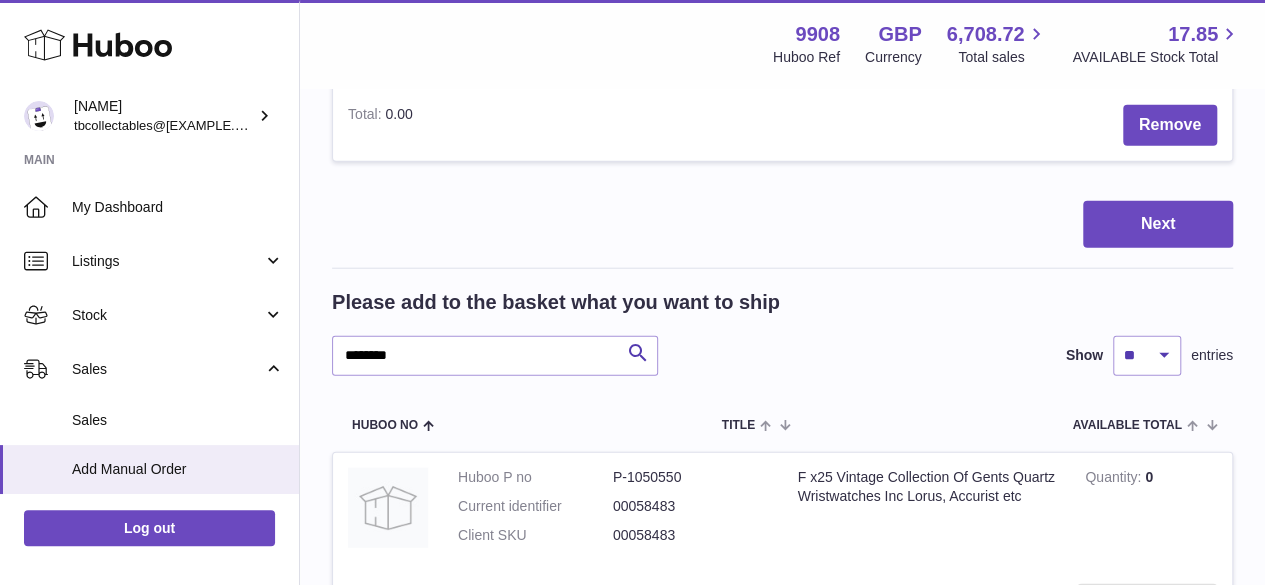scroll, scrollTop: 2606, scrollLeft: 0, axis: vertical 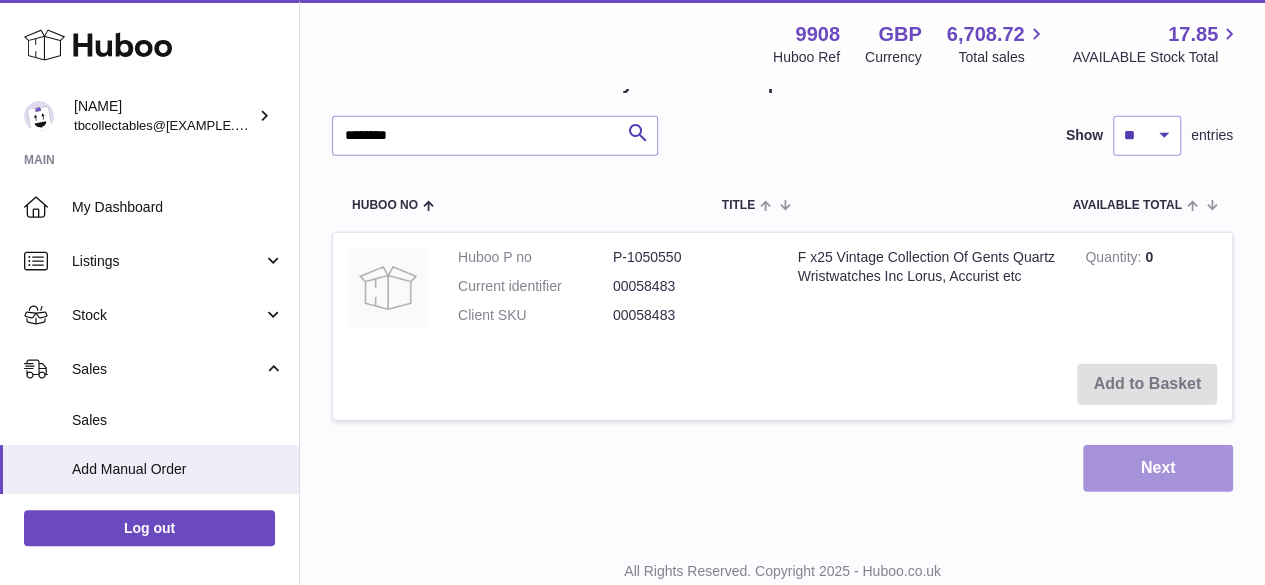 click on "Next" at bounding box center [1158, 468] 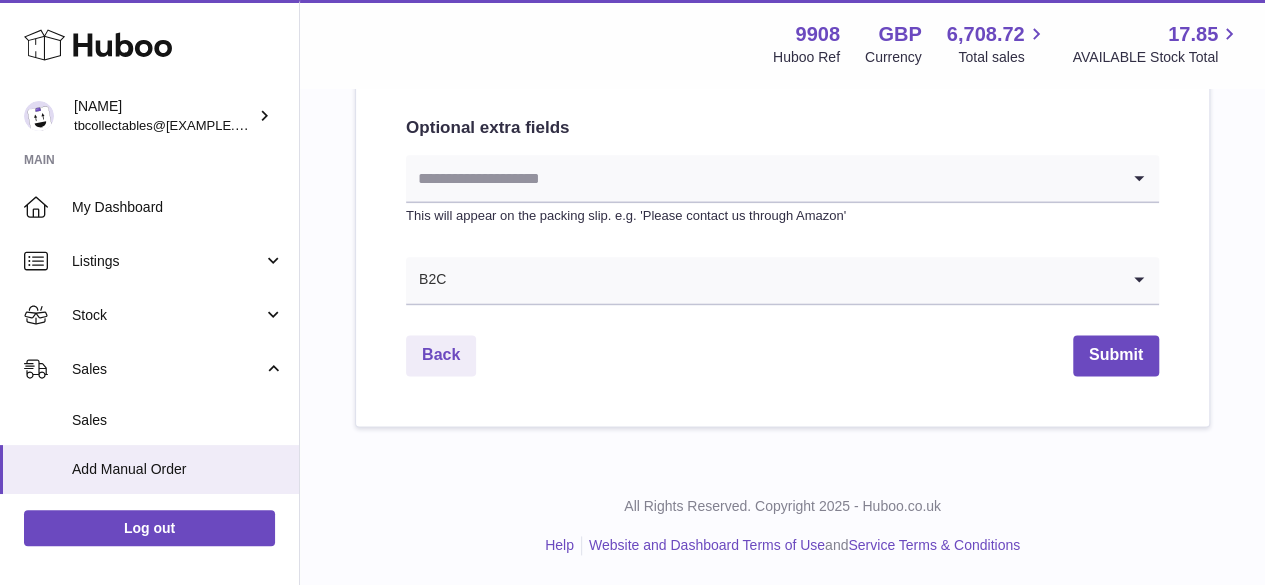 scroll, scrollTop: 0, scrollLeft: 0, axis: both 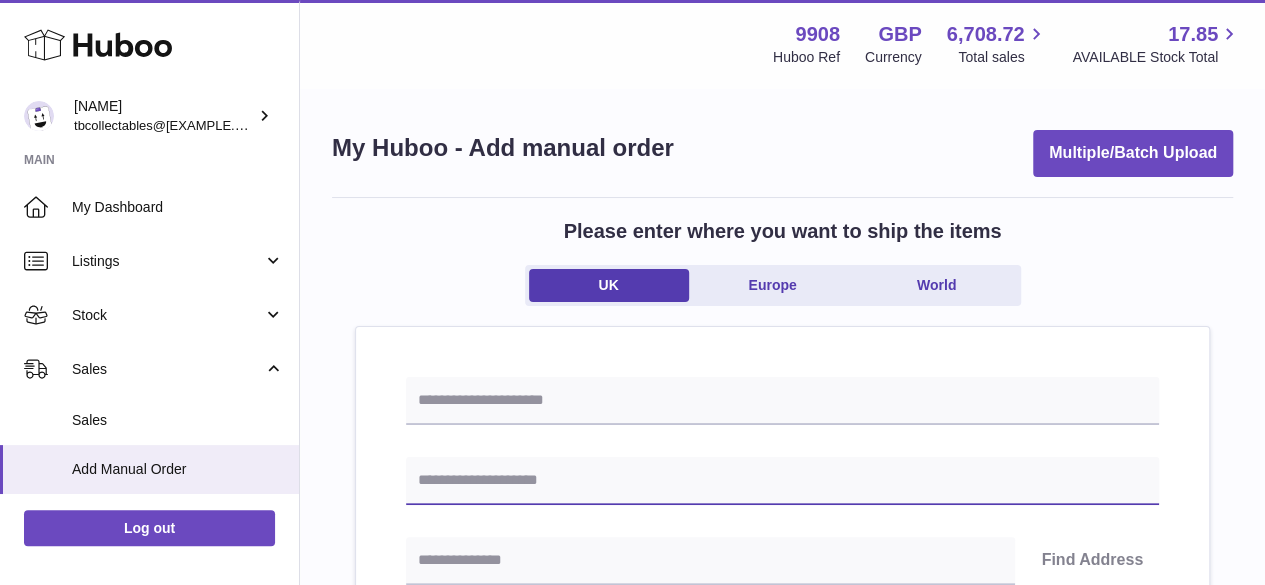 click at bounding box center (782, 481) 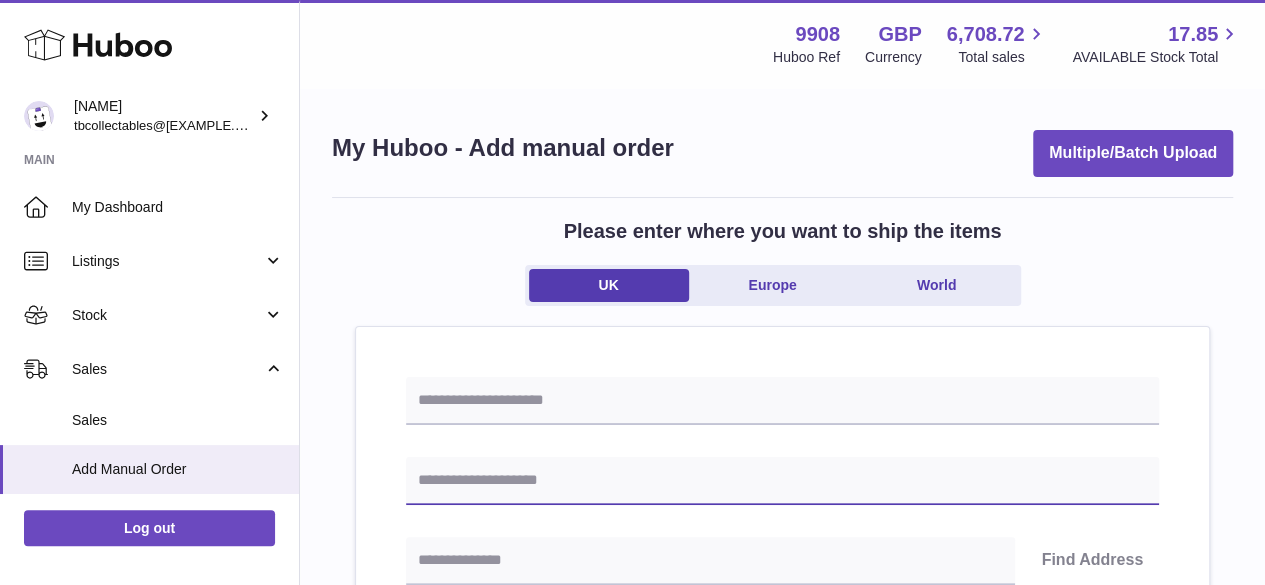 paste on "**********" 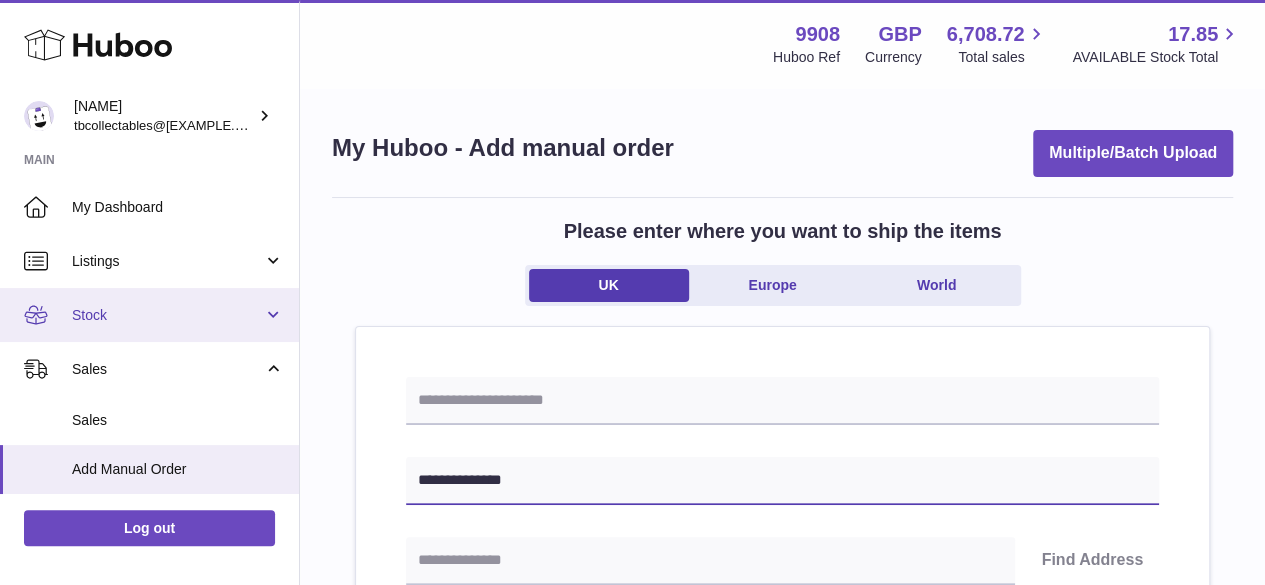 type on "**********" 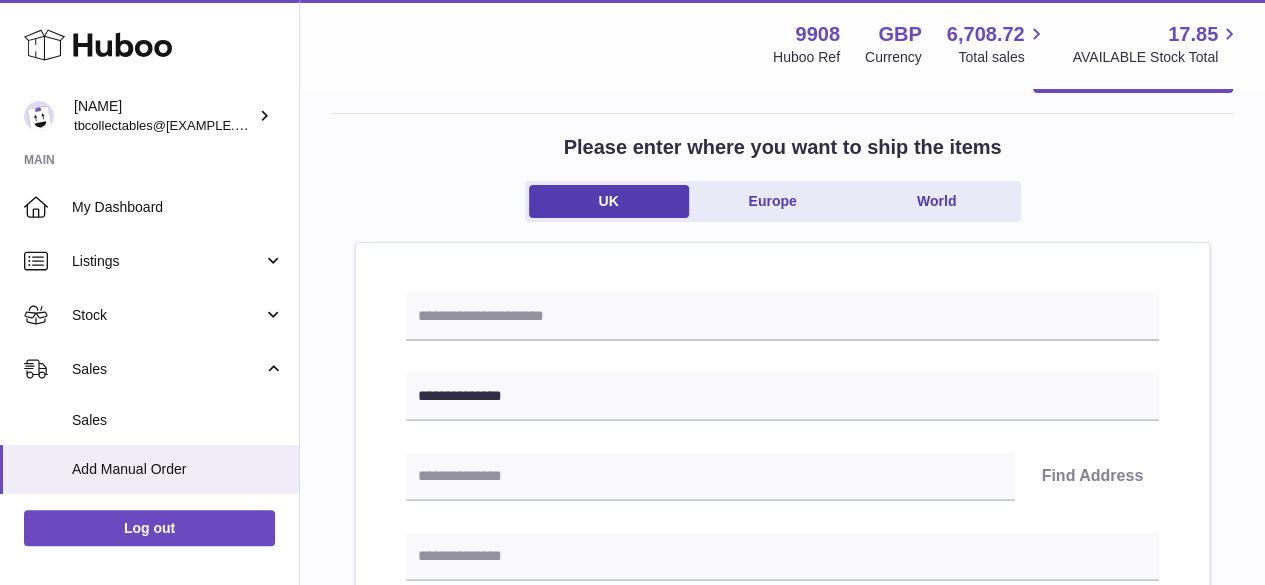 scroll, scrollTop: 133, scrollLeft: 0, axis: vertical 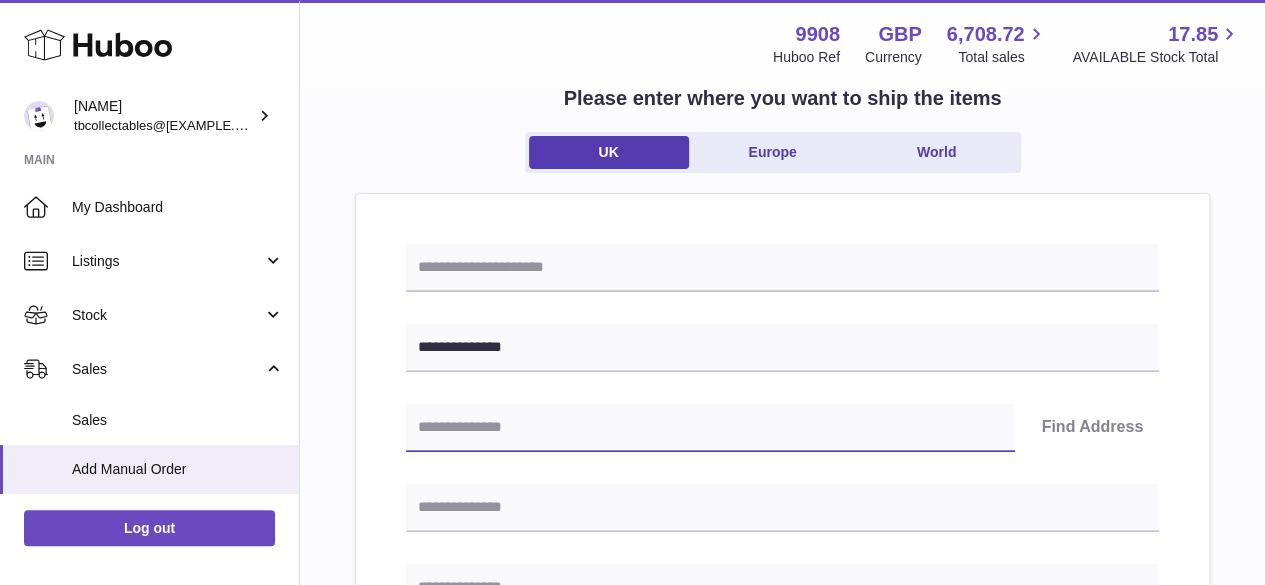 click at bounding box center (710, 428) 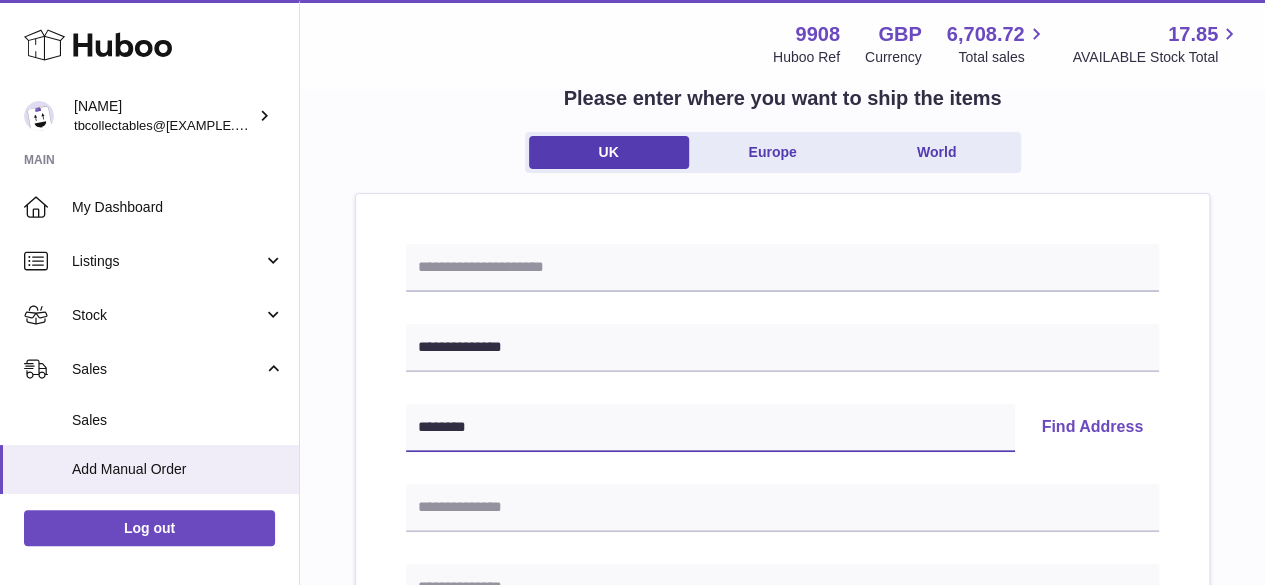type on "********" 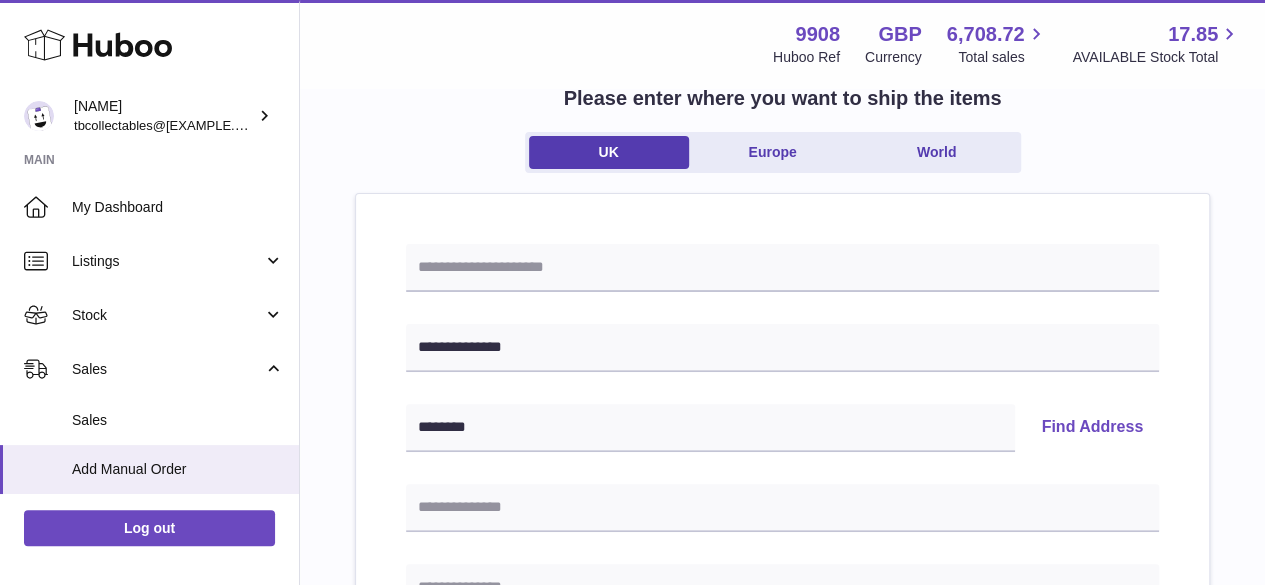 click on "Find Address" at bounding box center (1092, 428) 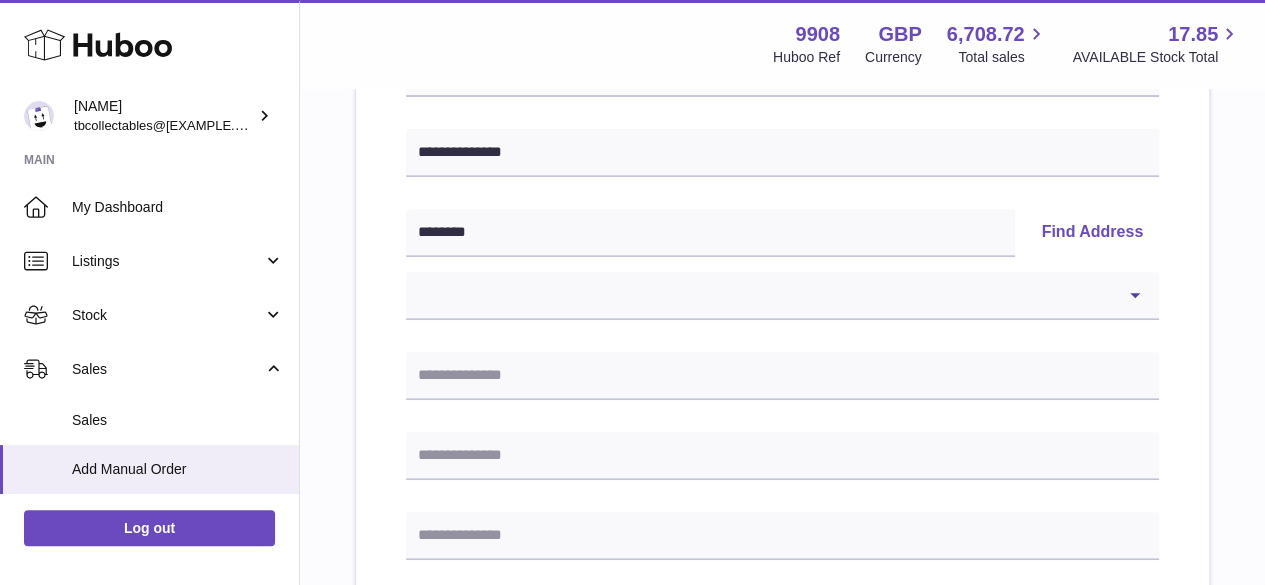 scroll, scrollTop: 400, scrollLeft: 0, axis: vertical 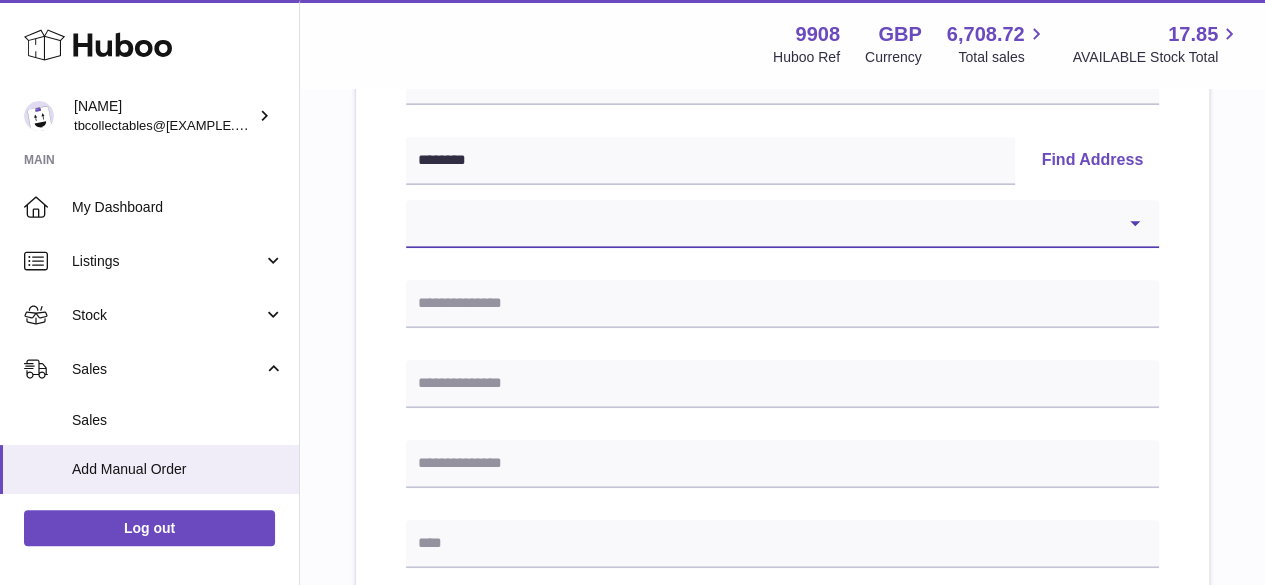 click on "**********" at bounding box center (782, 224) 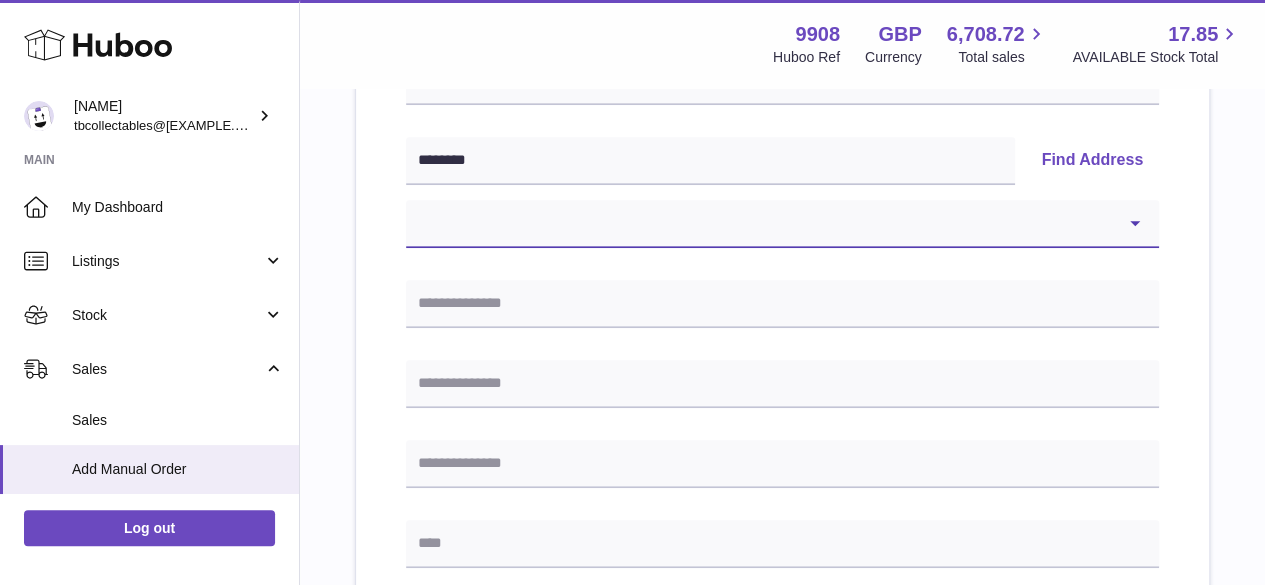 select on "**" 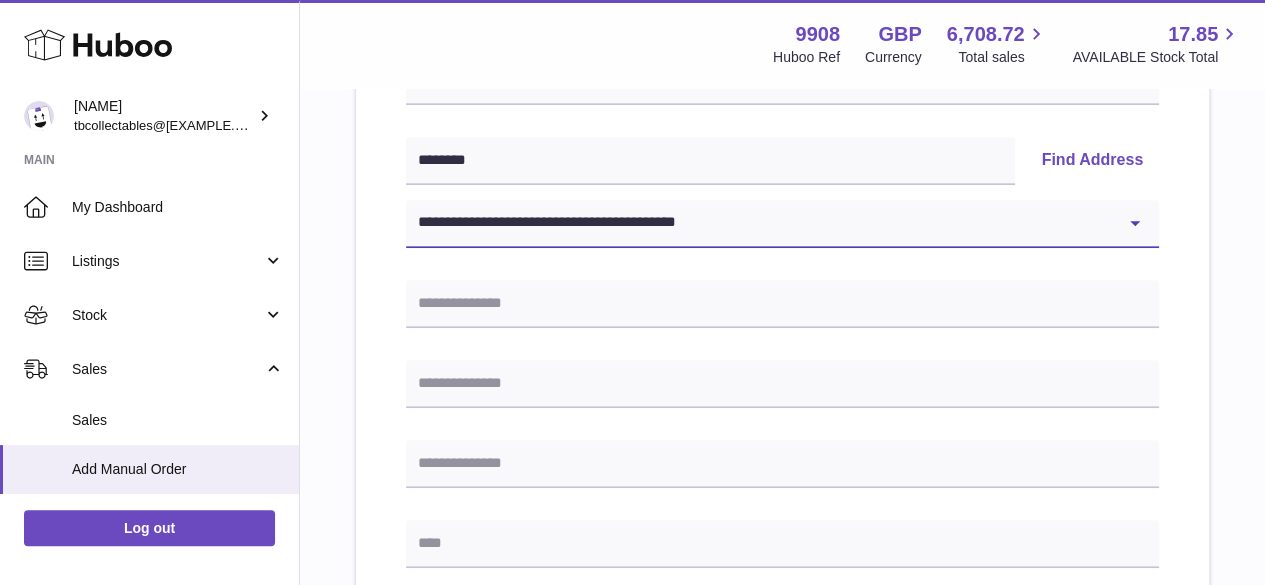 click on "**********" at bounding box center (782, 224) 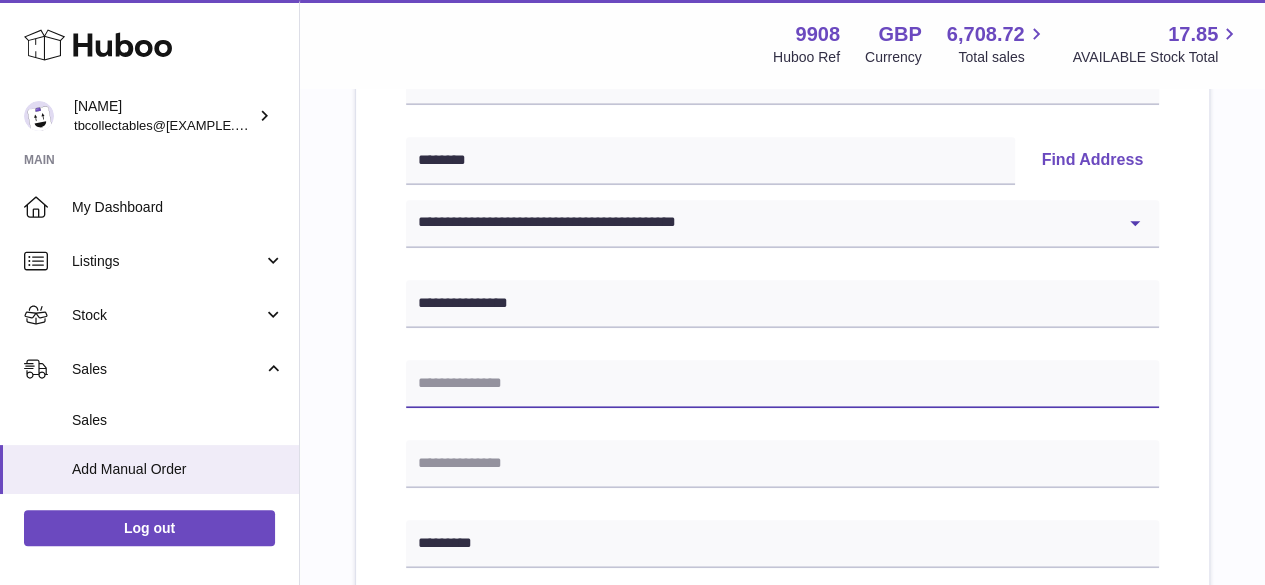 click at bounding box center [782, 384] 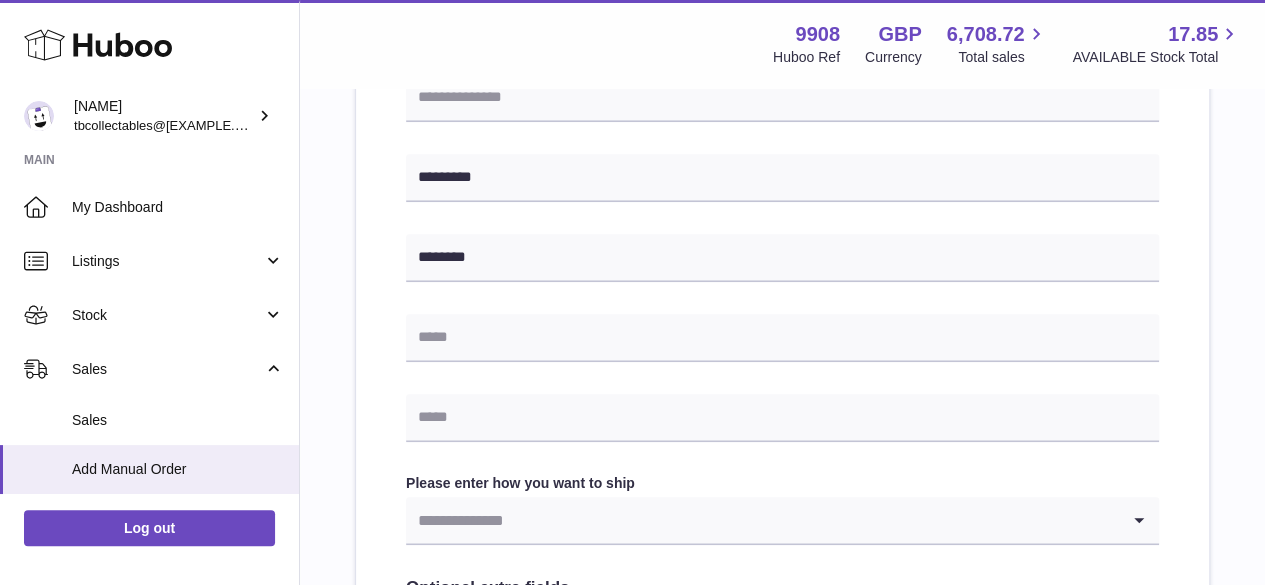 scroll, scrollTop: 800, scrollLeft: 0, axis: vertical 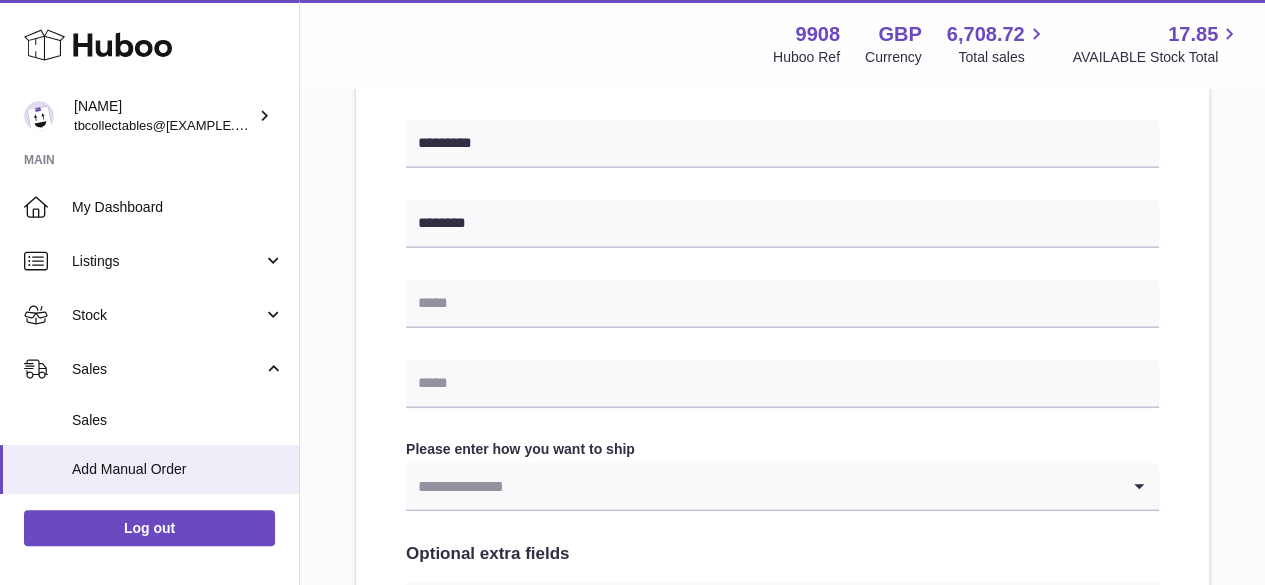 type on "**********" 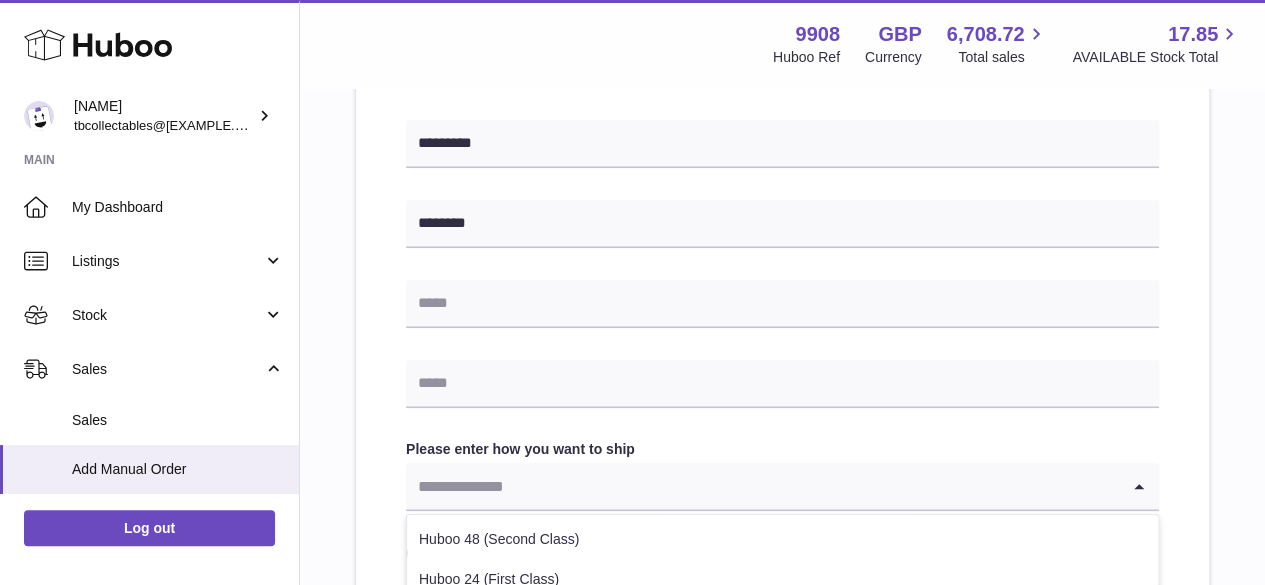 scroll, scrollTop: 933, scrollLeft: 0, axis: vertical 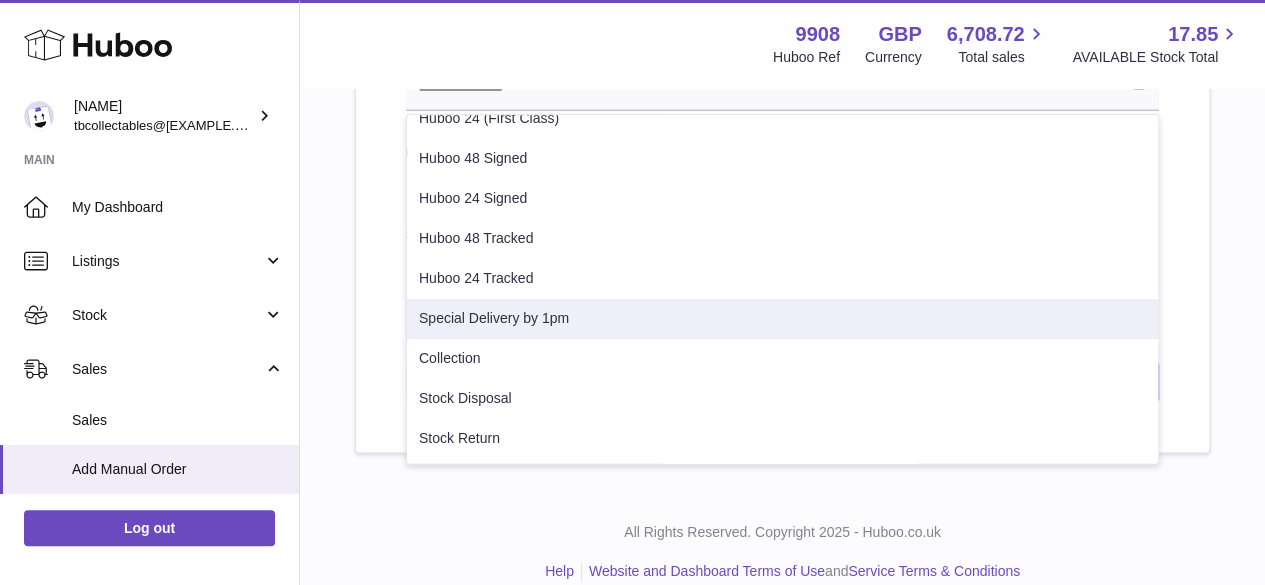 click on "Special Delivery by 1pm" at bounding box center (782, 319) 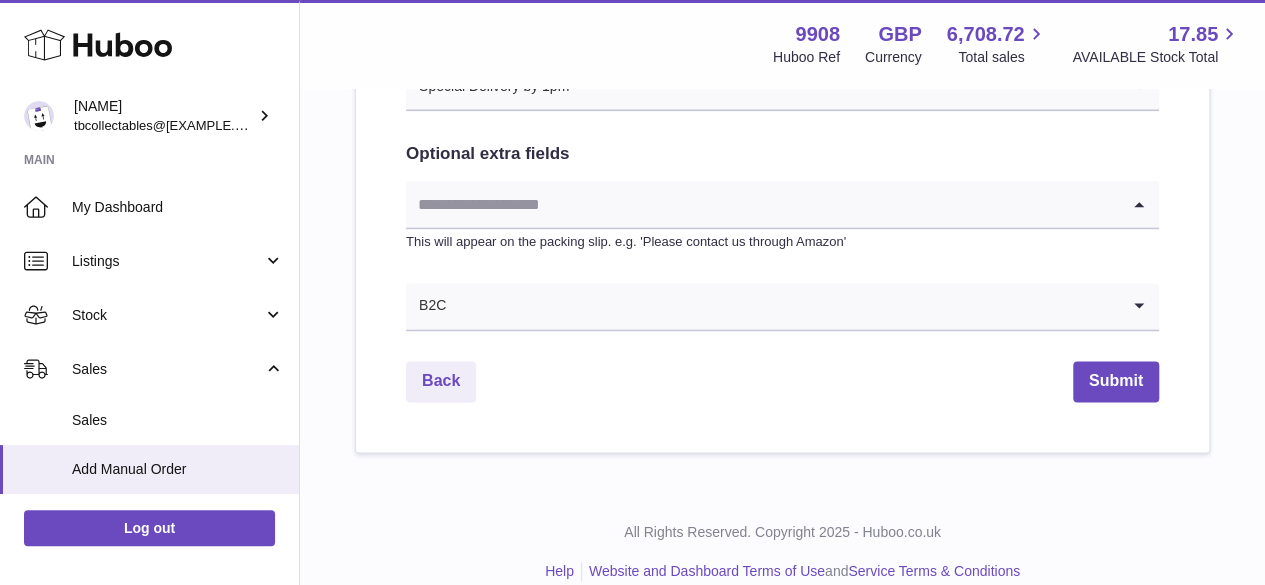 click at bounding box center (762, 204) 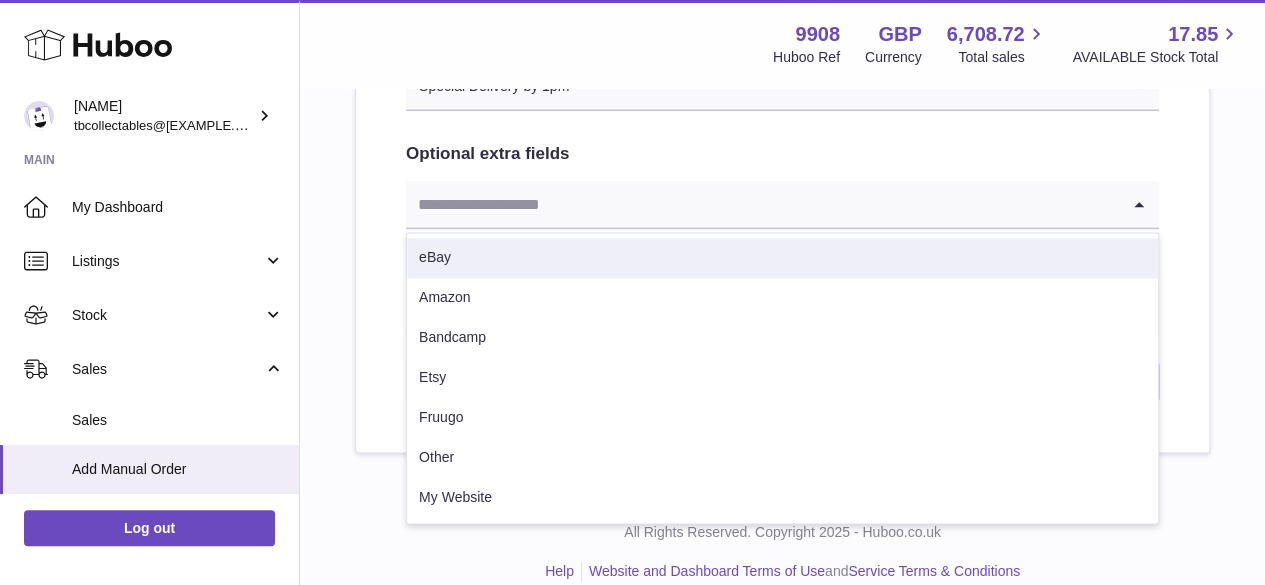 click on "eBay" at bounding box center [782, 258] 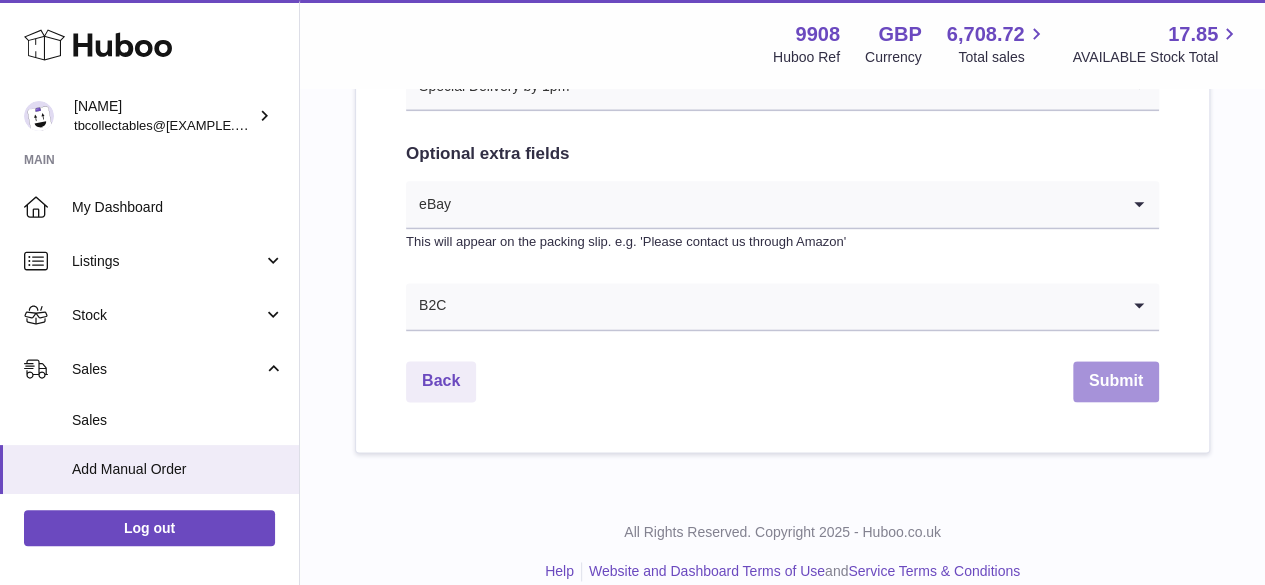 click on "Submit" at bounding box center (1116, 381) 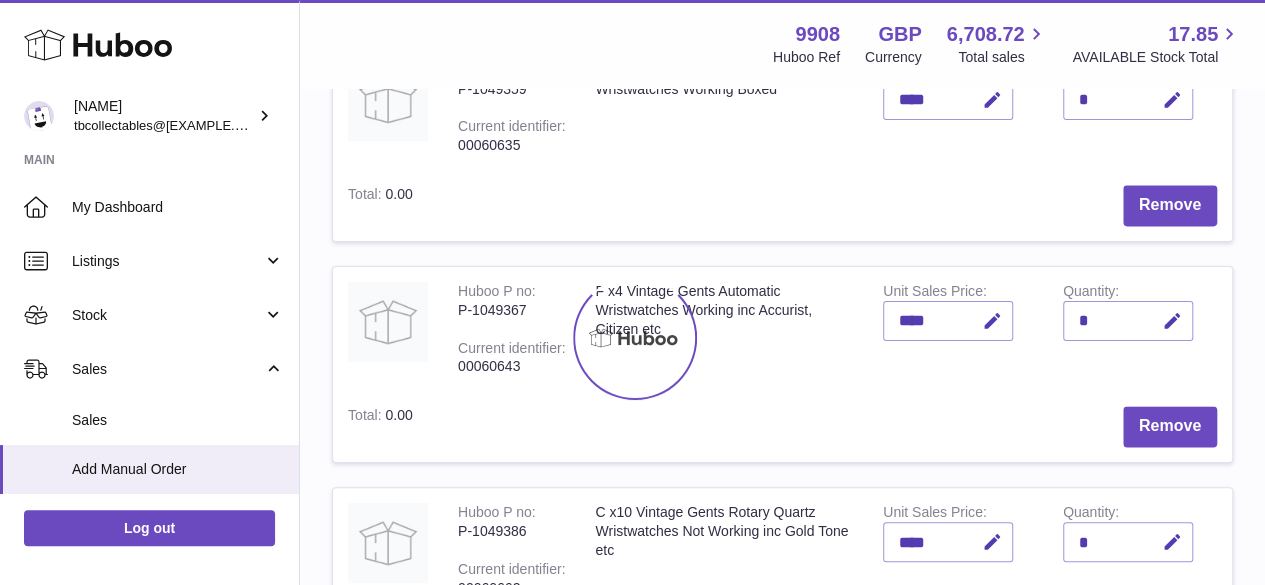 scroll, scrollTop: 0, scrollLeft: 0, axis: both 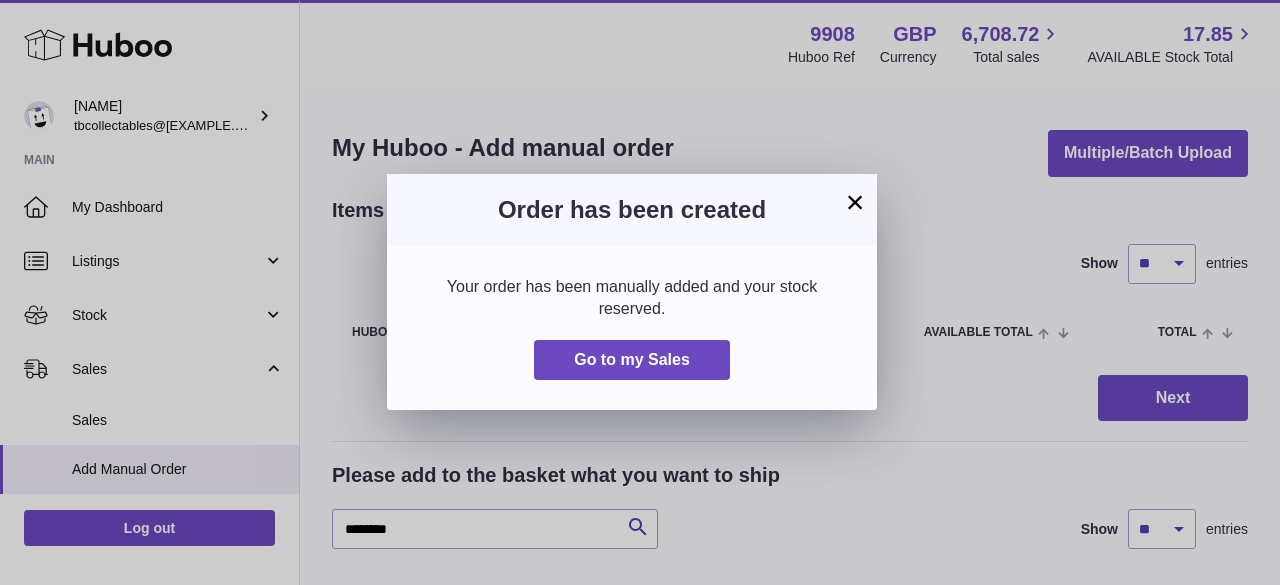 click on "×" at bounding box center [855, 202] 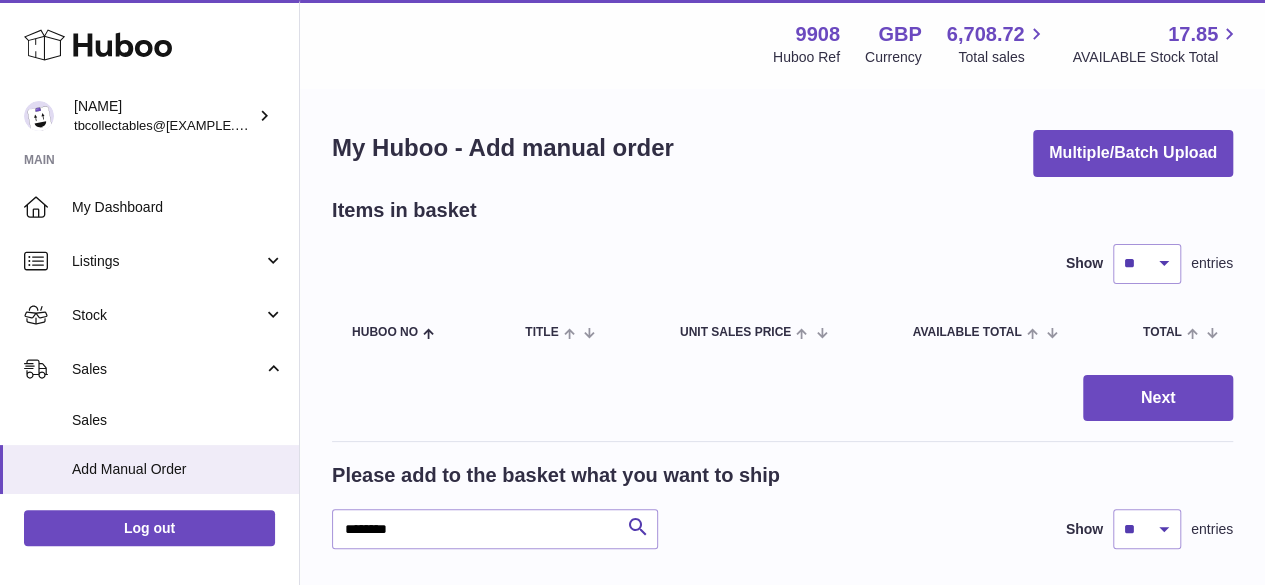 scroll, scrollTop: 266, scrollLeft: 0, axis: vertical 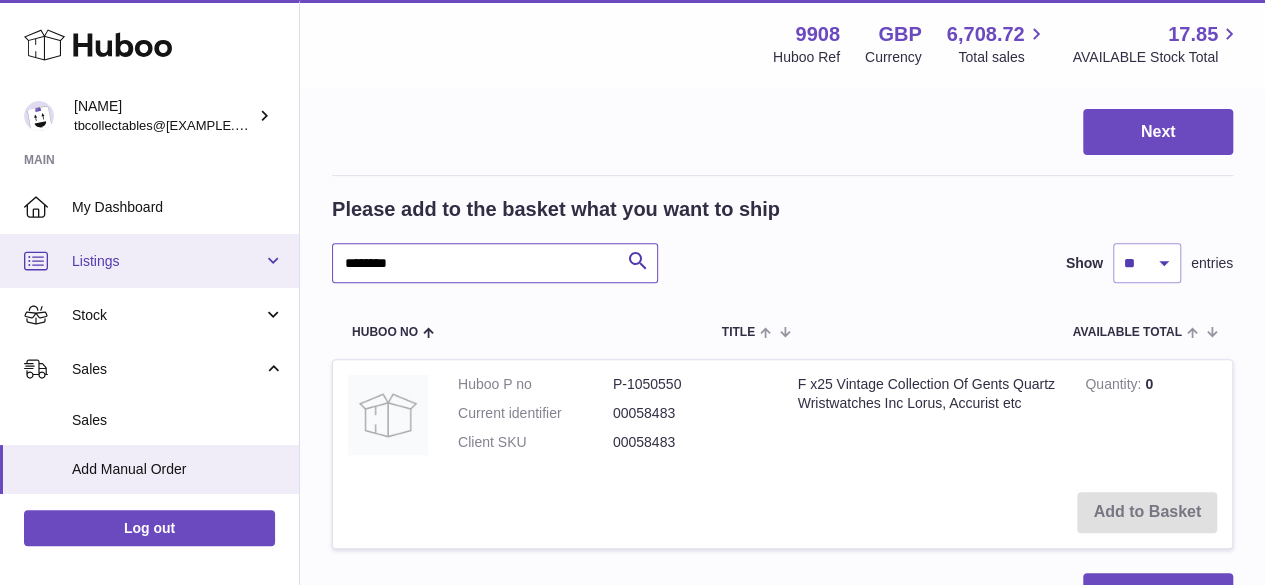 drag, startPoint x: 439, startPoint y: 265, endPoint x: 294, endPoint y: 263, distance: 145.0138 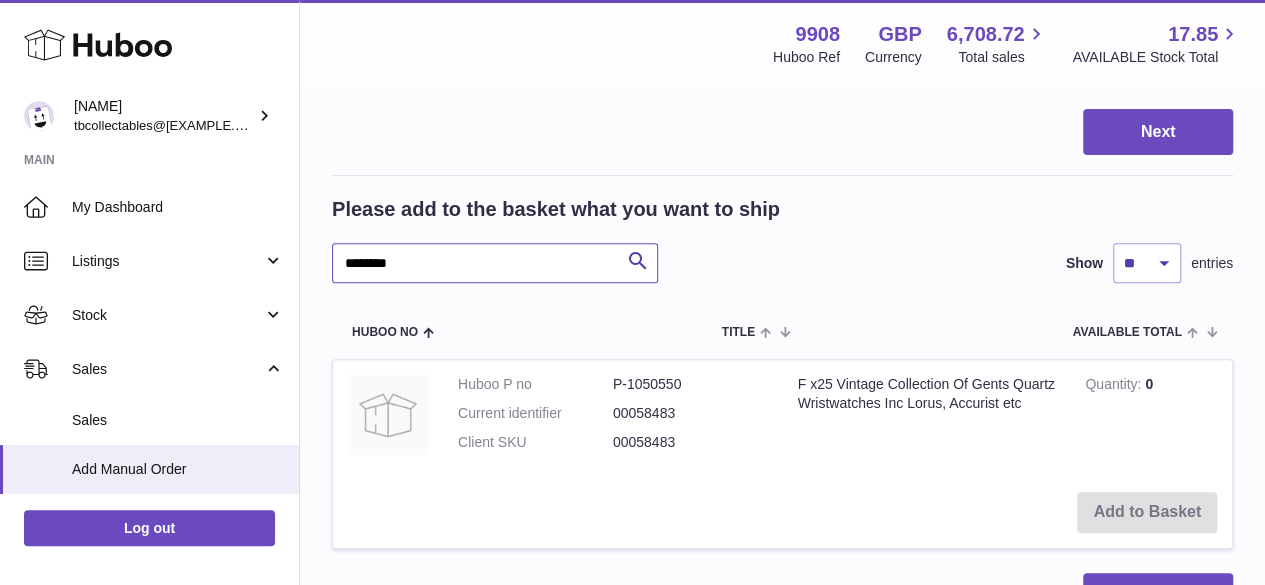 paste 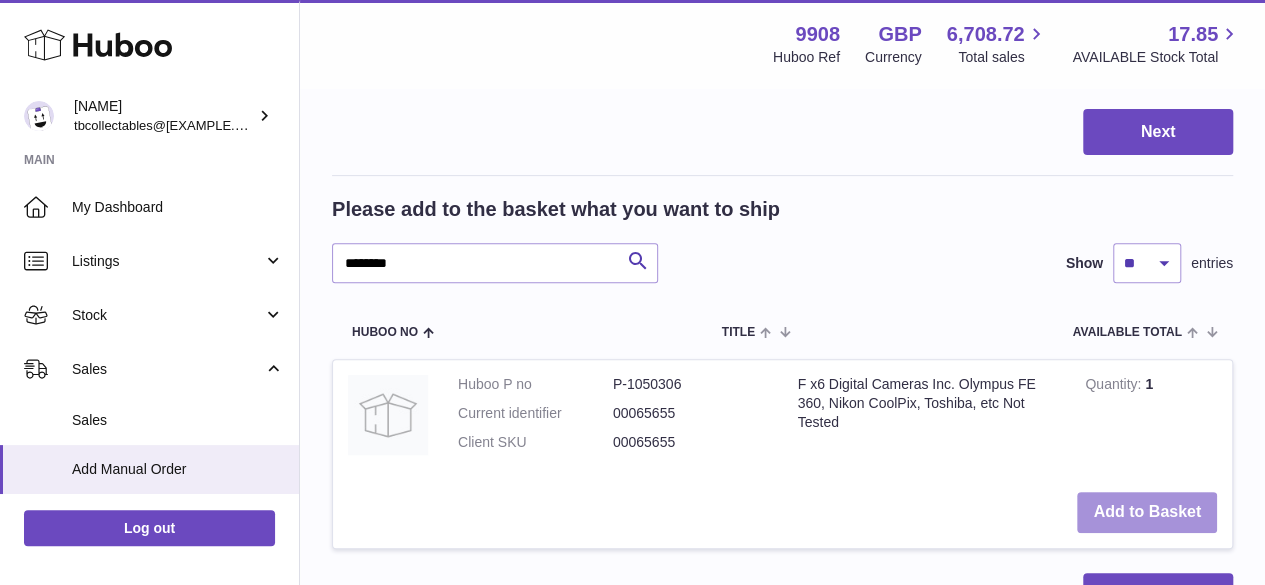 click on "Add to Basket" at bounding box center [1147, 512] 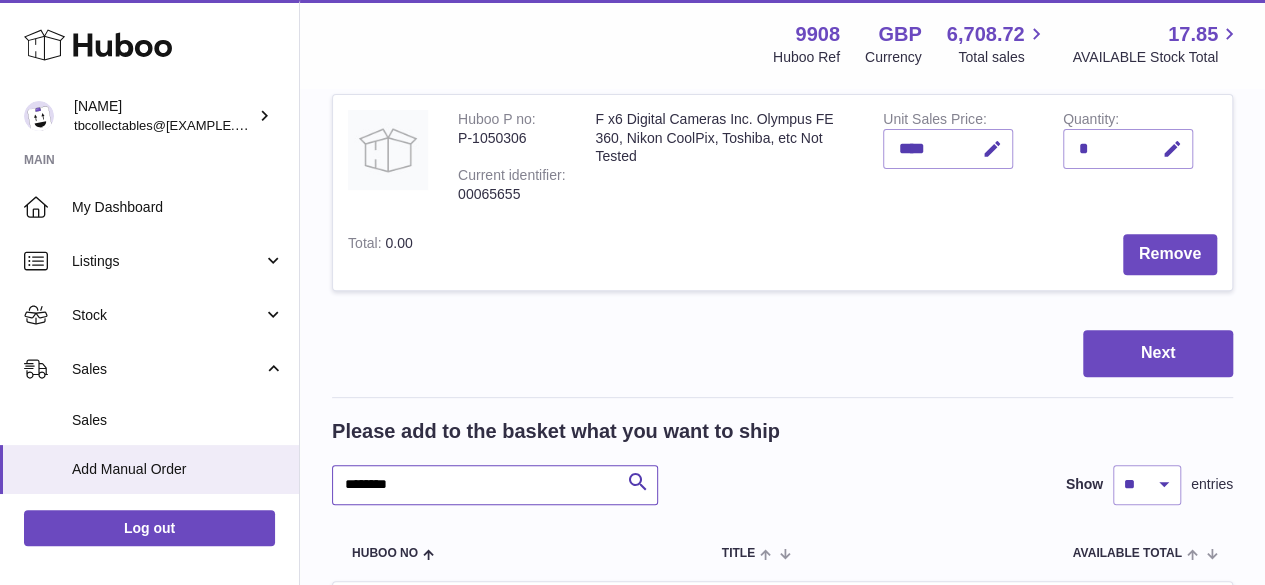 drag, startPoint x: 434, startPoint y: 495, endPoint x: 296, endPoint y: 492, distance: 138.03261 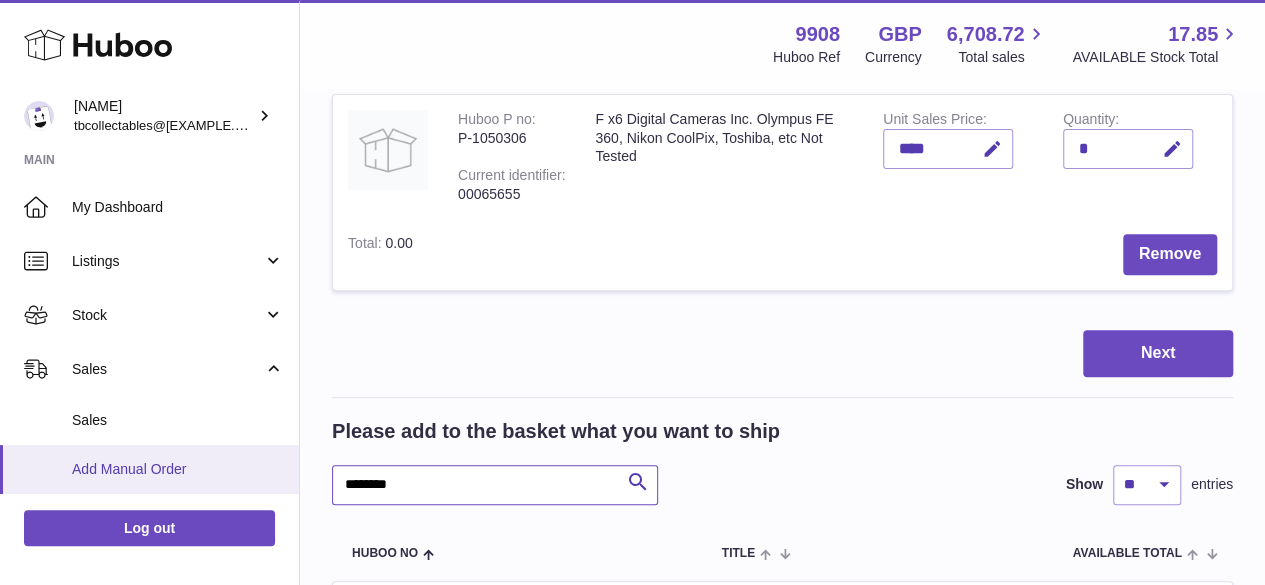 paste 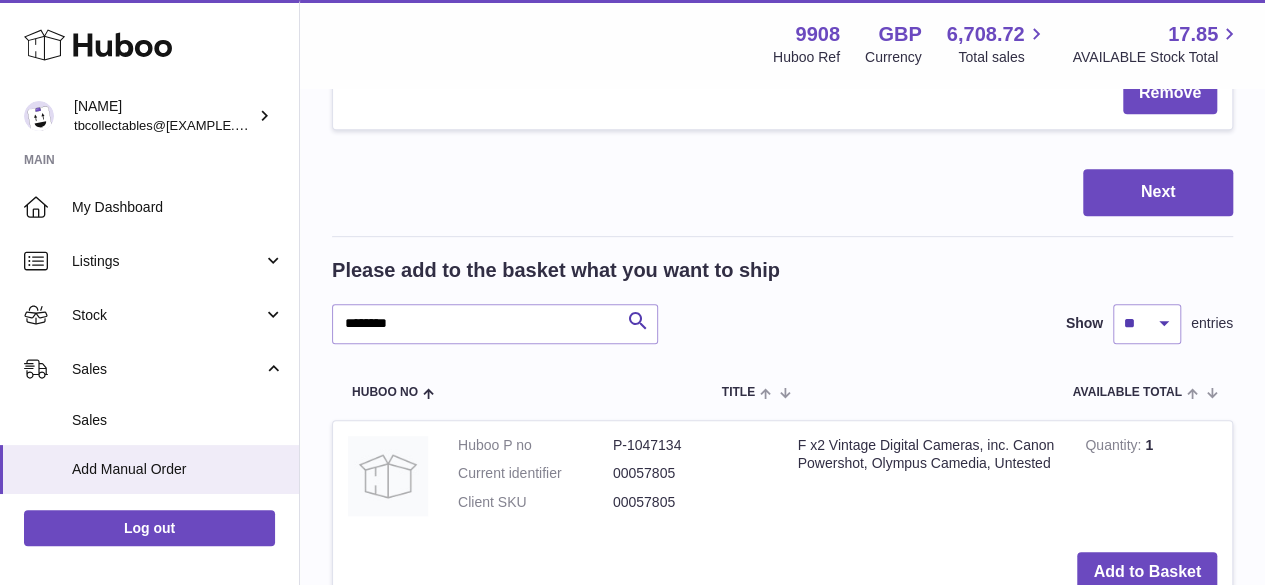 scroll, scrollTop: 533, scrollLeft: 0, axis: vertical 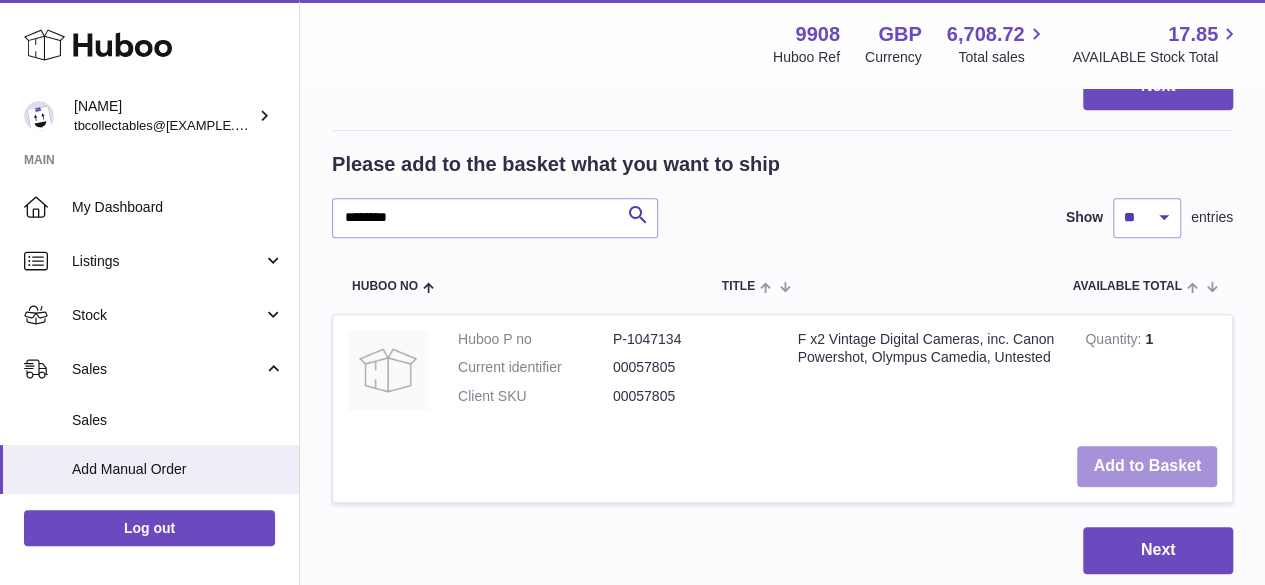 drag, startPoint x: 1180, startPoint y: 475, endPoint x: 838, endPoint y: 461, distance: 342.28644 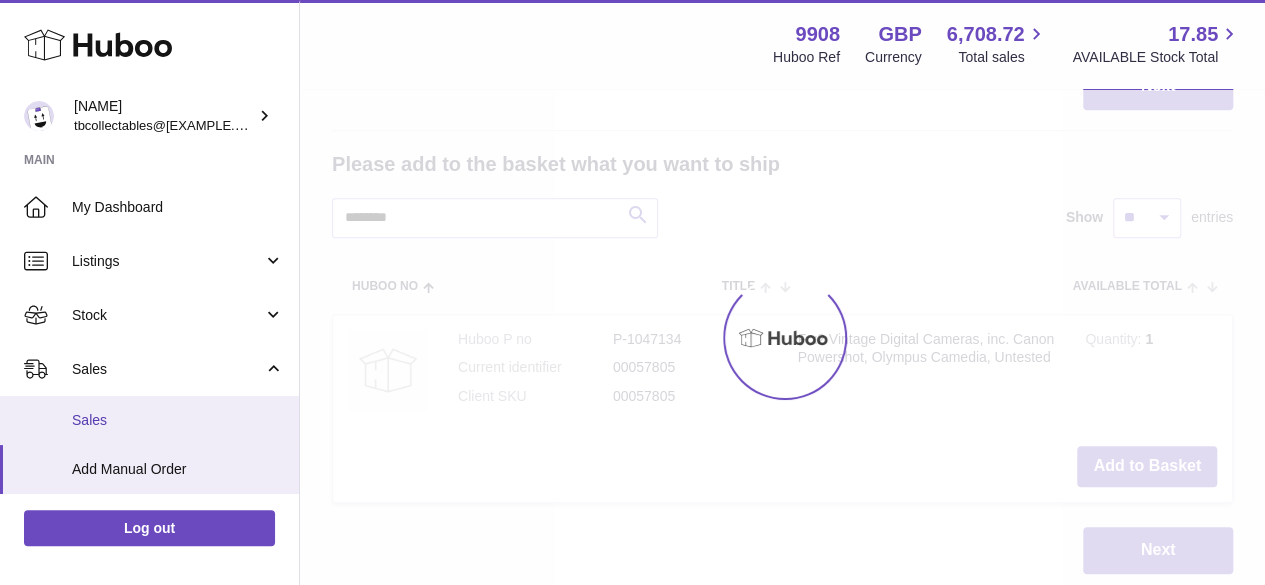 scroll, scrollTop: 754, scrollLeft: 0, axis: vertical 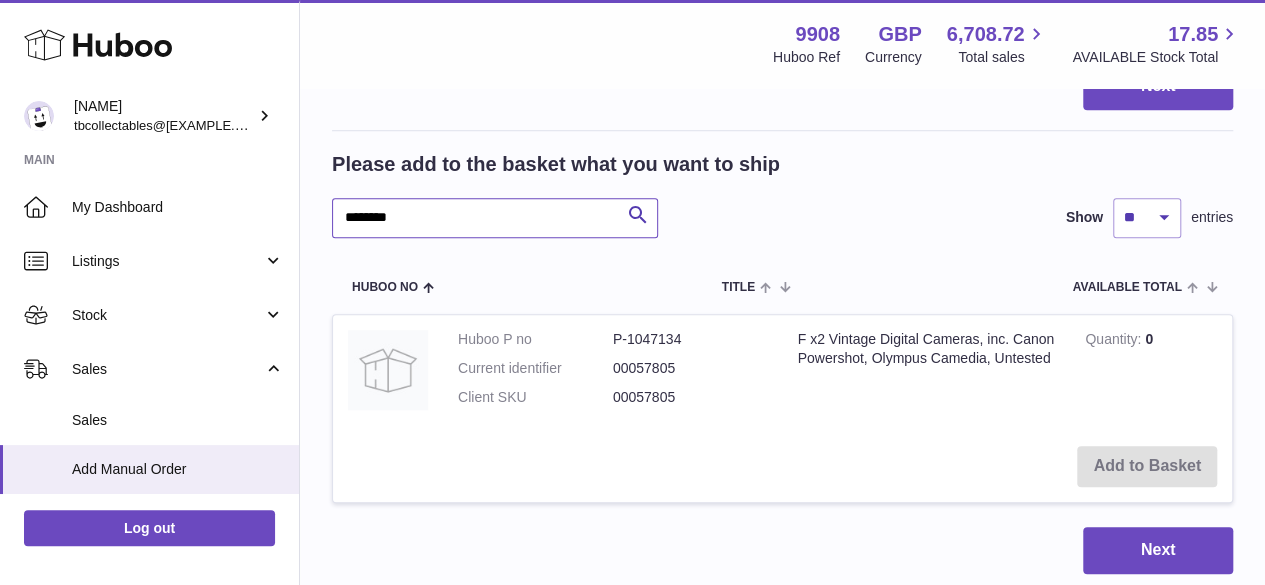 drag, startPoint x: 454, startPoint y: 223, endPoint x: 321, endPoint y: 213, distance: 133.37541 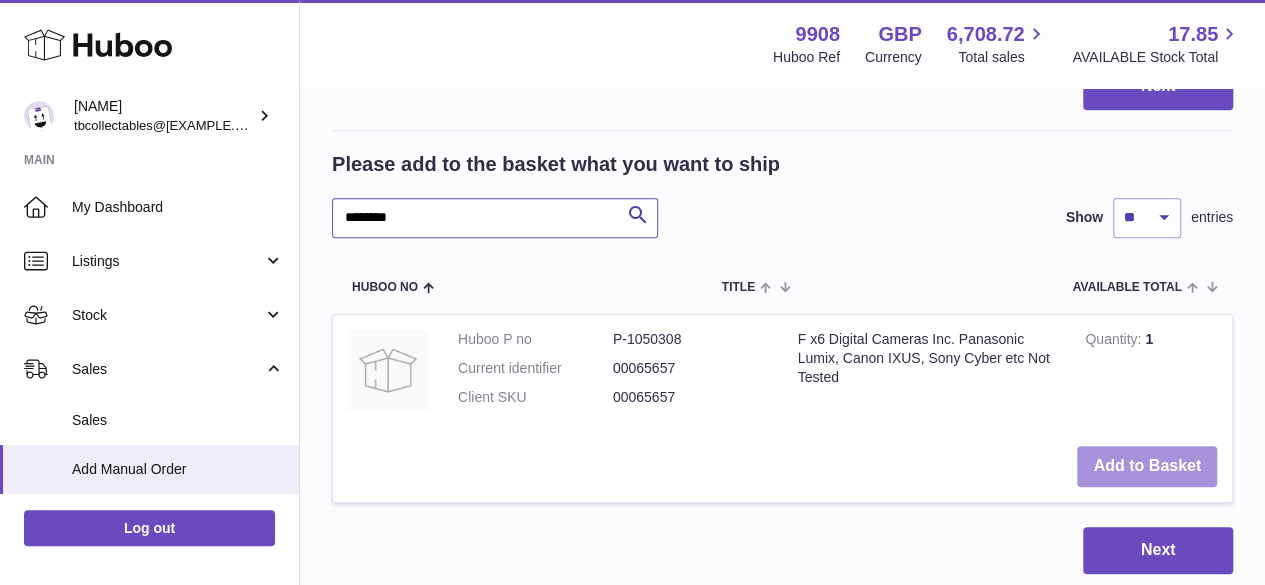 type on "********" 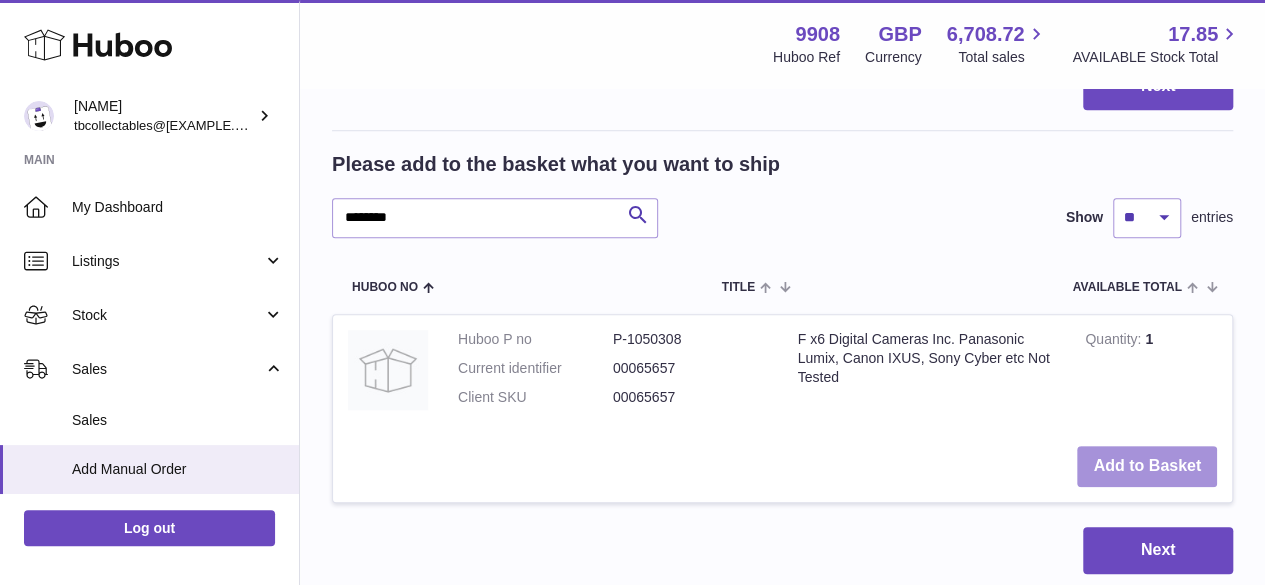 click on "Add to Basket" at bounding box center (1147, 466) 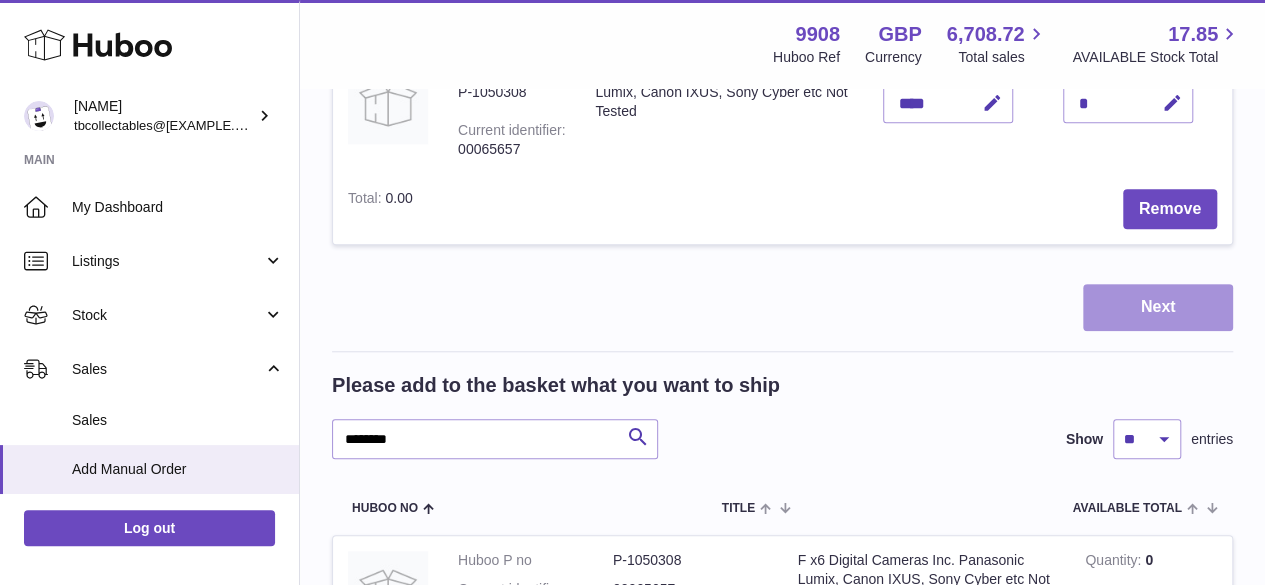 click on "Next" at bounding box center (1158, 307) 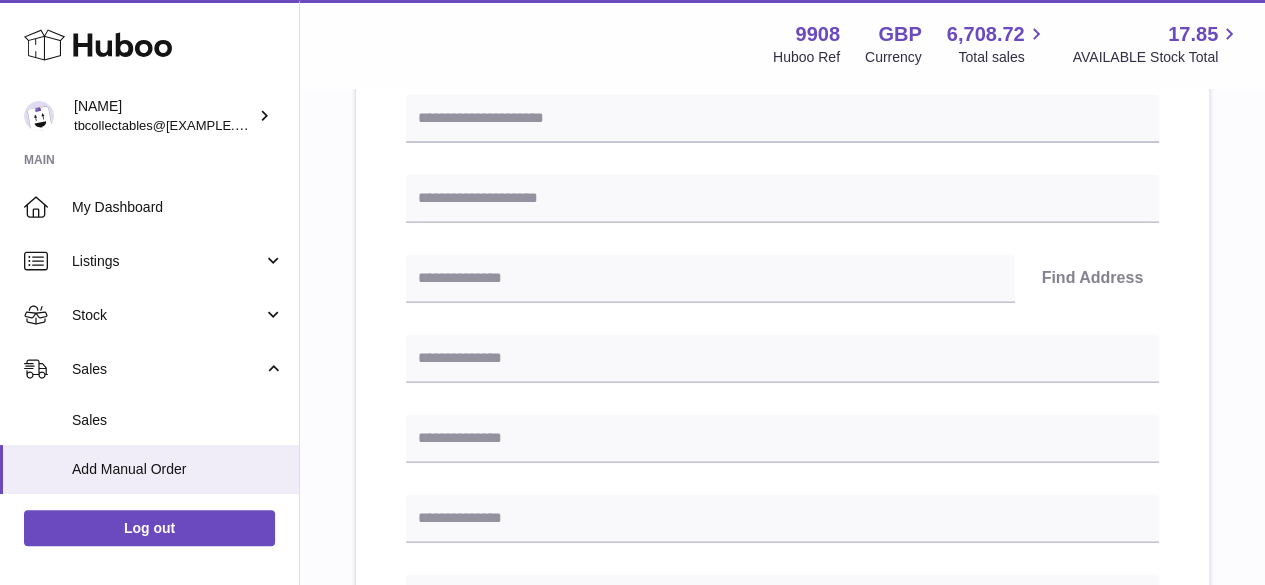 scroll, scrollTop: 228, scrollLeft: 0, axis: vertical 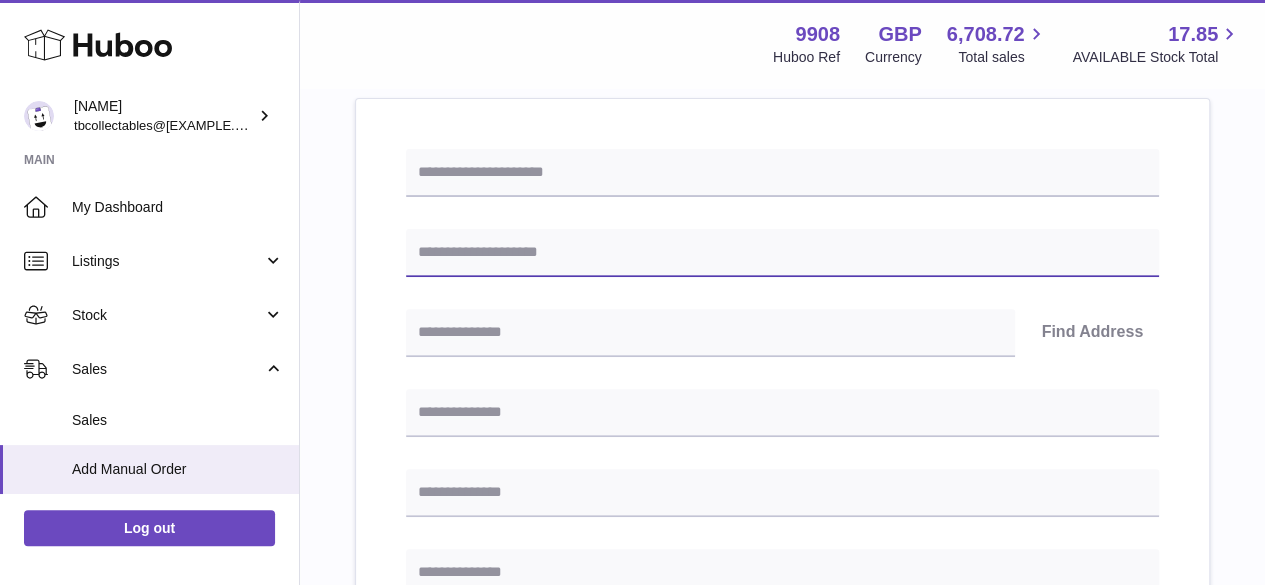 click at bounding box center [782, 253] 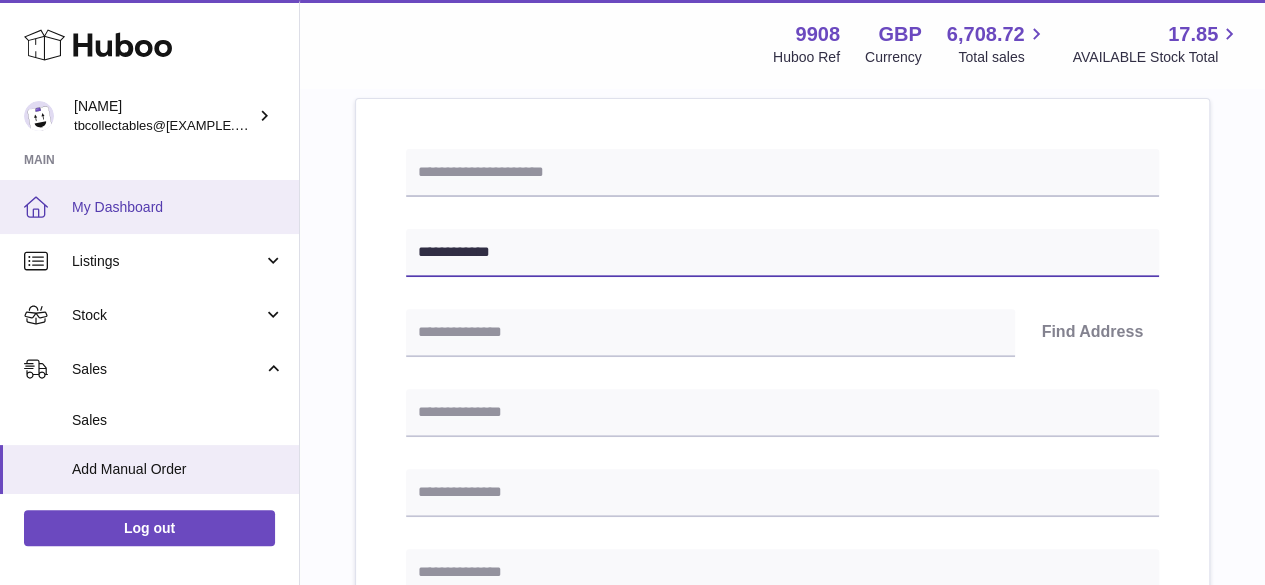 type on "**********" 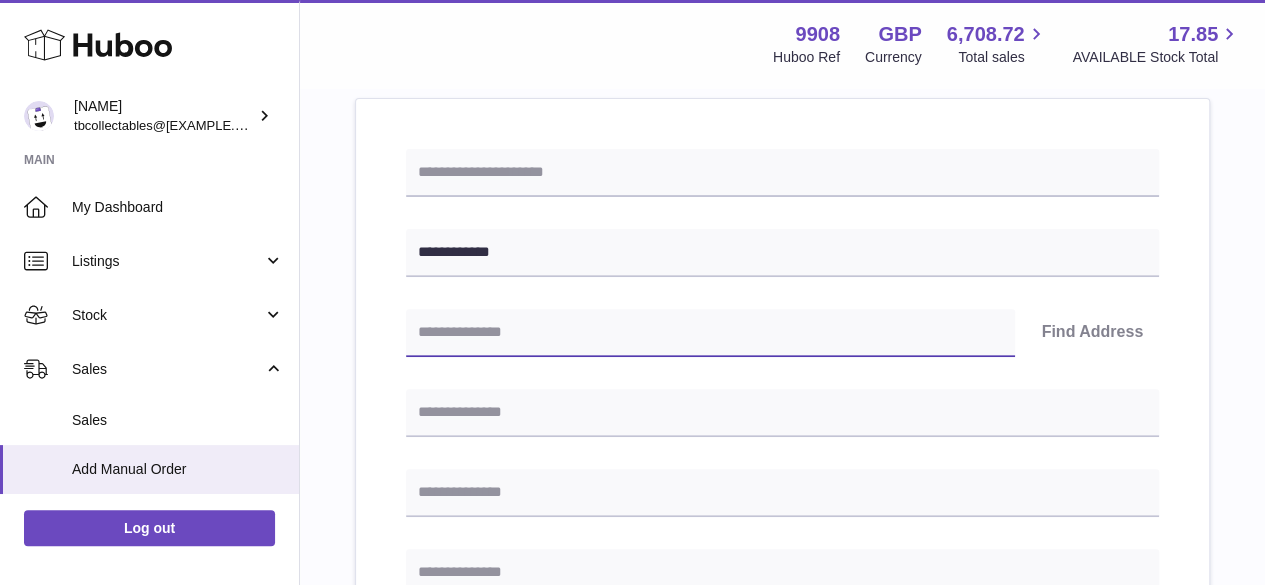 click at bounding box center (710, 333) 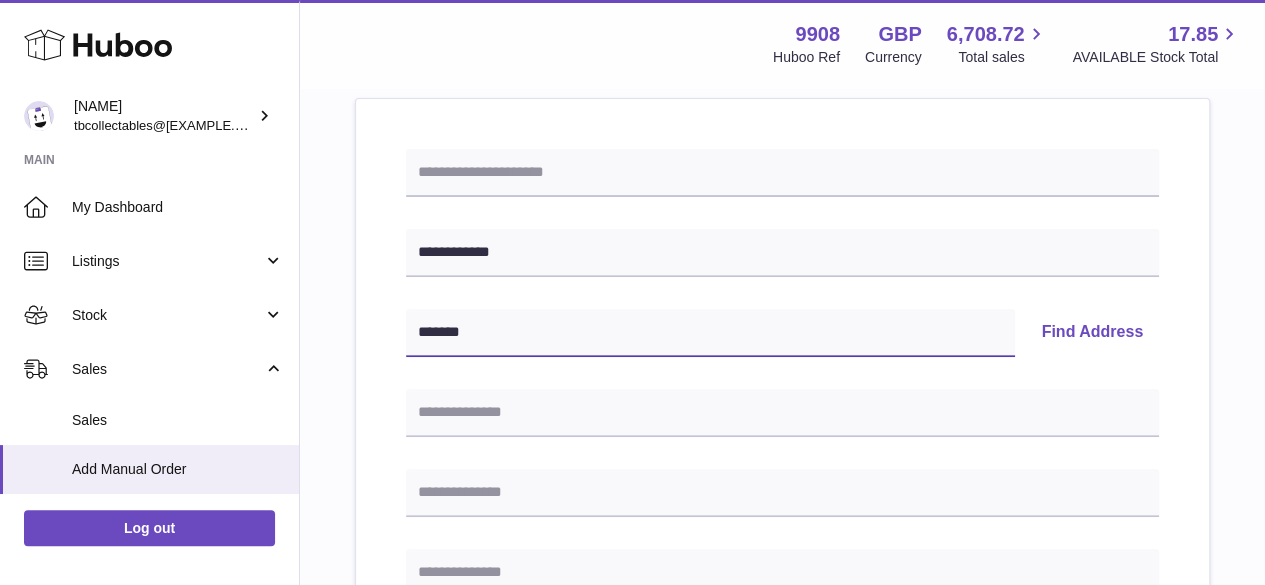 type on "*******" 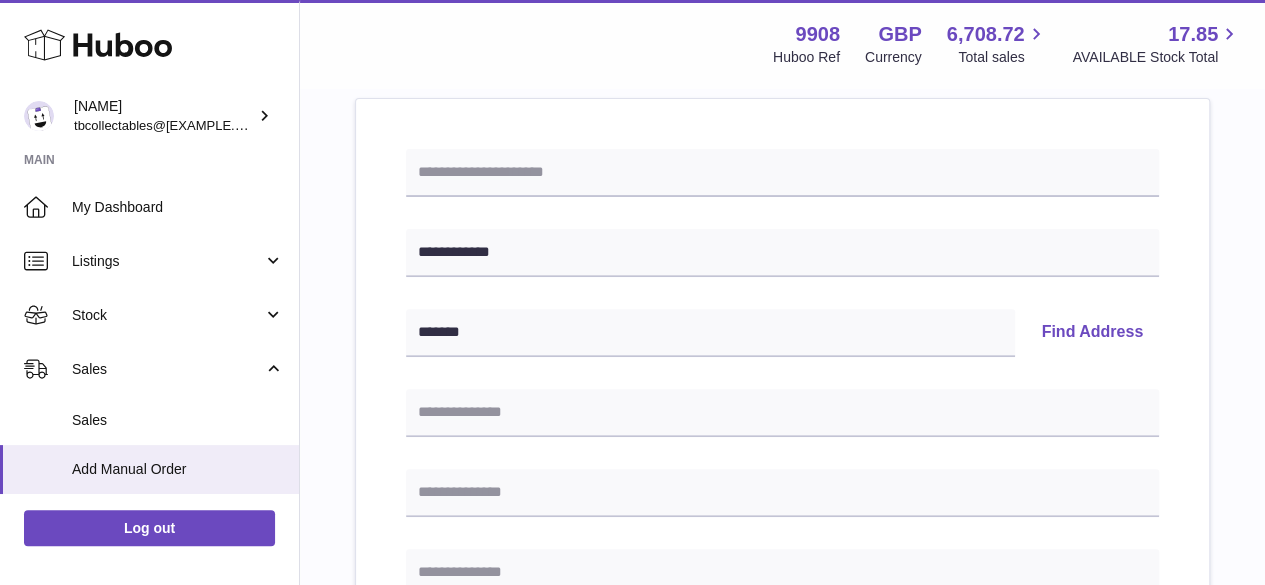 click on "Find Address" at bounding box center (1092, 333) 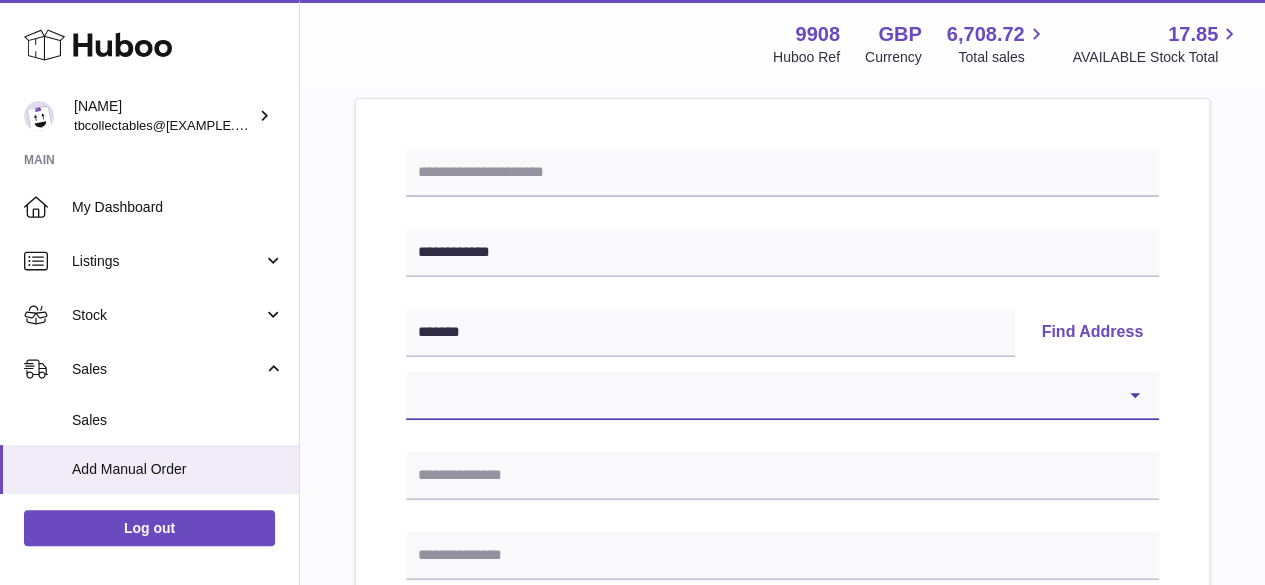 click on "**********" at bounding box center [782, 396] 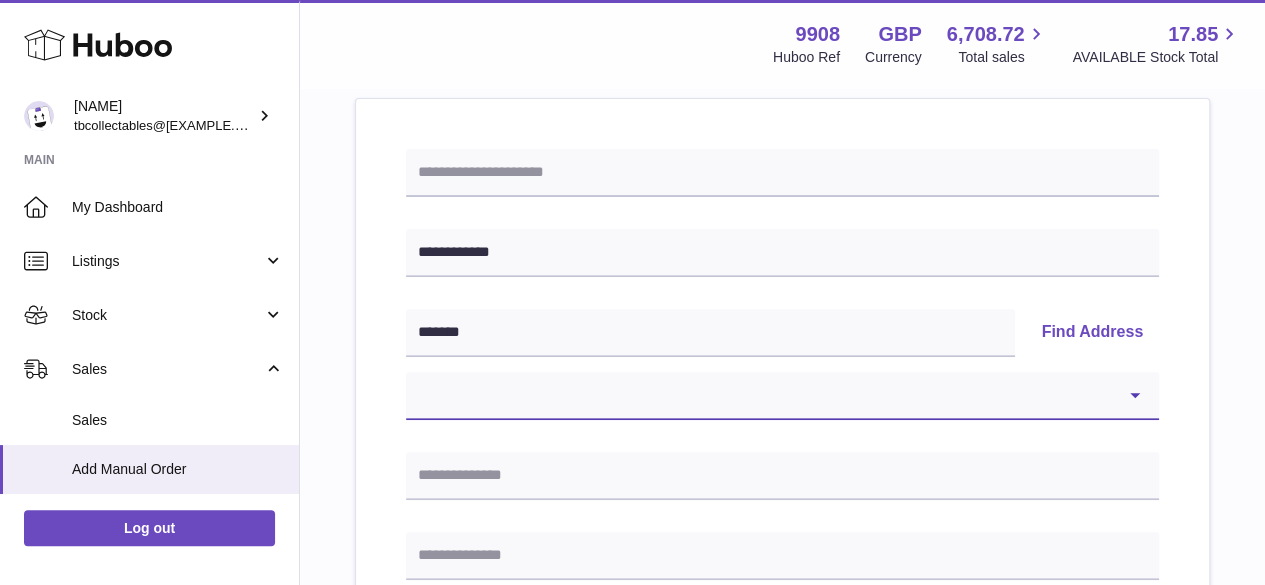 select on "**" 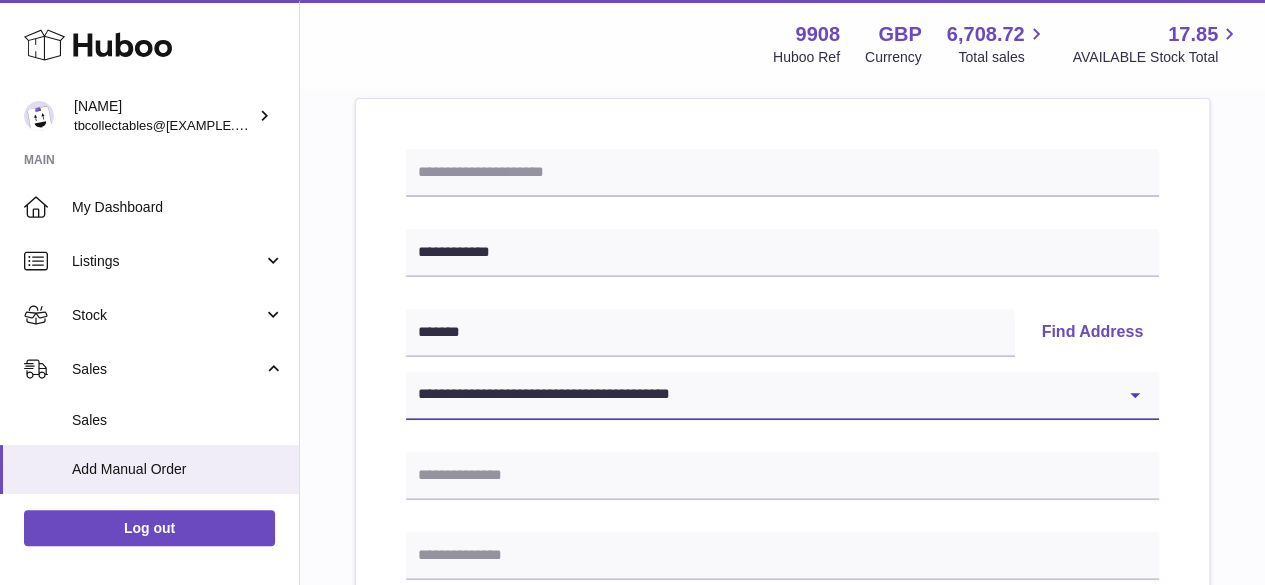 click on "**********" at bounding box center (782, 396) 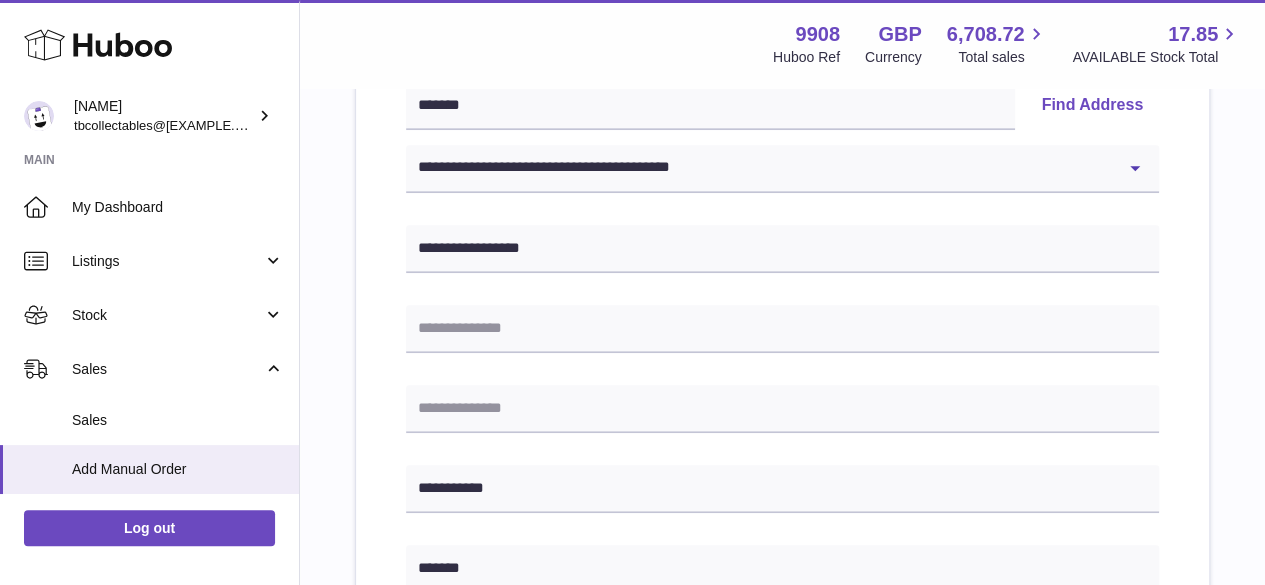 scroll, scrollTop: 494, scrollLeft: 0, axis: vertical 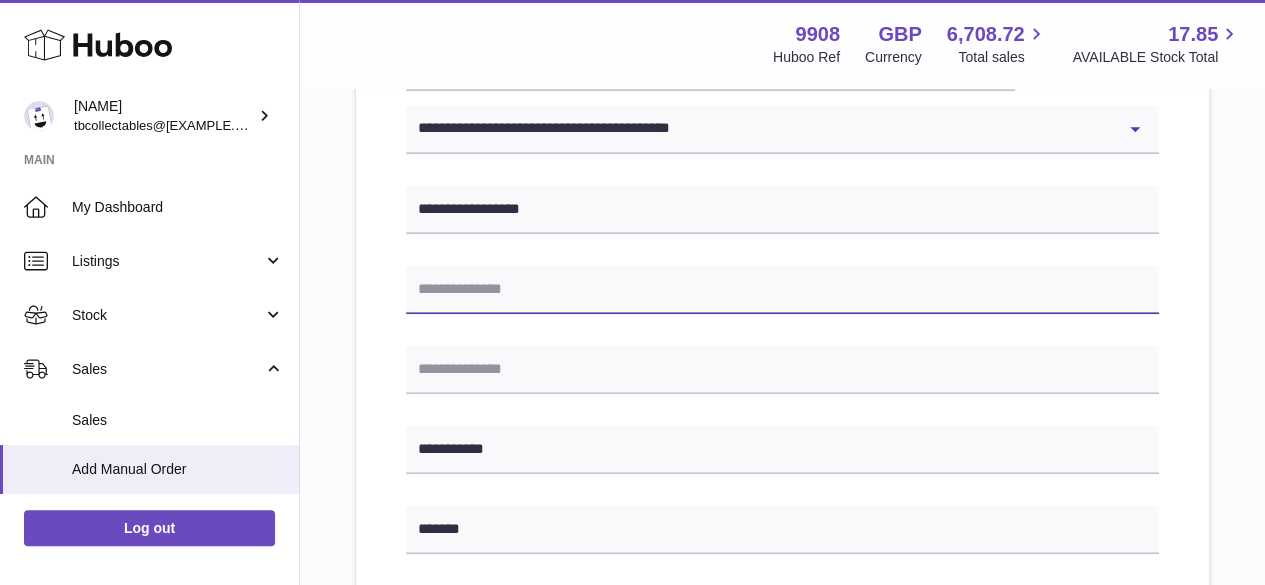 click at bounding box center (782, 290) 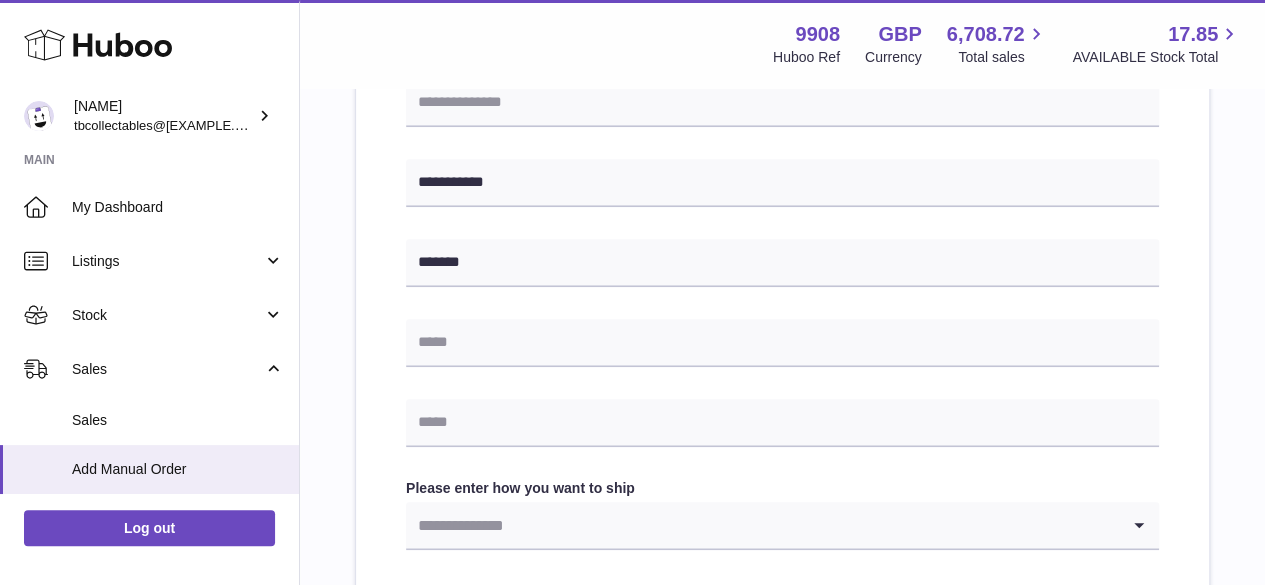 scroll, scrollTop: 1028, scrollLeft: 0, axis: vertical 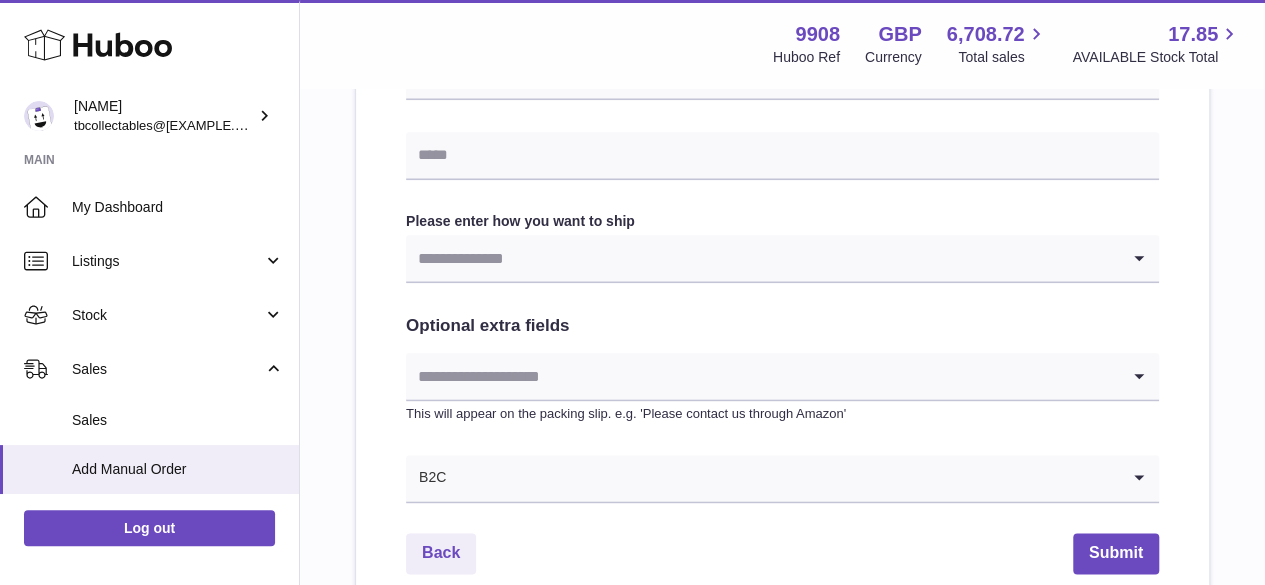 type on "**********" 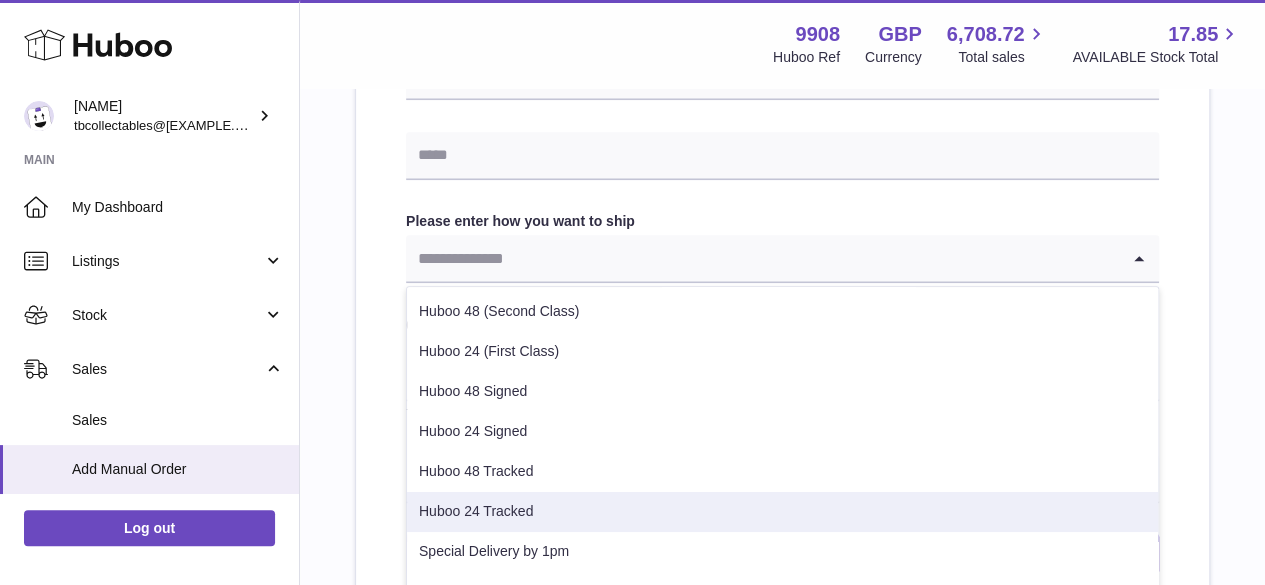 click on "Huboo 24 Tracked" at bounding box center (782, 512) 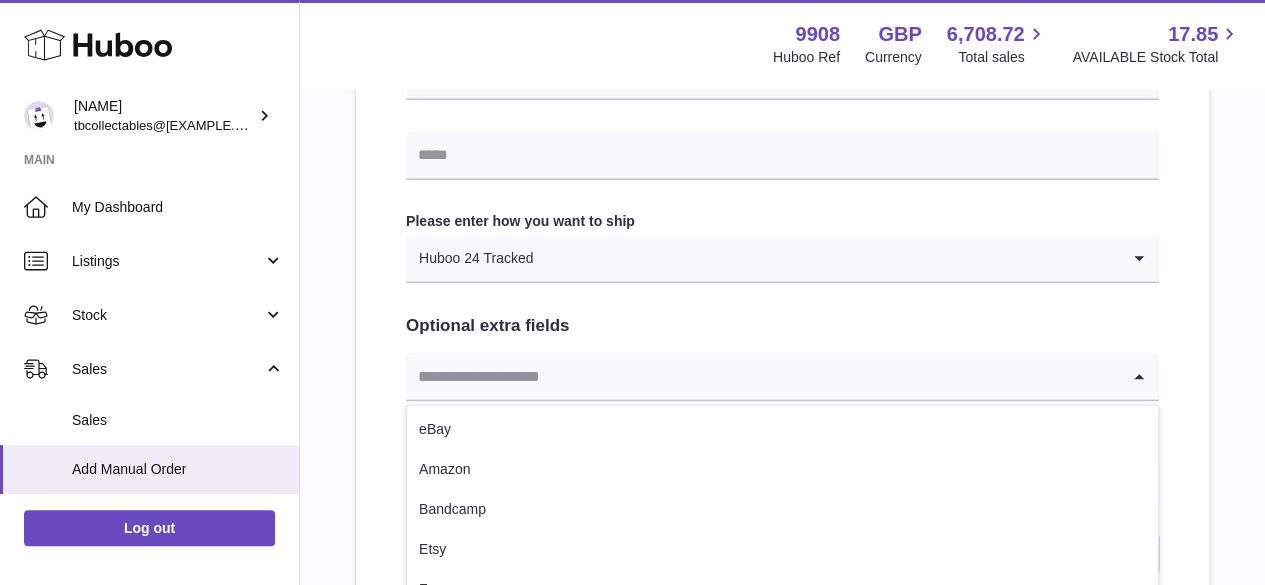 drag, startPoint x: 488, startPoint y: 391, endPoint x: 491, endPoint y: 373, distance: 18.248287 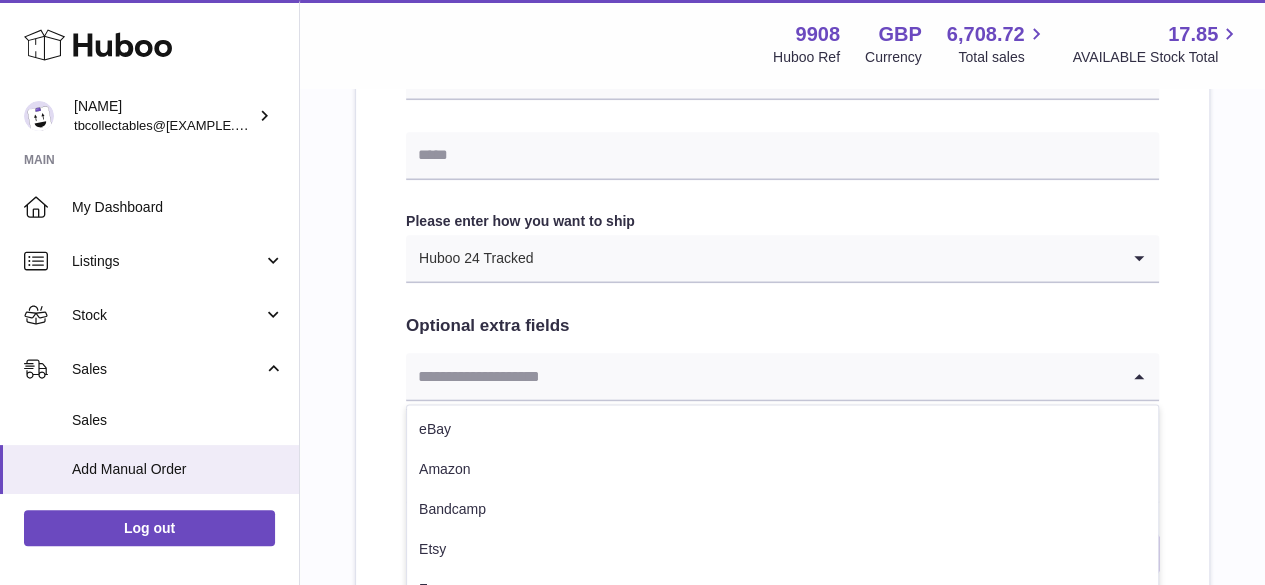 click at bounding box center (762, 376) 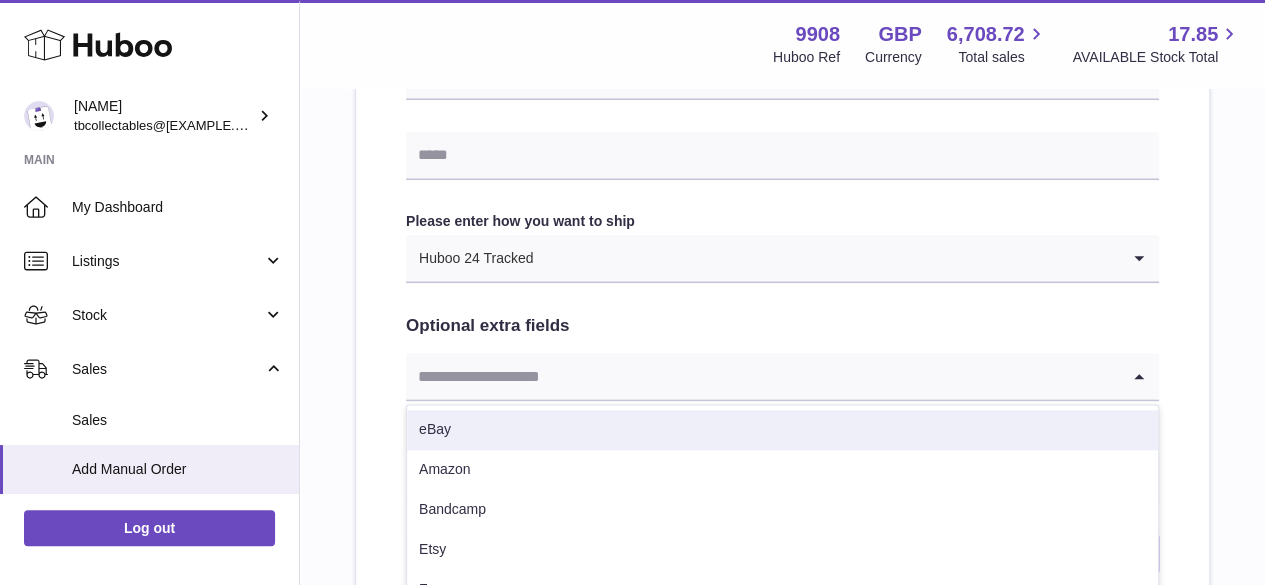 click on "eBay" at bounding box center [782, 430] 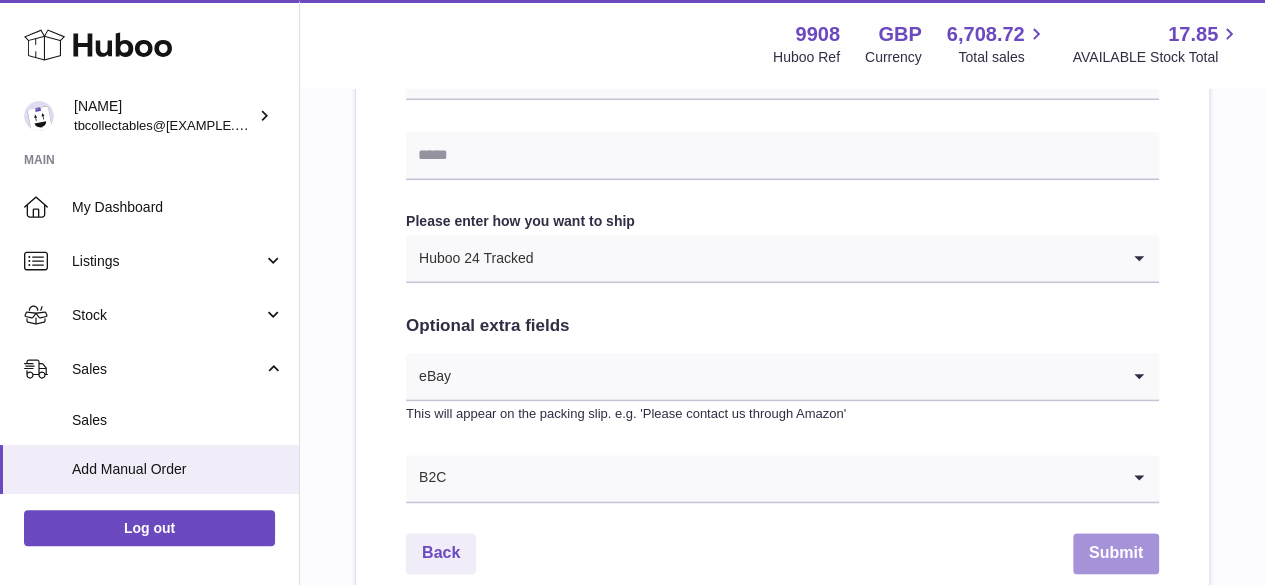click on "Submit" at bounding box center (1116, 553) 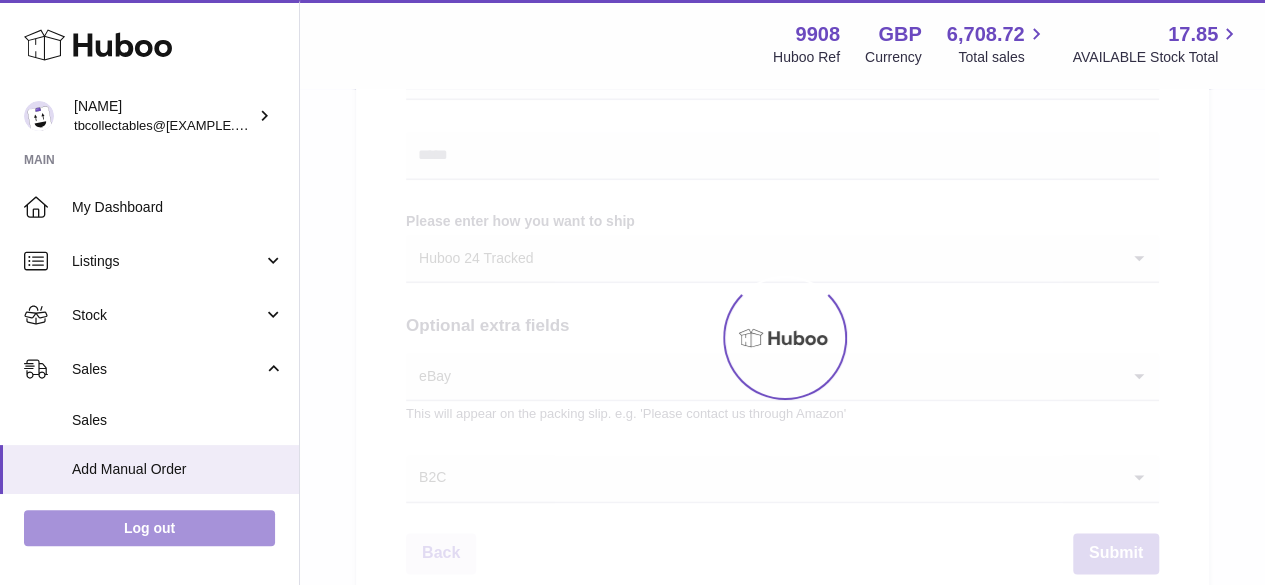 scroll, scrollTop: 0, scrollLeft: 0, axis: both 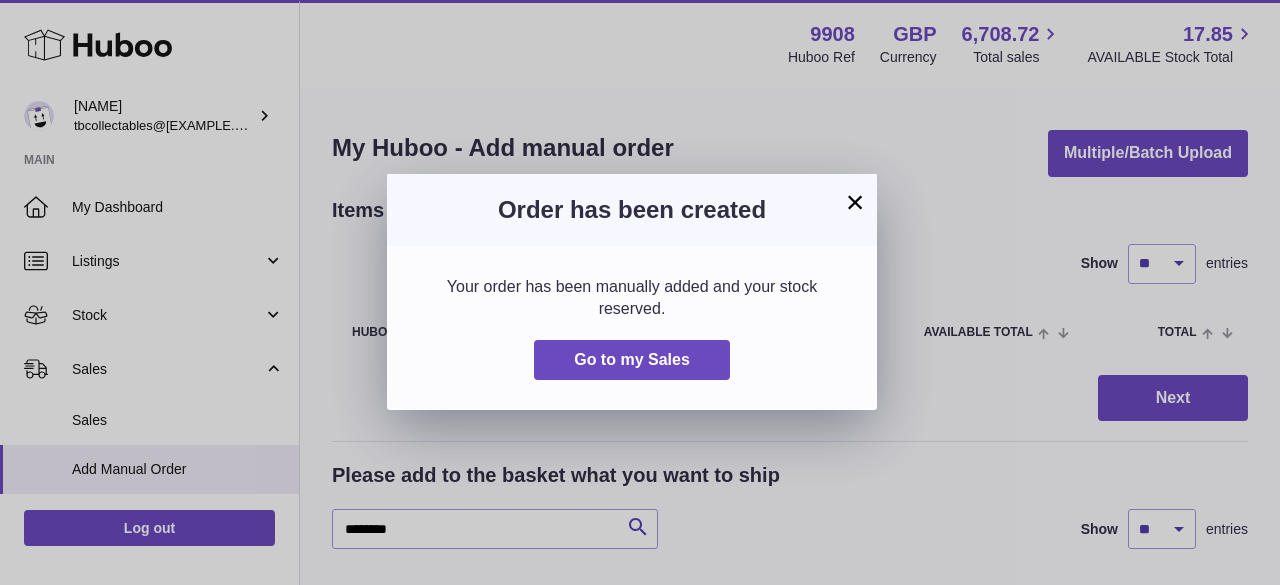 click on "×" at bounding box center (855, 202) 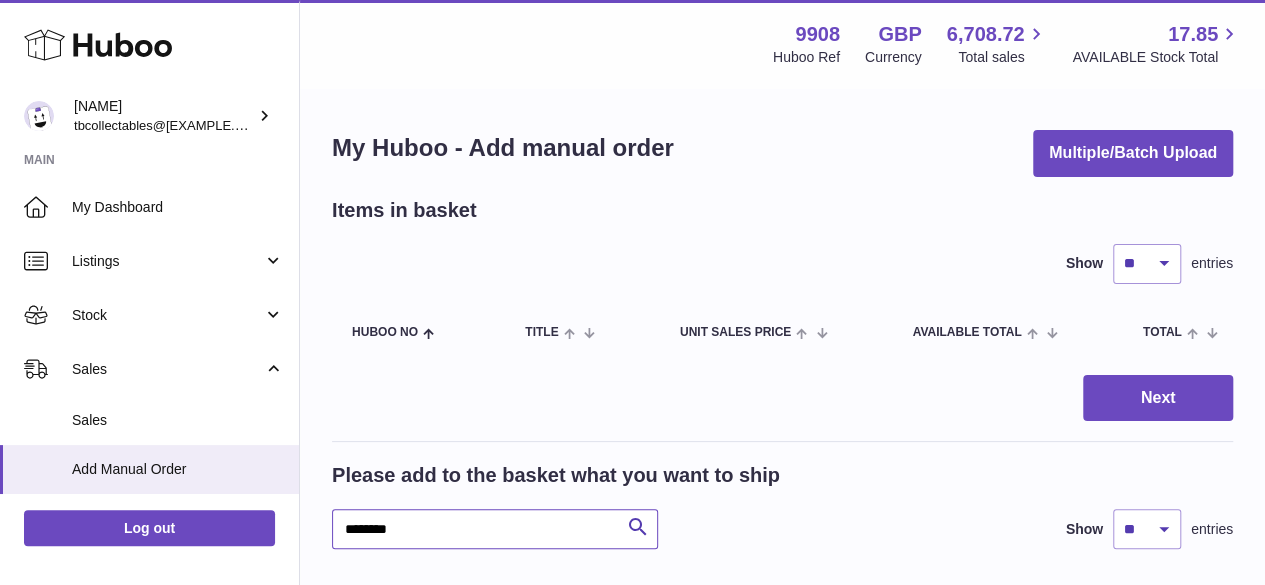 drag, startPoint x: 436, startPoint y: 528, endPoint x: 284, endPoint y: 521, distance: 152.1611 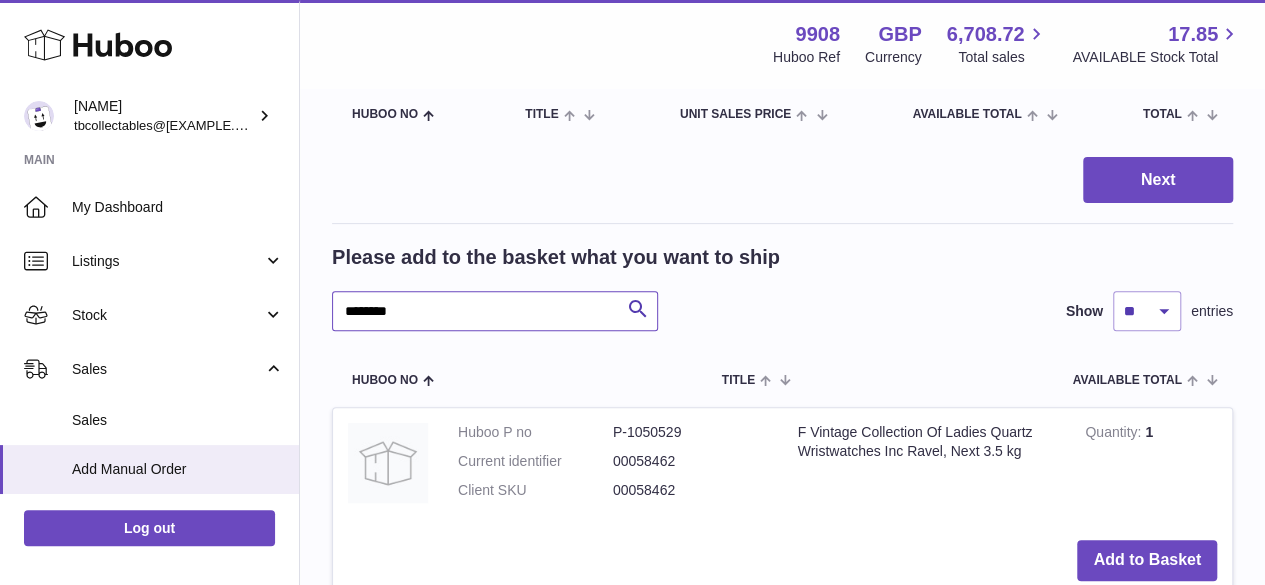 scroll, scrollTop: 266, scrollLeft: 0, axis: vertical 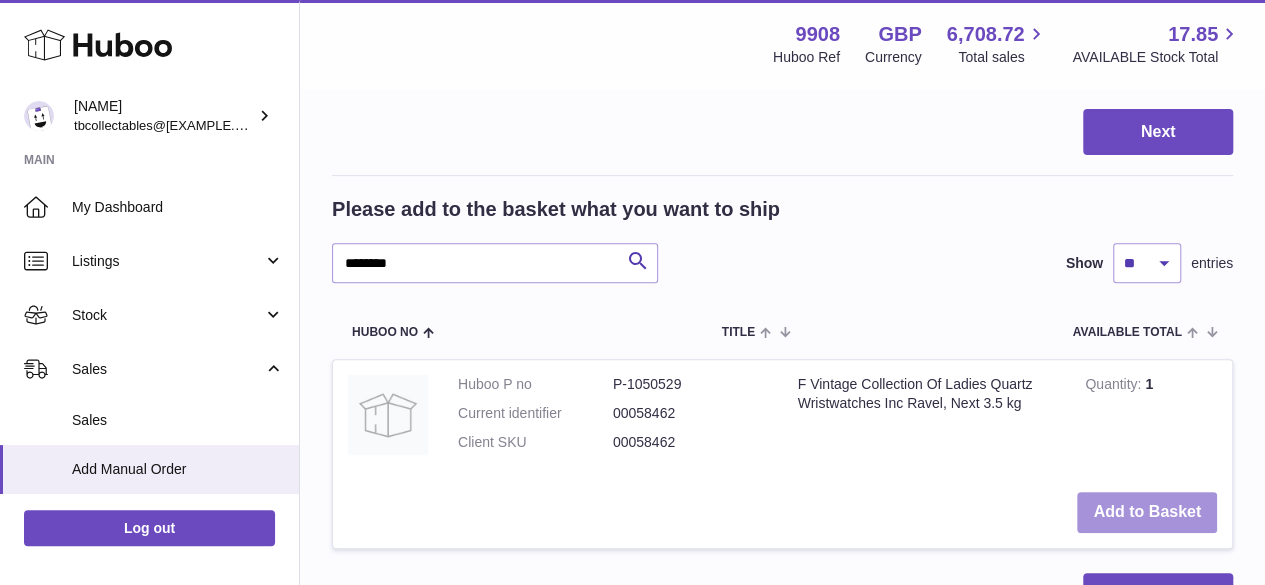 click on "Add to Basket" at bounding box center (1147, 512) 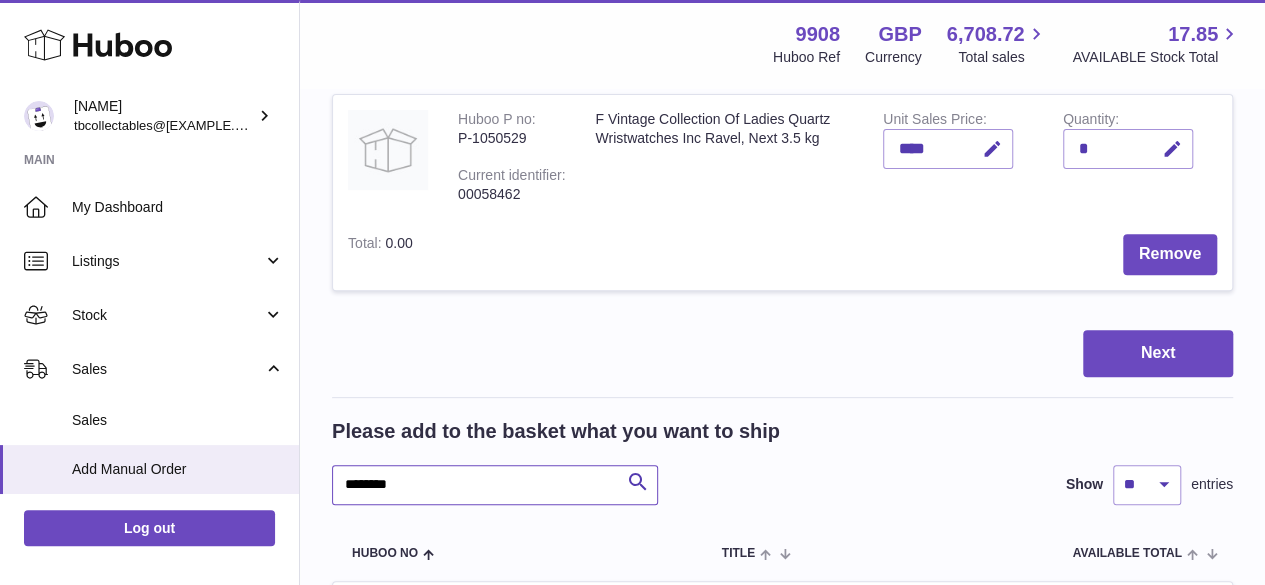 drag, startPoint x: 436, startPoint y: 489, endPoint x: 296, endPoint y: 483, distance: 140.12851 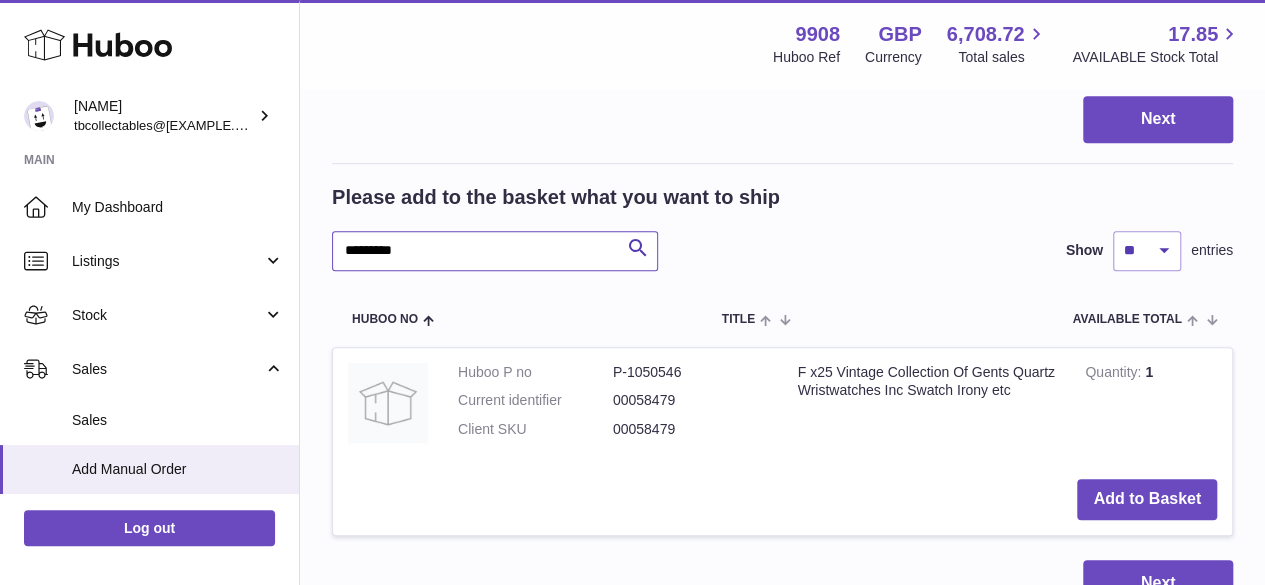 scroll, scrollTop: 533, scrollLeft: 0, axis: vertical 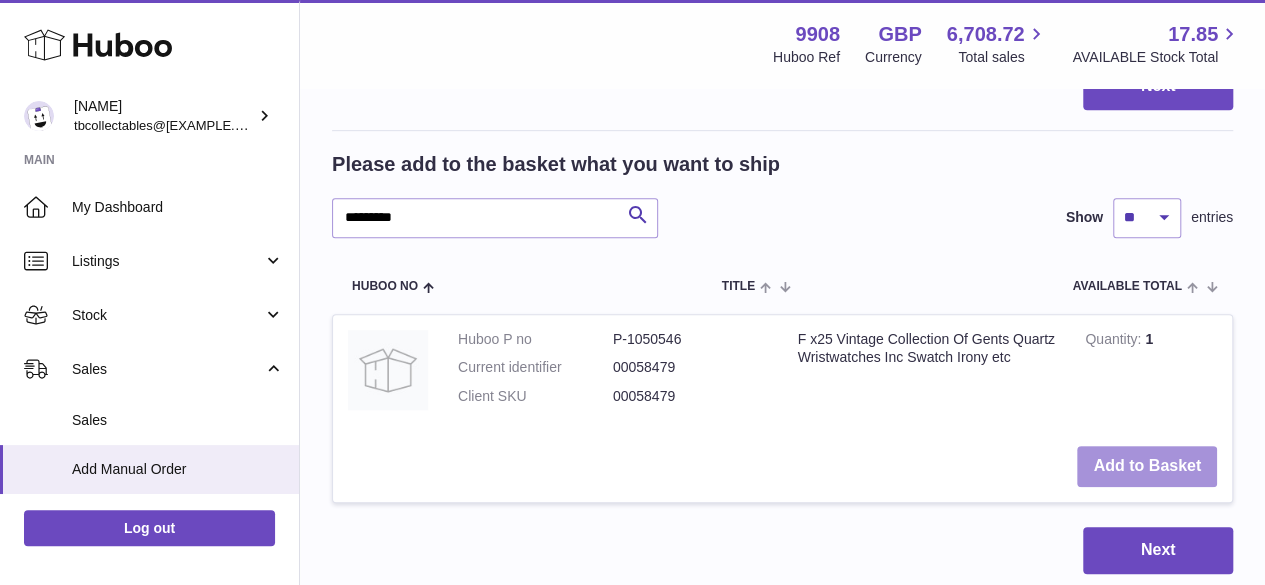 click on "Add to Basket" at bounding box center [1147, 466] 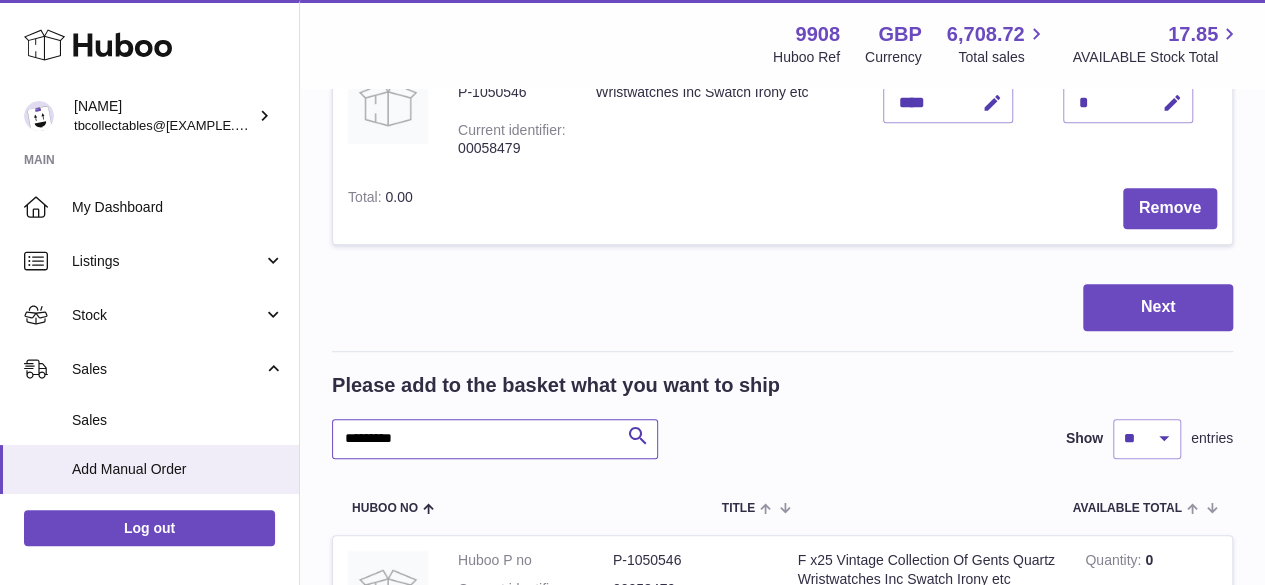 drag, startPoint x: 426, startPoint y: 445, endPoint x: 340, endPoint y: 441, distance: 86.09297 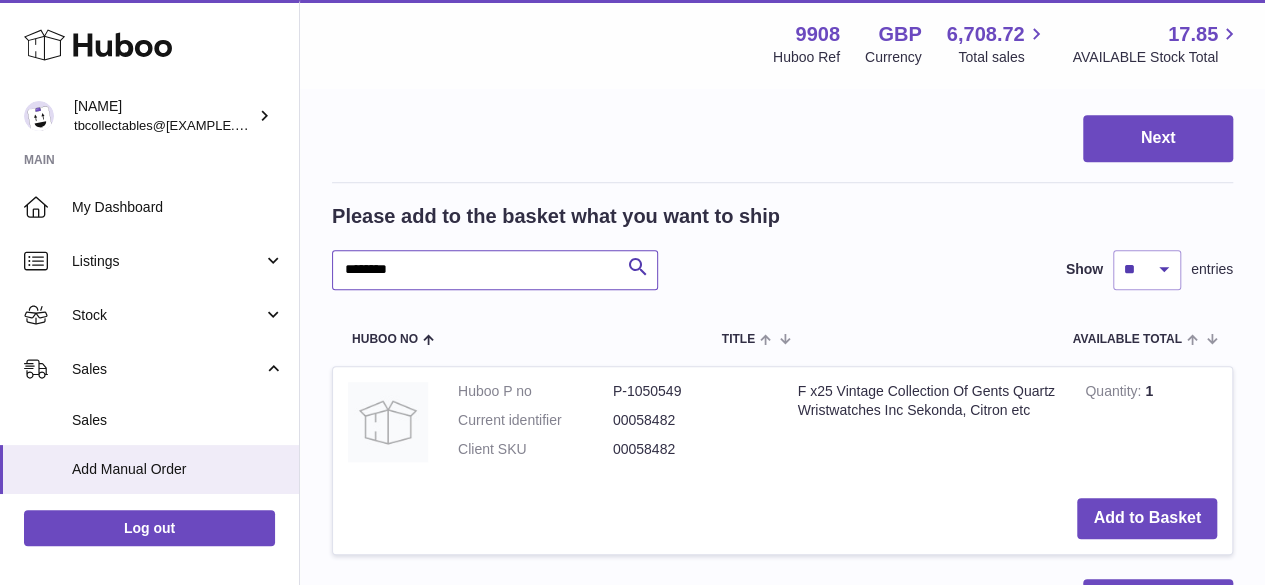 scroll, scrollTop: 800, scrollLeft: 0, axis: vertical 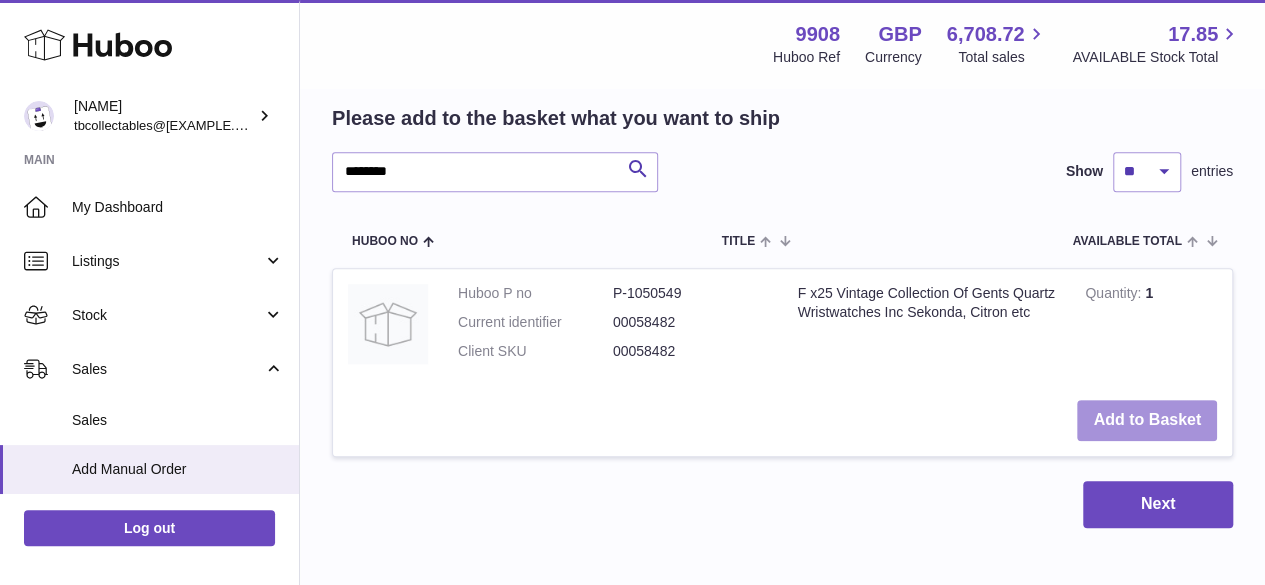 click on "Add to Basket" at bounding box center [1147, 420] 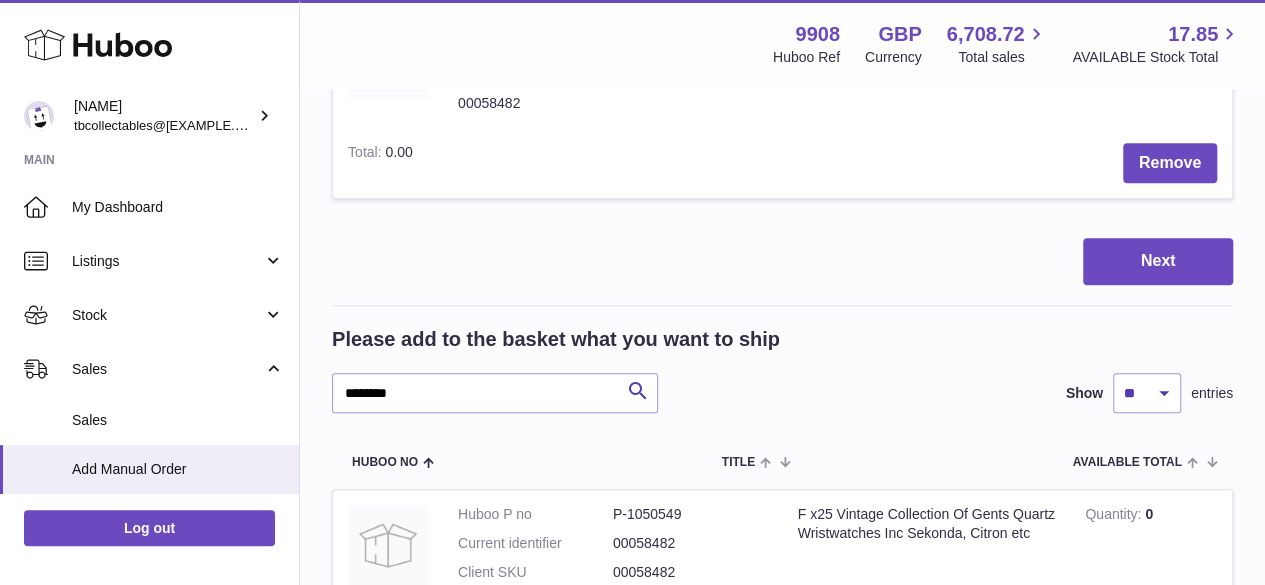 scroll, scrollTop: 1066, scrollLeft: 0, axis: vertical 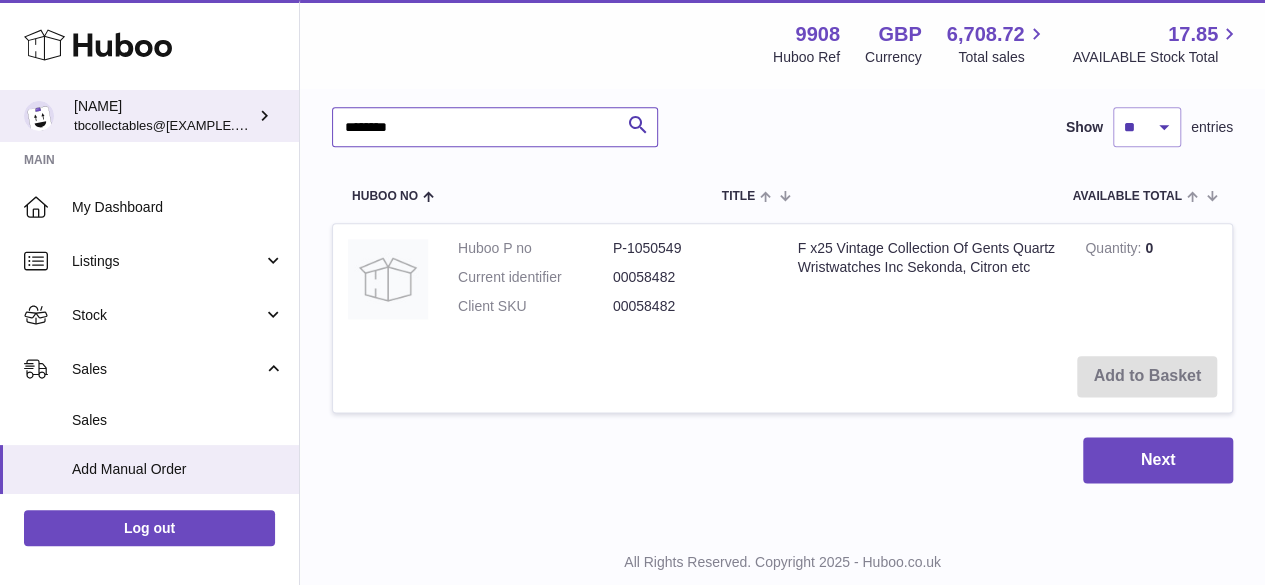 drag, startPoint x: 414, startPoint y: 126, endPoint x: 298, endPoint y: 120, distance: 116.15507 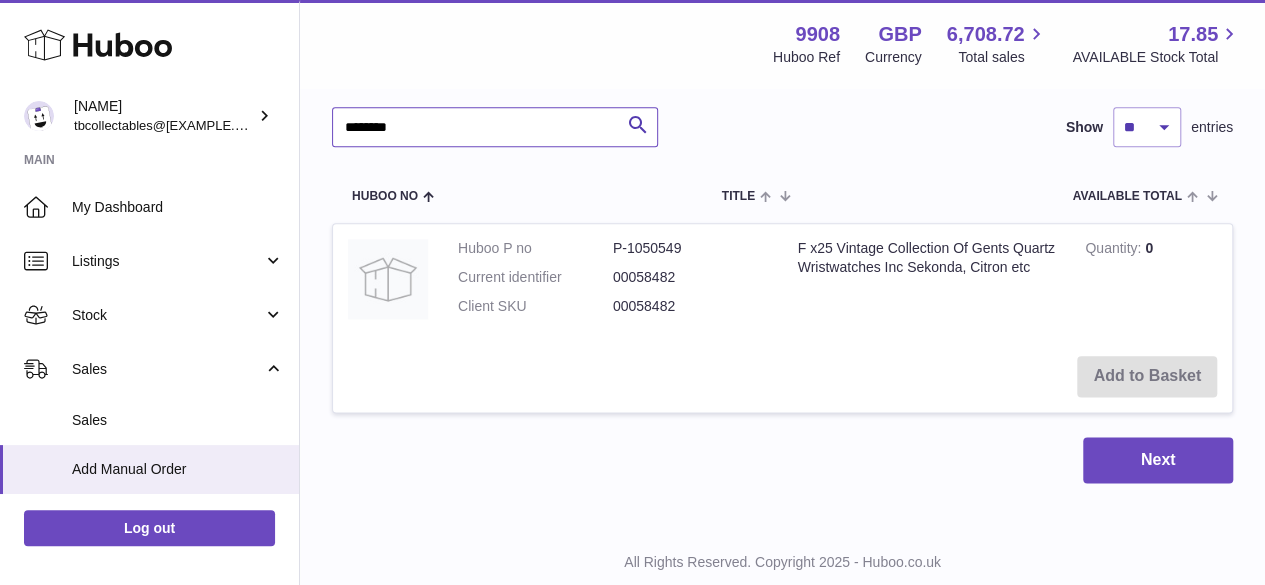 paste 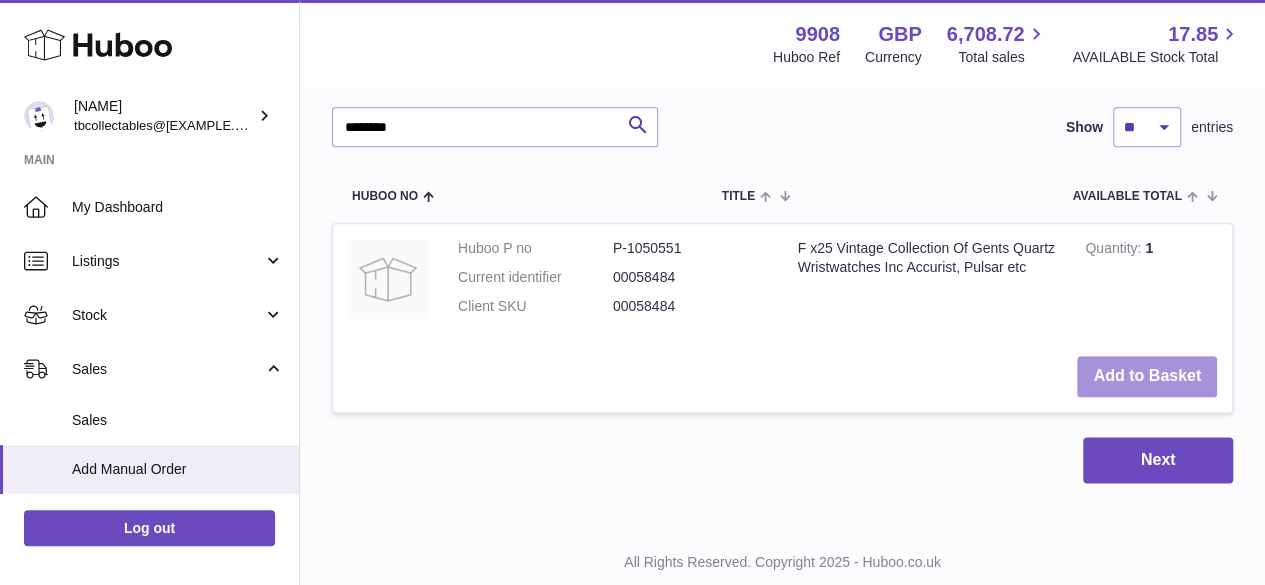click on "Add to Basket" at bounding box center [1147, 376] 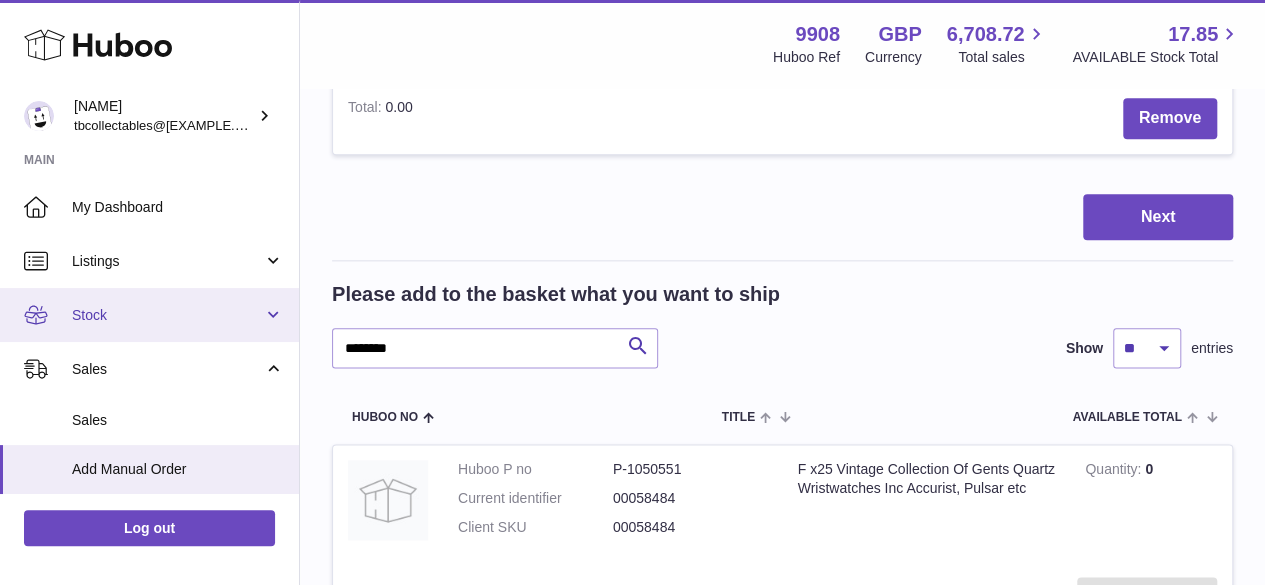 scroll, scrollTop: 1287, scrollLeft: 0, axis: vertical 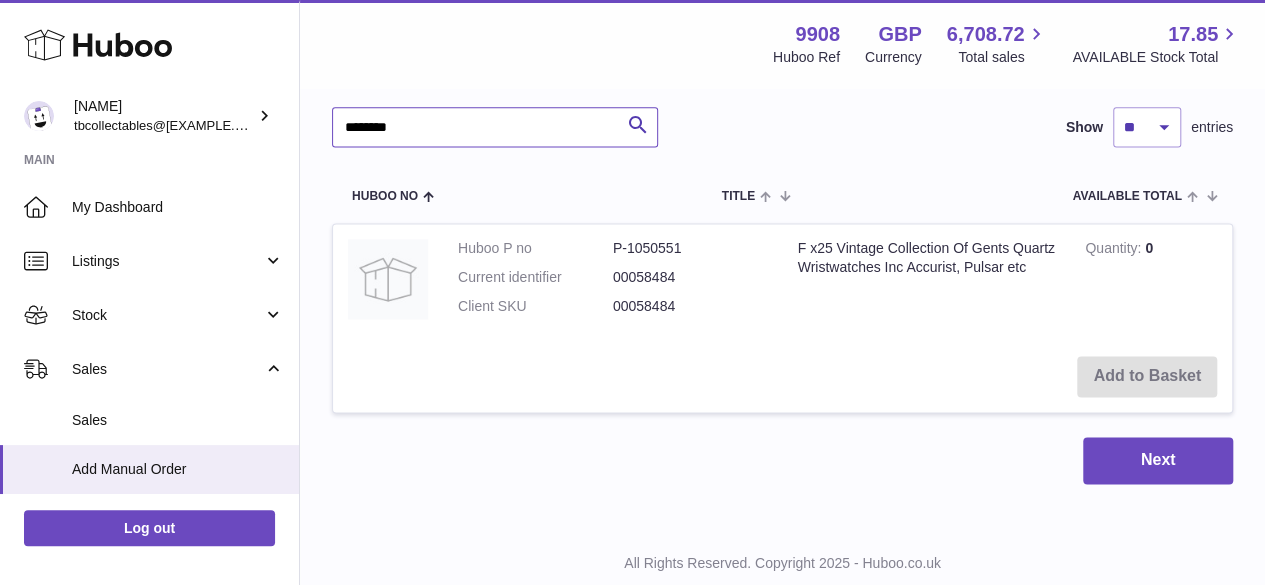 drag, startPoint x: 420, startPoint y: 120, endPoint x: 341, endPoint y: 119, distance: 79.00633 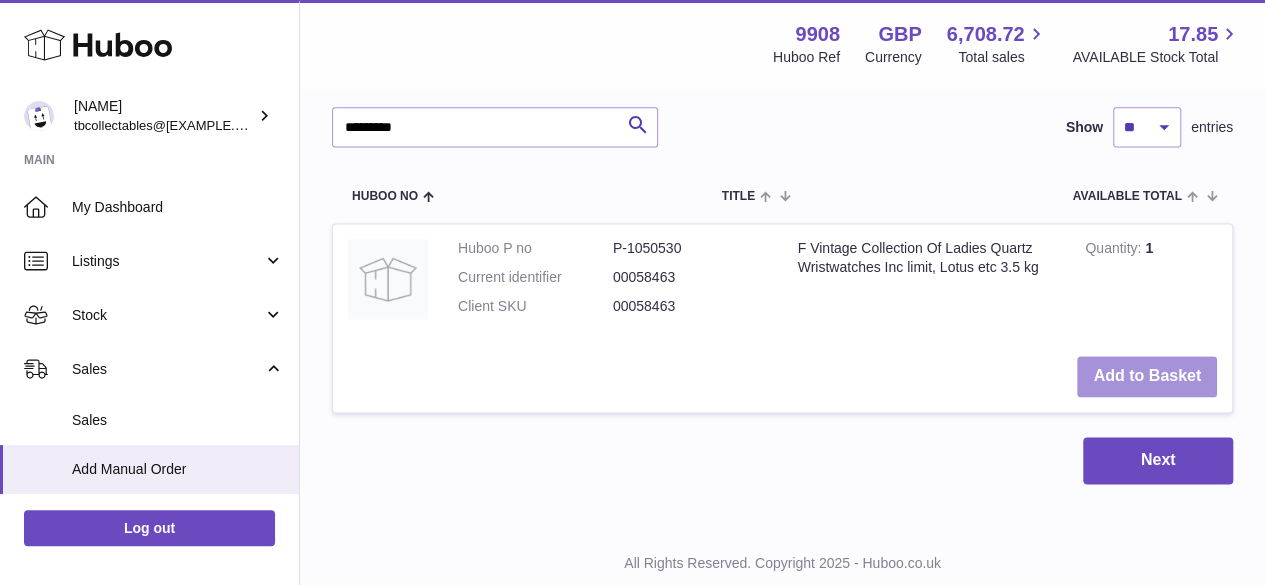 click on "Add to Basket" at bounding box center (1147, 376) 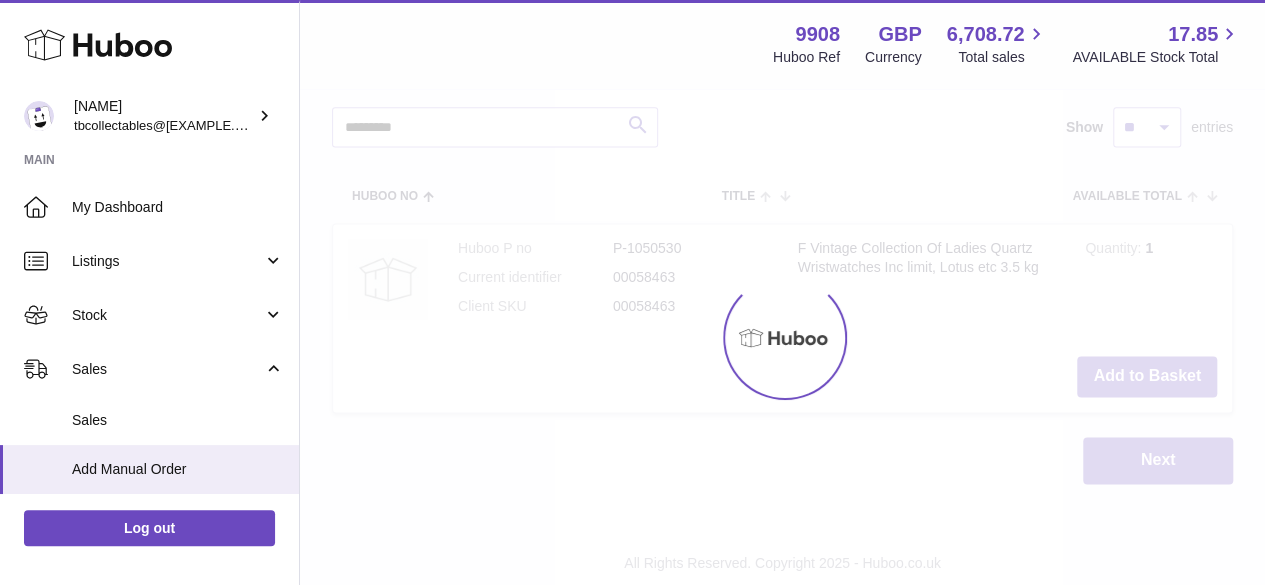 scroll, scrollTop: 1508, scrollLeft: 0, axis: vertical 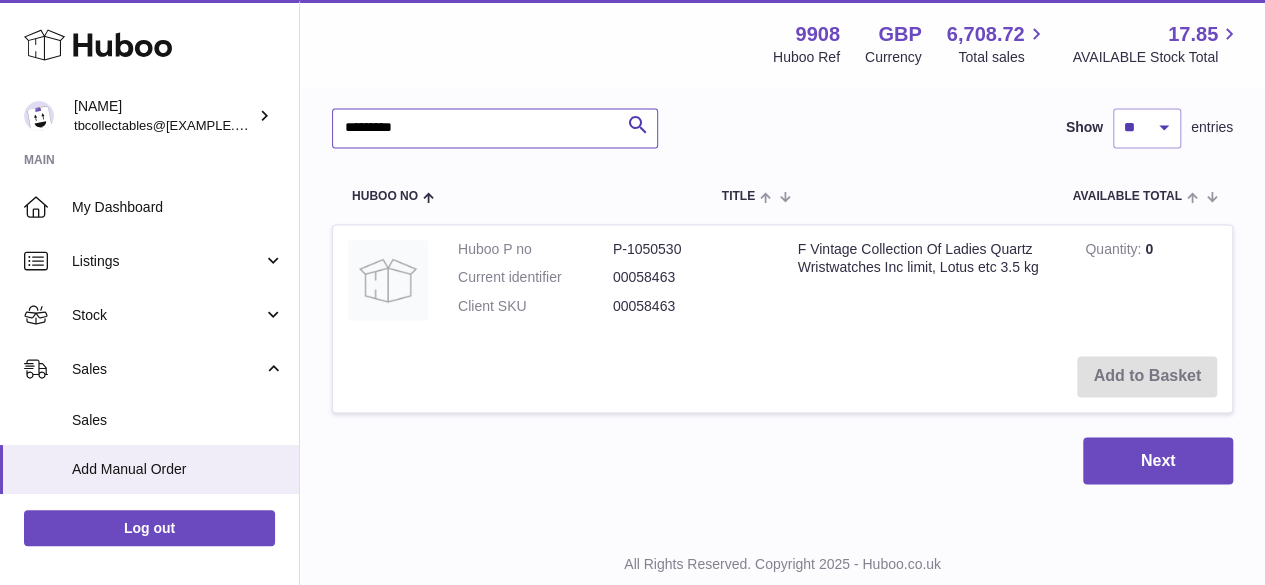drag, startPoint x: 415, startPoint y: 127, endPoint x: 317, endPoint y: 127, distance: 98 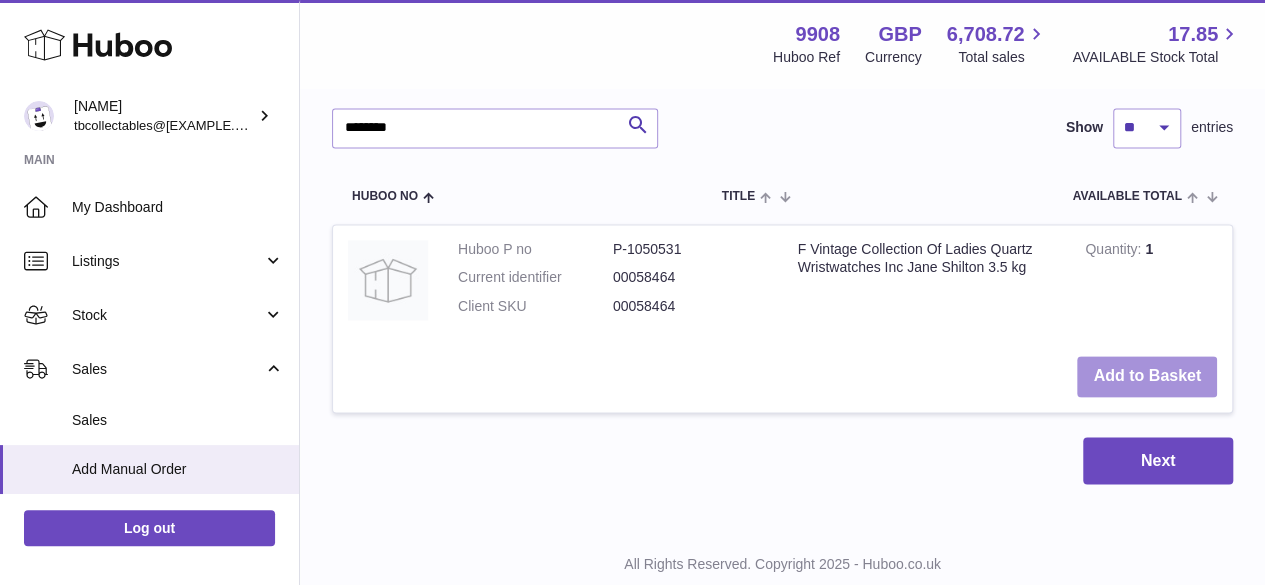 click on "Add to Basket" at bounding box center [1147, 376] 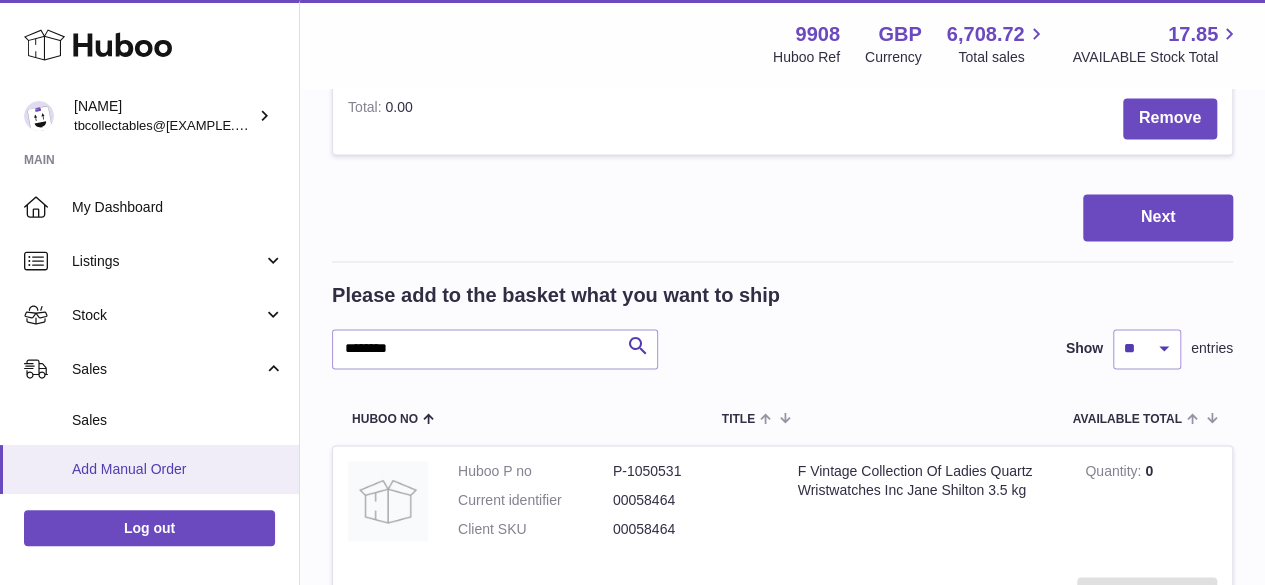 scroll, scrollTop: 1728, scrollLeft: 0, axis: vertical 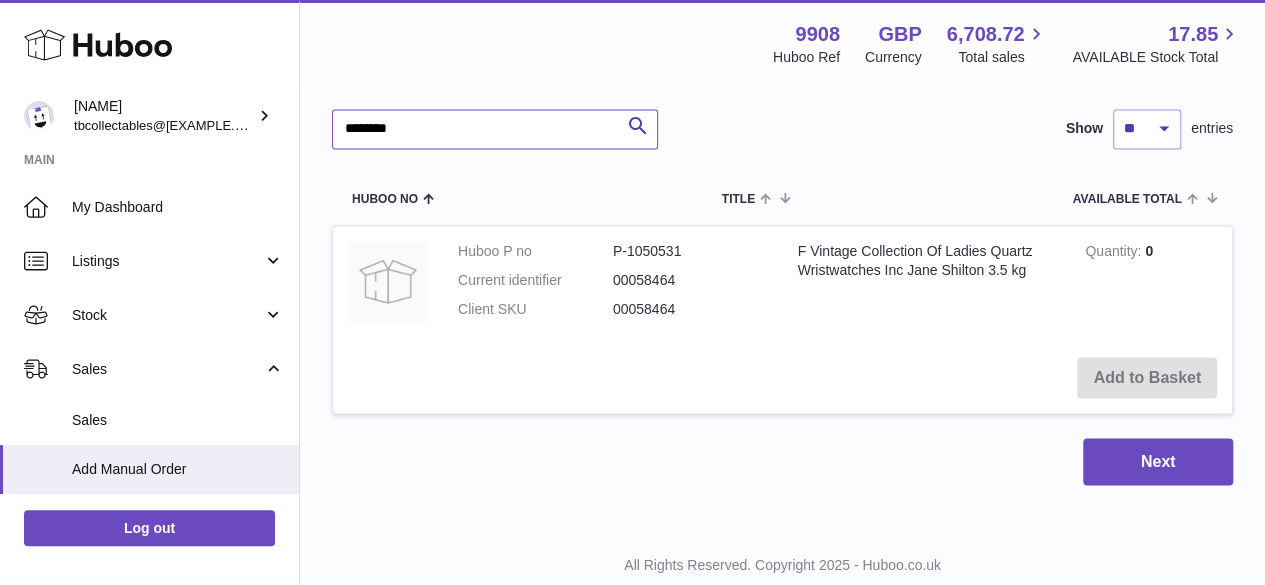 drag, startPoint x: 435, startPoint y: 133, endPoint x: 308, endPoint y: 121, distance: 127.56567 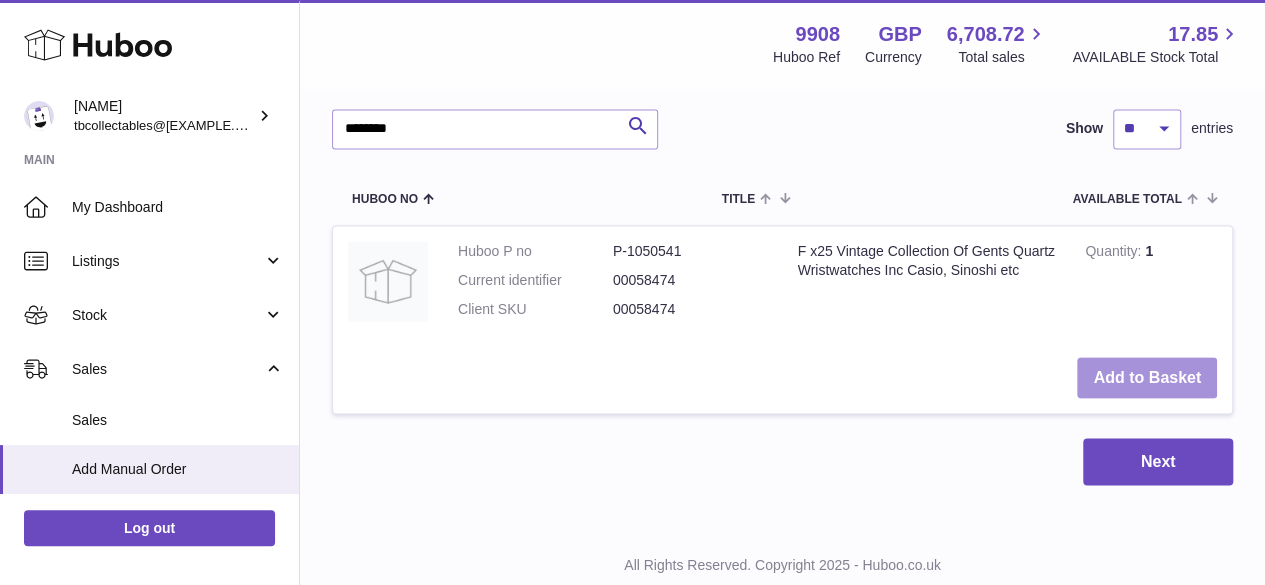 click on "Add to Basket" at bounding box center [1147, 377] 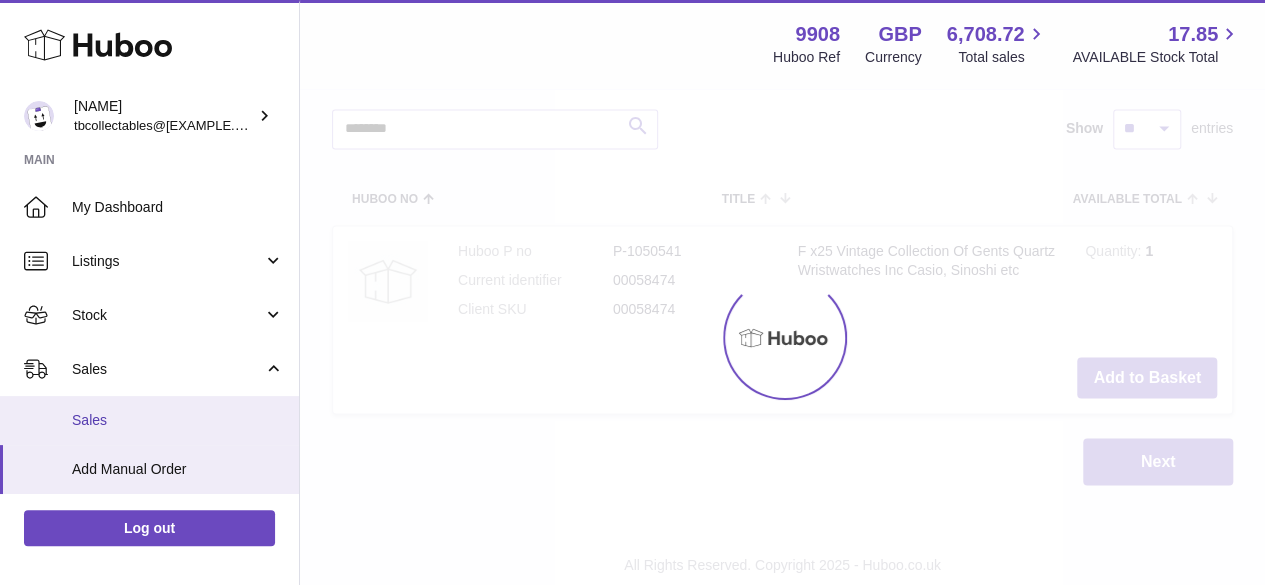 scroll, scrollTop: 1949, scrollLeft: 0, axis: vertical 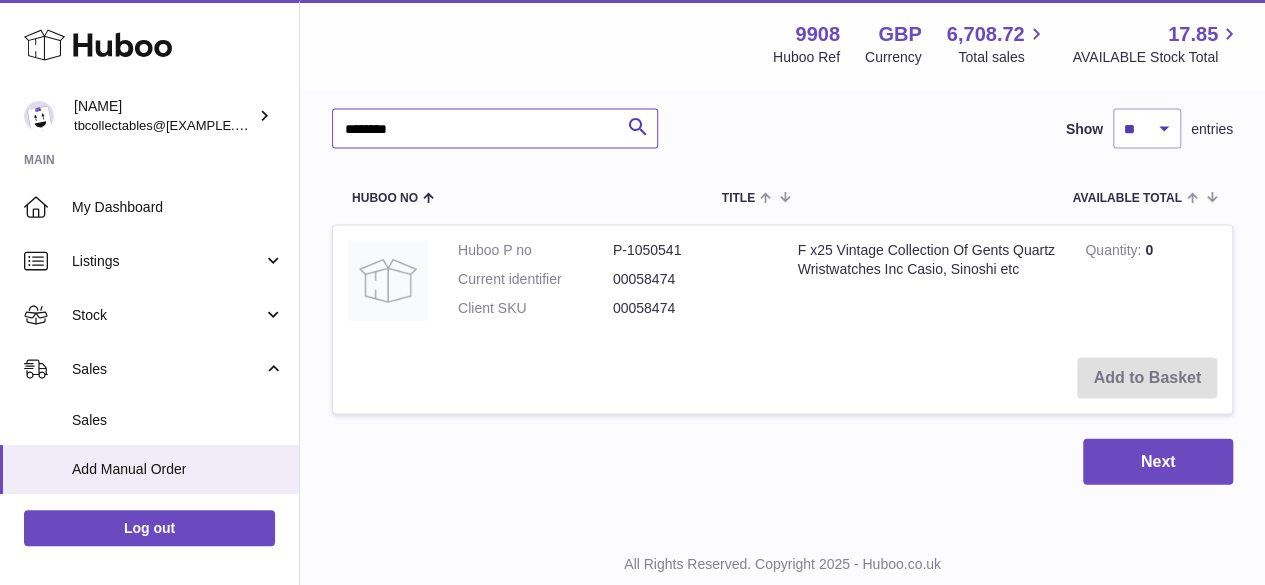drag, startPoint x: 434, startPoint y: 129, endPoint x: 317, endPoint y: 128, distance: 117.00427 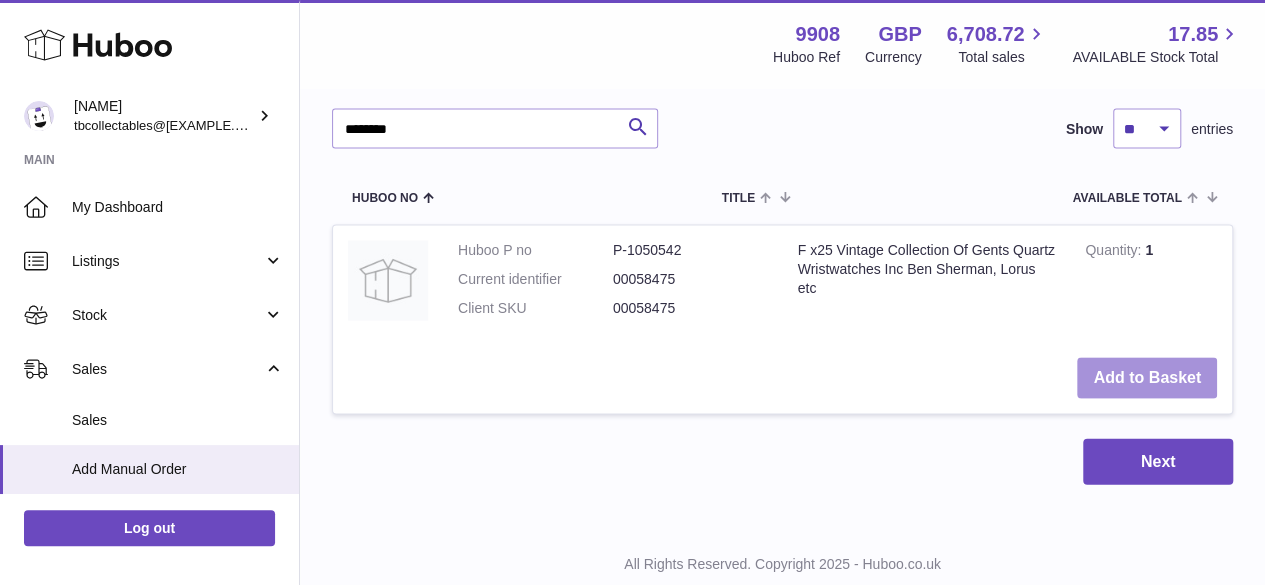 click on "Add to Basket" at bounding box center (1147, 378) 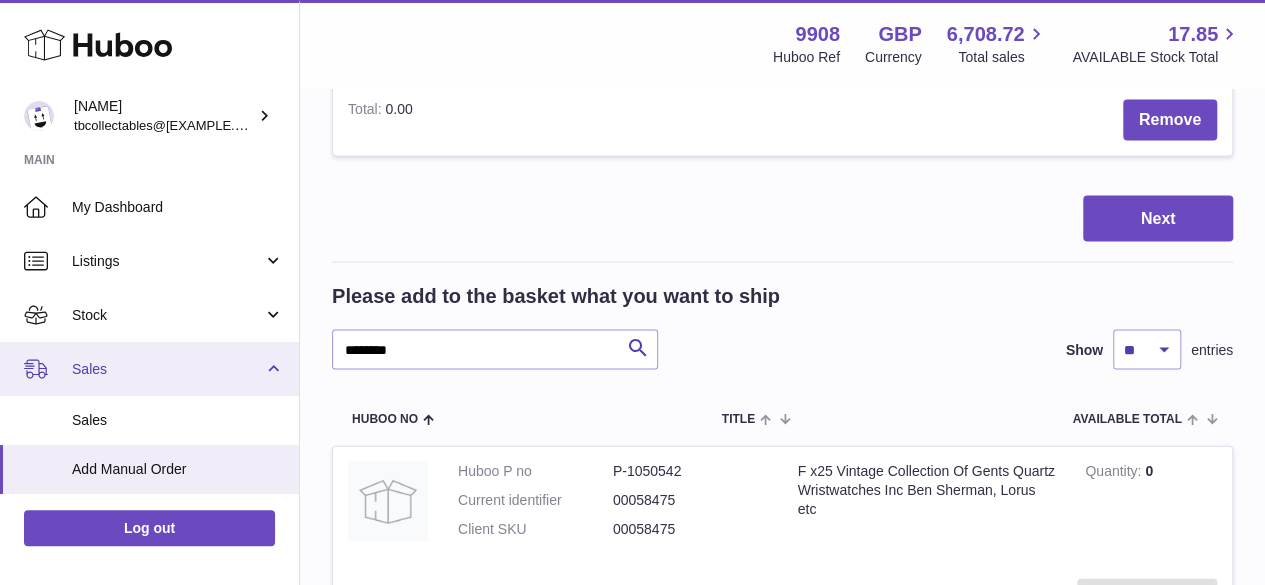 scroll, scrollTop: 2170, scrollLeft: 0, axis: vertical 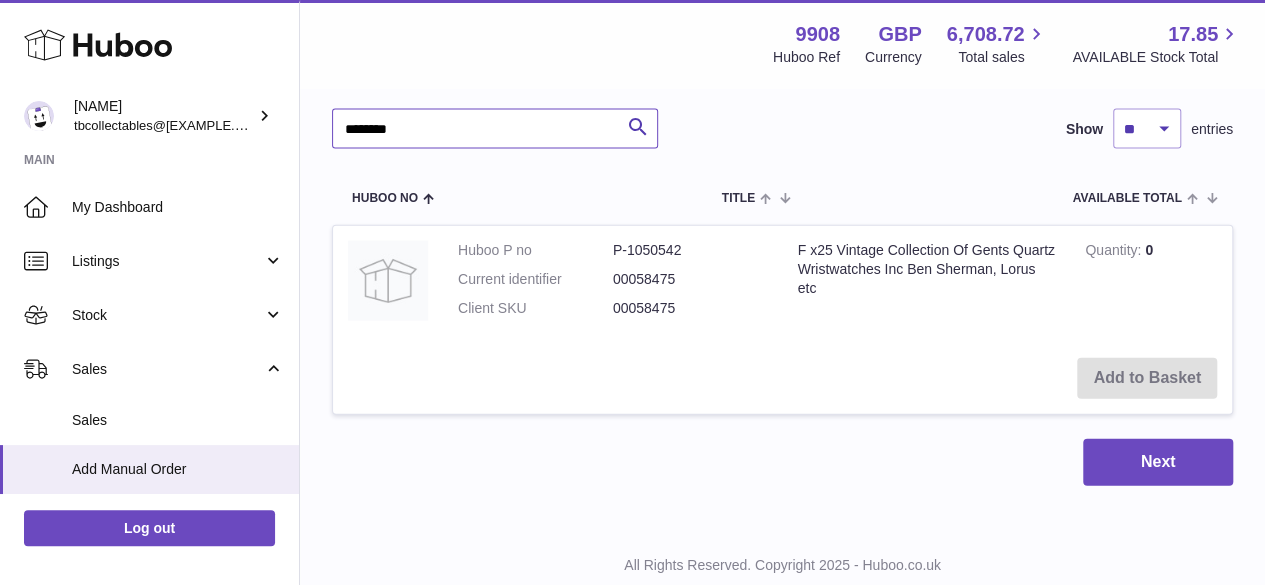 drag, startPoint x: 422, startPoint y: 131, endPoint x: 322, endPoint y: 133, distance: 100.02 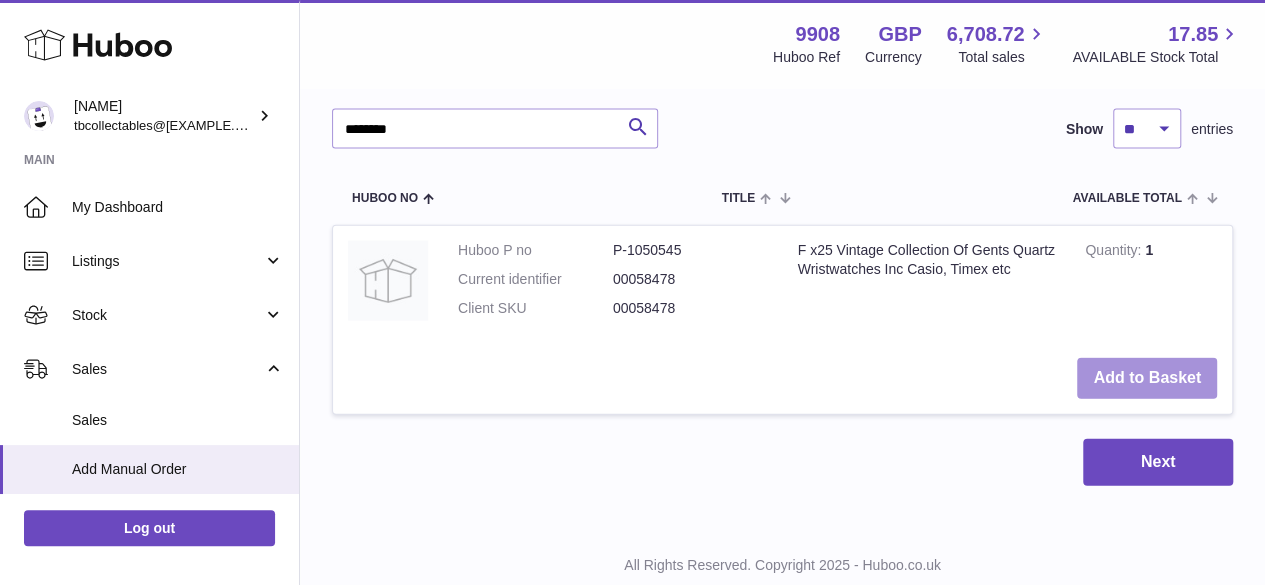drag, startPoint x: 1142, startPoint y: 371, endPoint x: 836, endPoint y: 328, distance: 309.00647 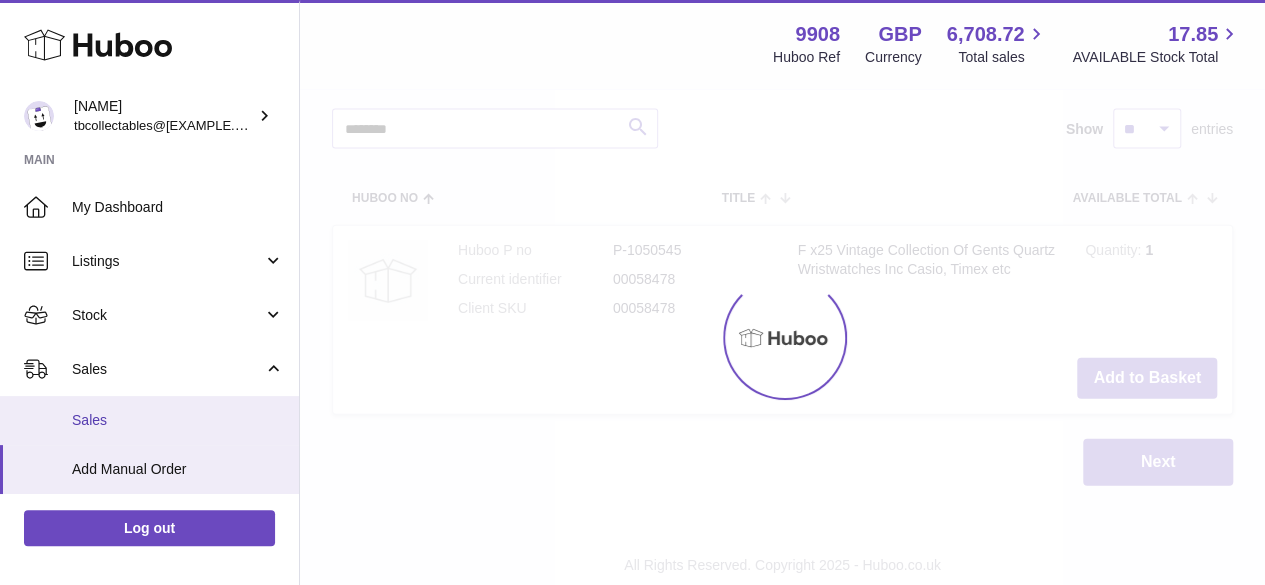 scroll, scrollTop: 2390, scrollLeft: 0, axis: vertical 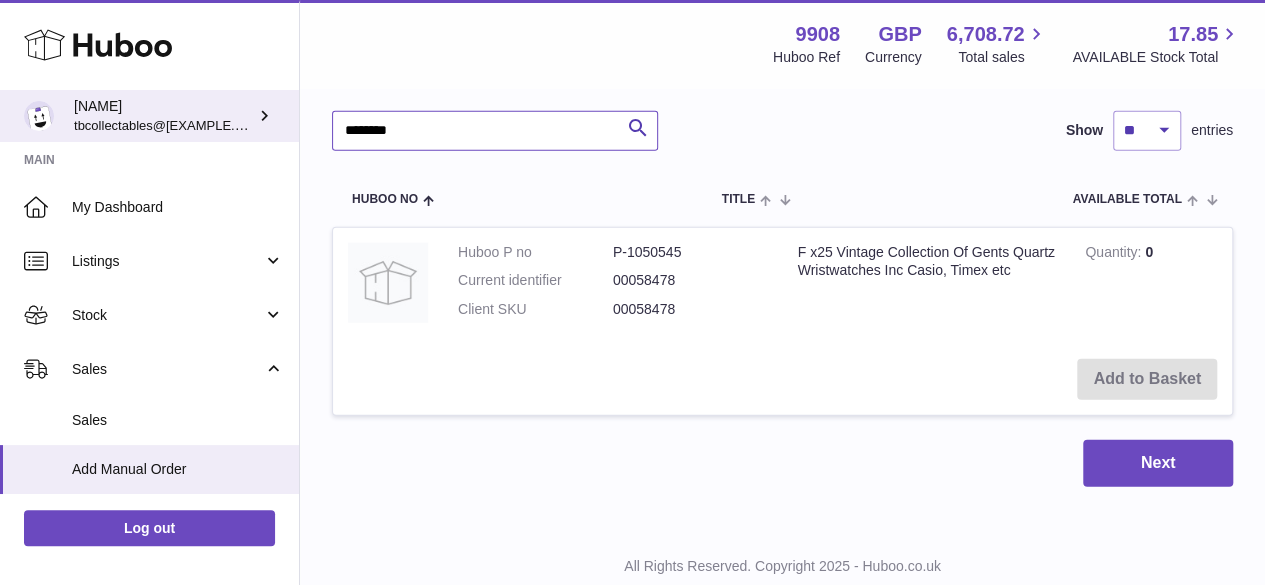 drag, startPoint x: 371, startPoint y: 128, endPoint x: 284, endPoint y: 128, distance: 87 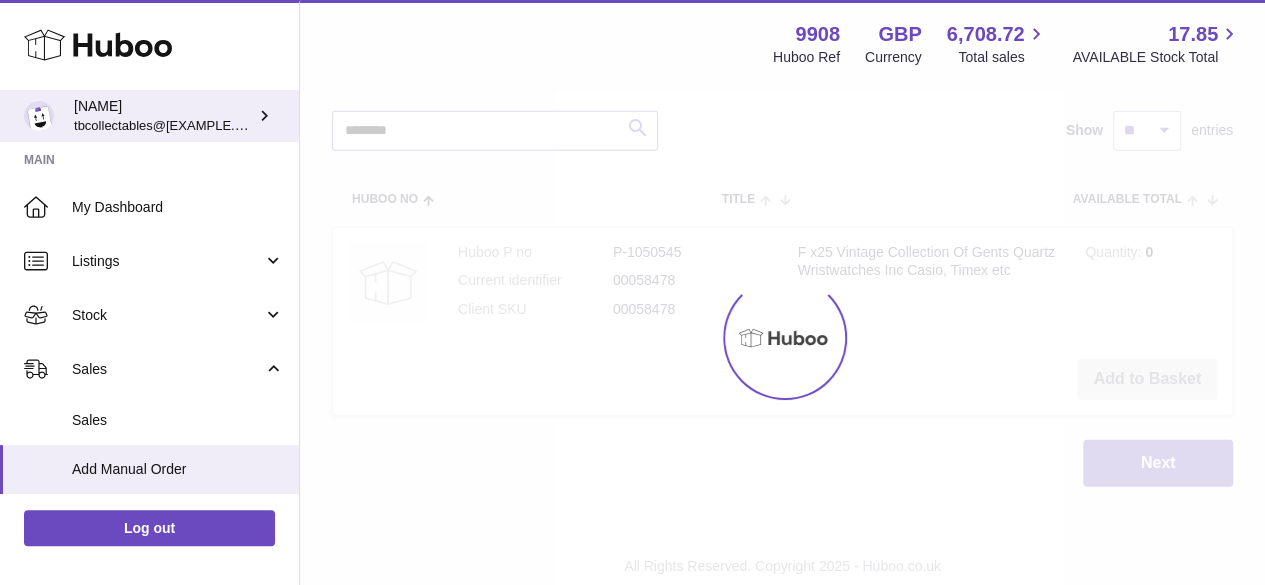 type on "********" 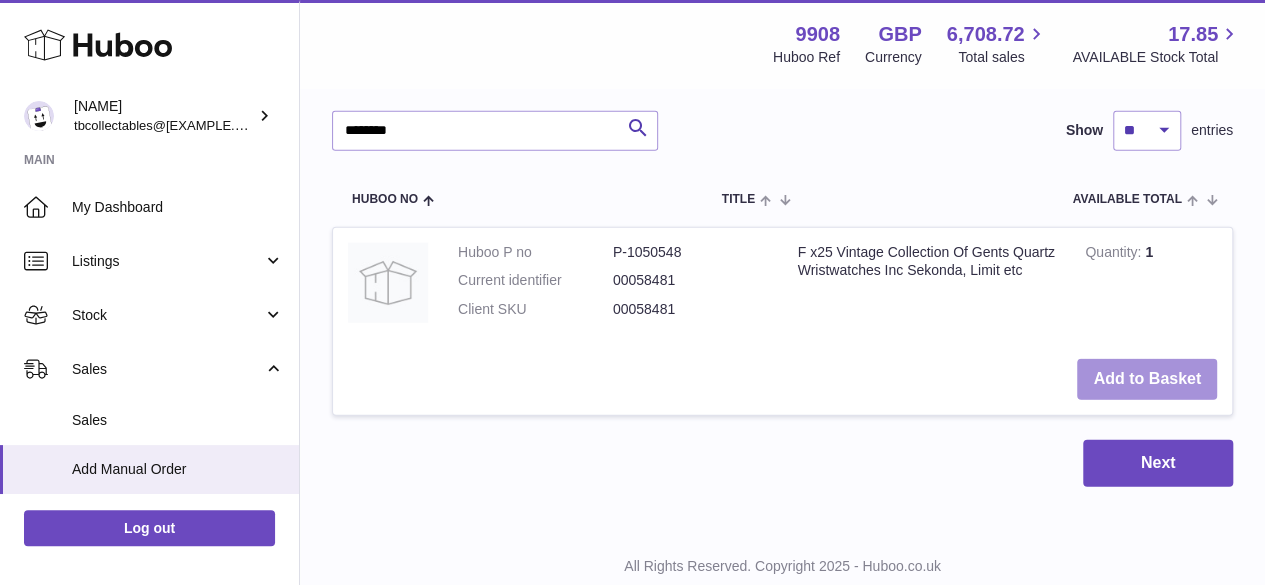 drag, startPoint x: 1138, startPoint y: 383, endPoint x: 898, endPoint y: 383, distance: 240 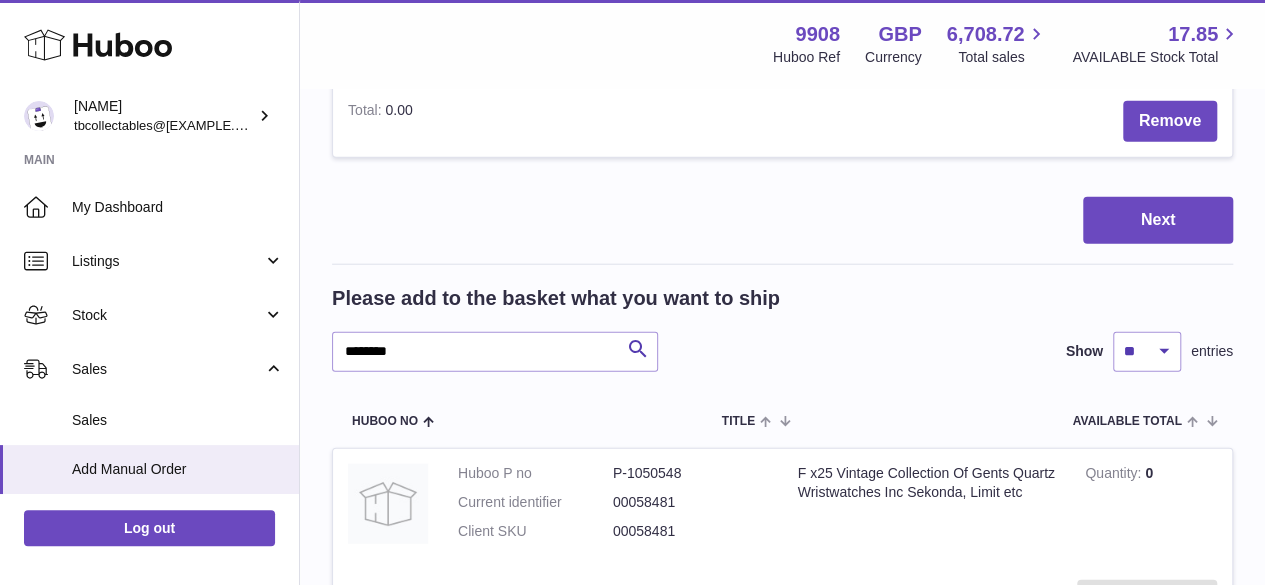 scroll, scrollTop: 2611, scrollLeft: 0, axis: vertical 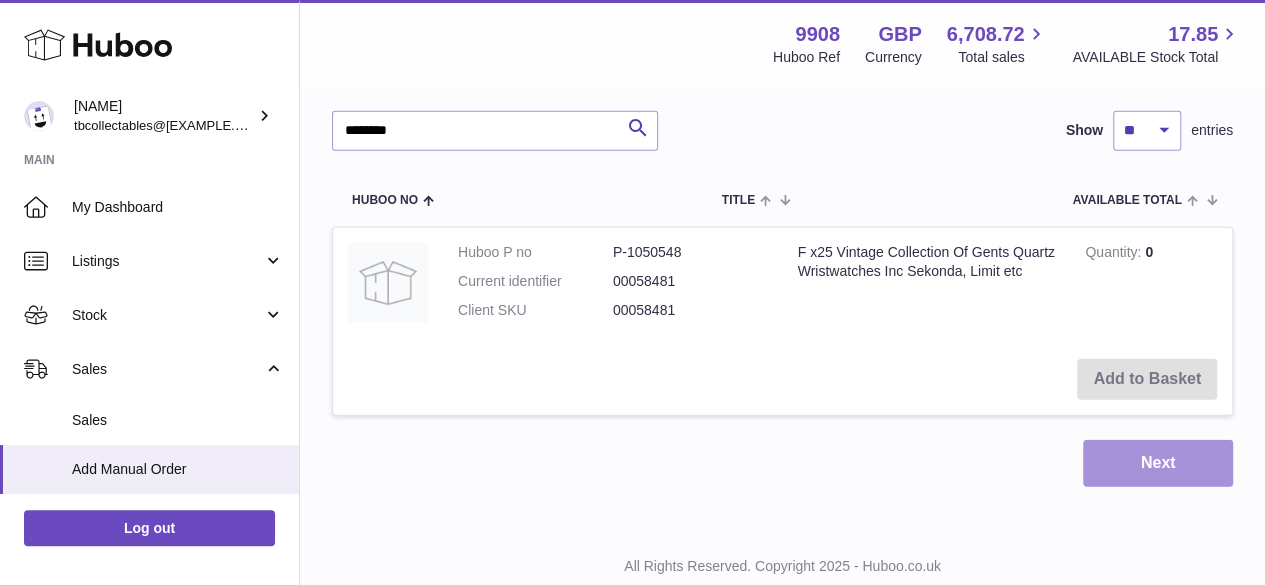 click on "Next" at bounding box center [1158, 463] 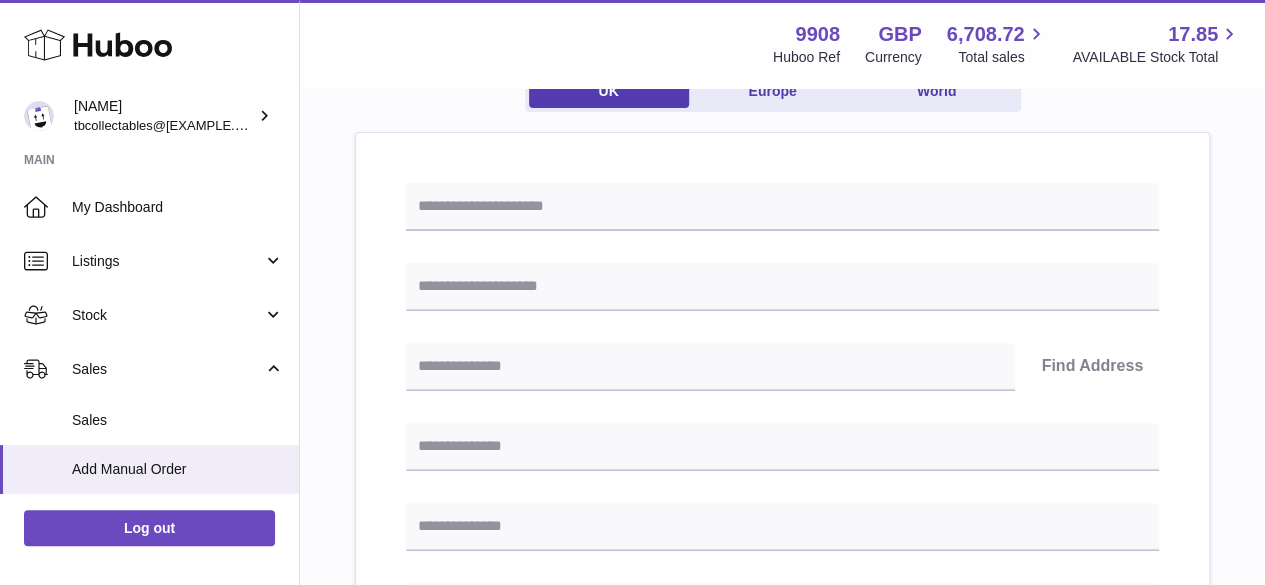 scroll, scrollTop: 94, scrollLeft: 0, axis: vertical 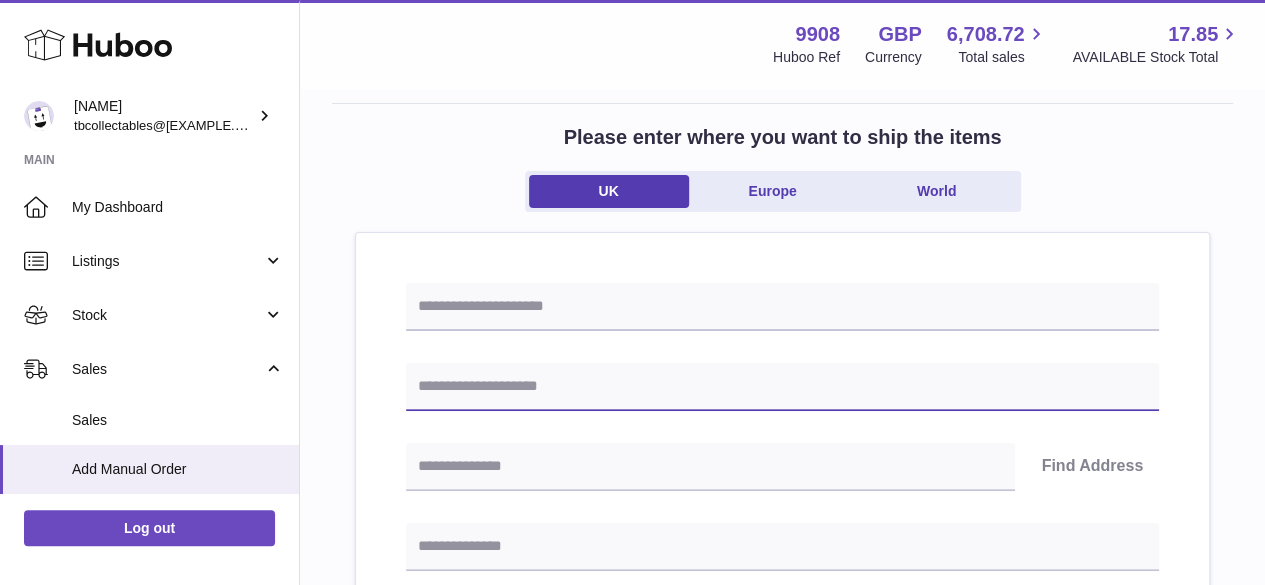 click at bounding box center (782, 387) 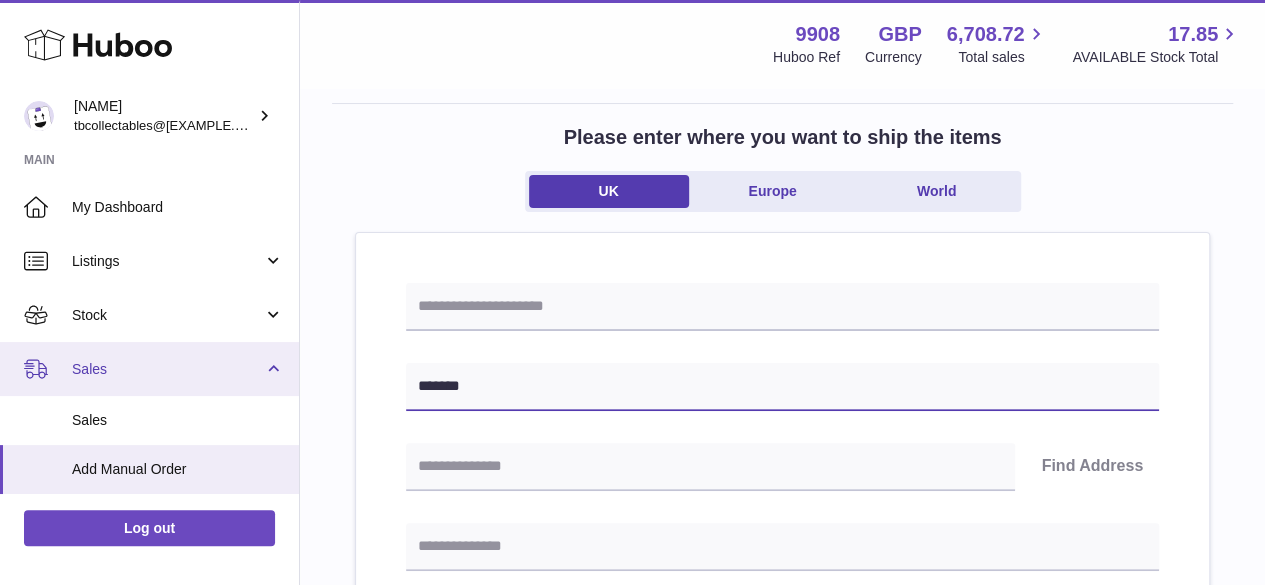 type on "*******" 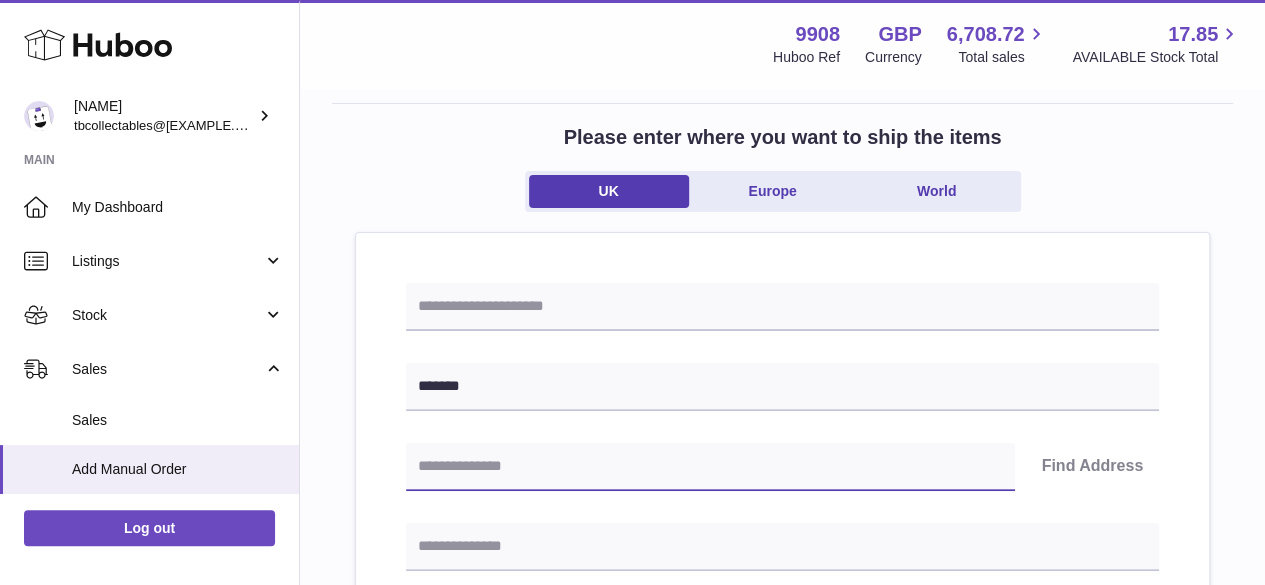 click at bounding box center (710, 467) 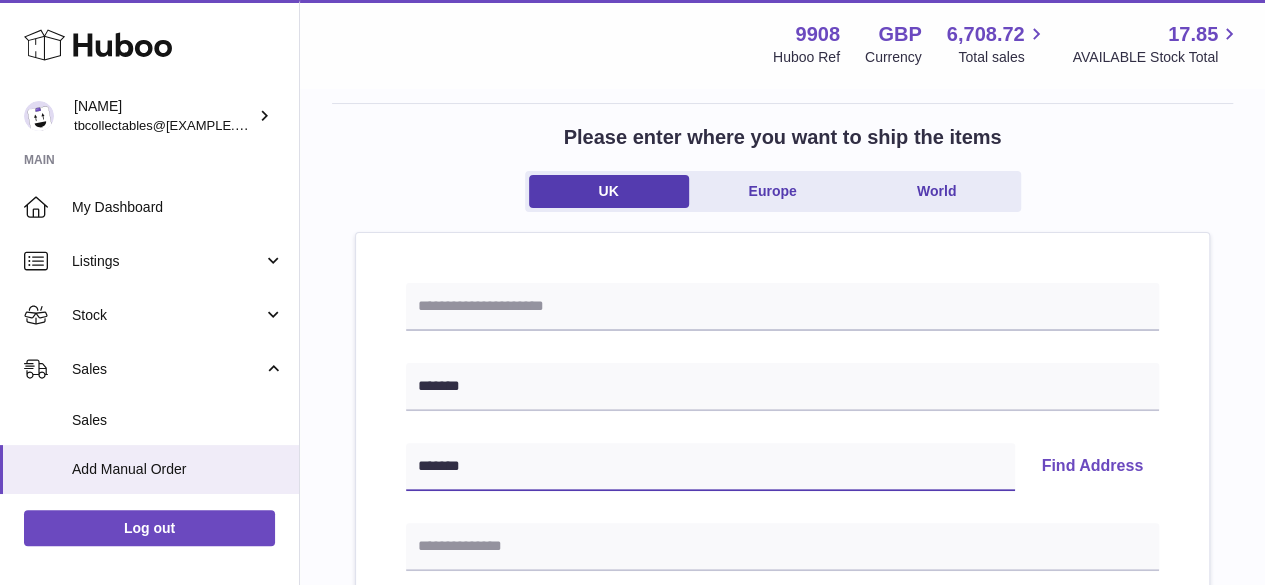 type on "*******" 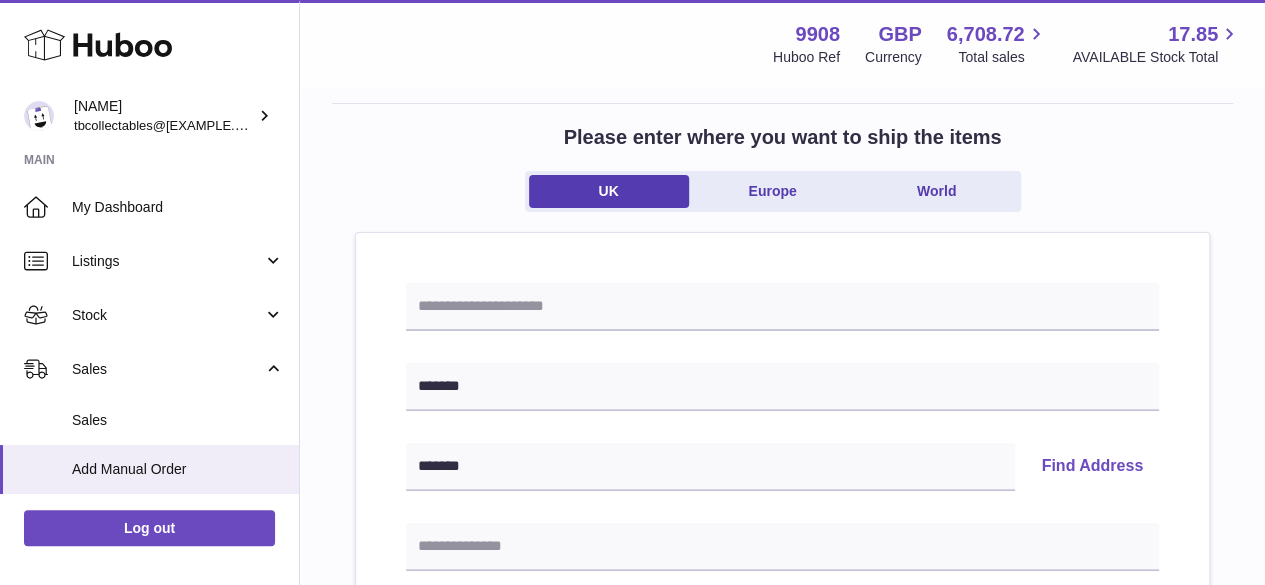 click on "Find Address" at bounding box center [1092, 467] 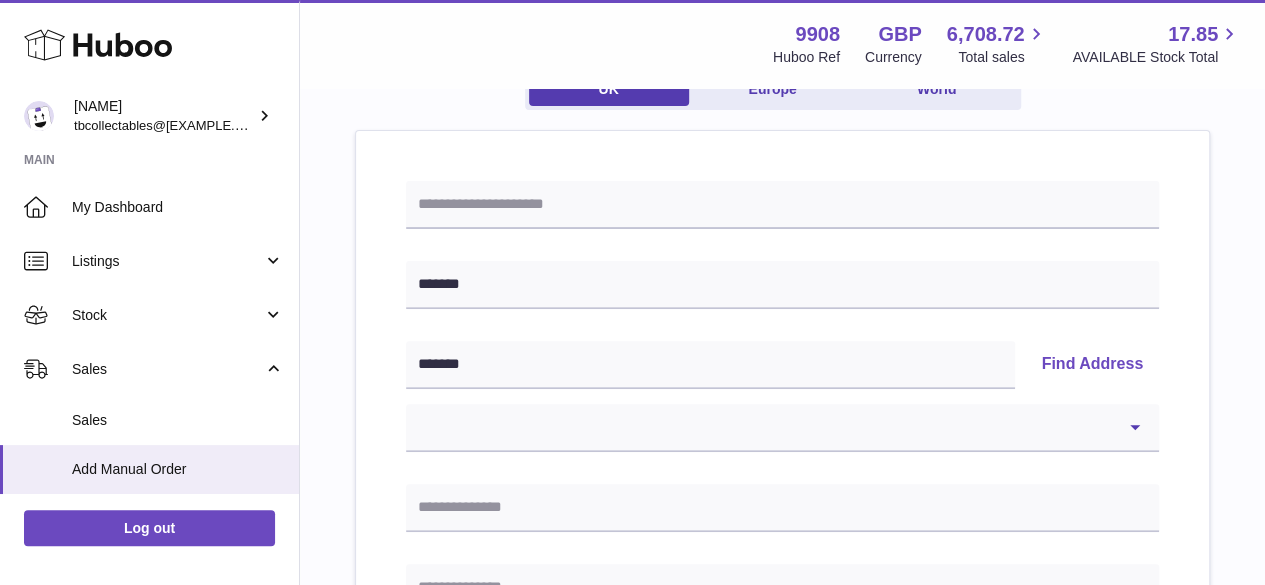 scroll, scrollTop: 228, scrollLeft: 0, axis: vertical 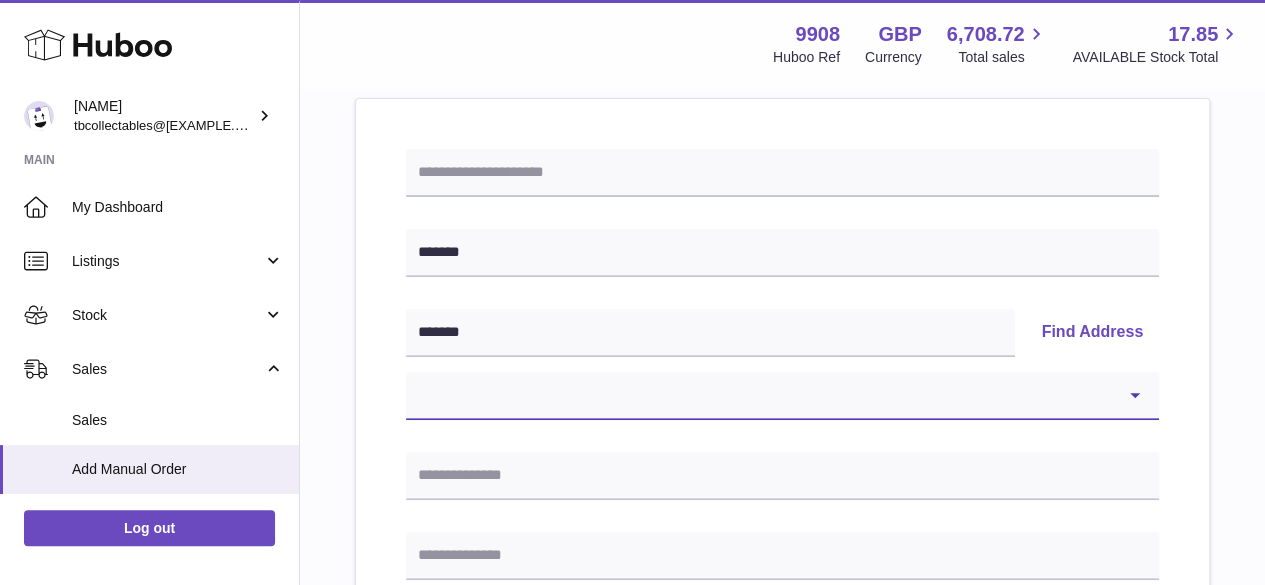 click on "**********" at bounding box center (782, 396) 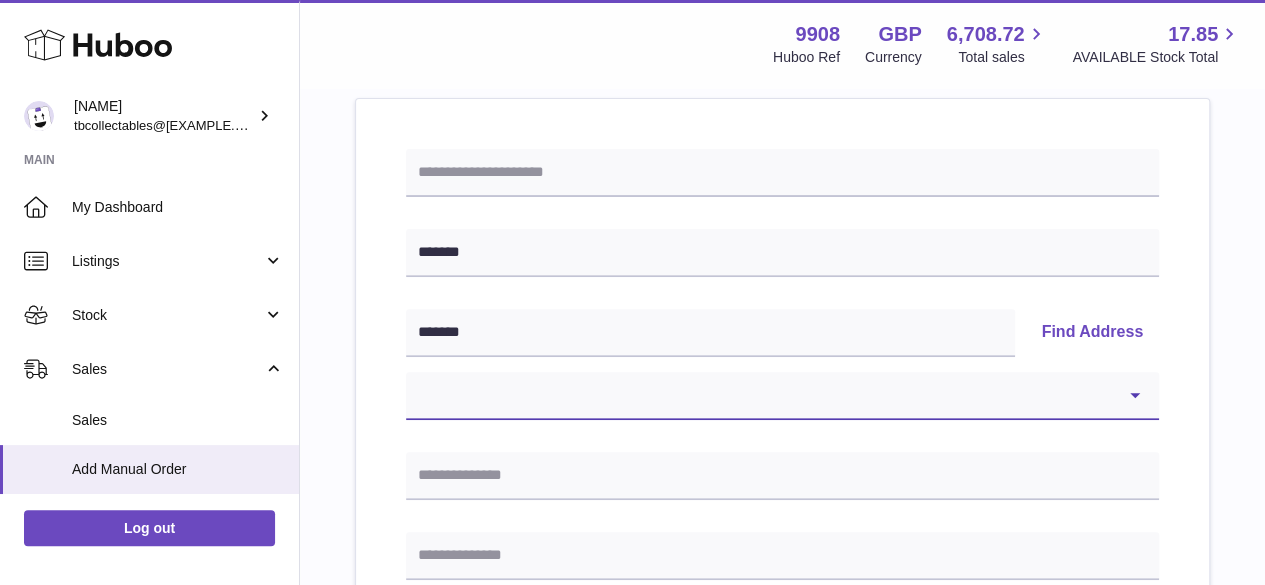 select on "*" 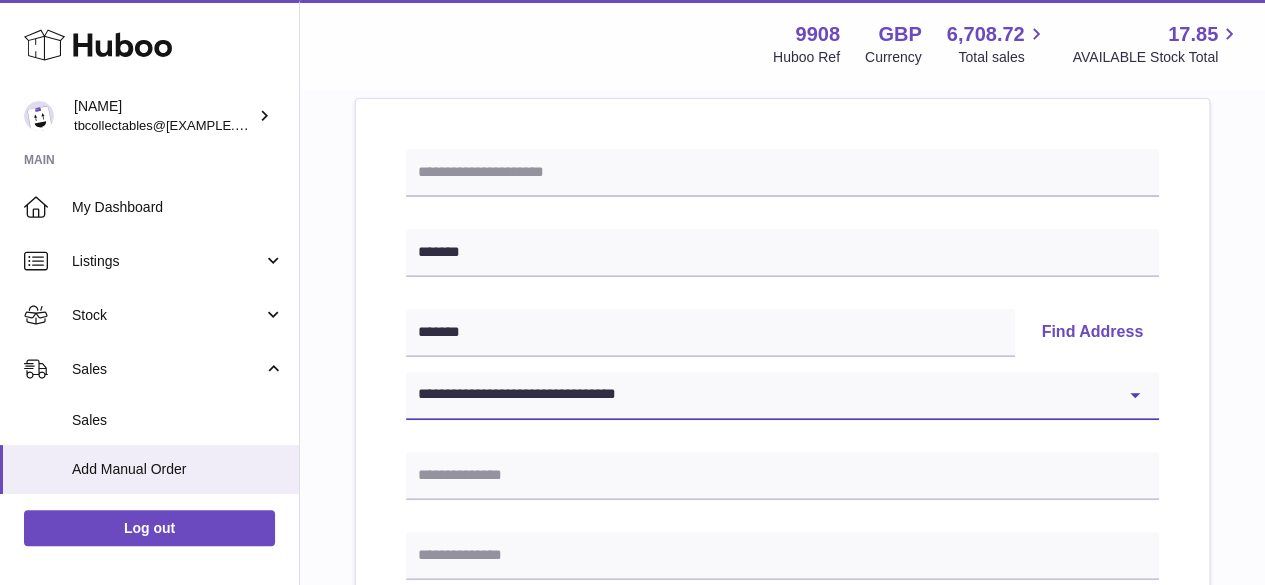 click on "**********" at bounding box center (782, 396) 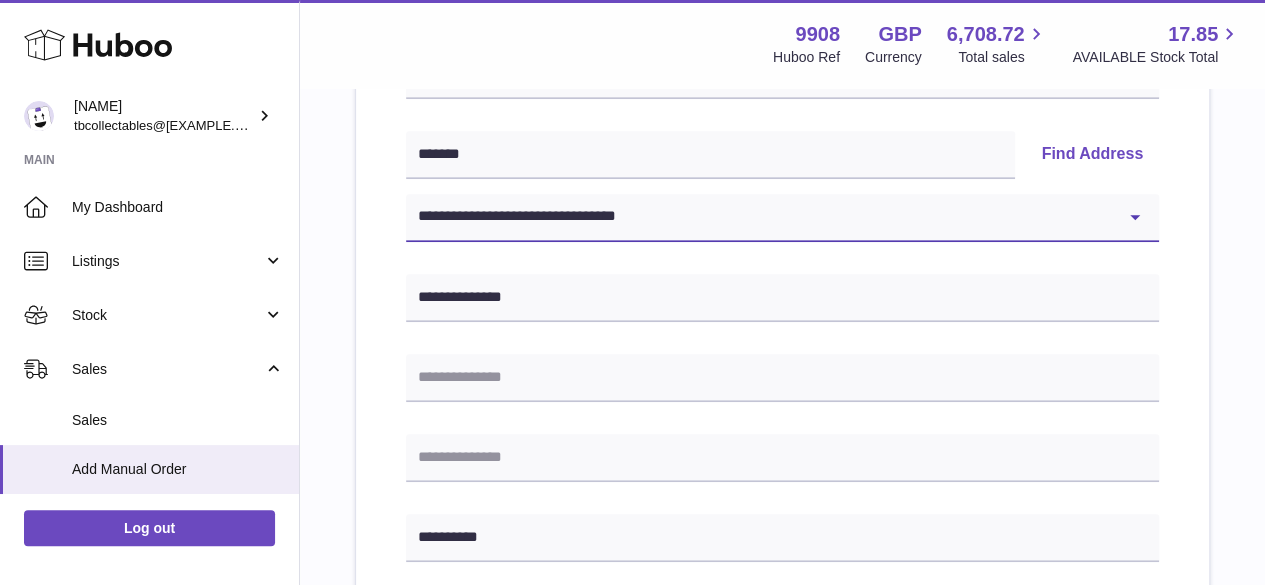 scroll, scrollTop: 494, scrollLeft: 0, axis: vertical 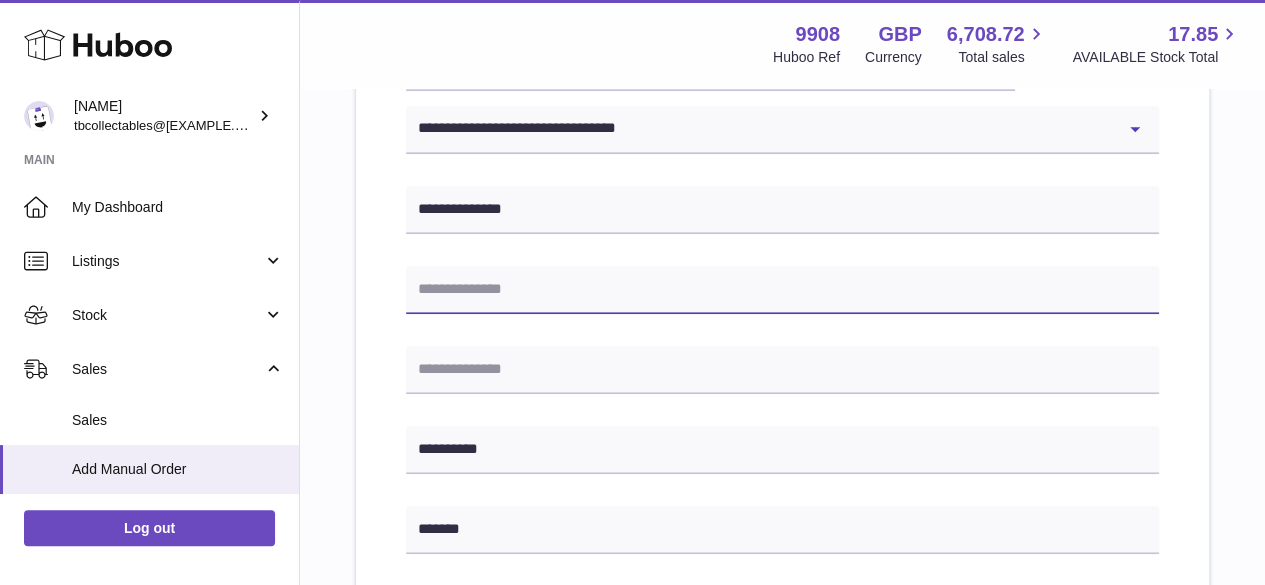 click at bounding box center [782, 290] 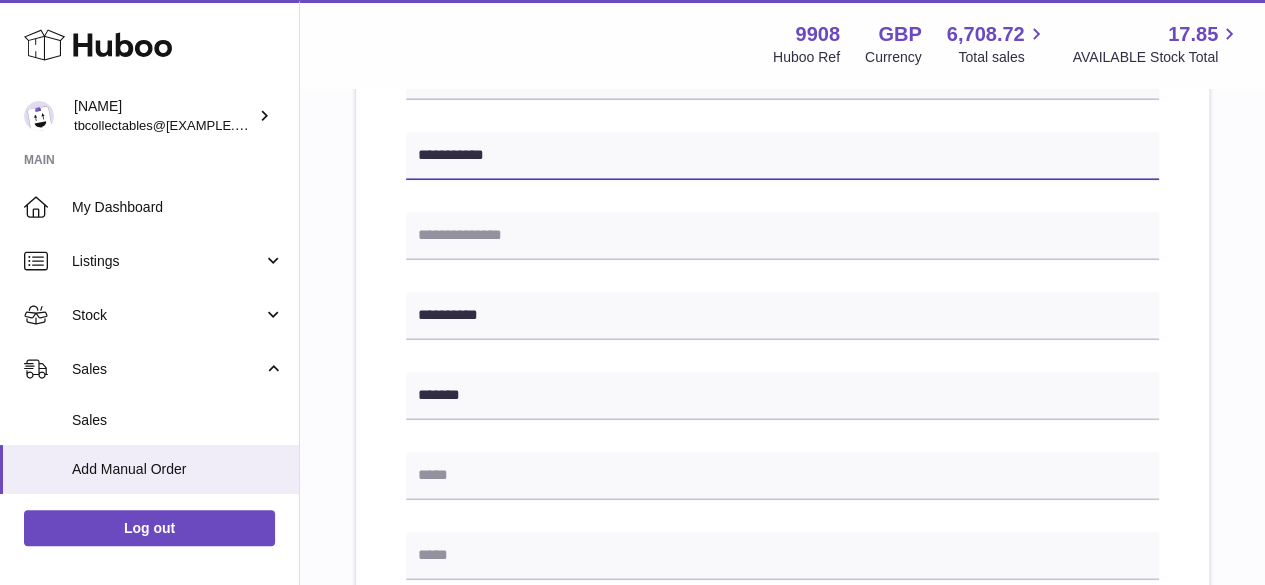 scroll, scrollTop: 894, scrollLeft: 0, axis: vertical 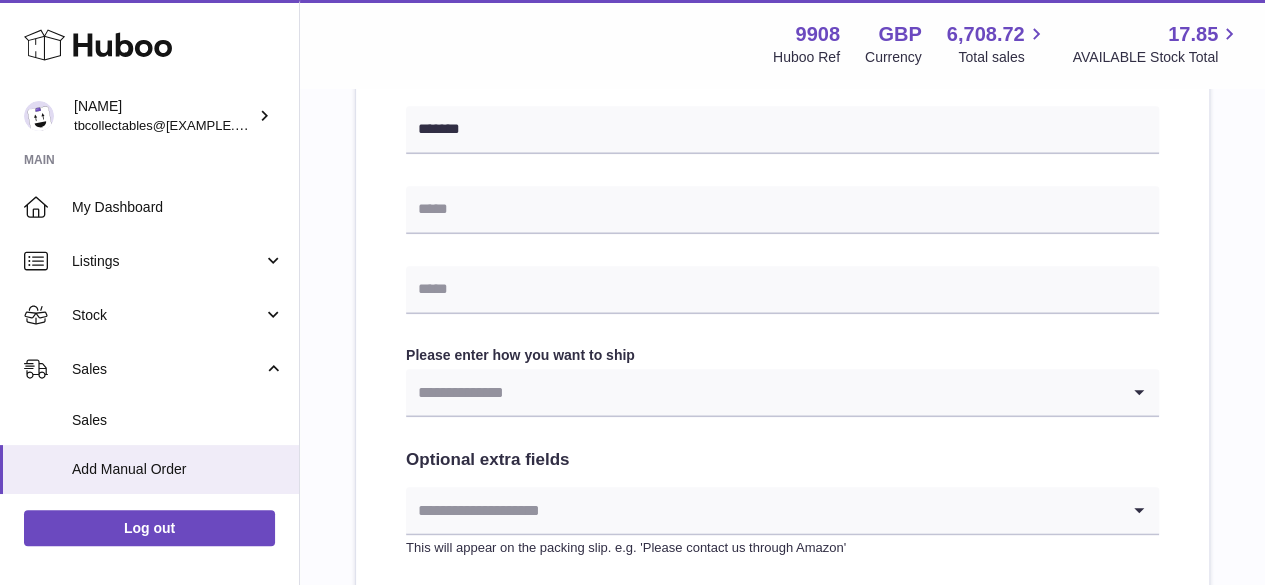 type on "**********" 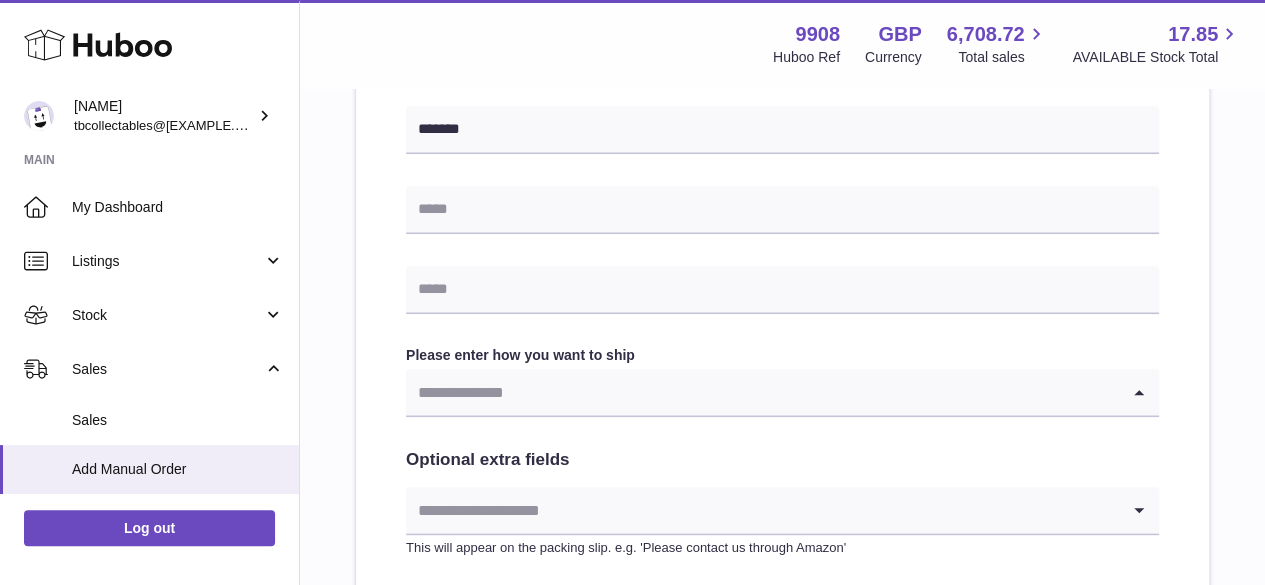 click at bounding box center [762, 392] 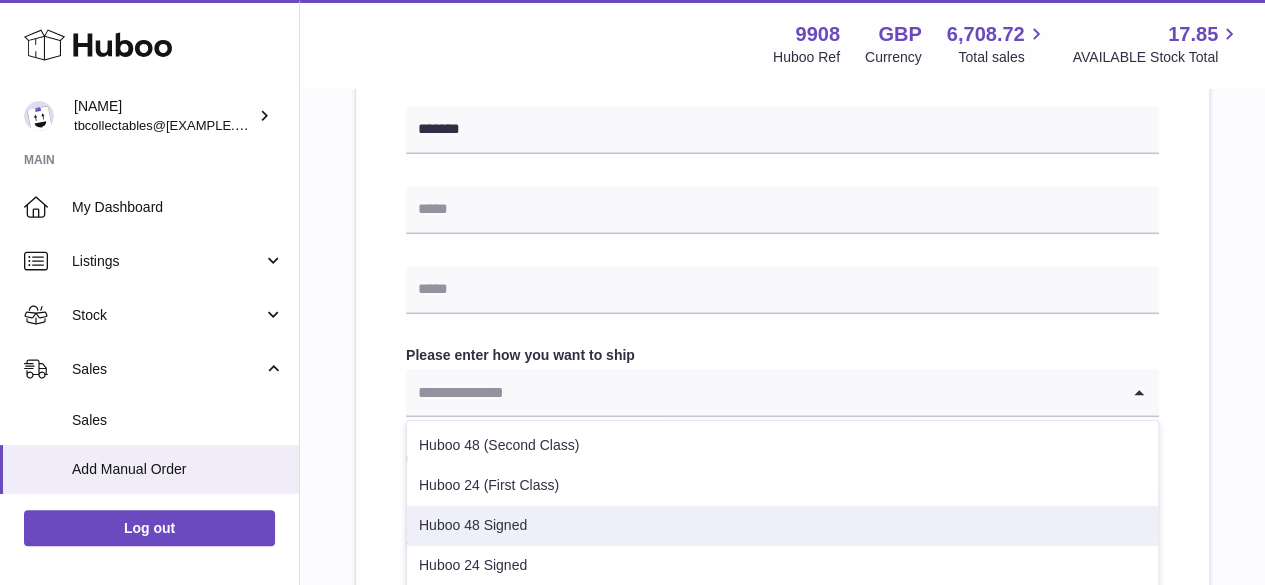 scroll, scrollTop: 61, scrollLeft: 0, axis: vertical 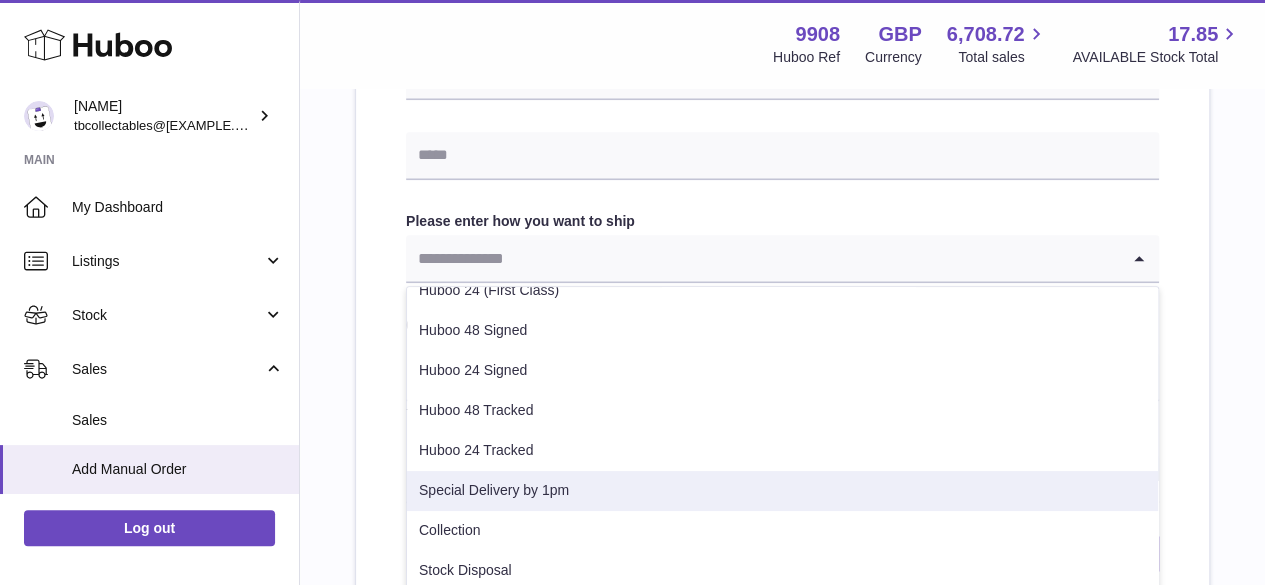 click on "Special Delivery by 1pm" at bounding box center (782, 491) 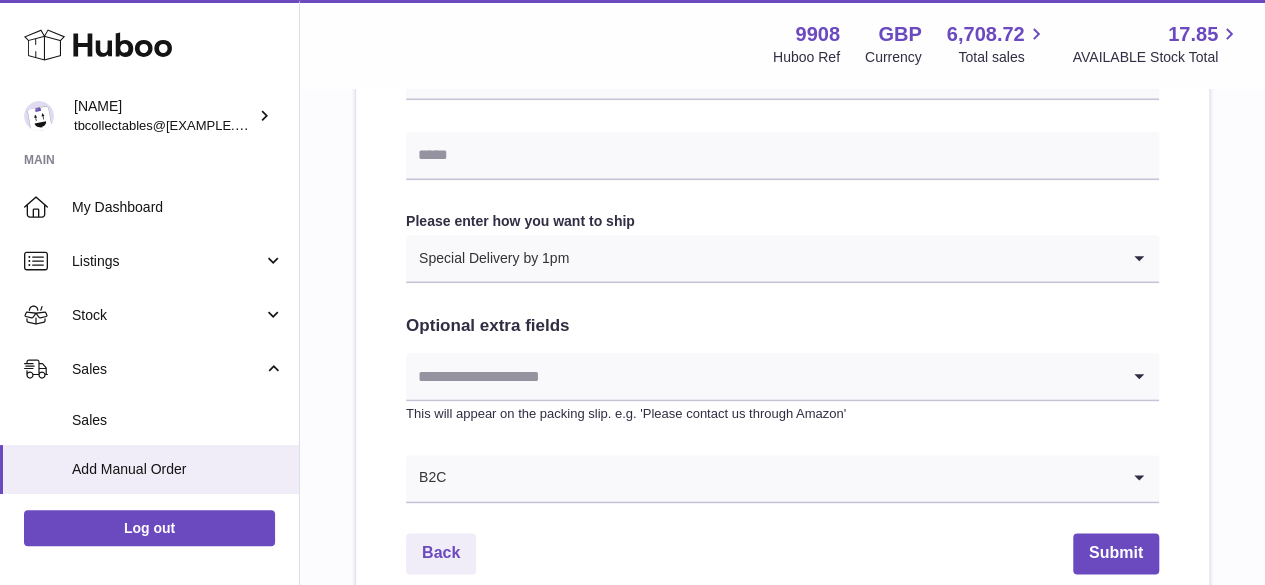 click at bounding box center [762, 376] 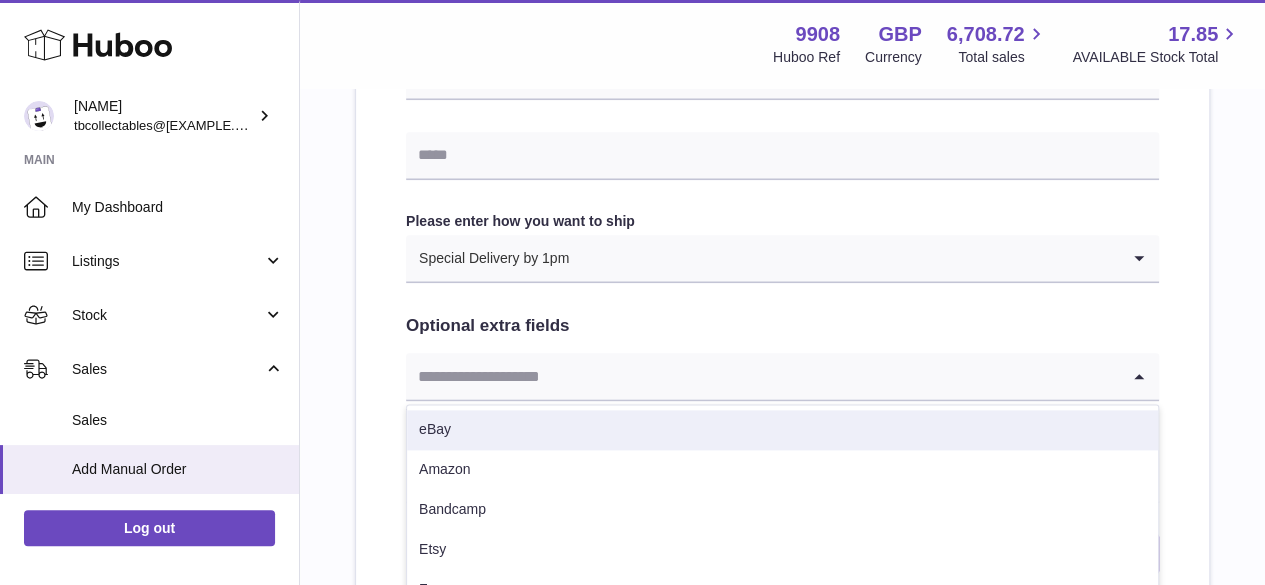 click on "eBay" at bounding box center (782, 430) 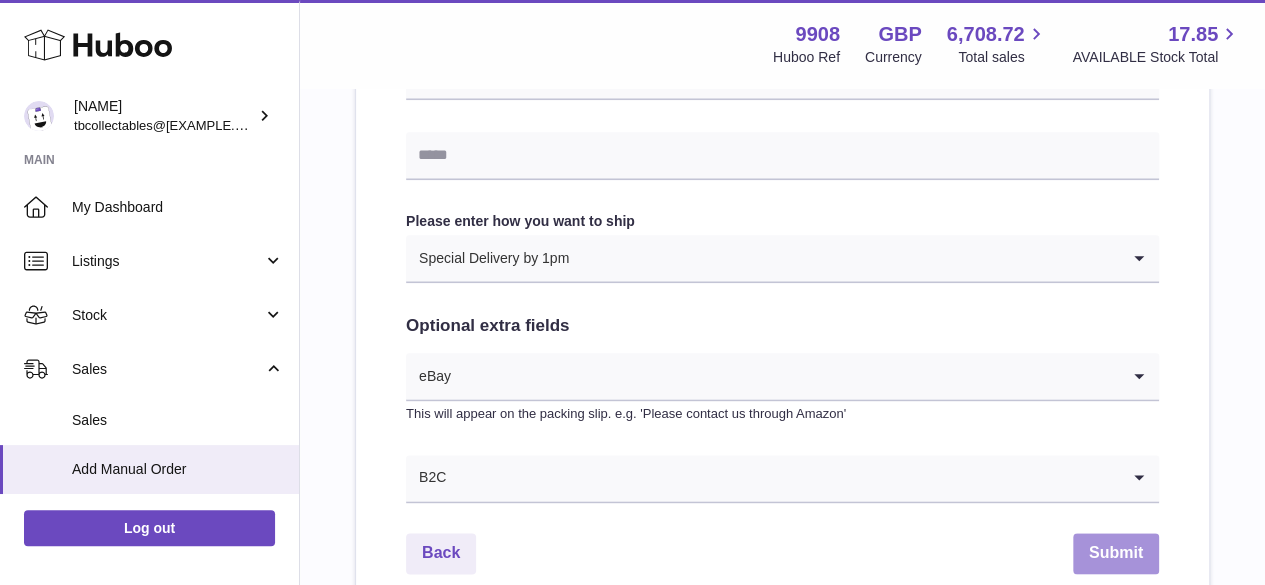click on "Submit" at bounding box center (1116, 553) 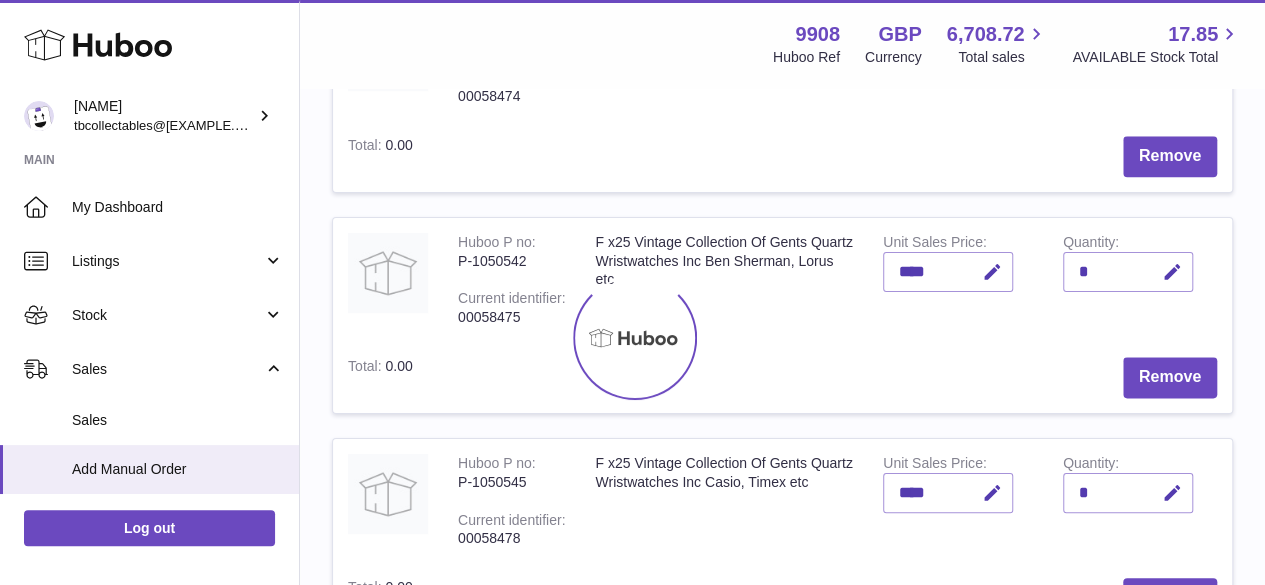 scroll, scrollTop: 0, scrollLeft: 0, axis: both 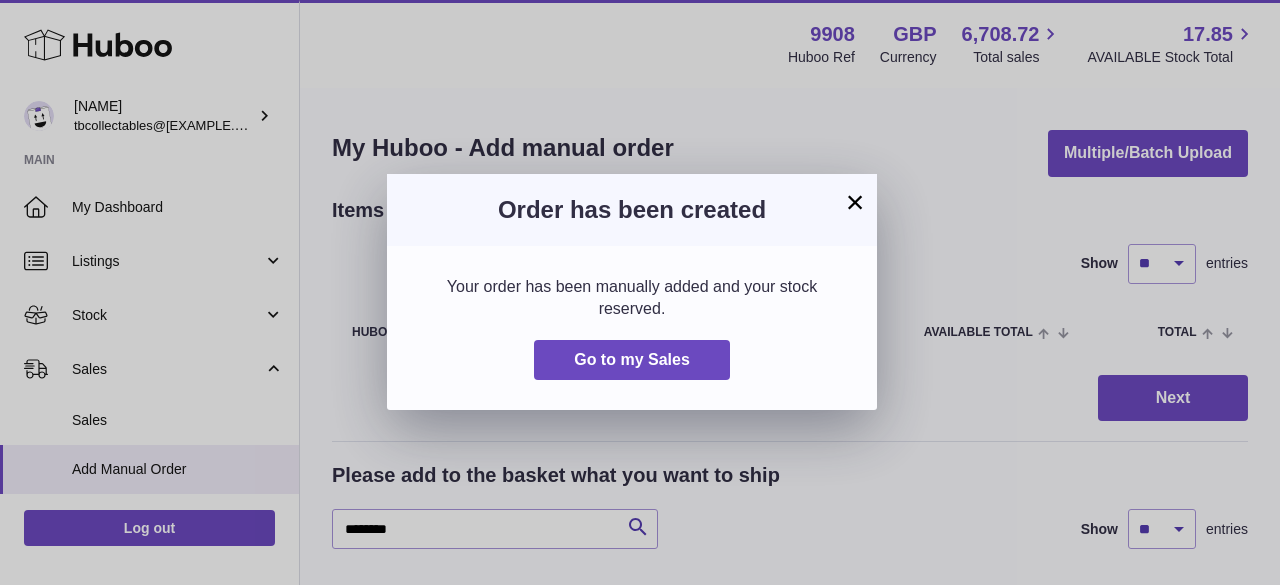 click on "×" at bounding box center (855, 202) 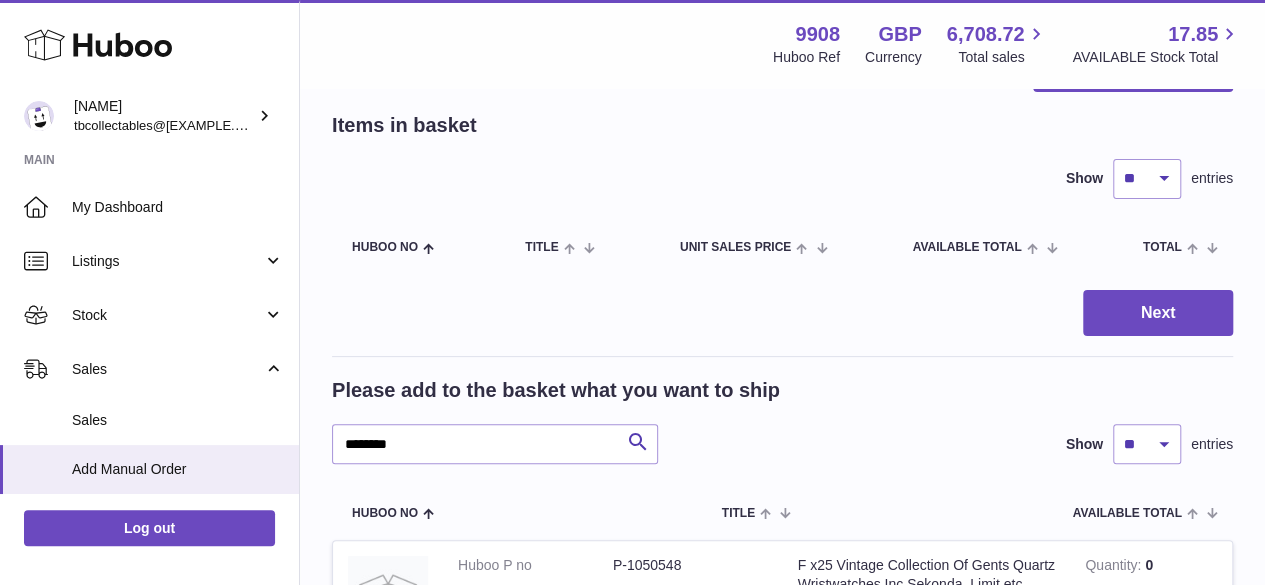 scroll, scrollTop: 133, scrollLeft: 0, axis: vertical 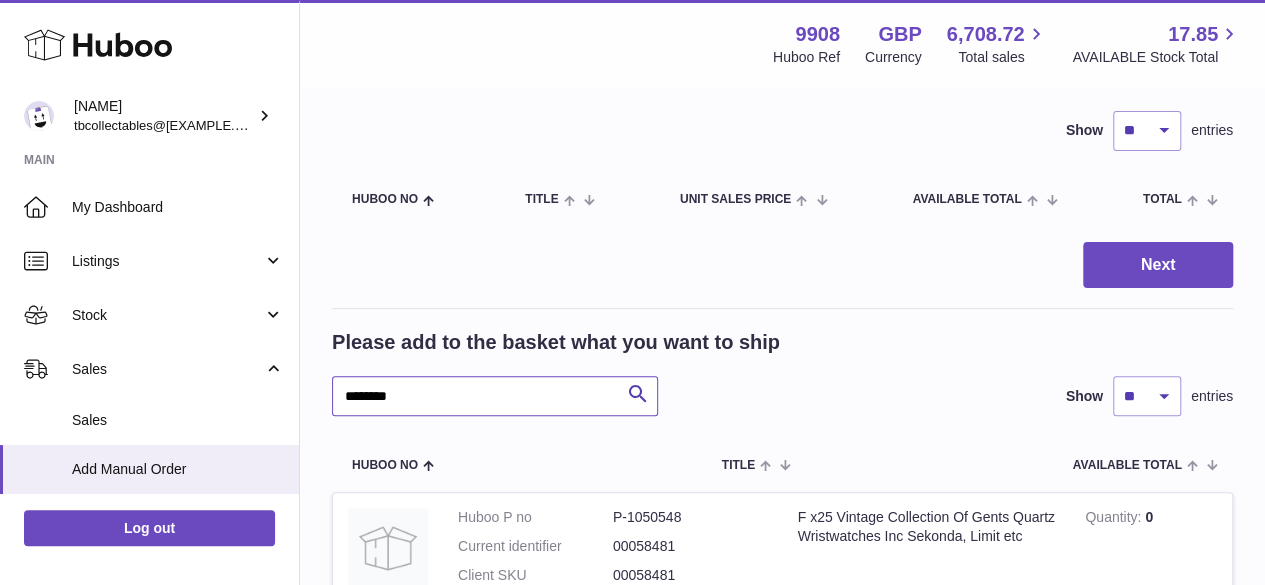 drag, startPoint x: 413, startPoint y: 397, endPoint x: 295, endPoint y: 399, distance: 118.016945 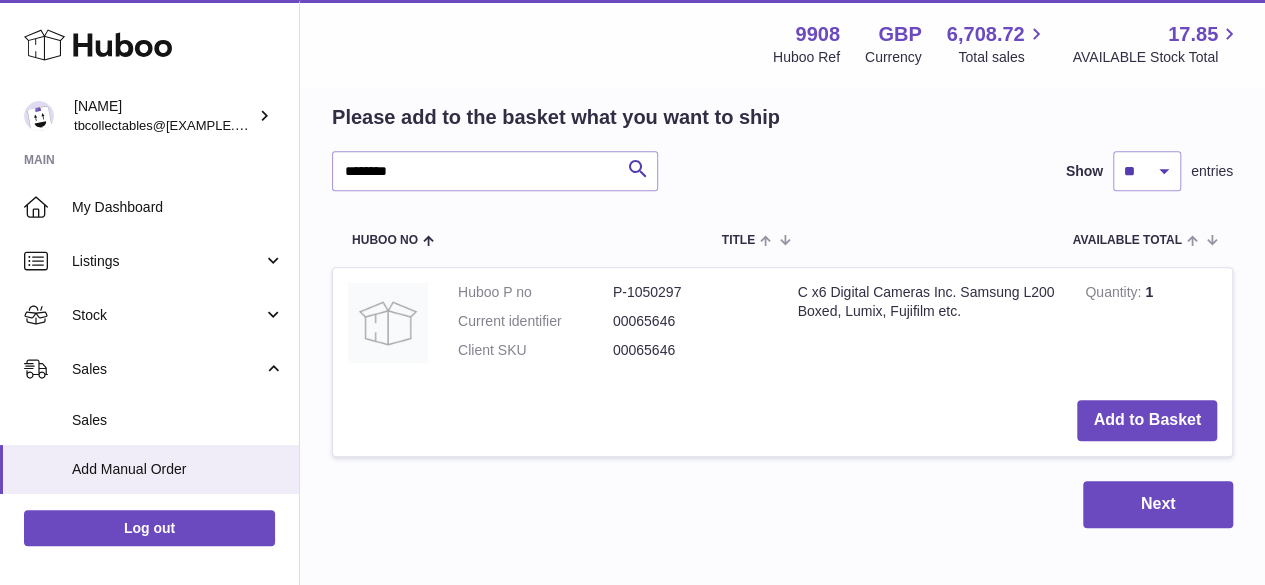 scroll, scrollTop: 400, scrollLeft: 0, axis: vertical 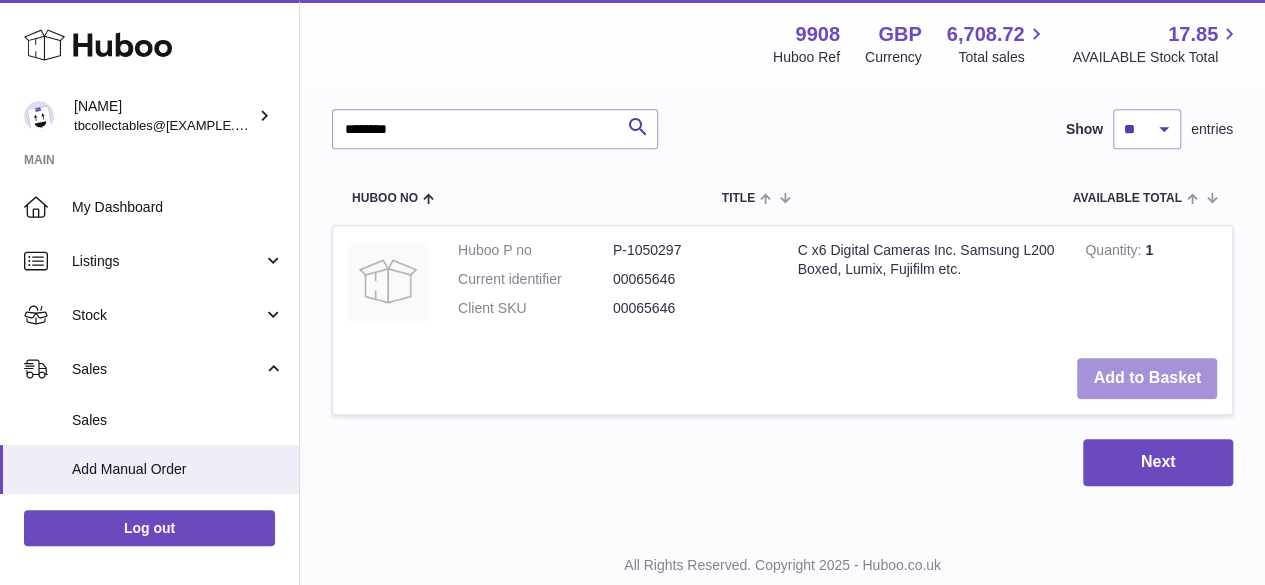 drag, startPoint x: 1129, startPoint y: 387, endPoint x: 937, endPoint y: 405, distance: 192.8419 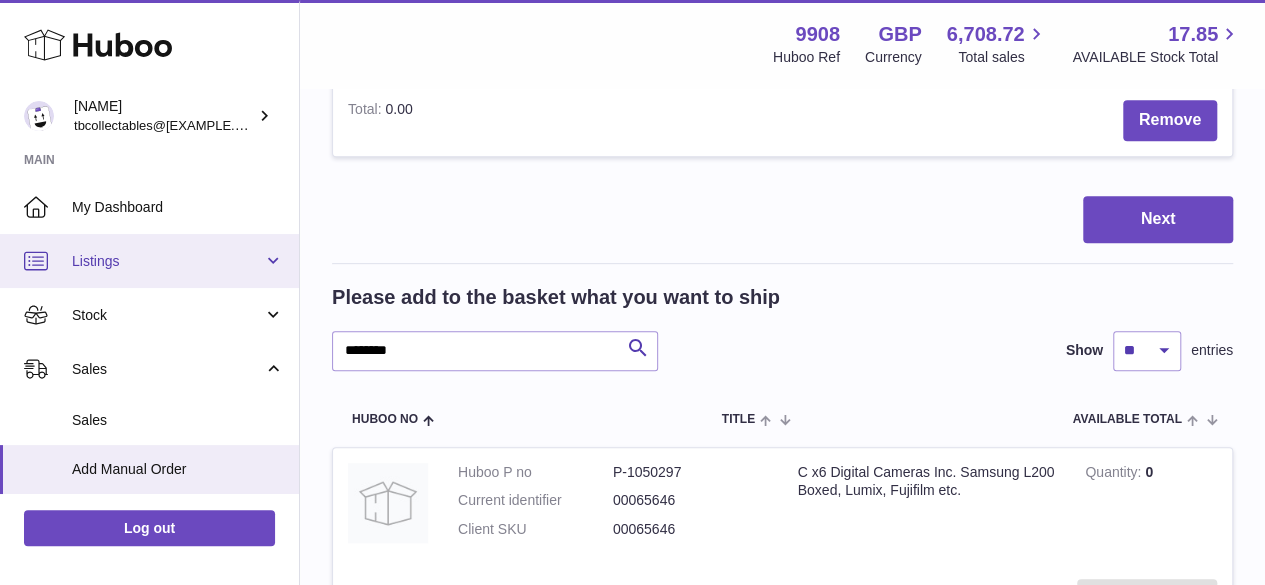 scroll, scrollTop: 620, scrollLeft: 0, axis: vertical 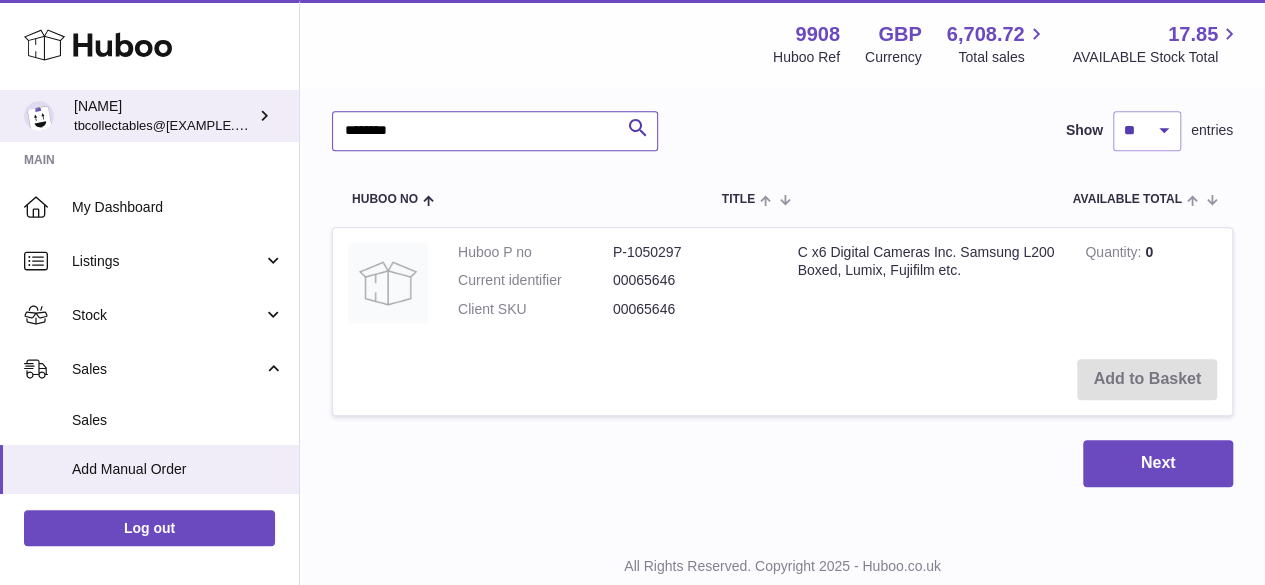 drag, startPoint x: 428, startPoint y: 120, endPoint x: 292, endPoint y: 131, distance: 136.44412 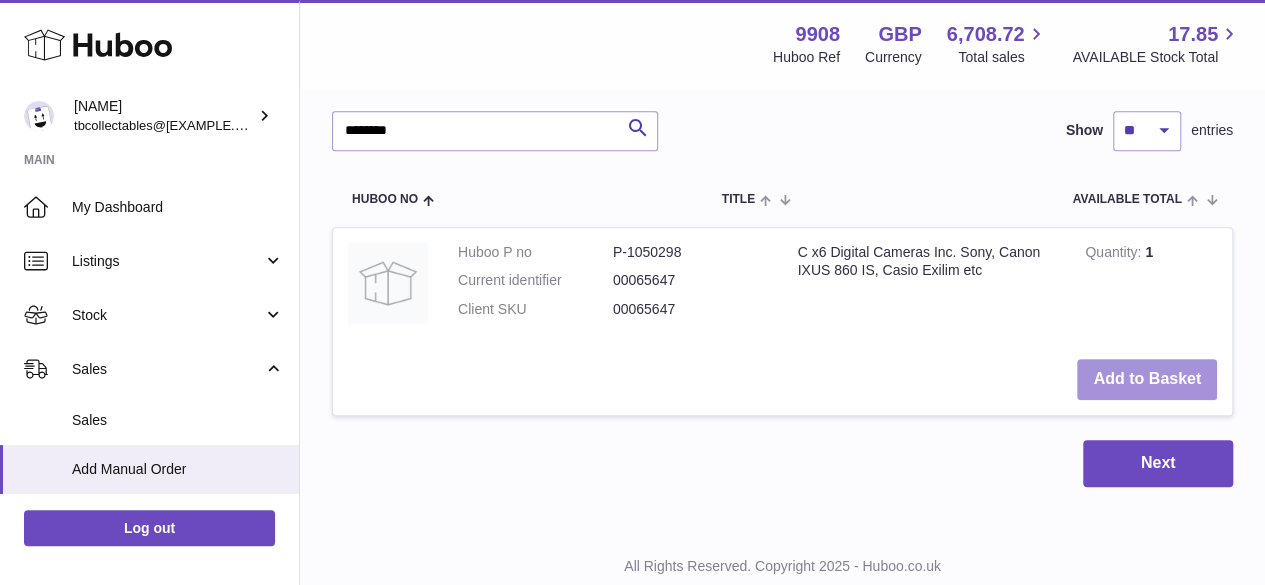 click on "Add to Basket" at bounding box center (1147, 379) 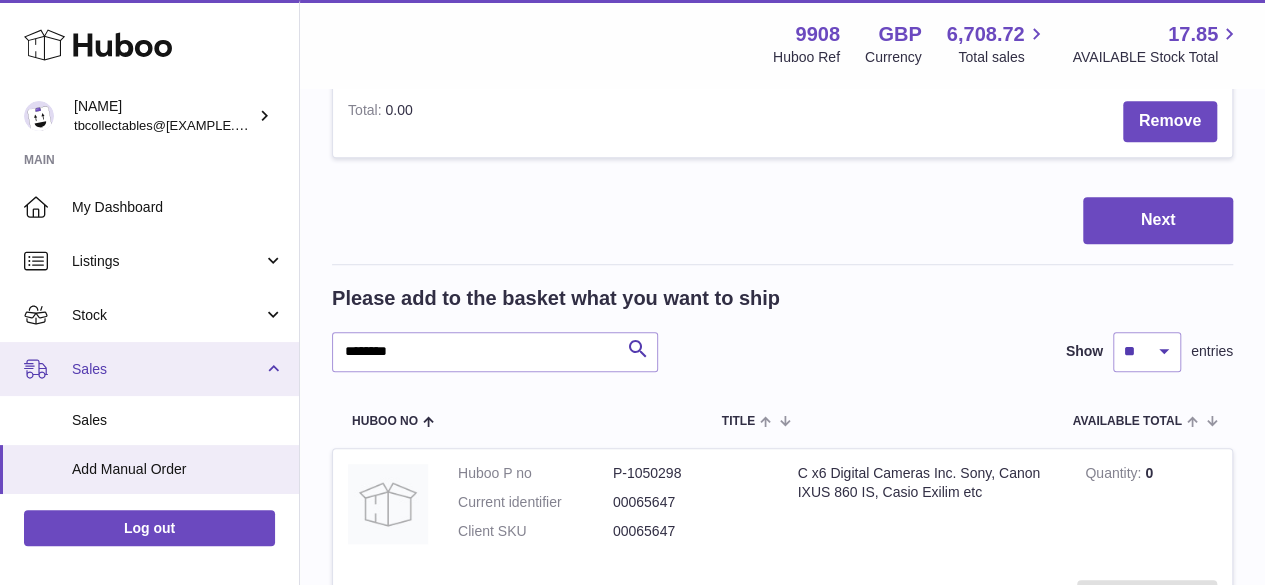 scroll, scrollTop: 841, scrollLeft: 0, axis: vertical 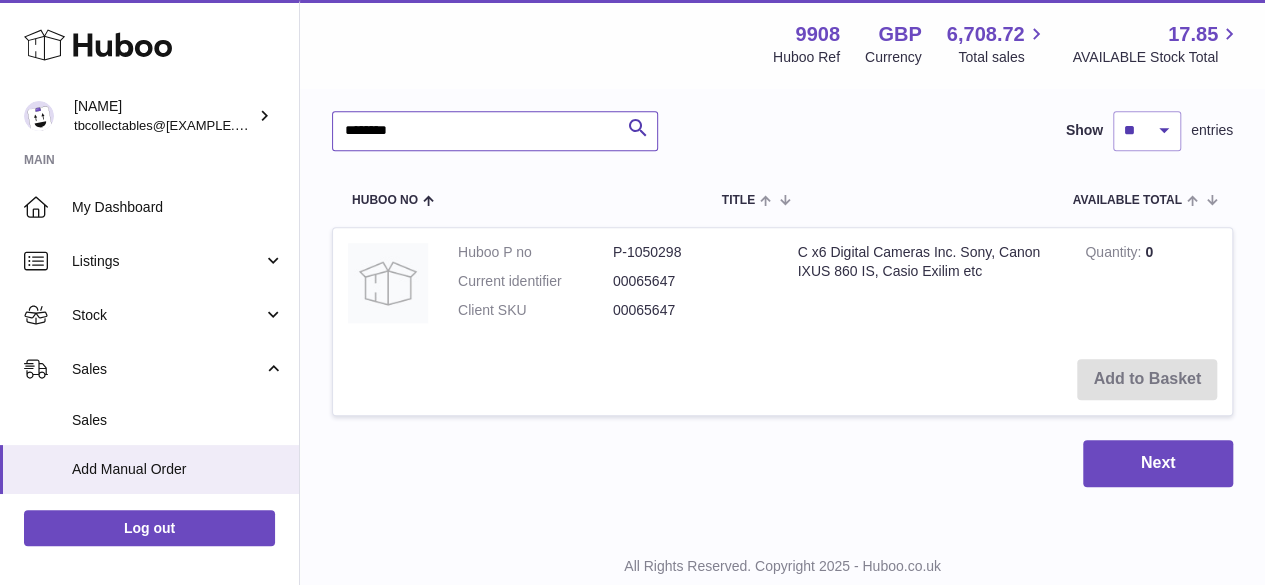 drag, startPoint x: 426, startPoint y: 134, endPoint x: 323, endPoint y: 135, distance: 103.00485 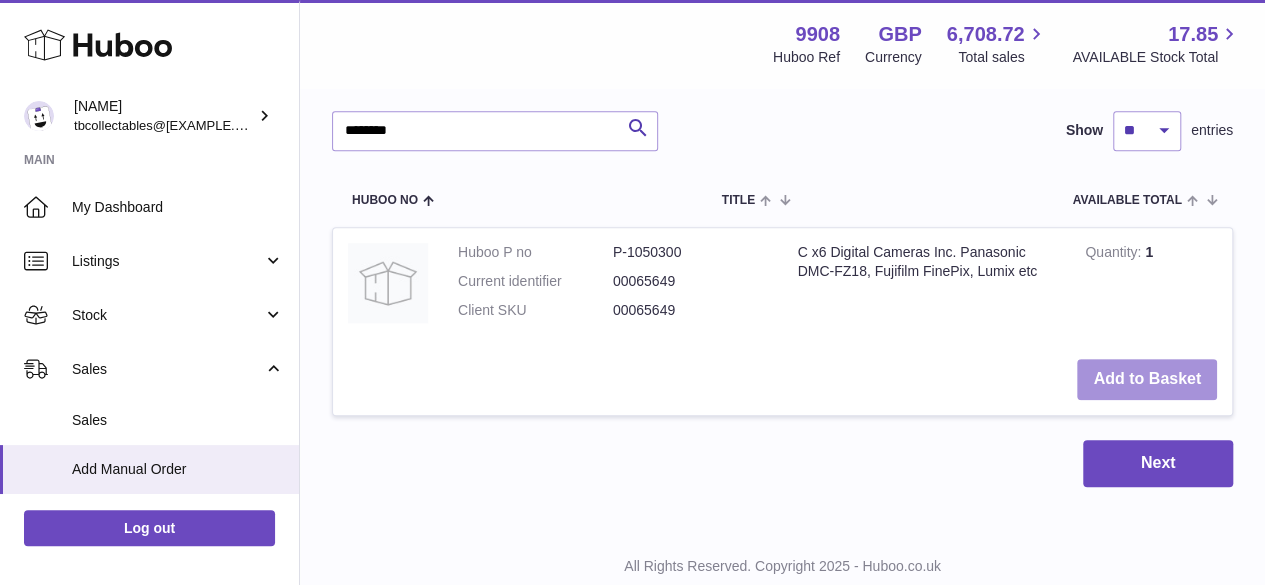 click on "Add to Basket" at bounding box center (1147, 379) 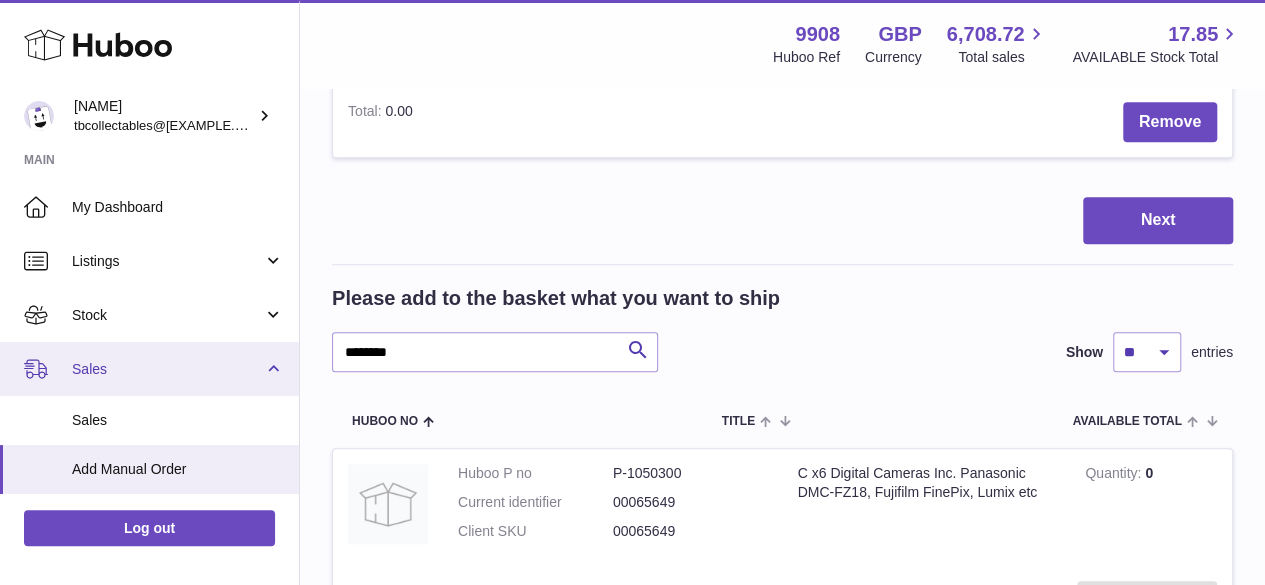 scroll, scrollTop: 1062, scrollLeft: 0, axis: vertical 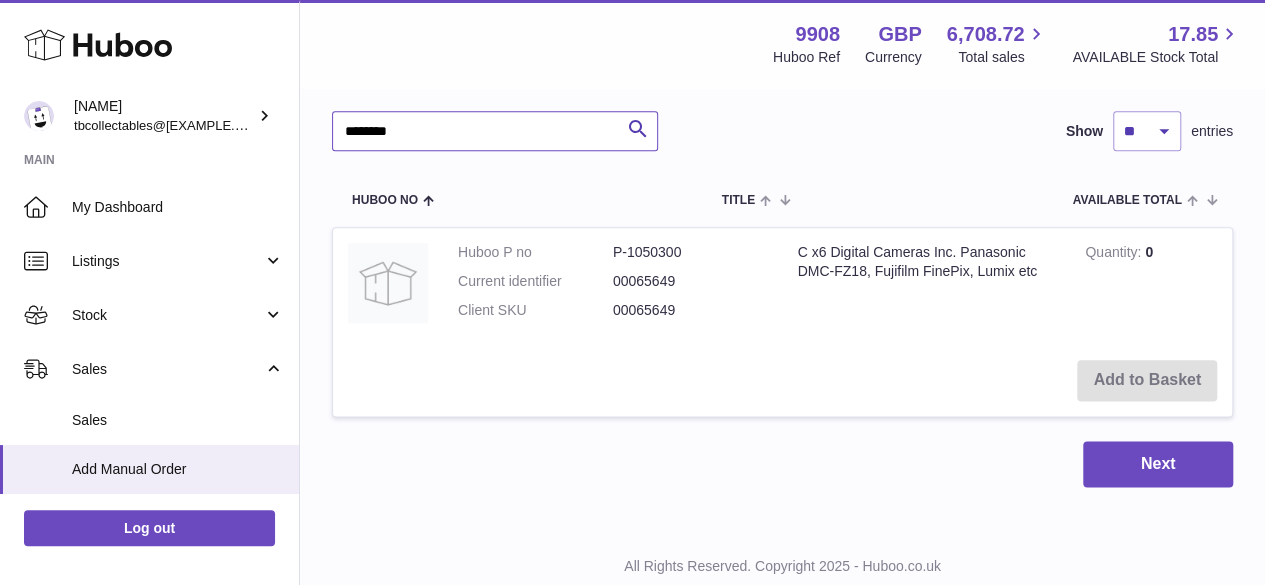drag, startPoint x: 419, startPoint y: 131, endPoint x: 316, endPoint y: 130, distance: 103.00485 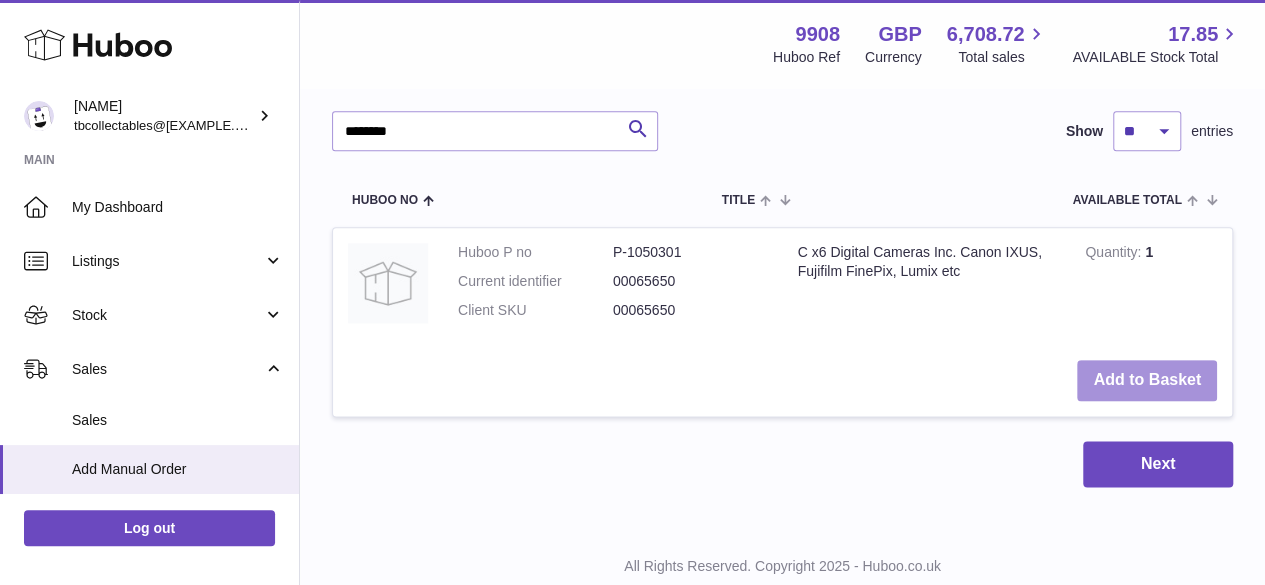 click on "Add to Basket" at bounding box center (1147, 380) 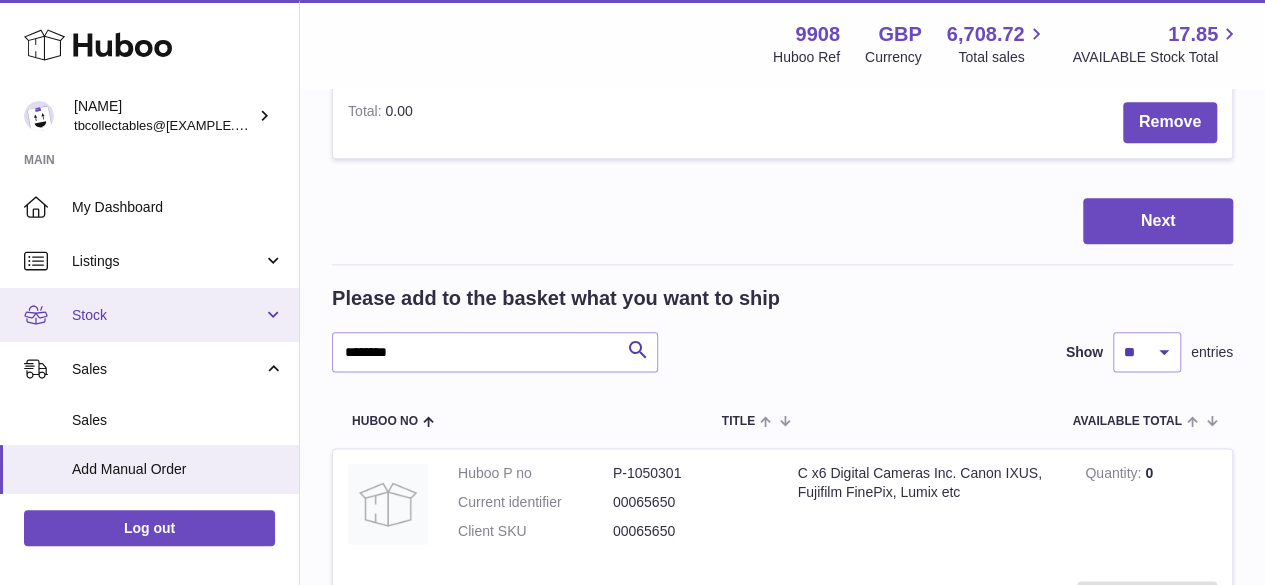 scroll, scrollTop: 1282, scrollLeft: 0, axis: vertical 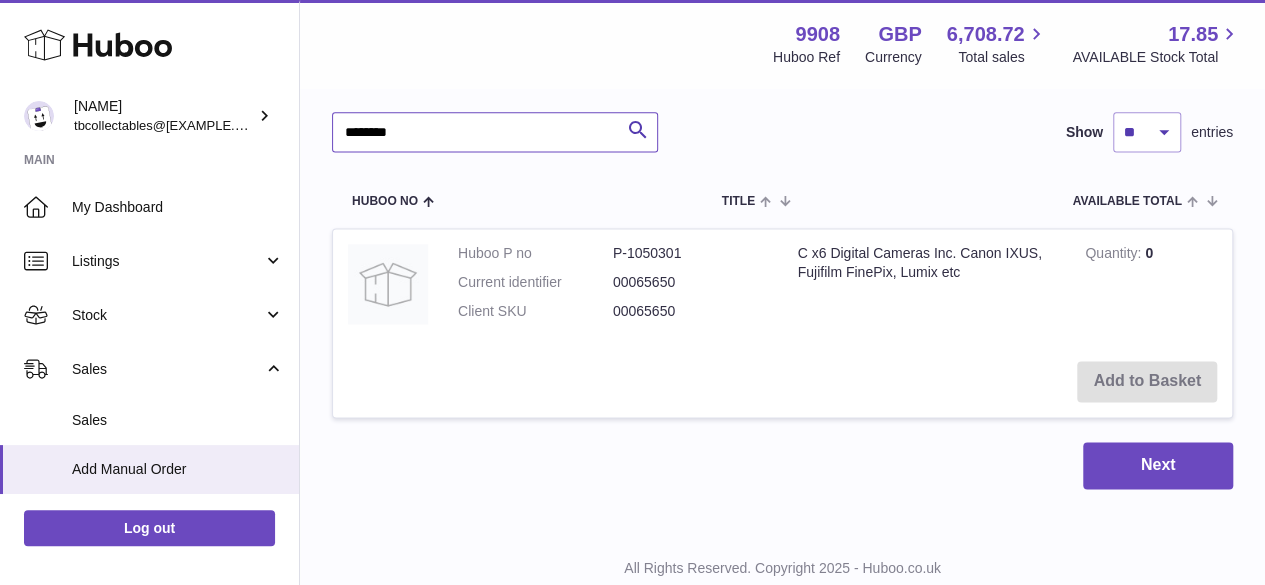 drag, startPoint x: 422, startPoint y: 136, endPoint x: 308, endPoint y: 137, distance: 114.00439 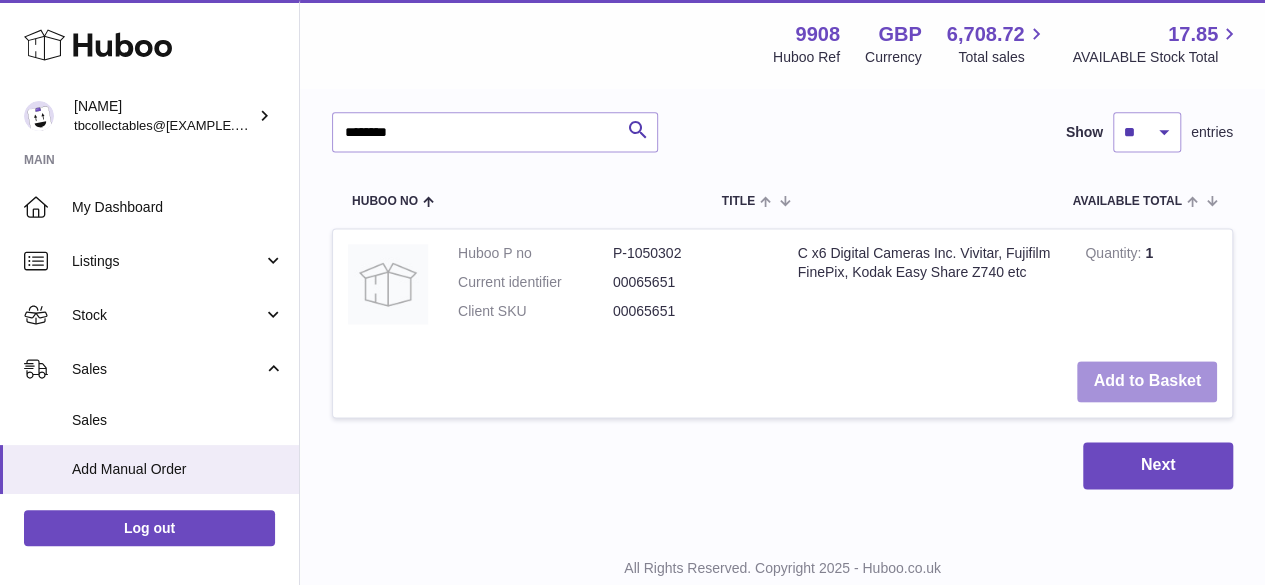 click on "Add to Basket" at bounding box center [1147, 381] 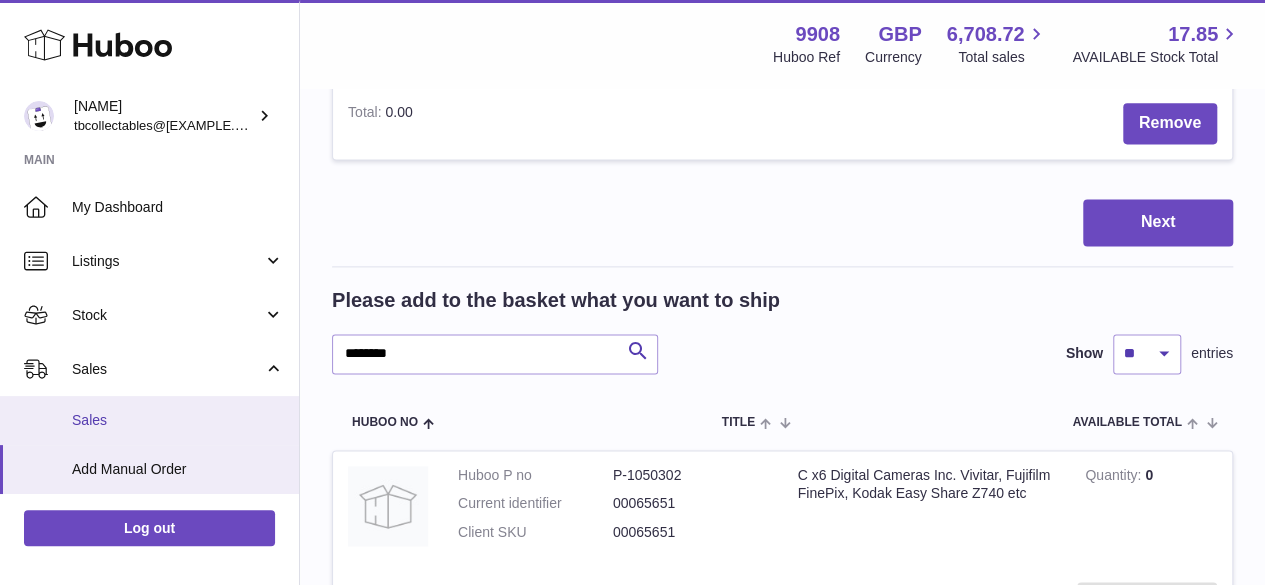 scroll, scrollTop: 1503, scrollLeft: 0, axis: vertical 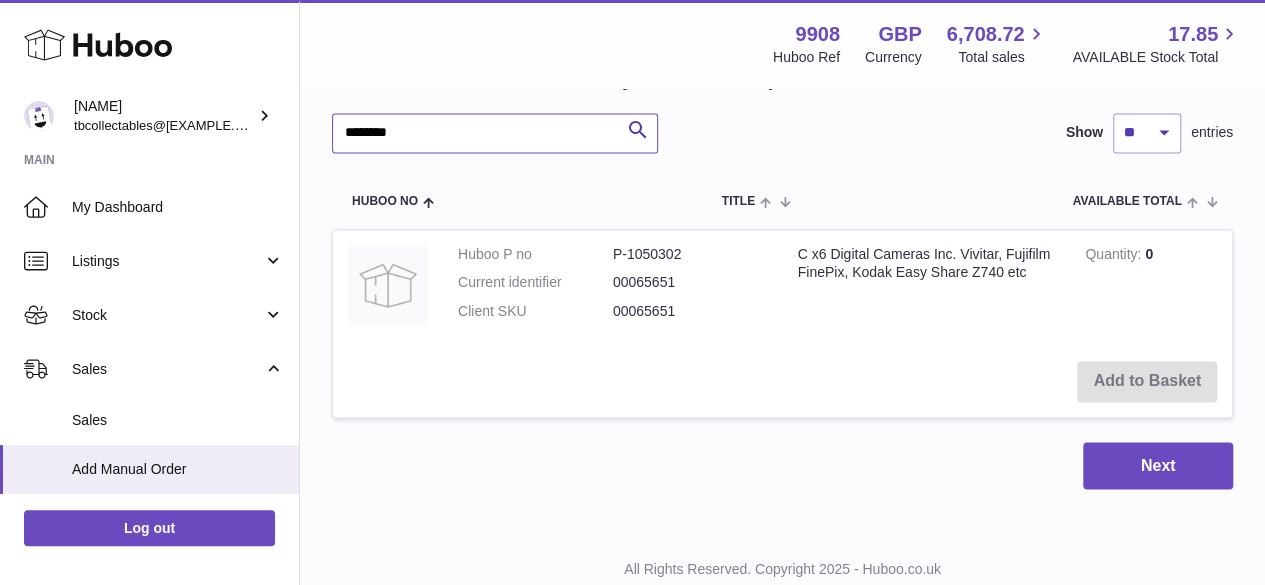 drag, startPoint x: 436, startPoint y: 138, endPoint x: 306, endPoint y: 127, distance: 130.46455 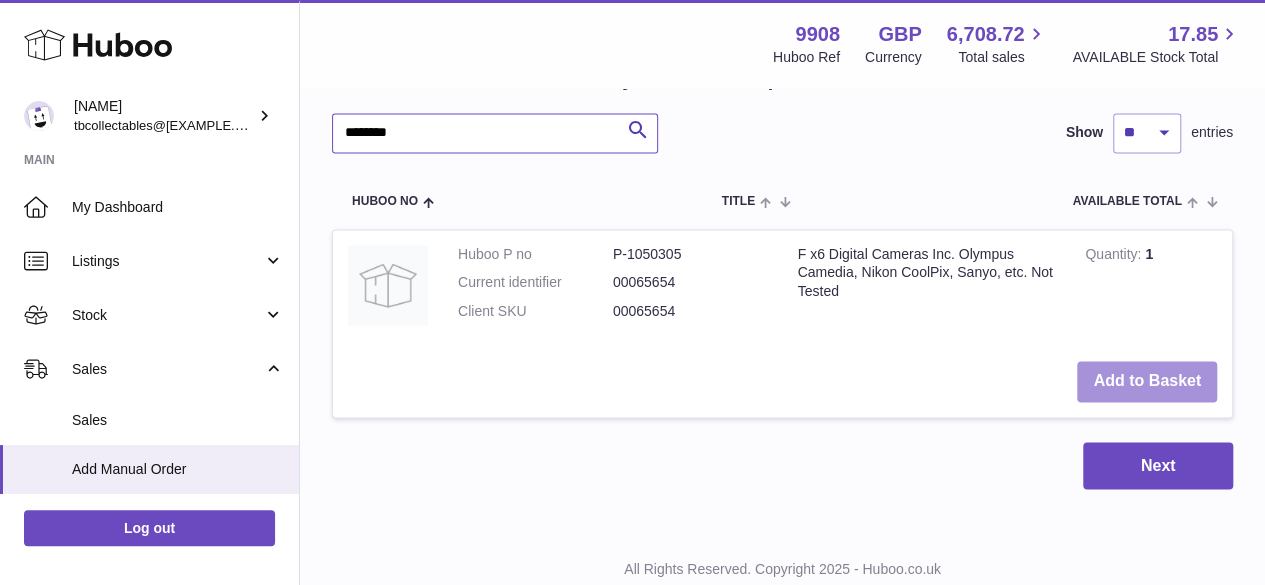 type on "********" 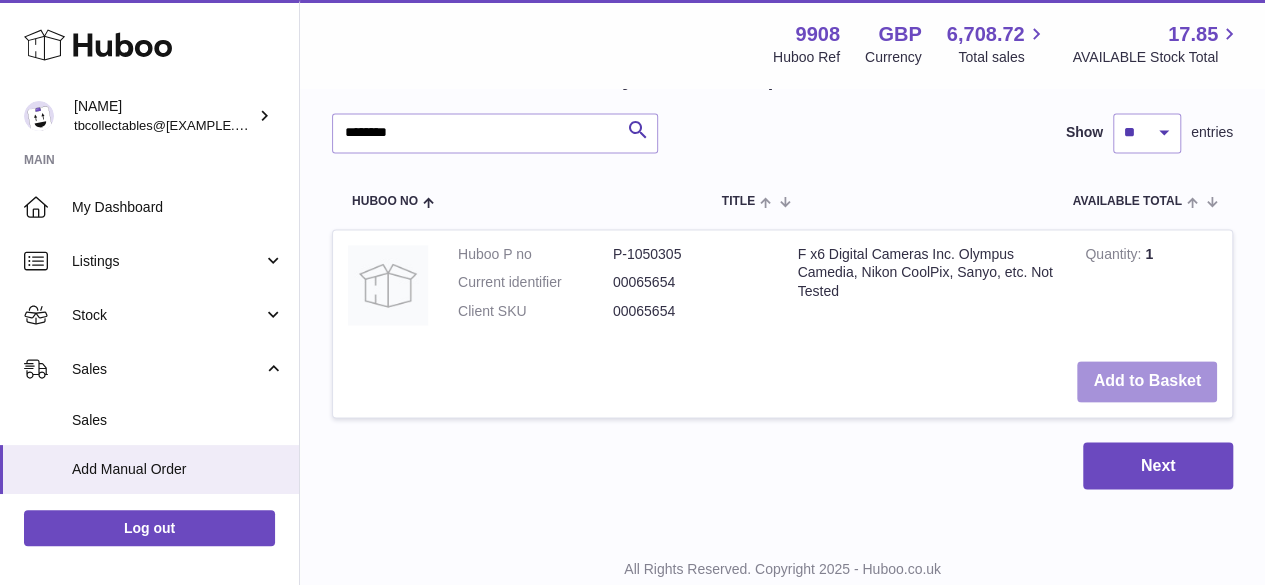 click on "Add to Basket" at bounding box center [1147, 381] 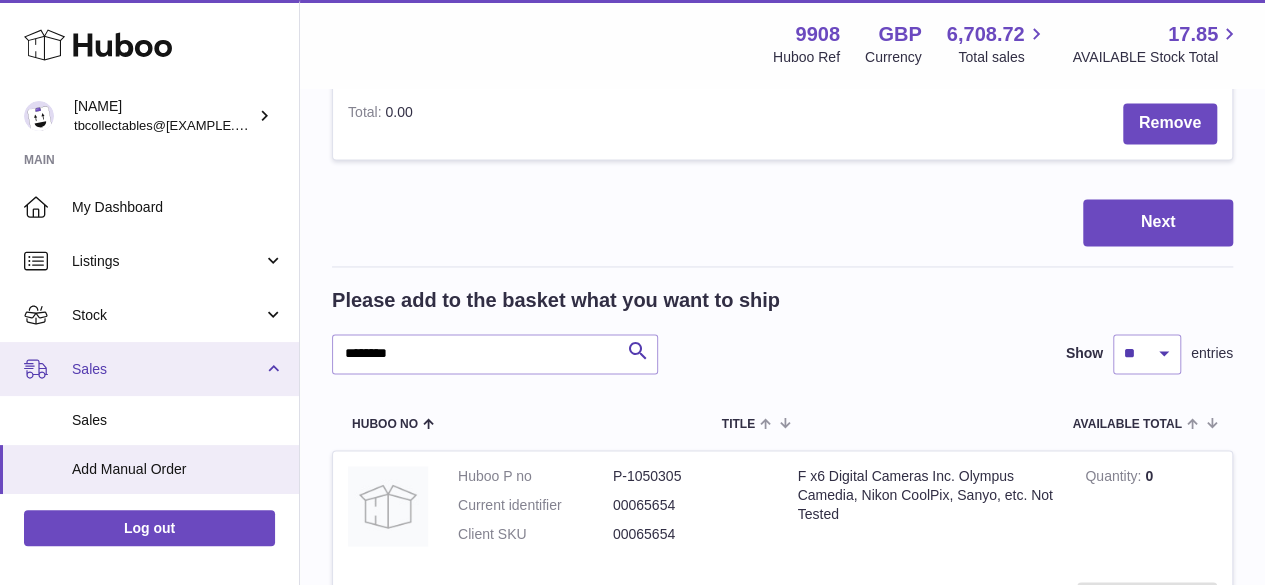 scroll, scrollTop: 1724, scrollLeft: 0, axis: vertical 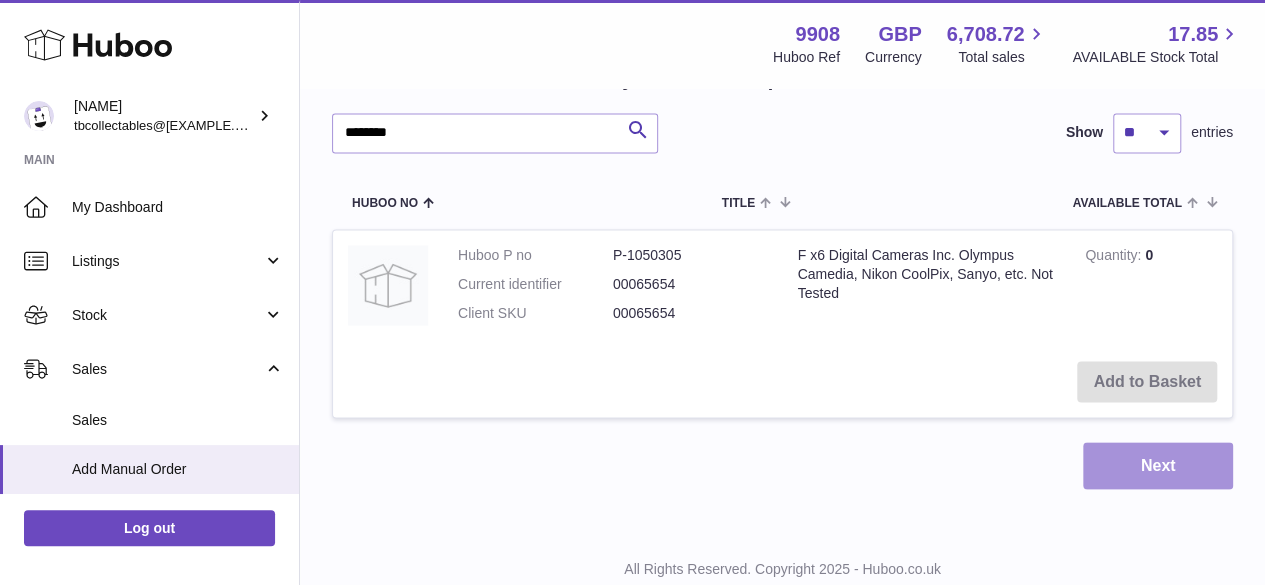 click on "Next" at bounding box center (1158, 465) 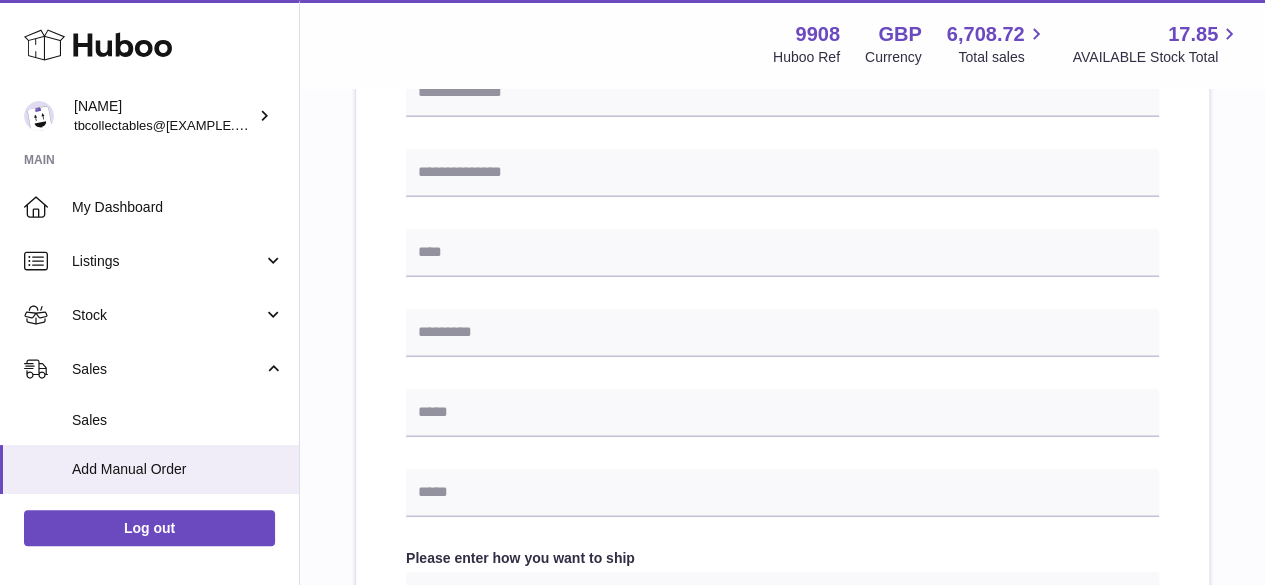 scroll, scrollTop: 94, scrollLeft: 0, axis: vertical 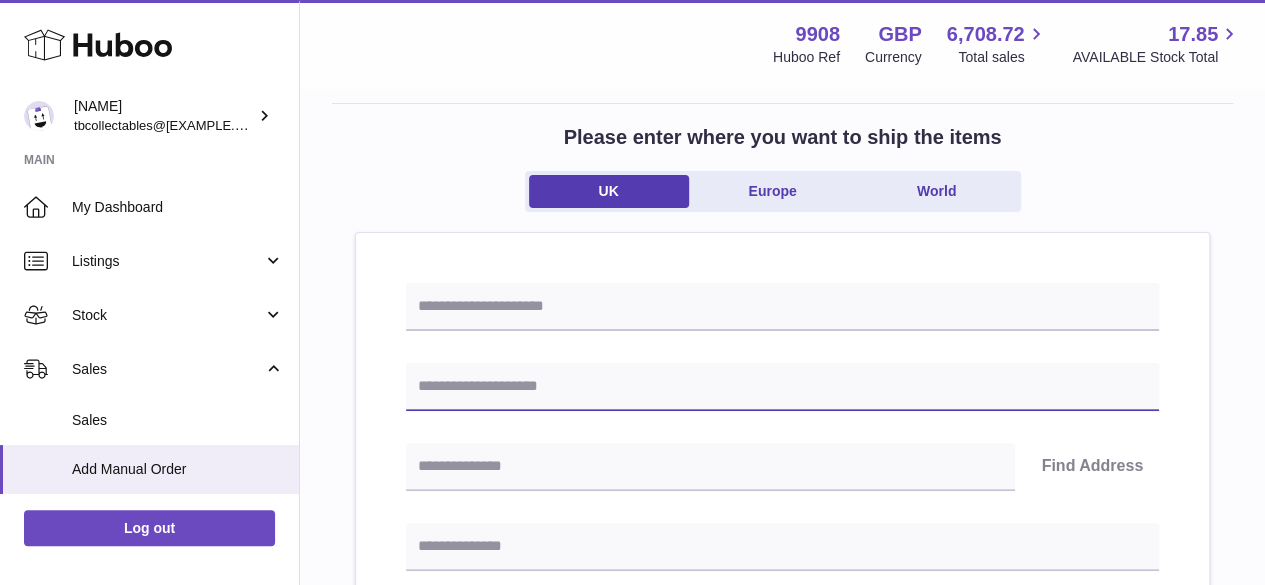 click at bounding box center [782, 387] 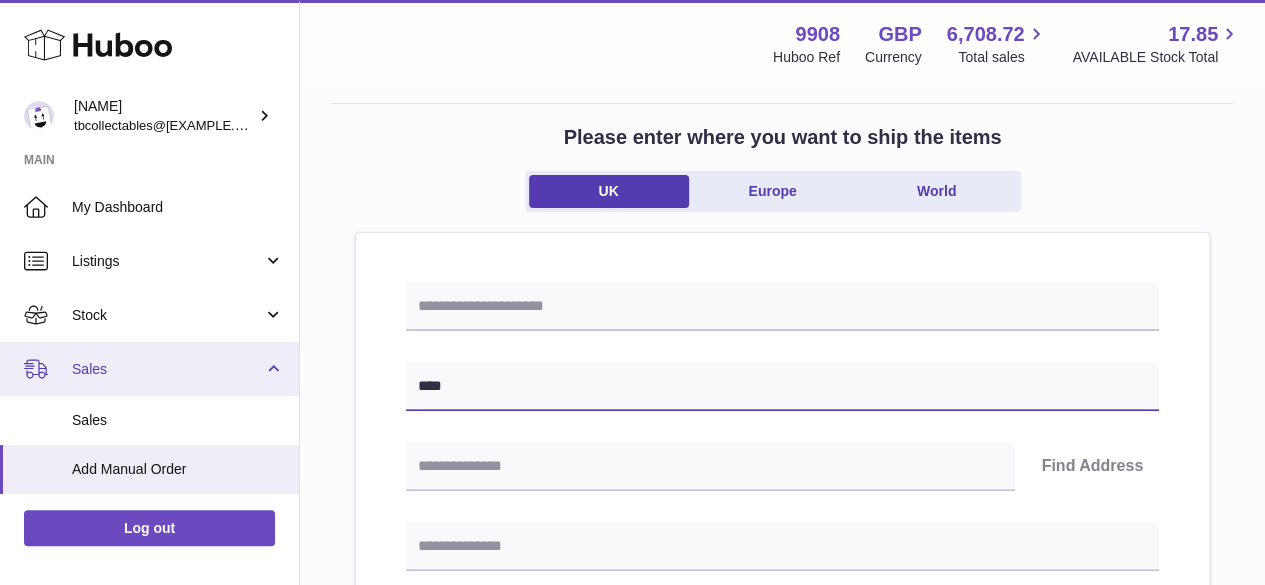 type on "****" 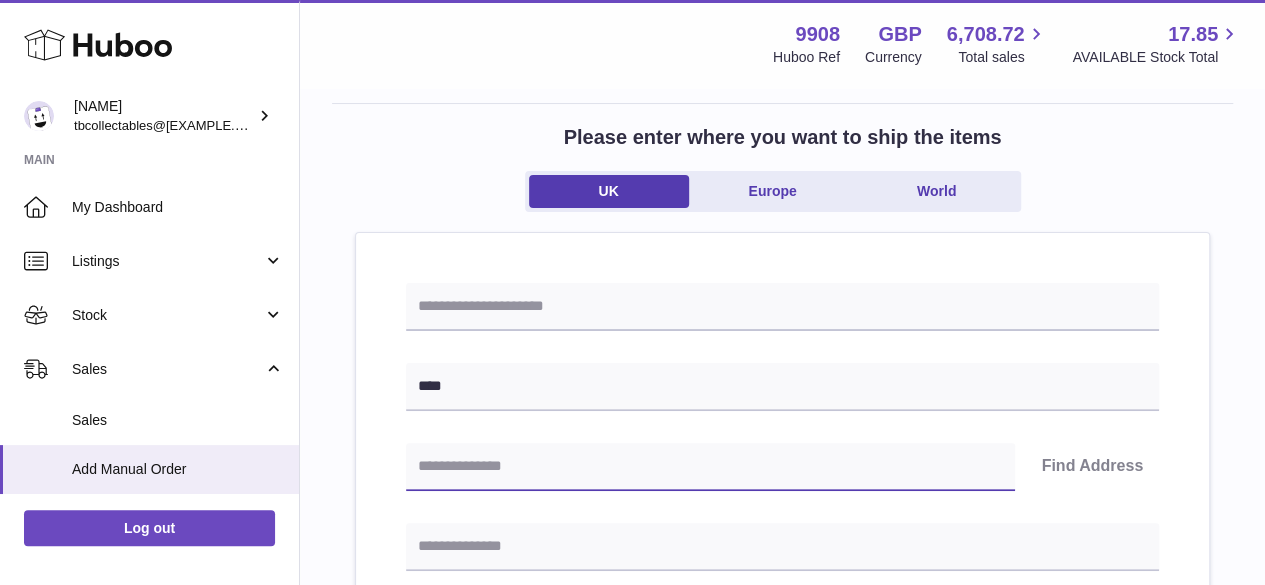 click at bounding box center (710, 467) 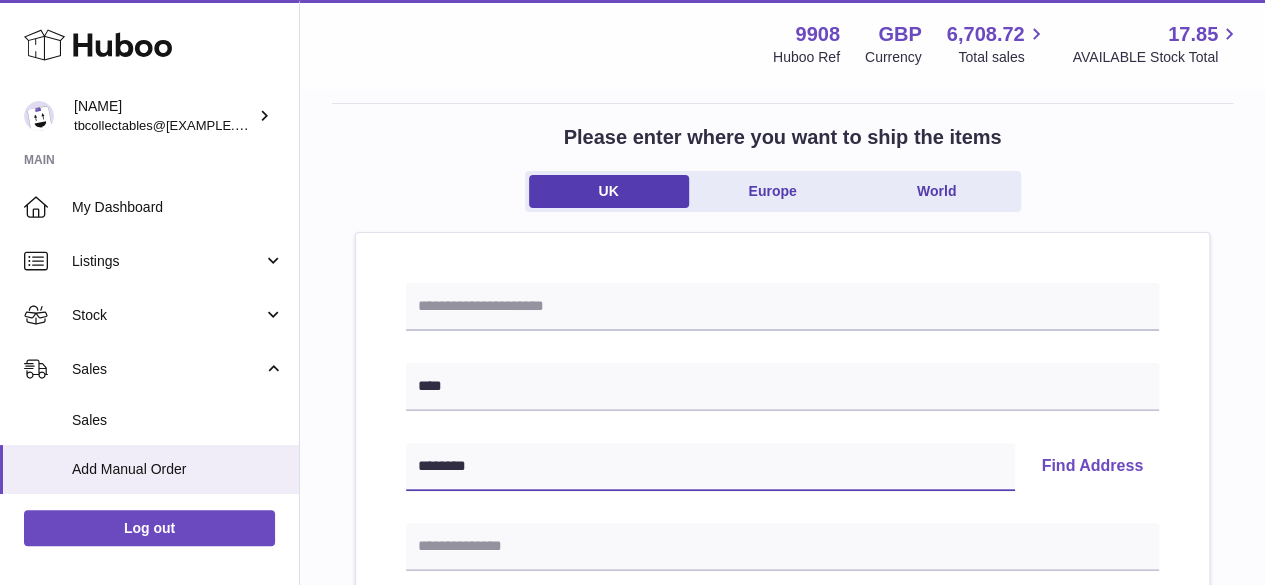 type on "********" 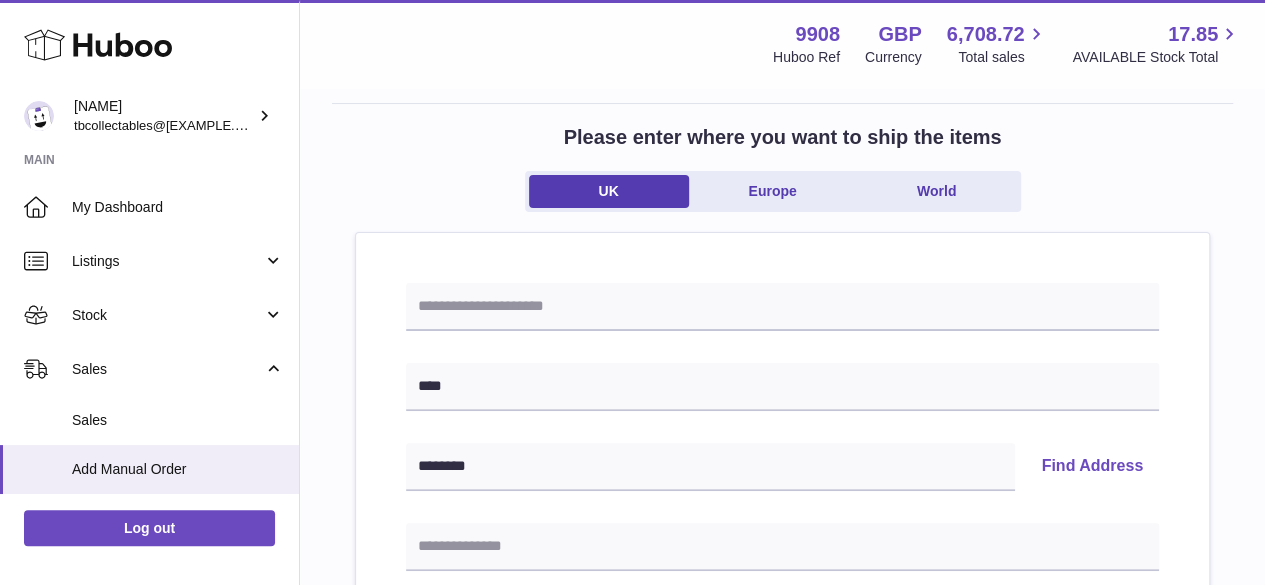 click on "Find Address" at bounding box center (1092, 467) 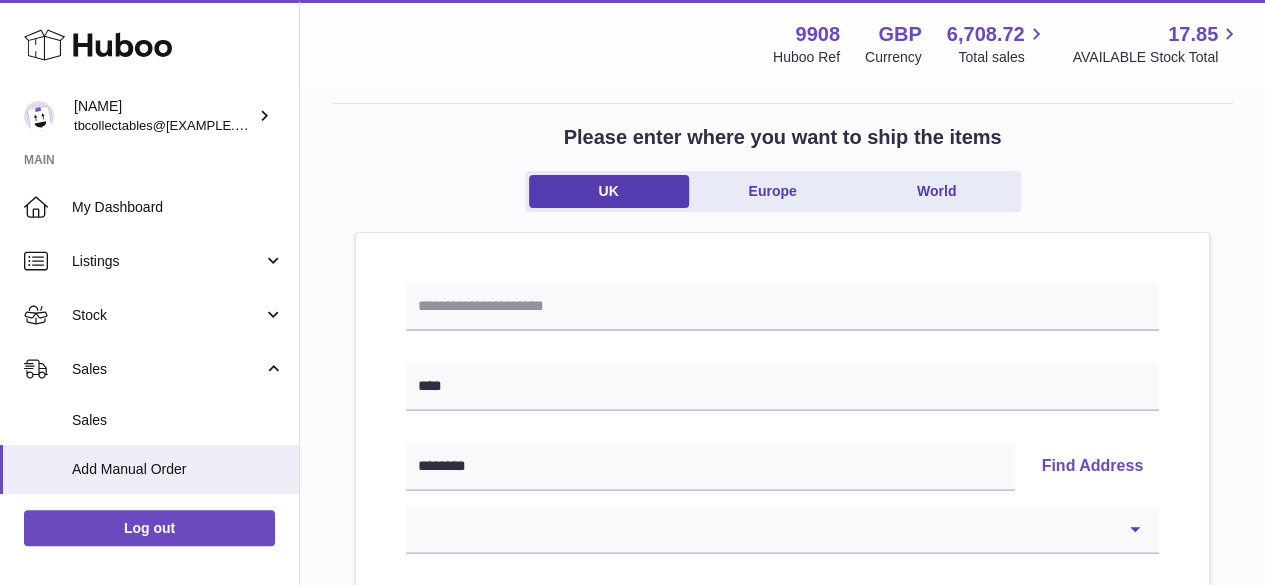 scroll, scrollTop: 228, scrollLeft: 0, axis: vertical 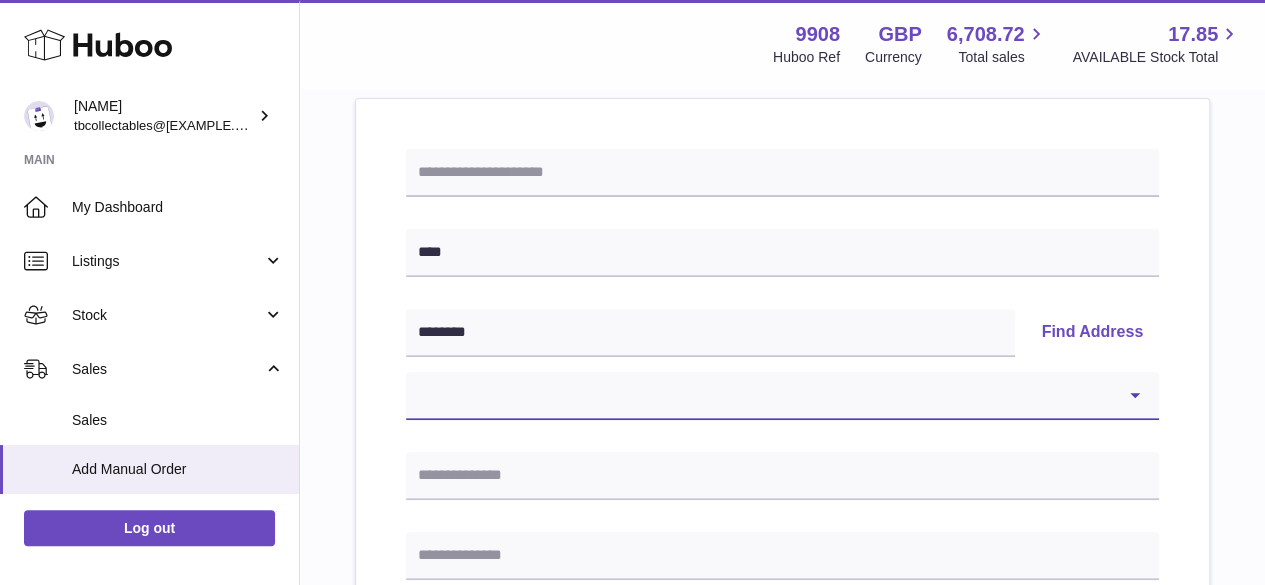 click on "**********" at bounding box center (782, 396) 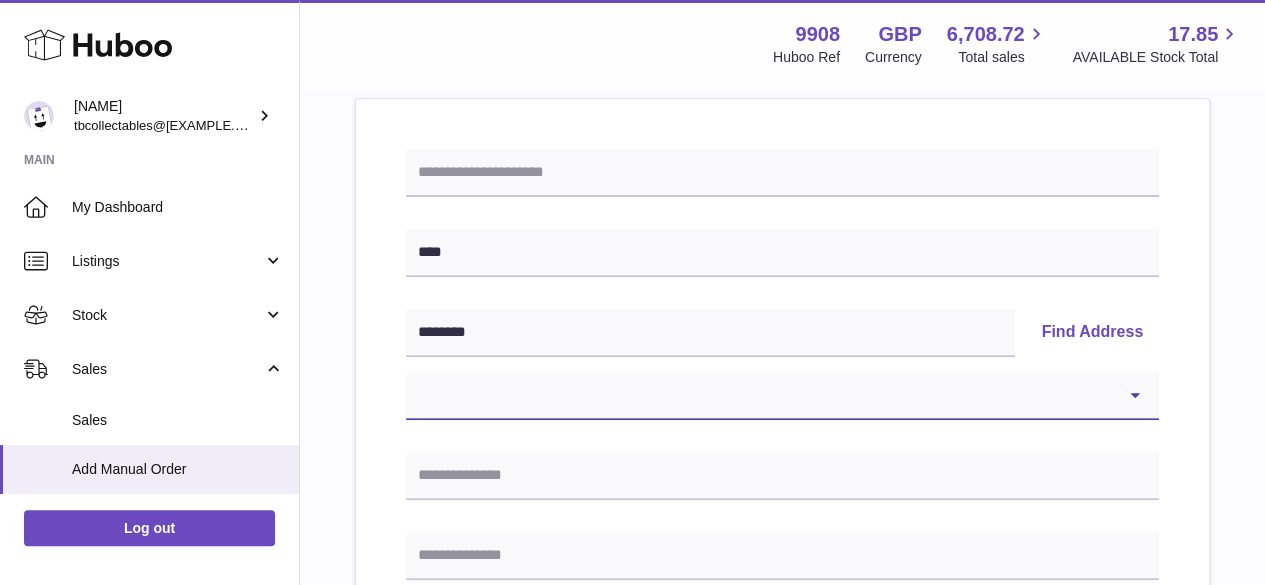 select on "**" 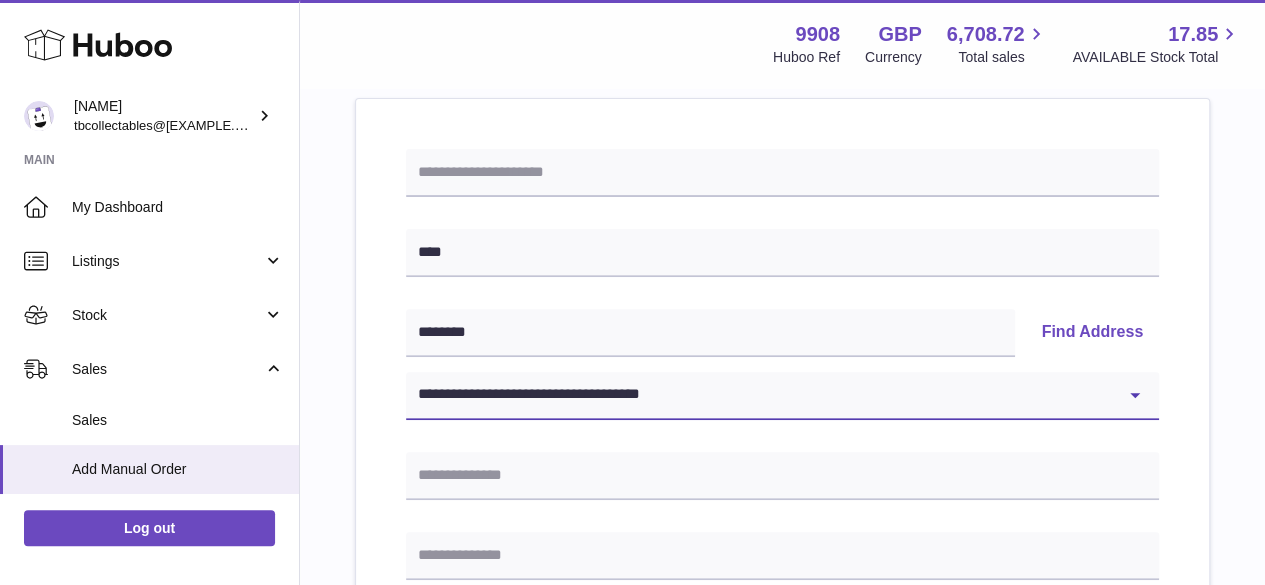 click on "**********" at bounding box center [782, 396] 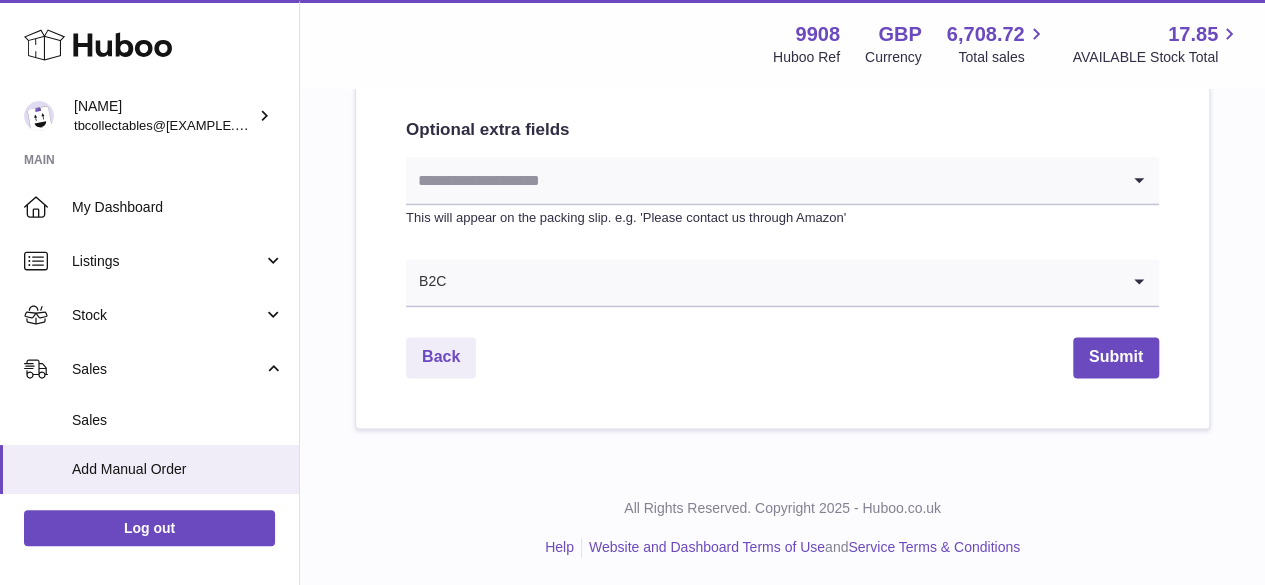scroll, scrollTop: 957, scrollLeft: 0, axis: vertical 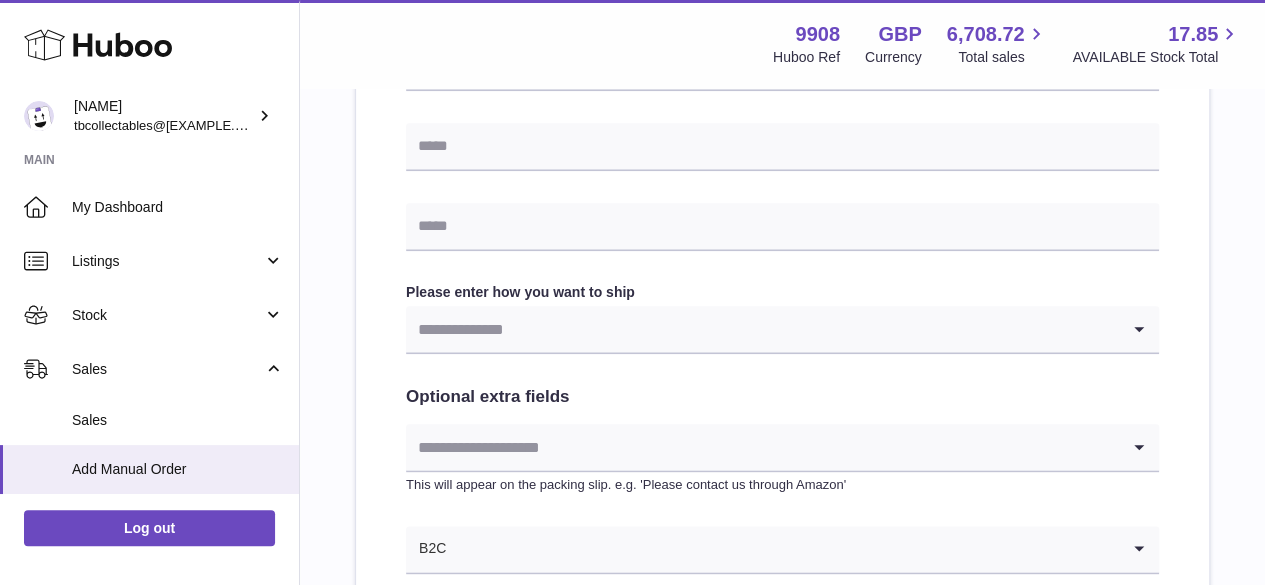 click at bounding box center (762, 447) 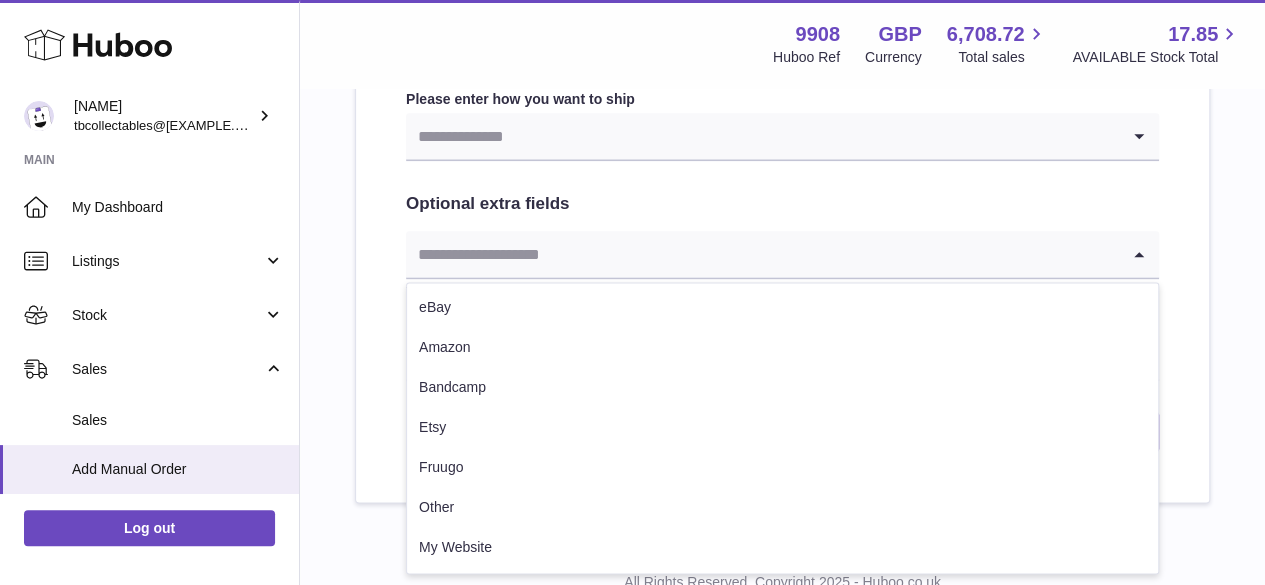 scroll, scrollTop: 1224, scrollLeft: 0, axis: vertical 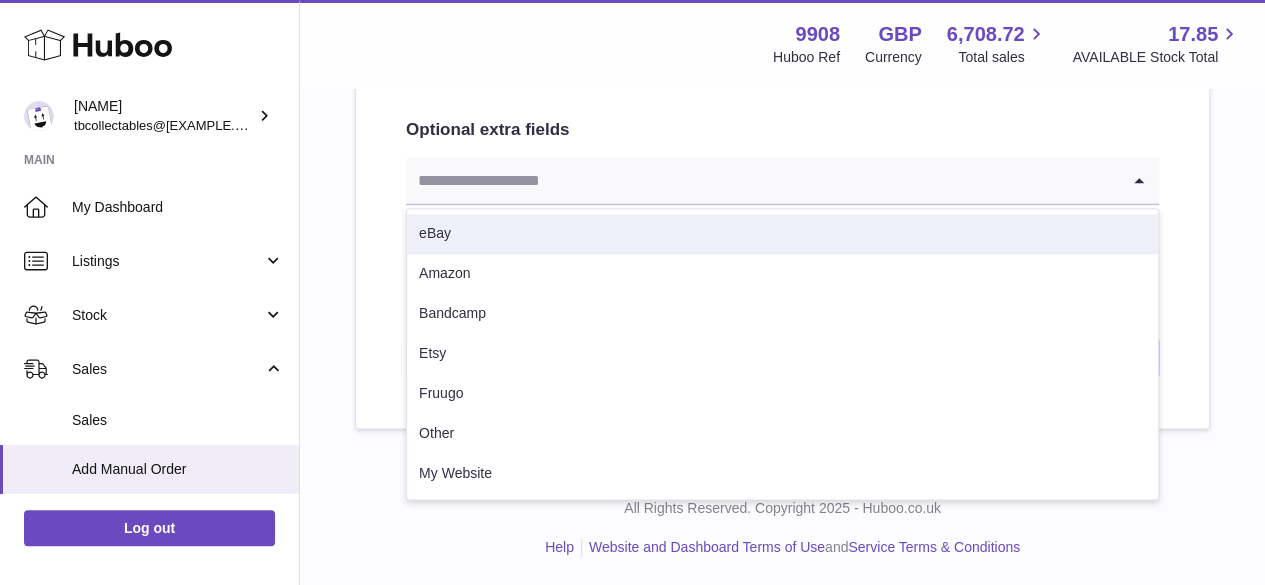 click on "eBay" at bounding box center [782, 234] 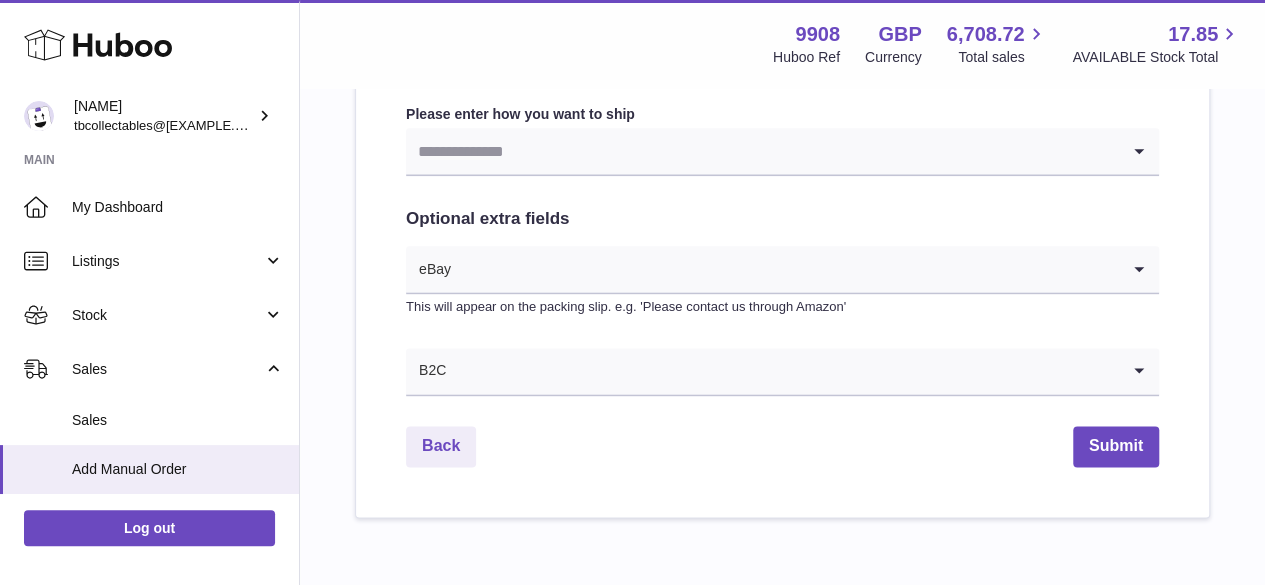scroll, scrollTop: 1090, scrollLeft: 0, axis: vertical 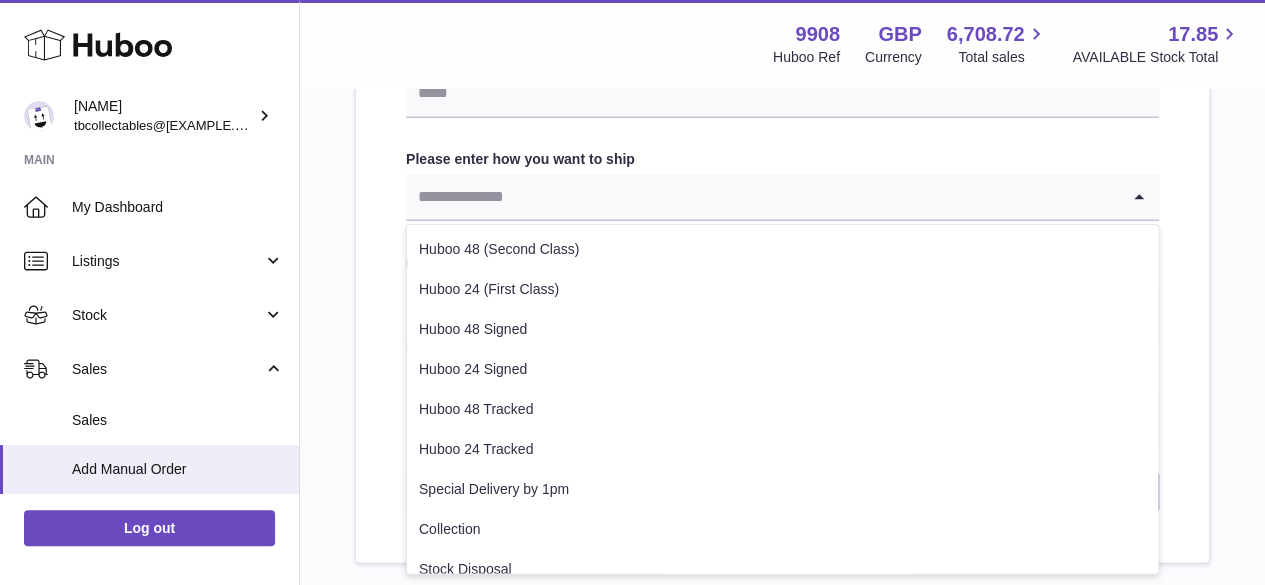 click at bounding box center [762, 196] 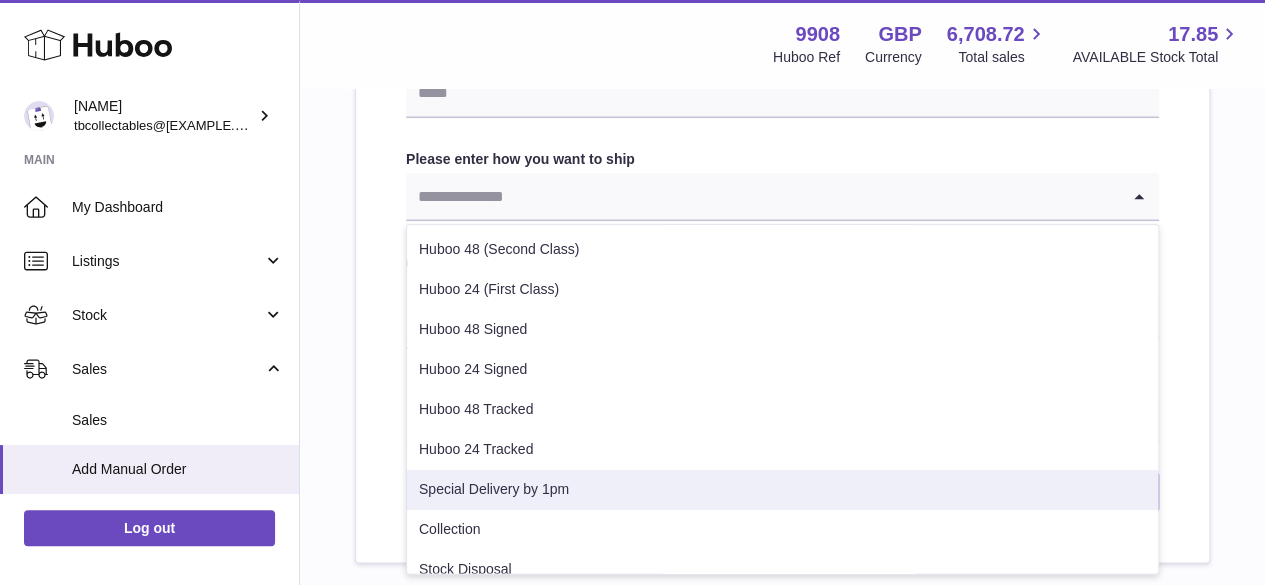 click on "Special Delivery by 1pm" at bounding box center [782, 490] 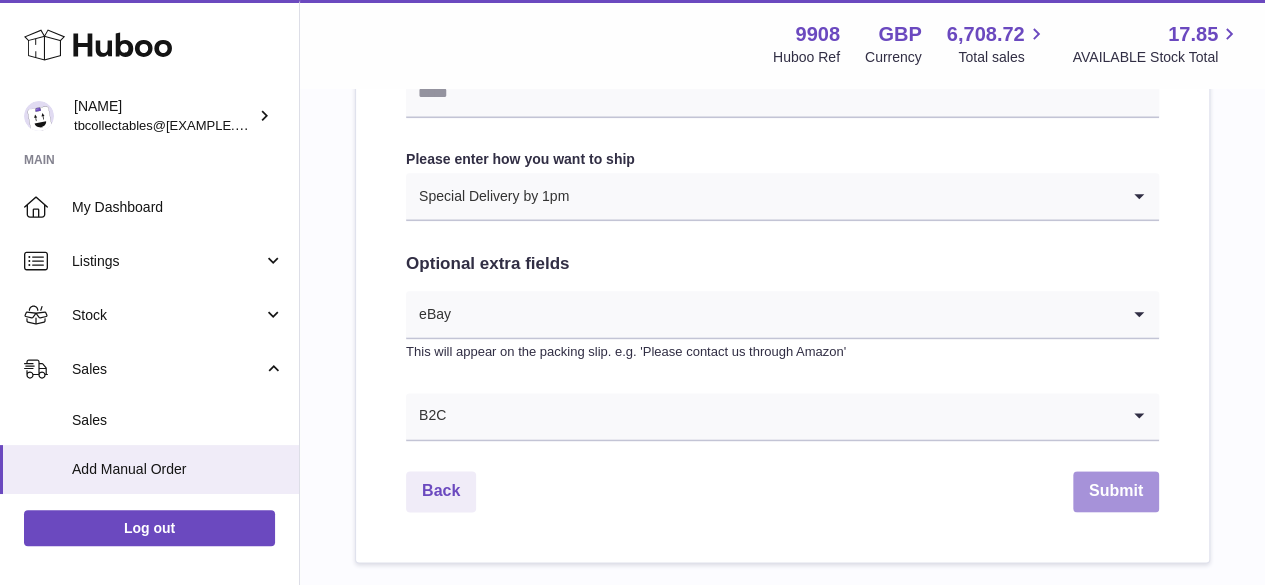 click on "Submit" at bounding box center (1116, 491) 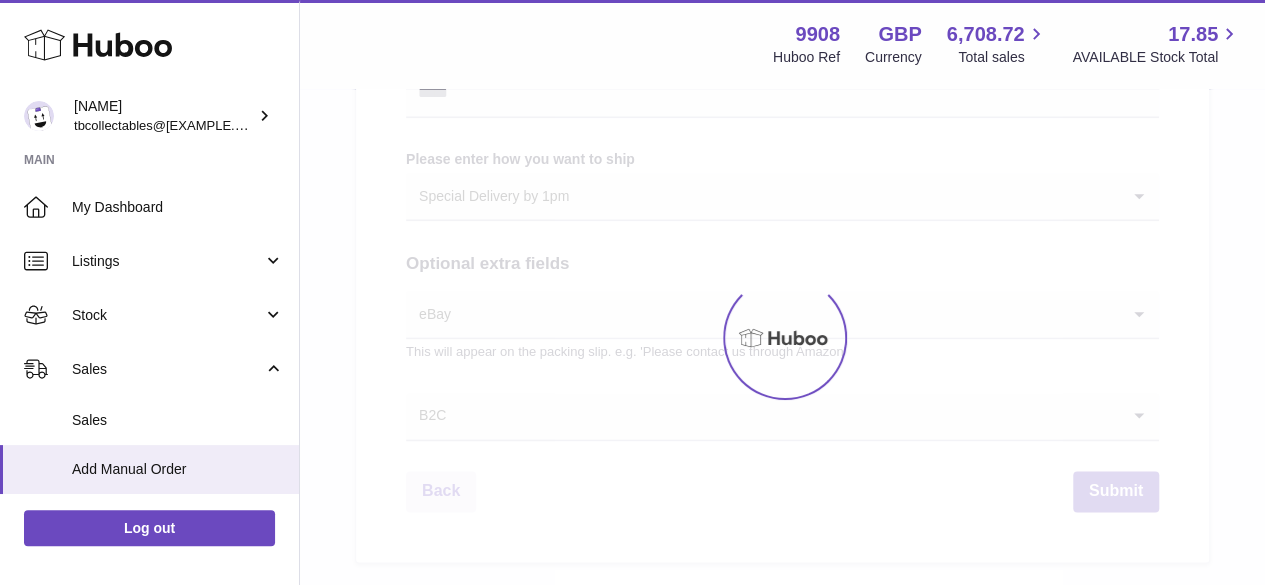 scroll, scrollTop: 0, scrollLeft: 0, axis: both 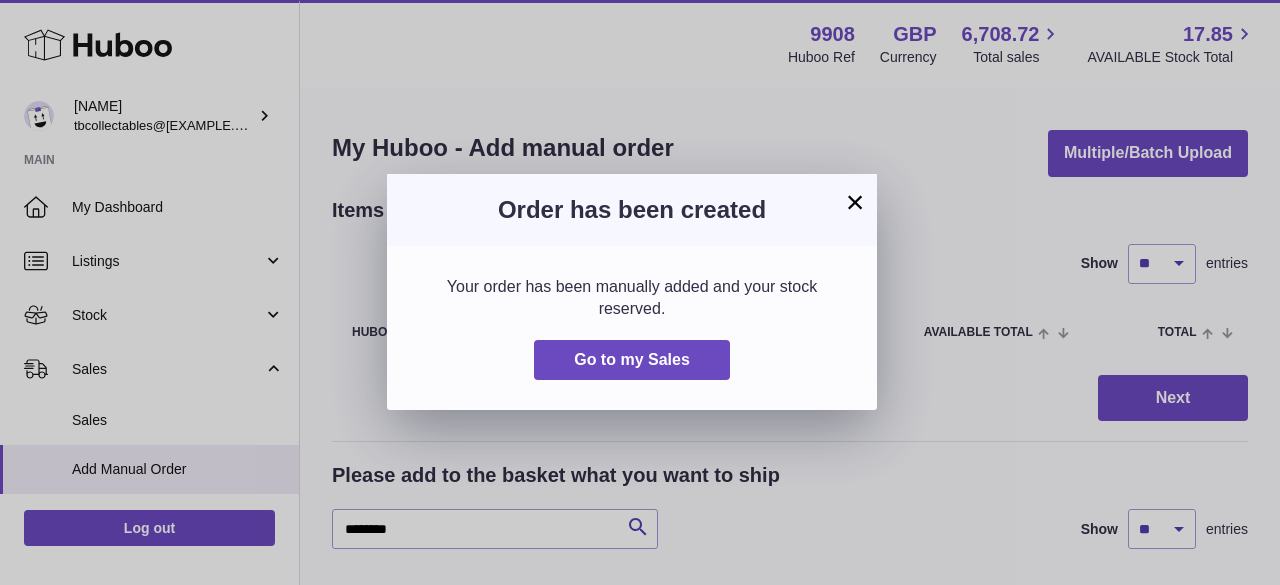 drag, startPoint x: 860, startPoint y: 205, endPoint x: 831, endPoint y: 238, distance: 43.931767 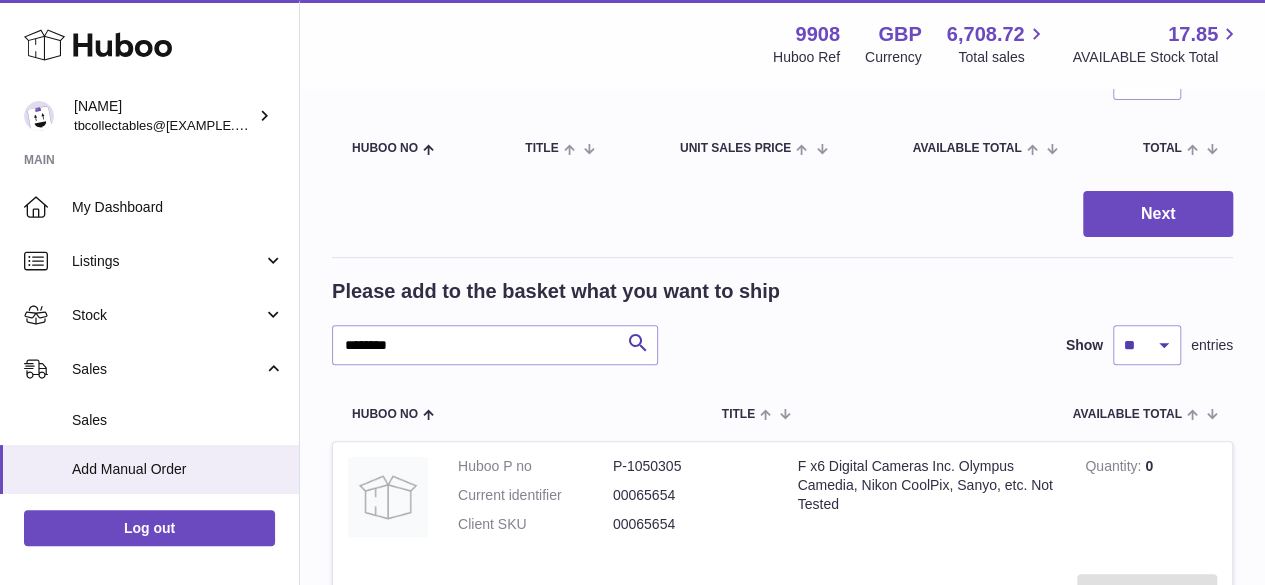 scroll, scrollTop: 266, scrollLeft: 0, axis: vertical 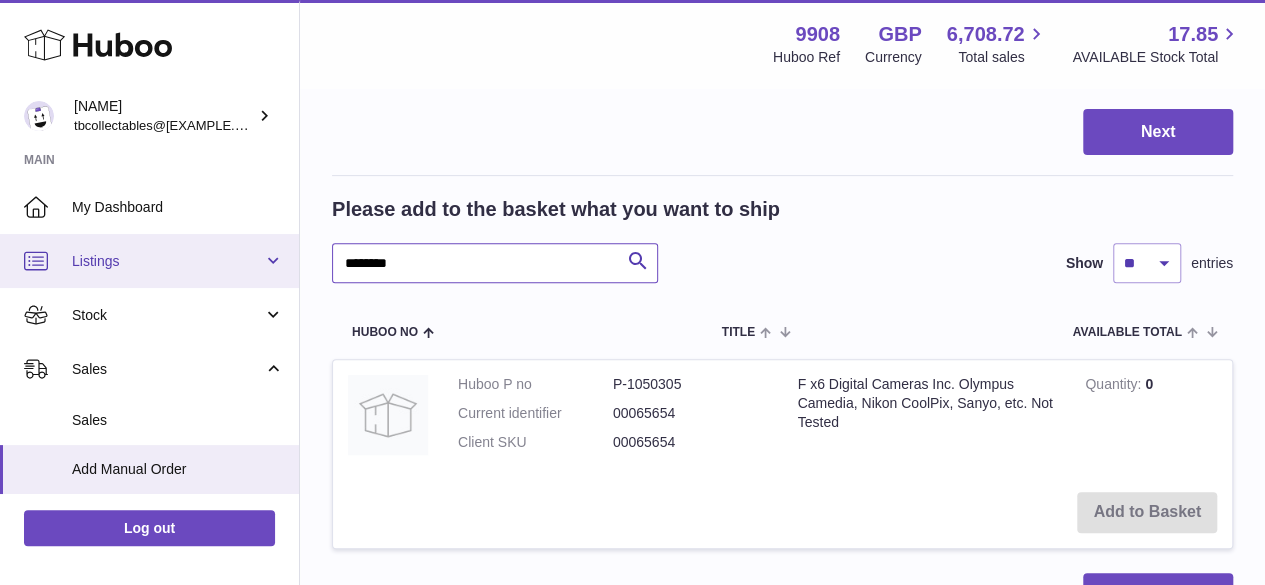 drag, startPoint x: 422, startPoint y: 268, endPoint x: 291, endPoint y: 259, distance: 131.30879 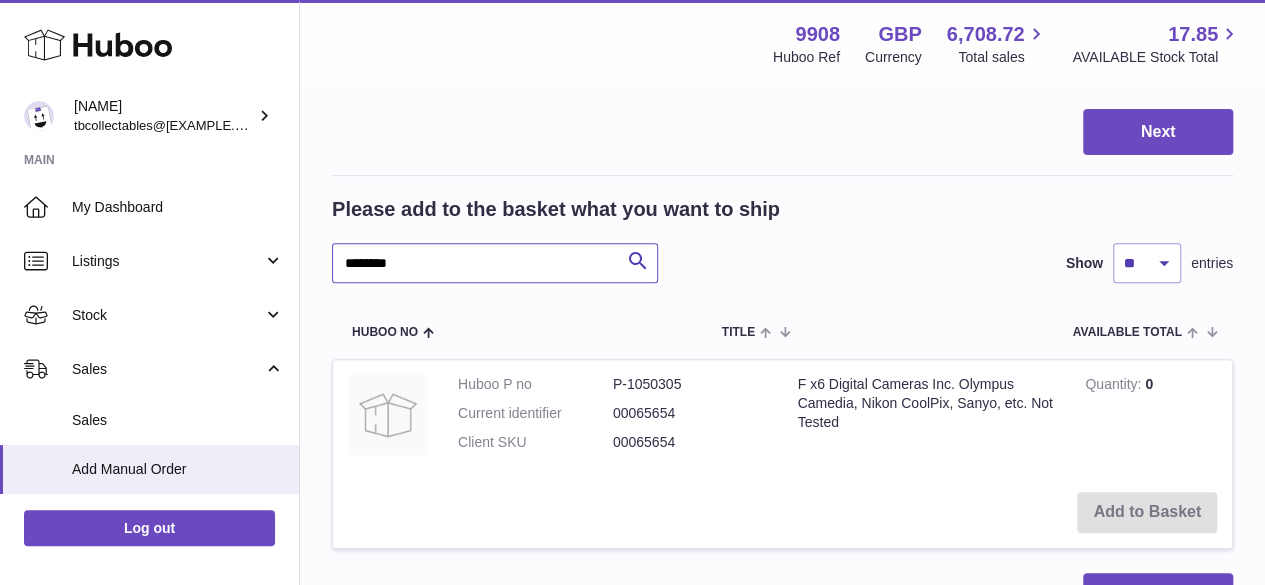 paste 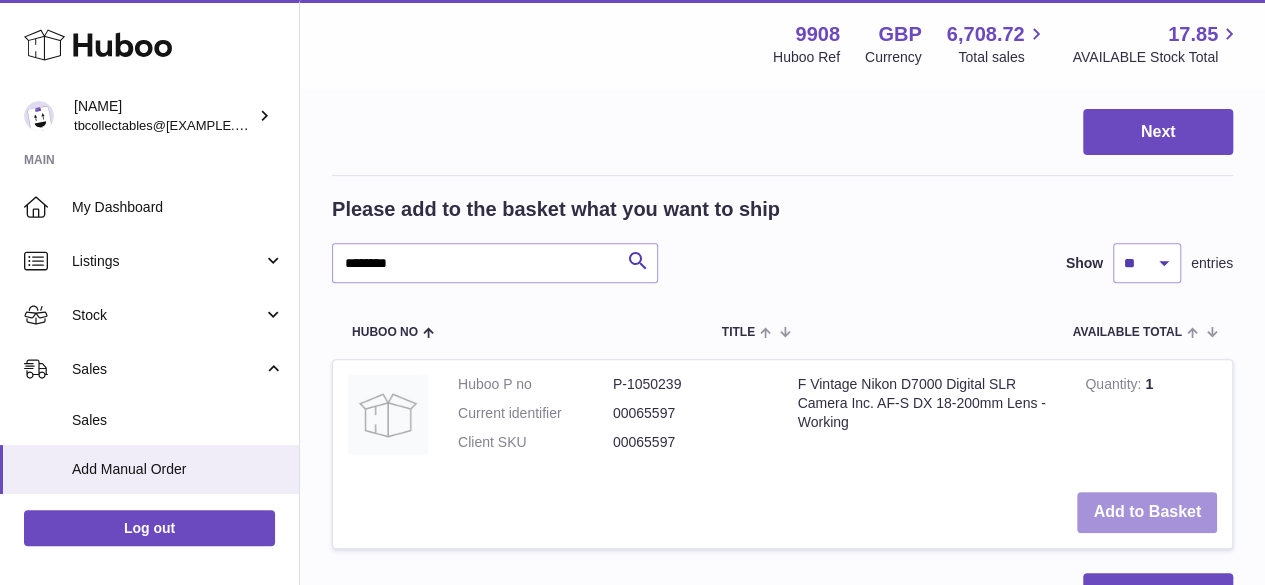 click on "Add to Basket" at bounding box center (1147, 512) 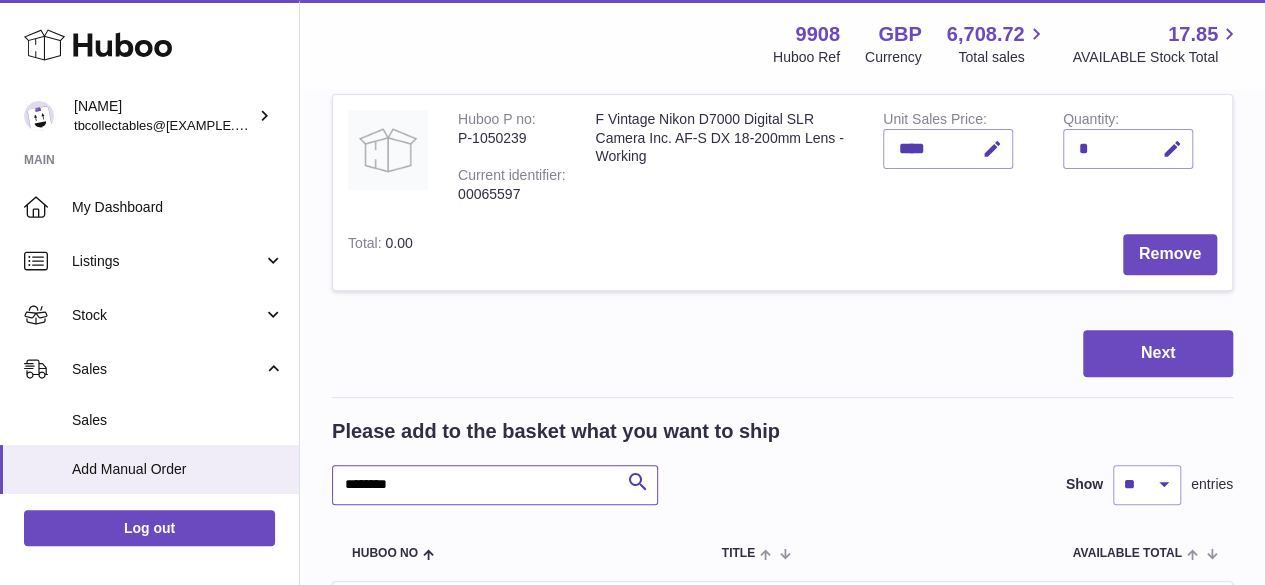 drag, startPoint x: 408, startPoint y: 487, endPoint x: 316, endPoint y: 483, distance: 92.086914 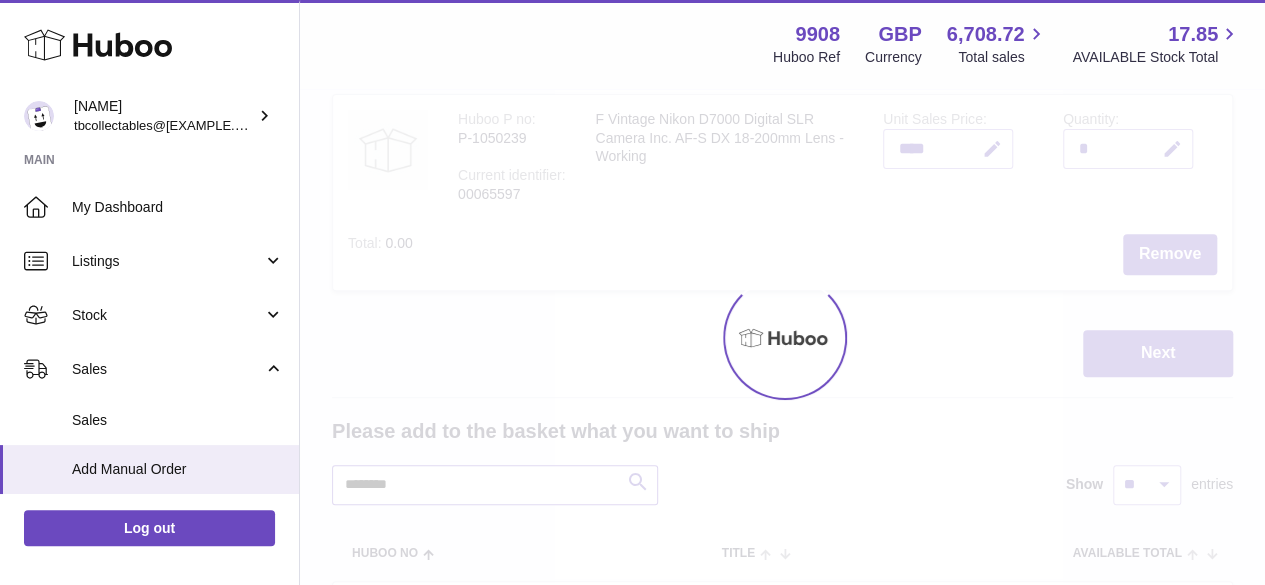 scroll, scrollTop: 533, scrollLeft: 0, axis: vertical 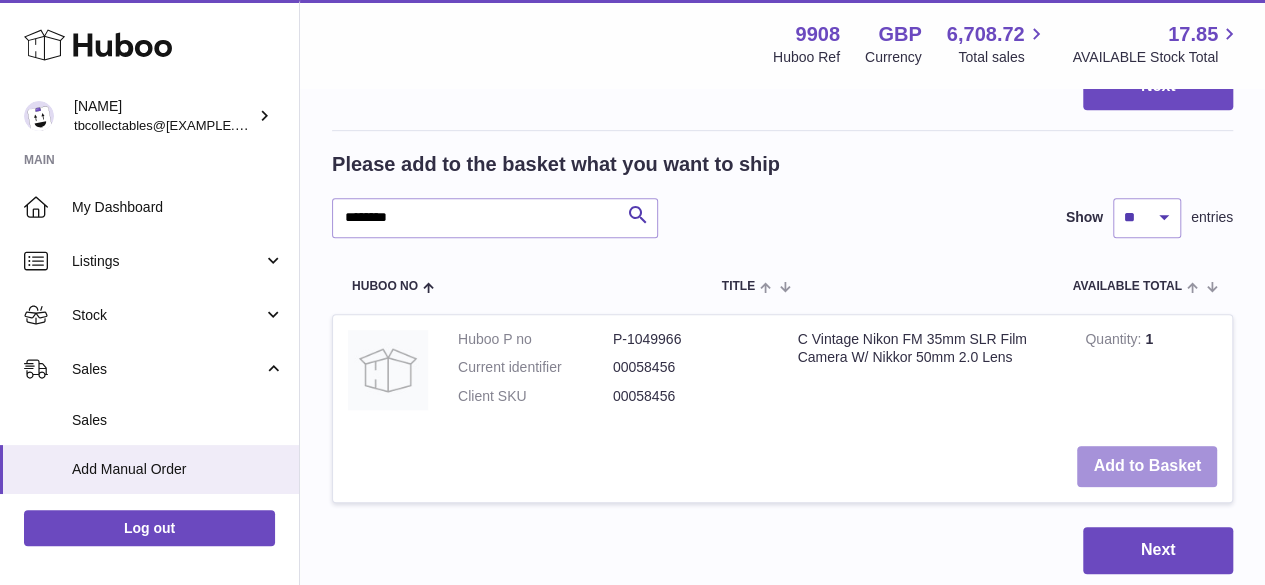 drag, startPoint x: 1136, startPoint y: 457, endPoint x: 900, endPoint y: 445, distance: 236.30489 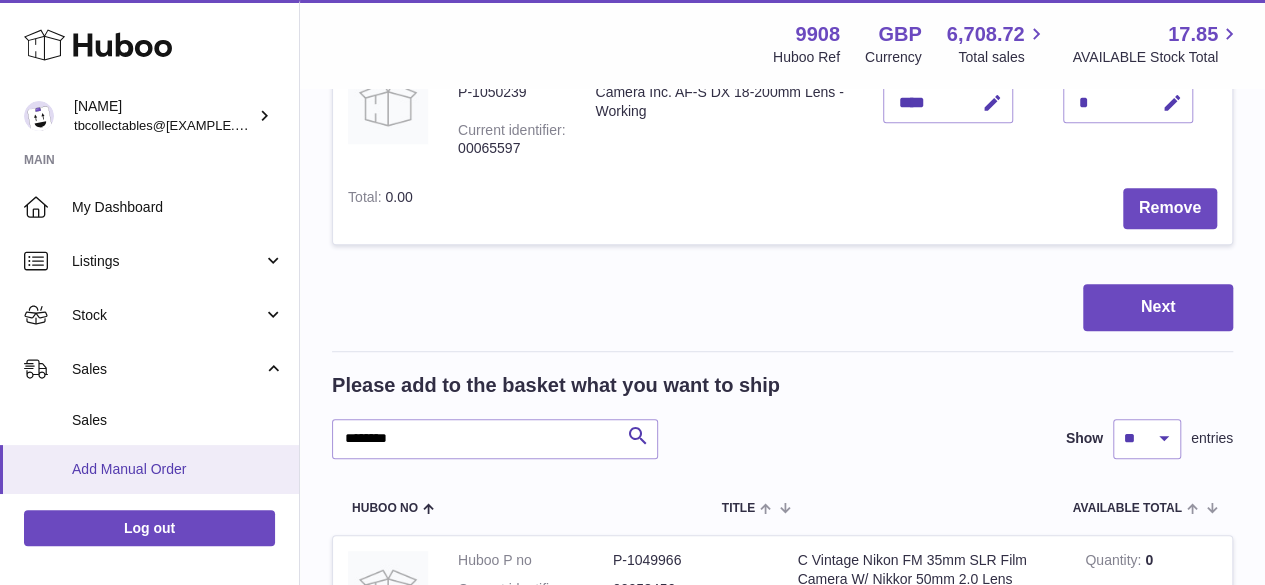 scroll, scrollTop: 754, scrollLeft: 0, axis: vertical 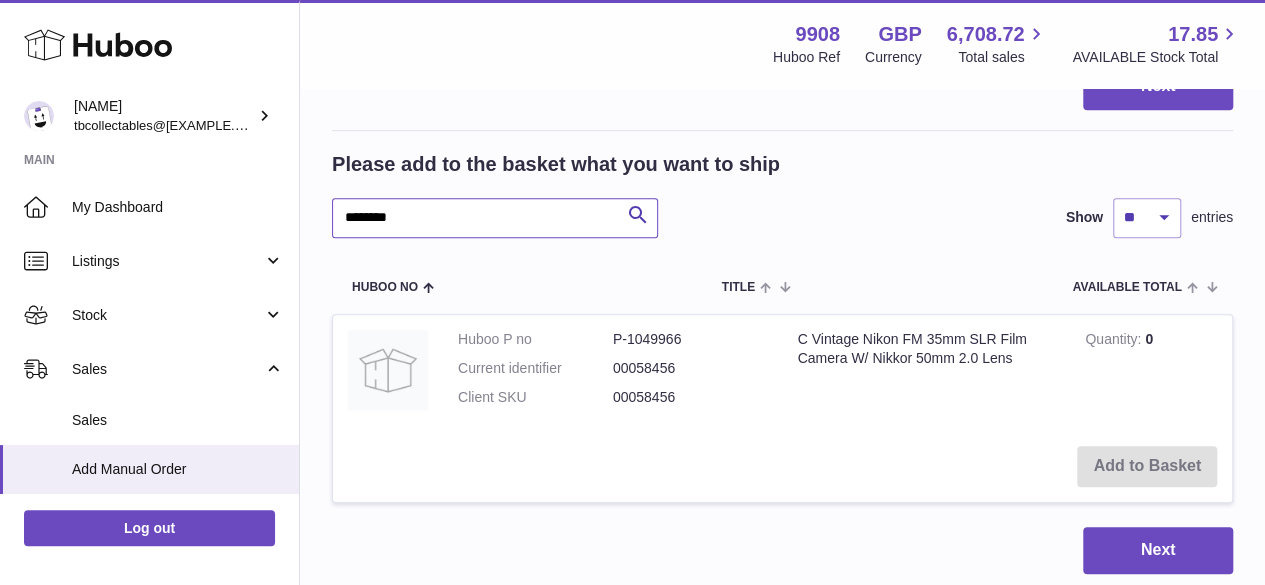 drag, startPoint x: 423, startPoint y: 222, endPoint x: 308, endPoint y: 218, distance: 115.06954 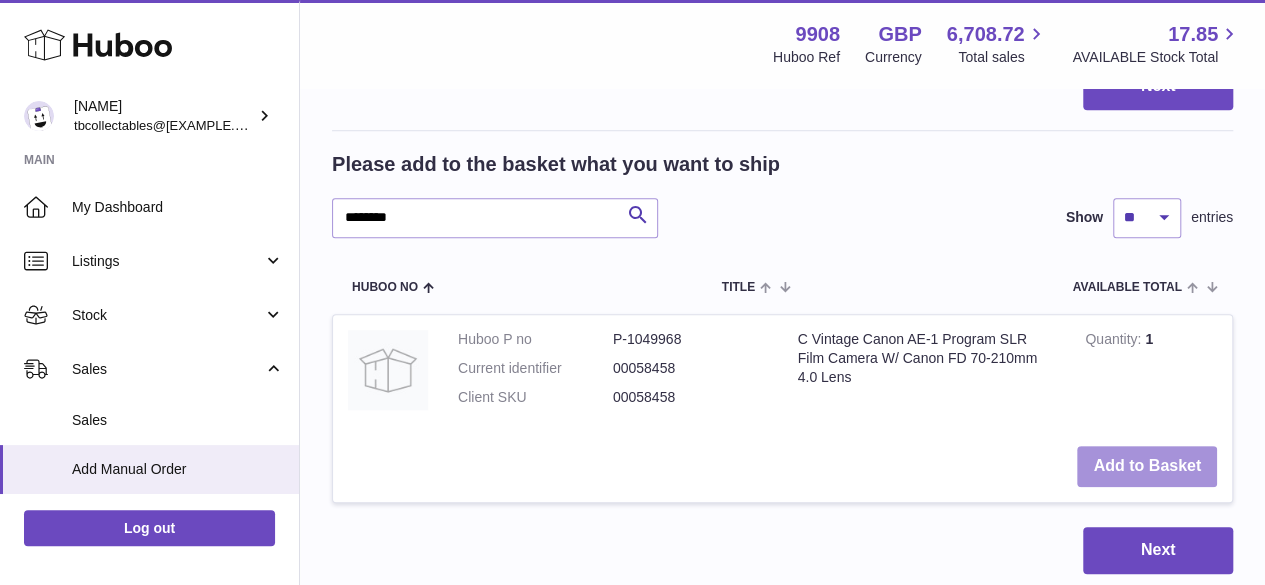 click on "Add to Basket" at bounding box center (1147, 466) 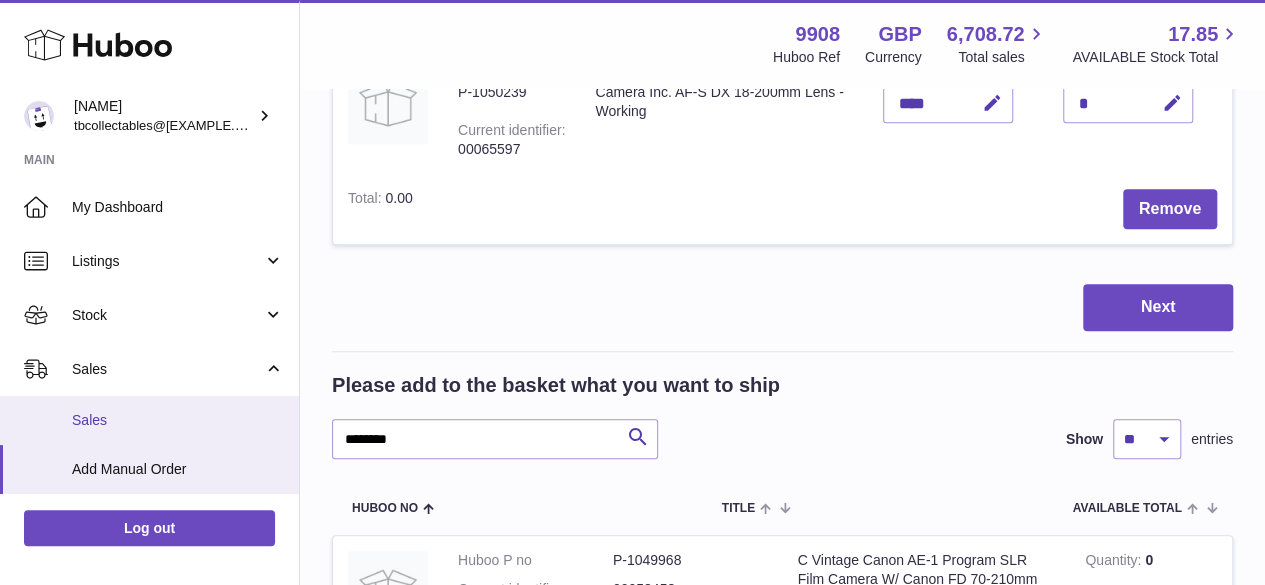 scroll, scrollTop: 974, scrollLeft: 0, axis: vertical 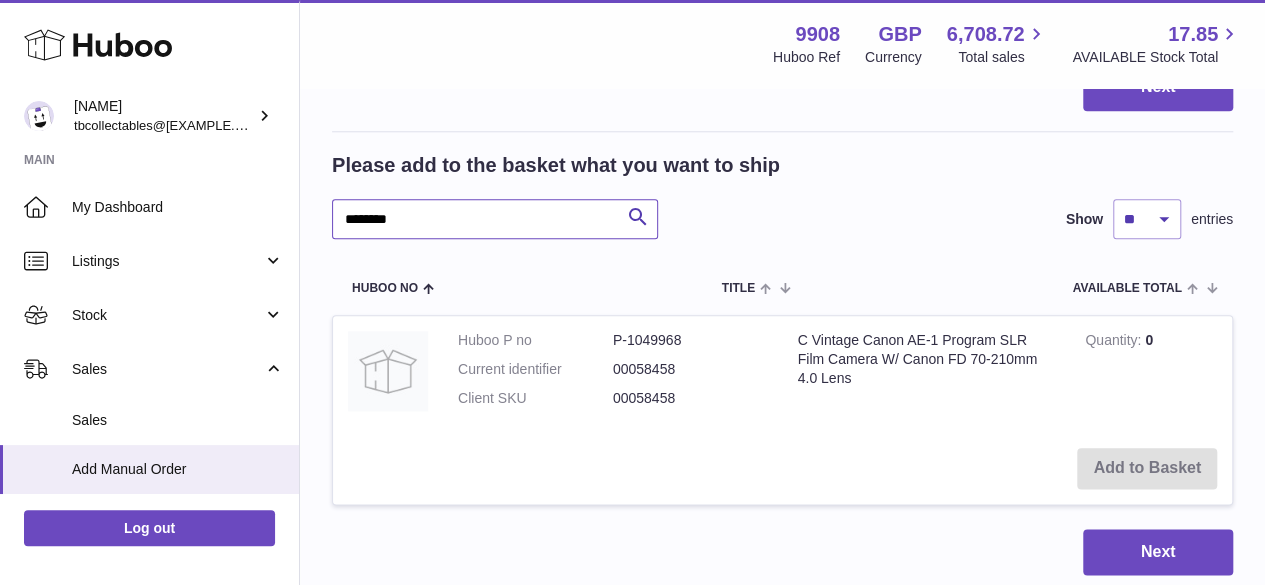 drag, startPoint x: 416, startPoint y: 216, endPoint x: 310, endPoint y: 213, distance: 106.04244 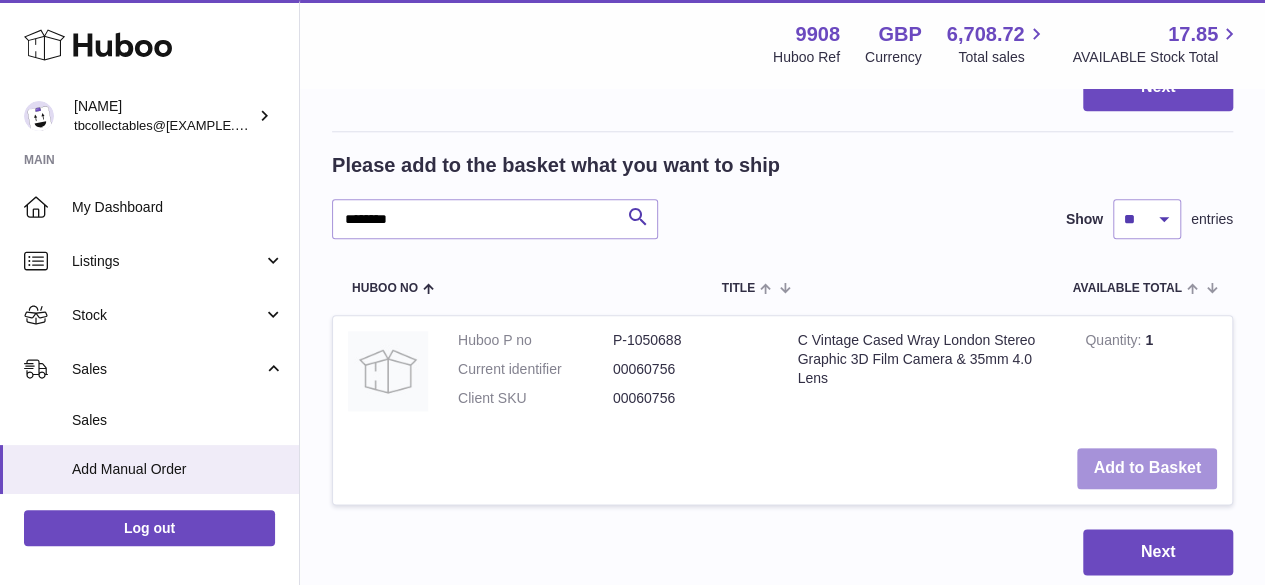 click on "Add to Basket" at bounding box center (1147, 468) 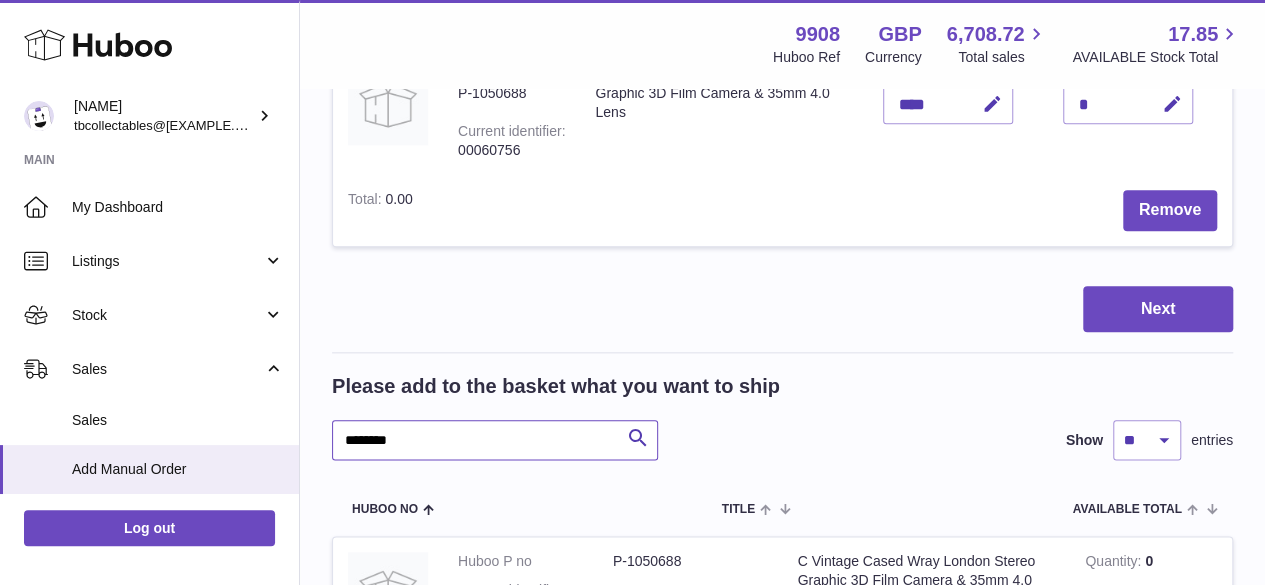 drag, startPoint x: 416, startPoint y: 436, endPoint x: 345, endPoint y: 431, distance: 71.17584 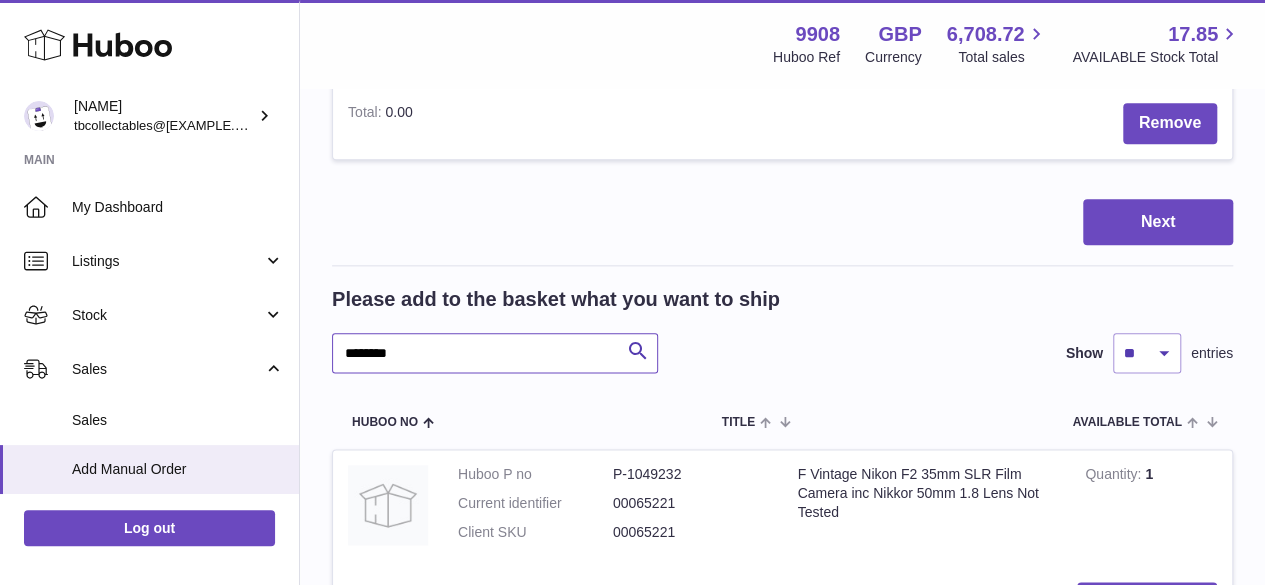 scroll, scrollTop: 1108, scrollLeft: 0, axis: vertical 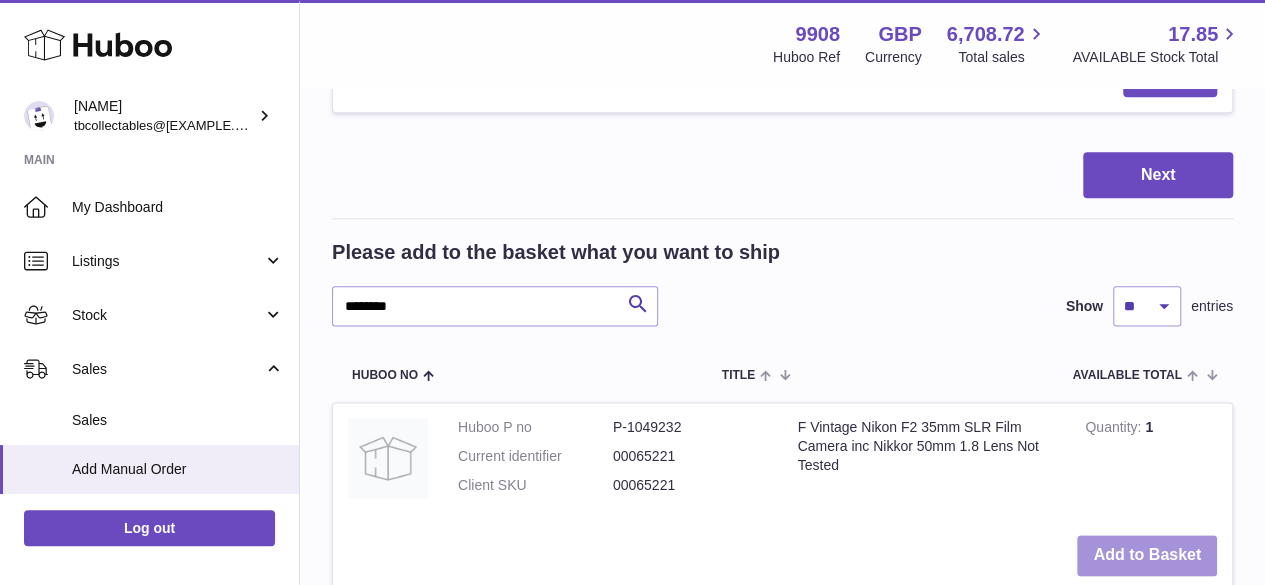 click on "Add to Basket" at bounding box center [1147, 555] 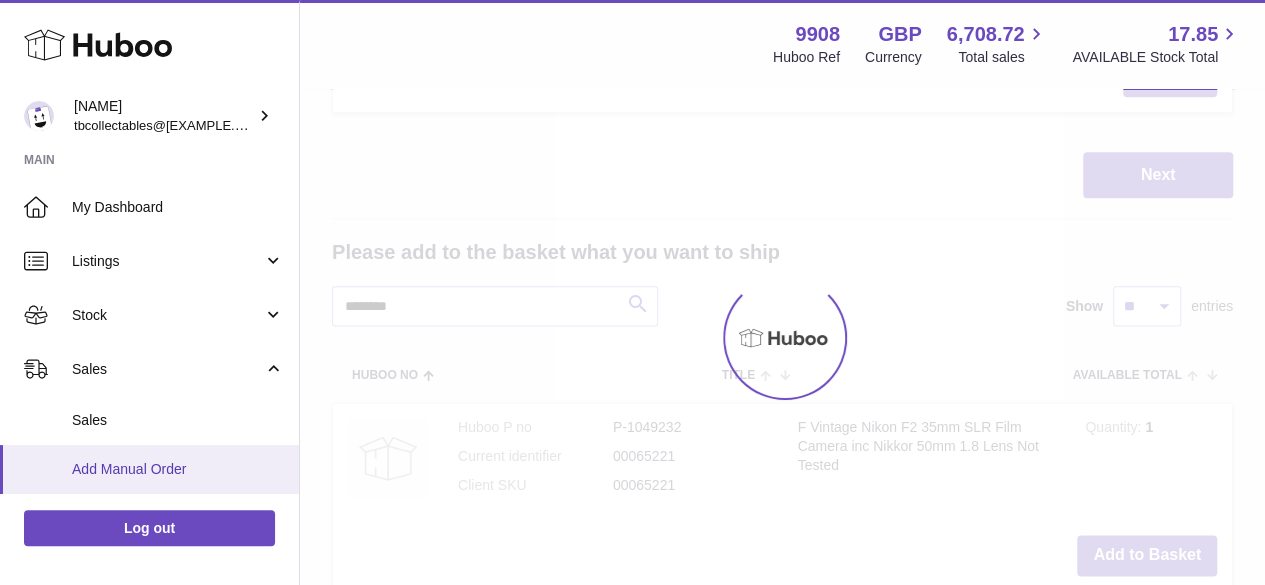 scroll, scrollTop: 1328, scrollLeft: 0, axis: vertical 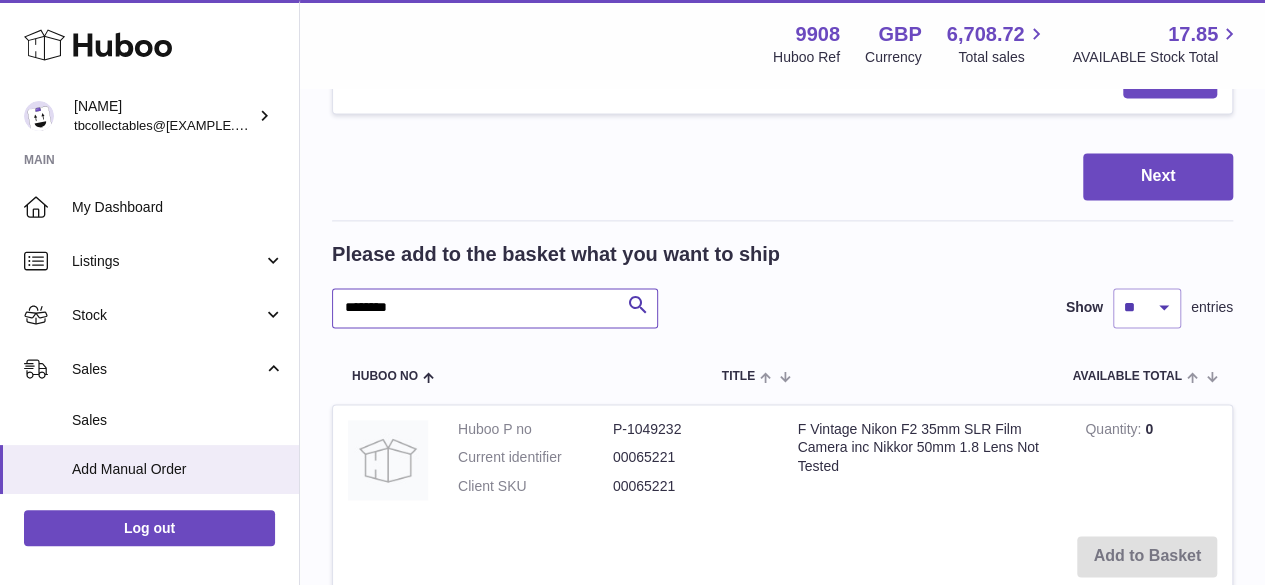 drag, startPoint x: 446, startPoint y: 293, endPoint x: 306, endPoint y: 301, distance: 140.22838 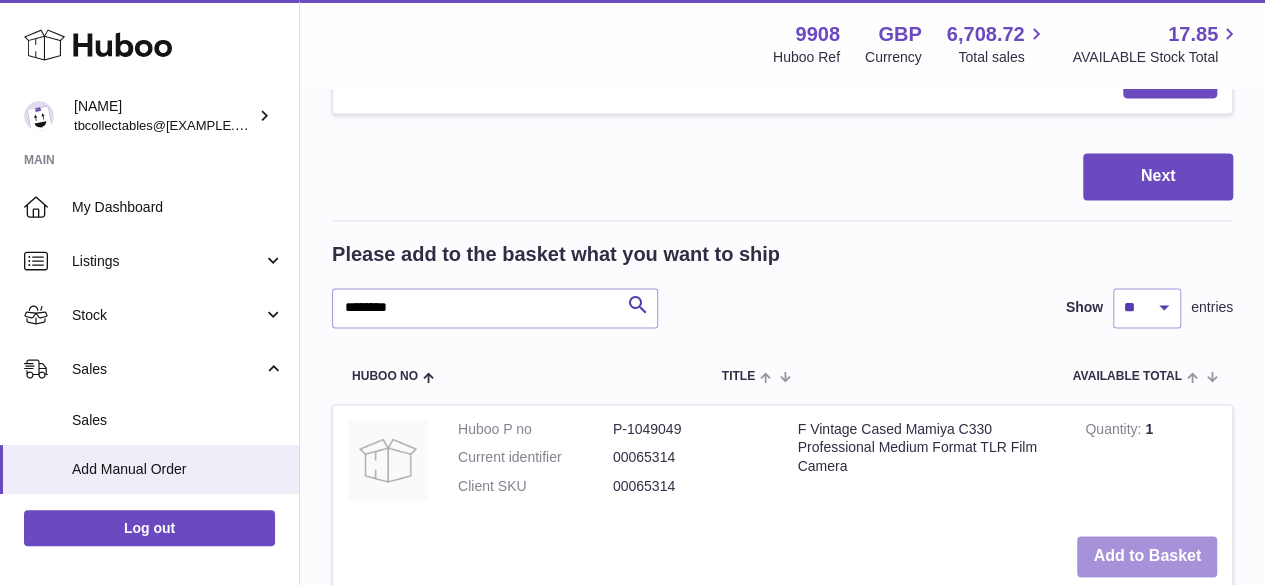 drag, startPoint x: 1128, startPoint y: 552, endPoint x: 1009, endPoint y: 527, distance: 121.597694 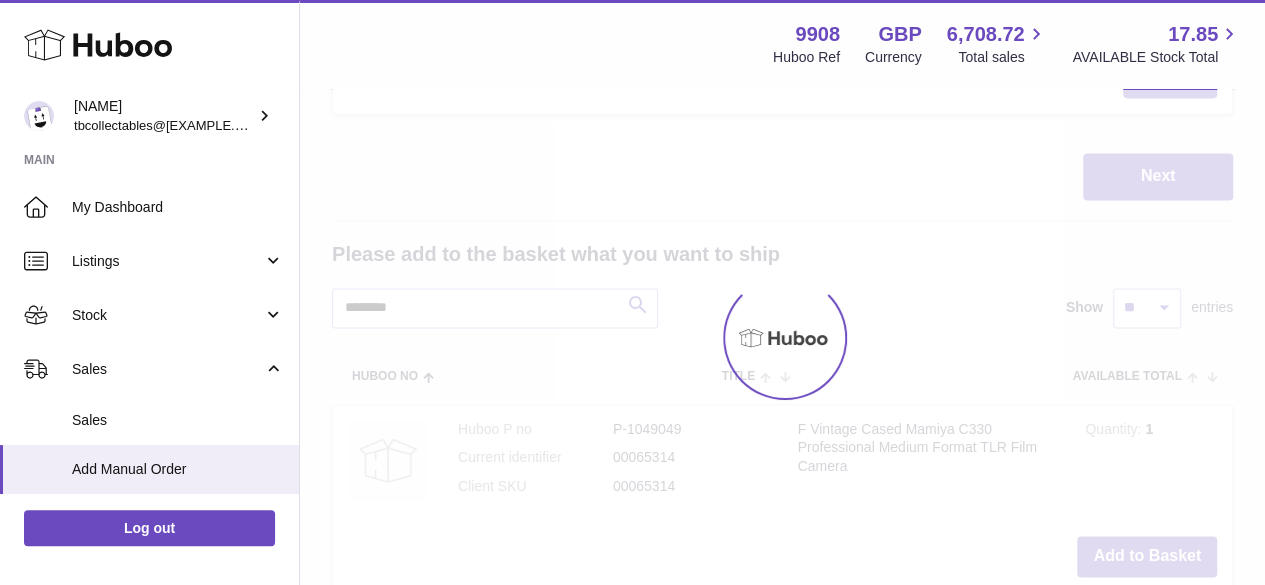 scroll, scrollTop: 1548, scrollLeft: 0, axis: vertical 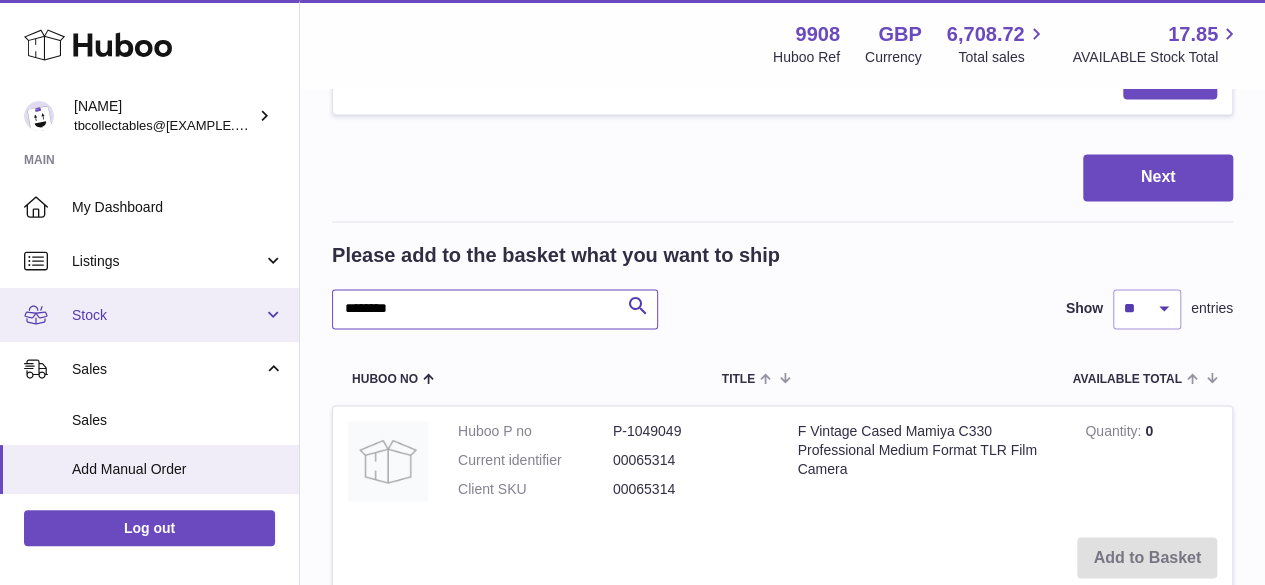 drag, startPoint x: 424, startPoint y: 305, endPoint x: 274, endPoint y: 303, distance: 150.01334 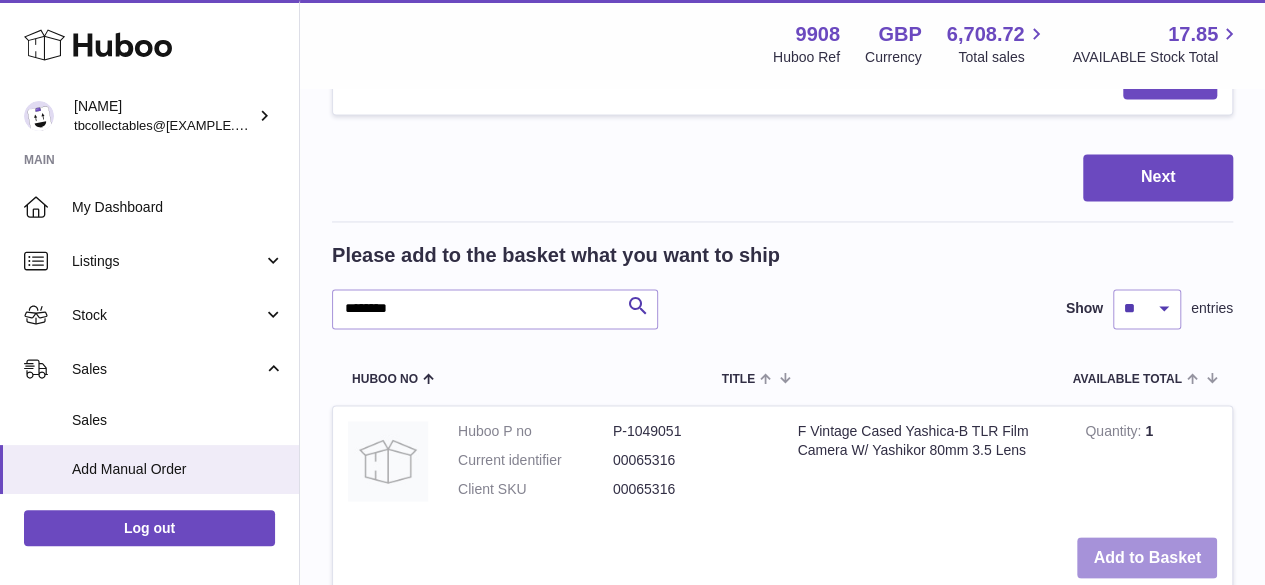 click on "Add to Basket" at bounding box center [1147, 557] 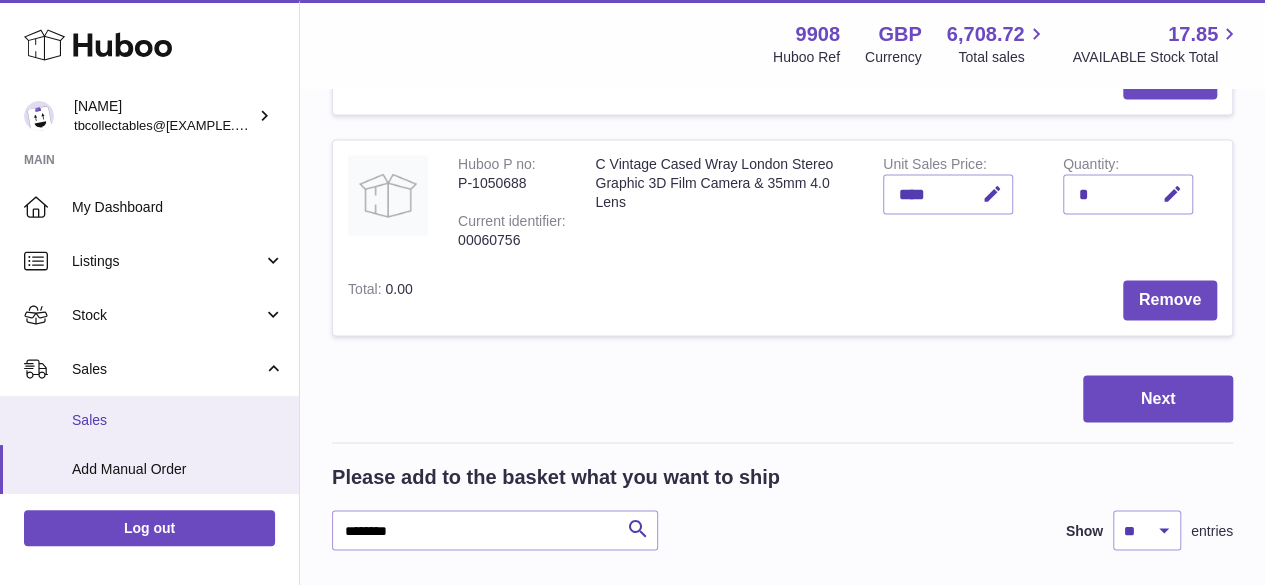 scroll, scrollTop: 1769, scrollLeft: 0, axis: vertical 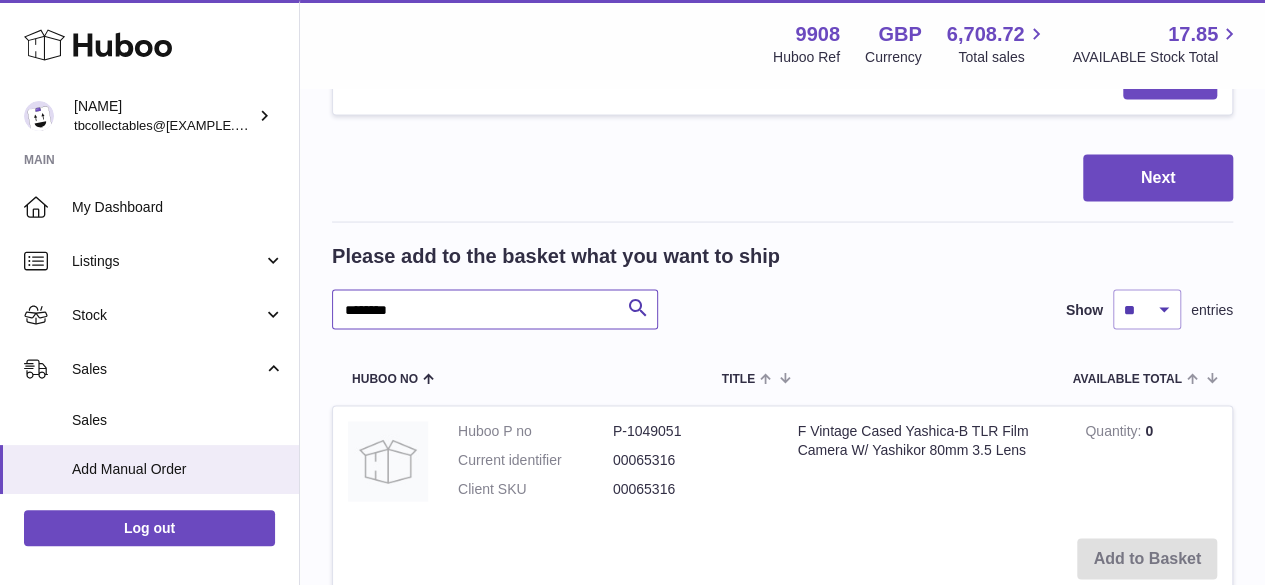 drag, startPoint x: 423, startPoint y: 313, endPoint x: 332, endPoint y: 307, distance: 91.197586 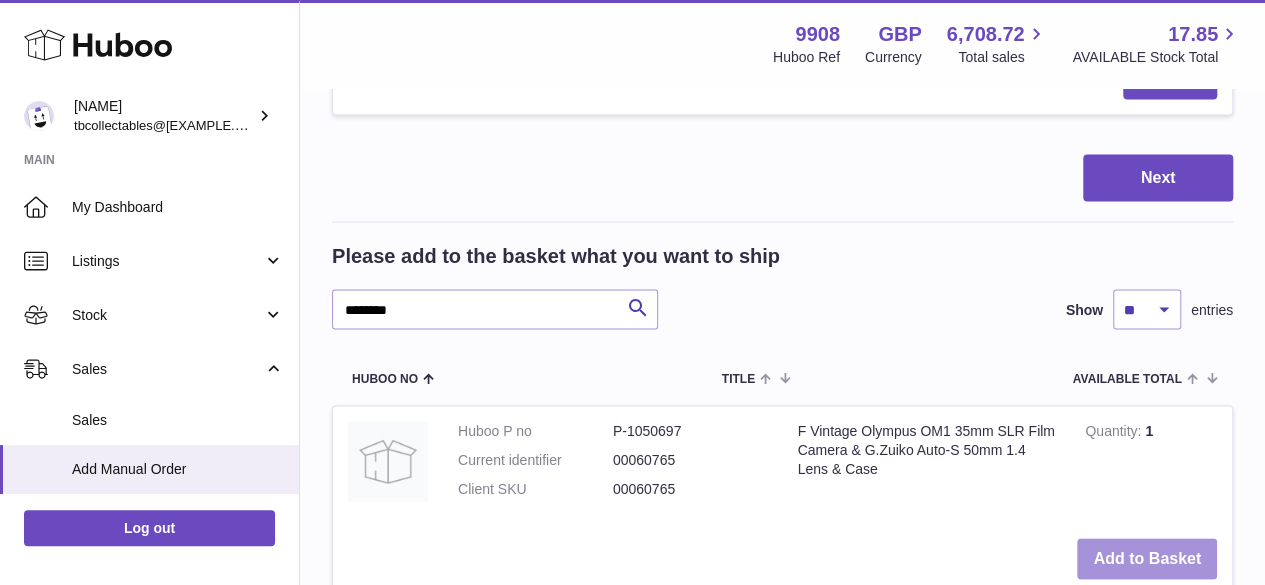 click on "Add to Basket" at bounding box center (1147, 558) 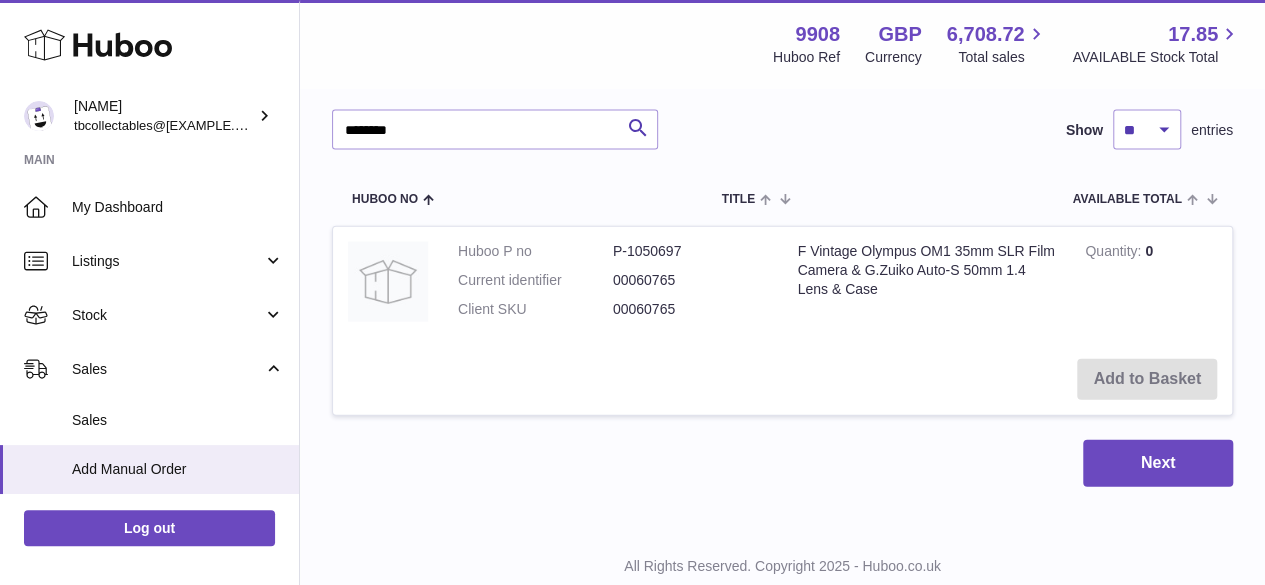 scroll, scrollTop: 1902, scrollLeft: 0, axis: vertical 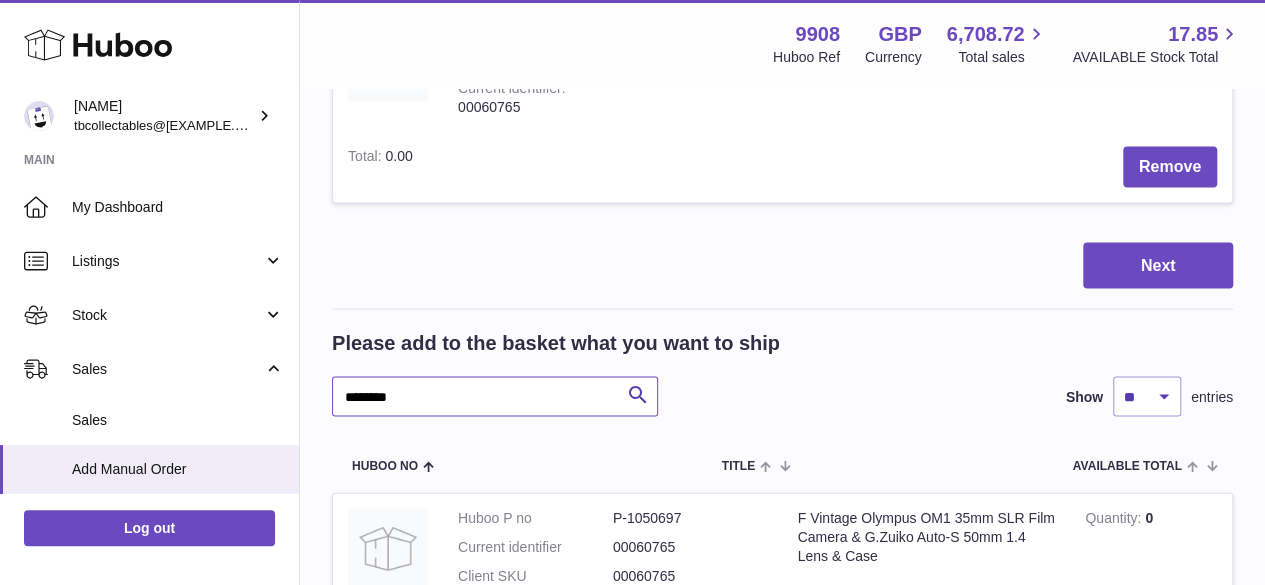 click on "My Huboo - Add manual order
Multiple/Batch Upload
Items in basket
Show
** ** ** ***
entries
Huboo no       Title       Unit Sales Price       AVAILABLE Total       Total
Action
Huboo P no   P-1049049   Current identifier   00065314
F Vintage Cased Mamiya C330 Professional Medium Format TLR Film Camera
Unit Sales Price
****
Quantity
*
Total   0.00
Remove
Huboo P no   P-1049051   Current identifier   00065316
F Vintage Cased Yashica-B TLR Film Camera W/ Yashikor 80mm 3.5 Lens
Unit Sales Price
****
Quantity
*     Total   0.00       Huboo P no" at bounding box center (782, -509) 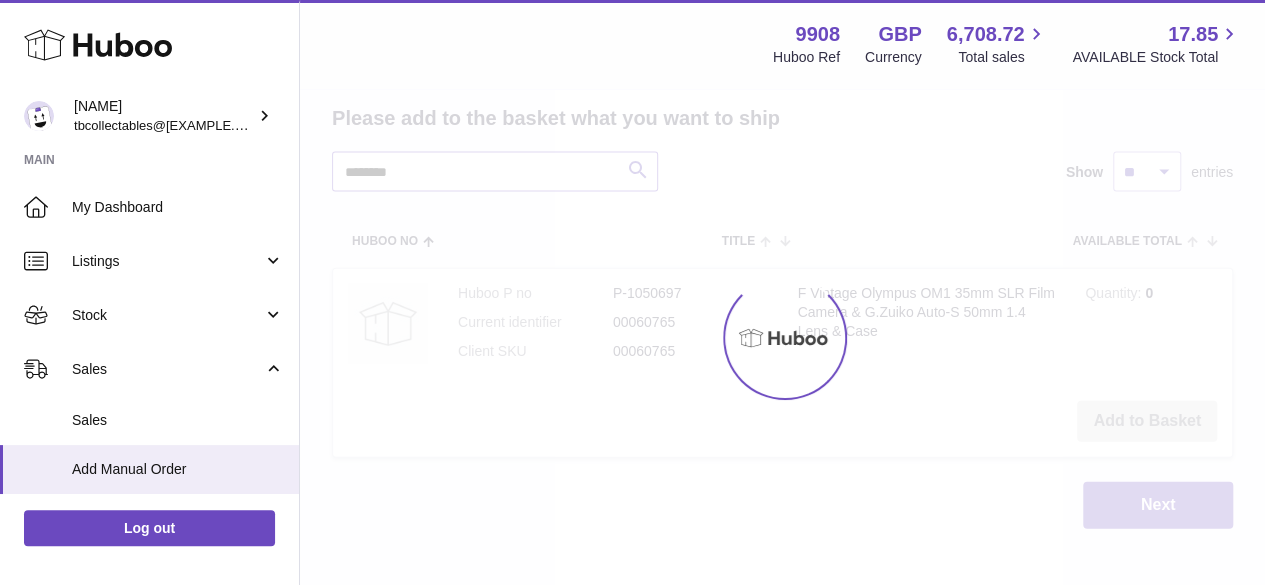 scroll, scrollTop: 2169, scrollLeft: 0, axis: vertical 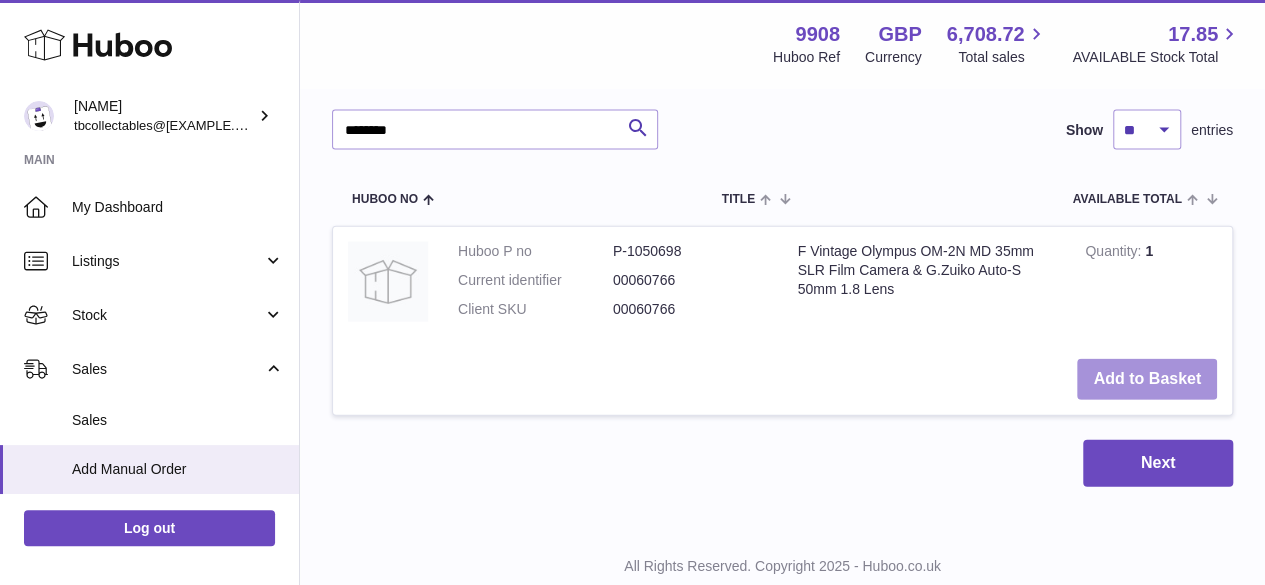 click on "Add to Basket" at bounding box center [1147, 379] 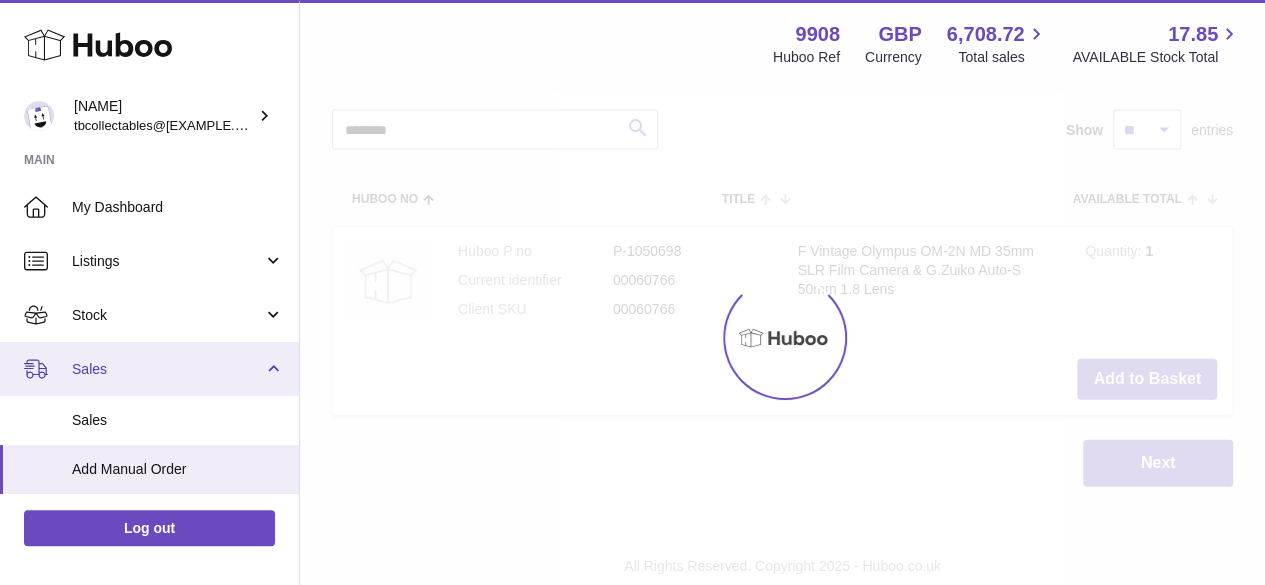 scroll, scrollTop: 2390, scrollLeft: 0, axis: vertical 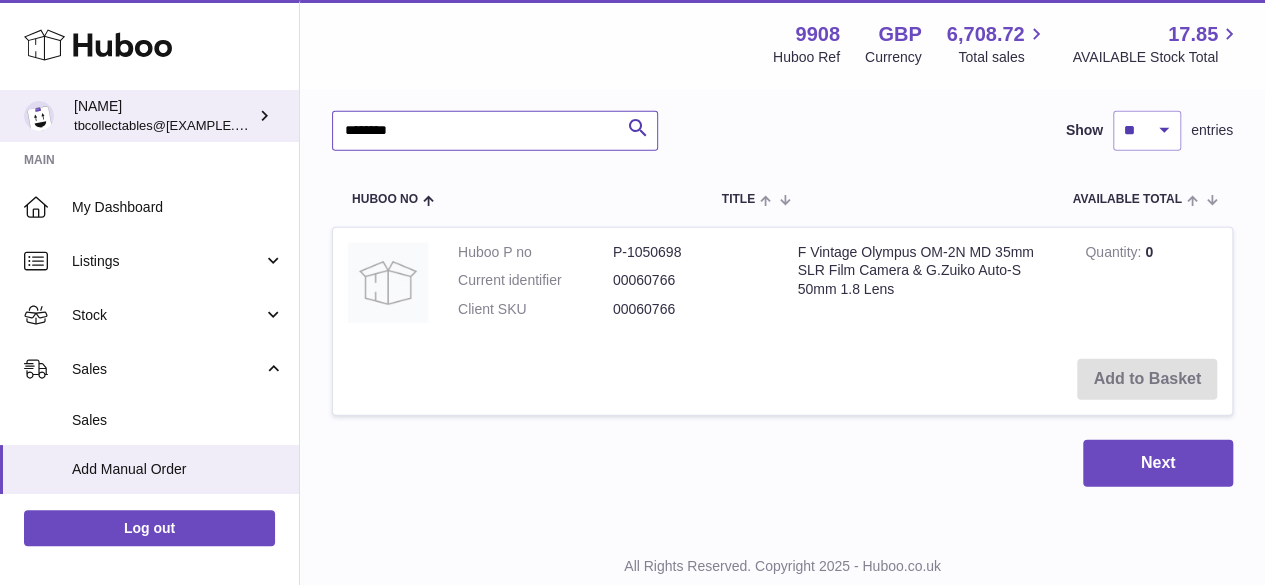 drag, startPoint x: 426, startPoint y: 121, endPoint x: 293, endPoint y: 127, distance: 133.13527 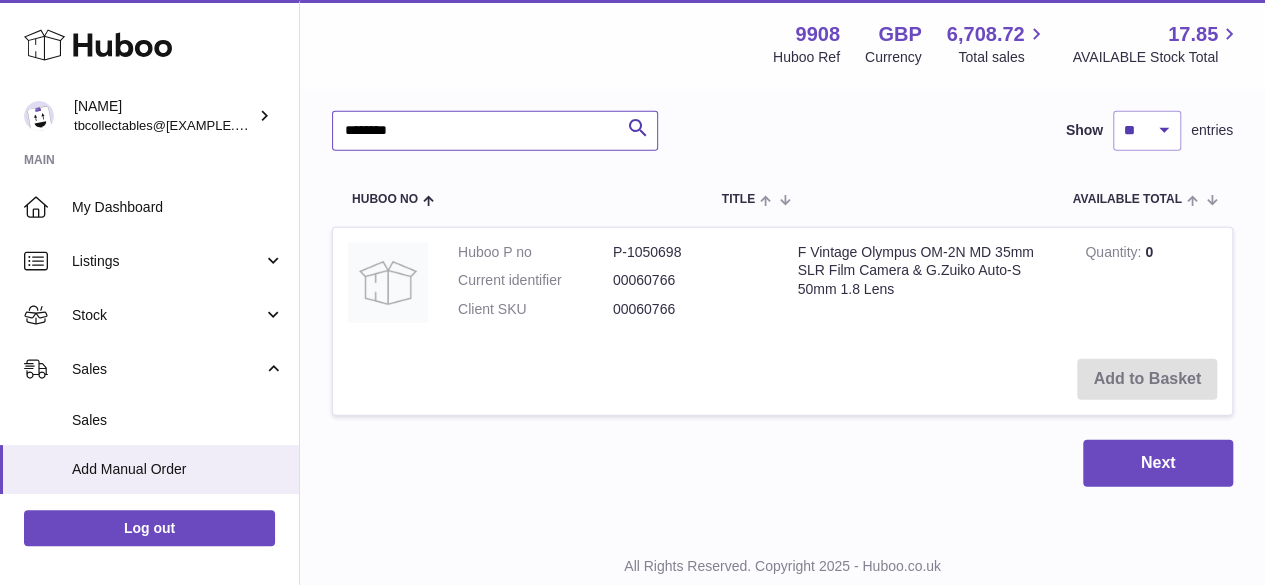 paste 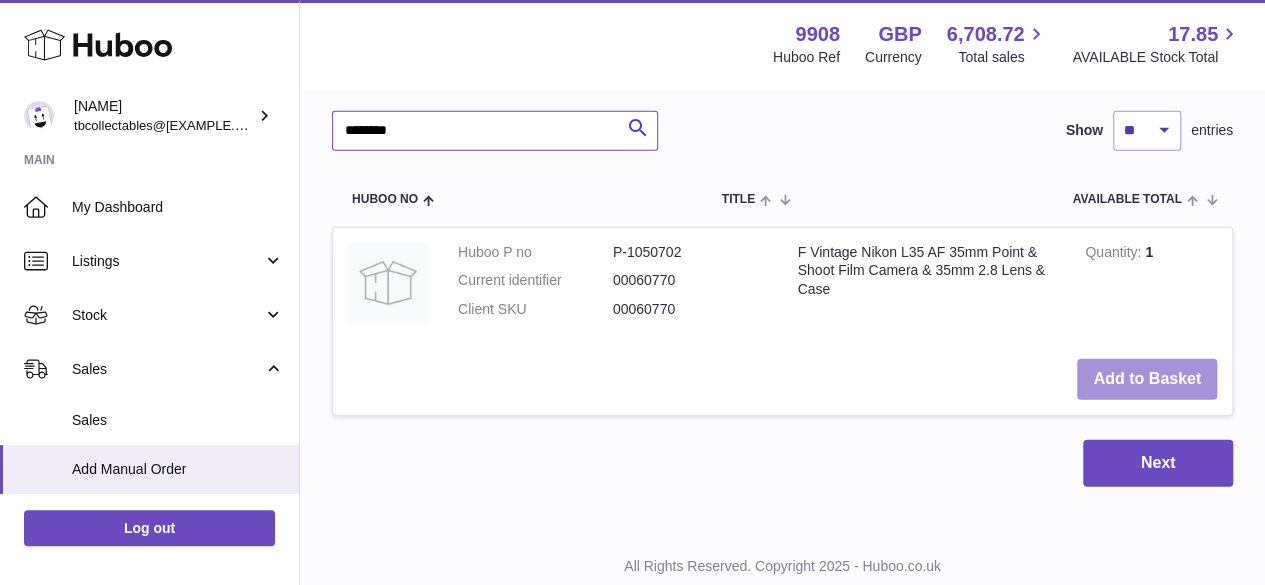 type on "********" 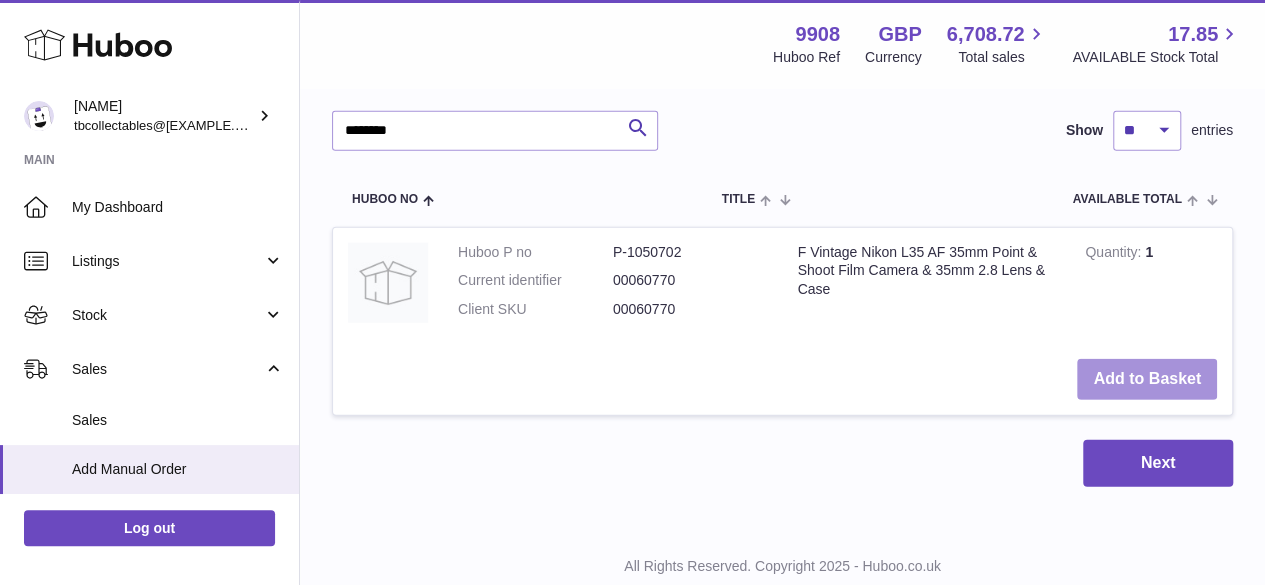 click on "Add to Basket" at bounding box center (1147, 379) 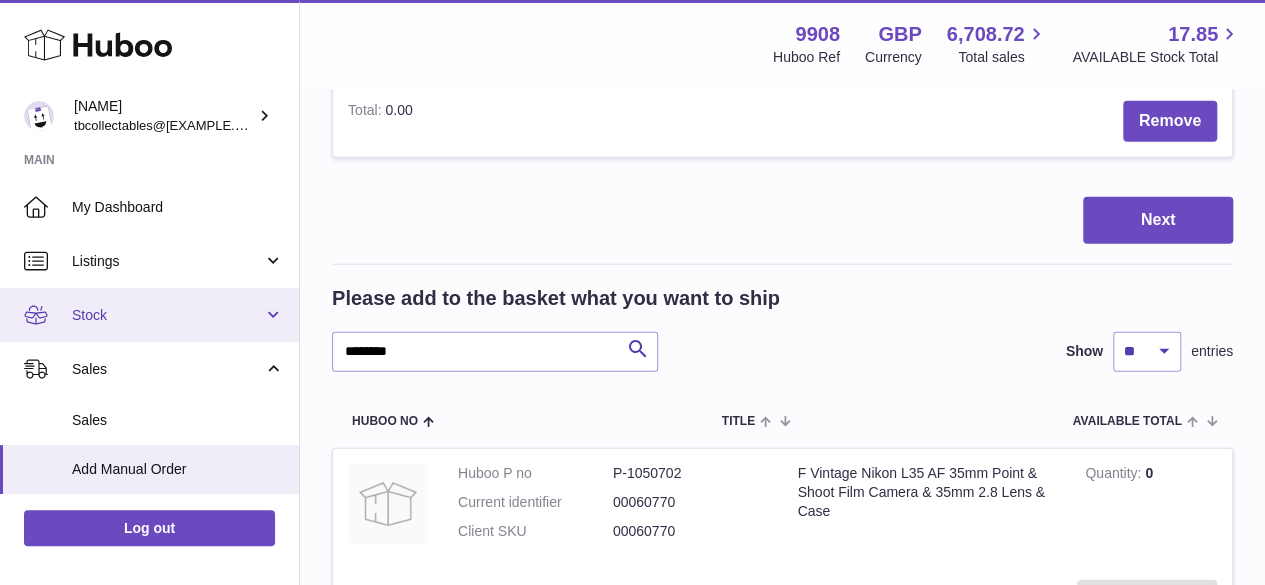scroll, scrollTop: 2610, scrollLeft: 0, axis: vertical 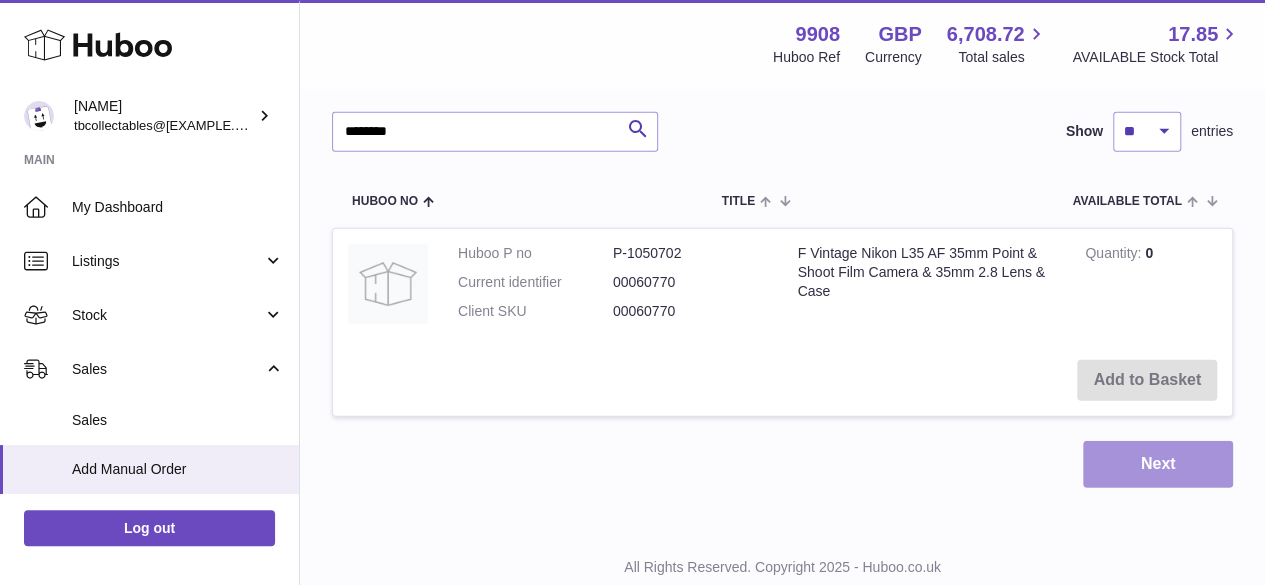 click on "Next" at bounding box center [1158, 464] 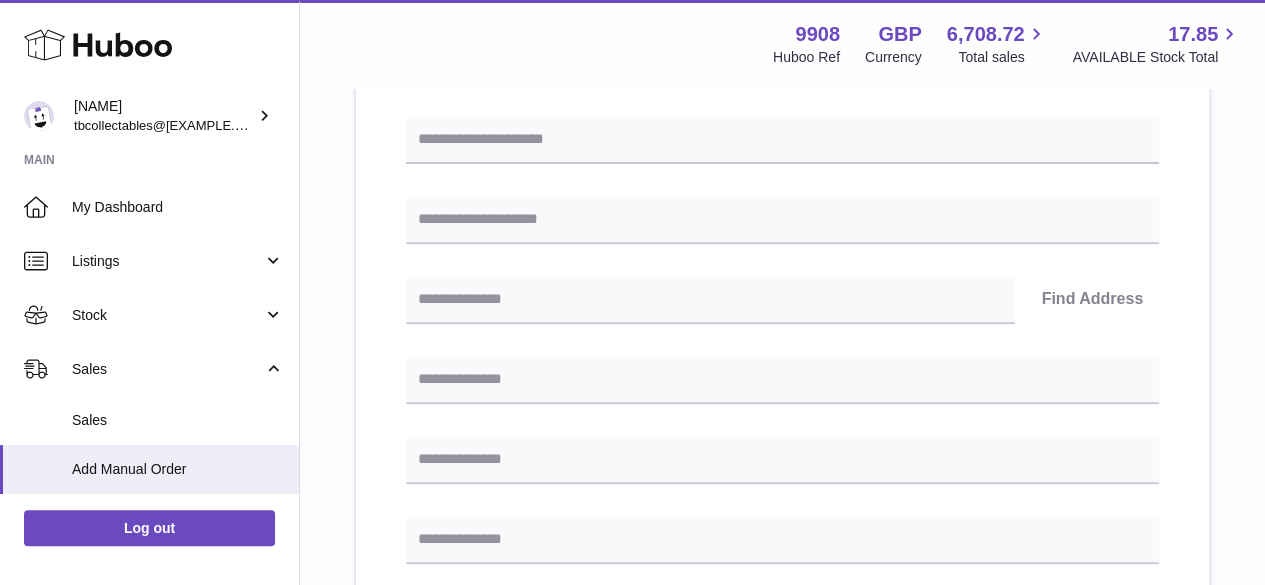 scroll, scrollTop: 228, scrollLeft: 0, axis: vertical 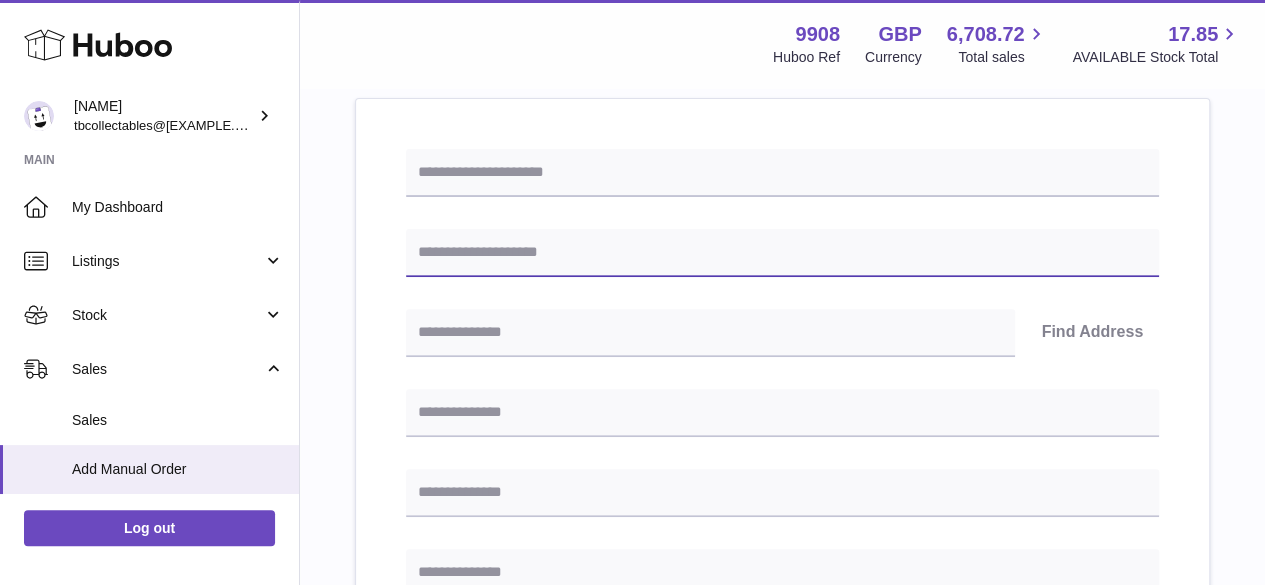 click at bounding box center (782, 253) 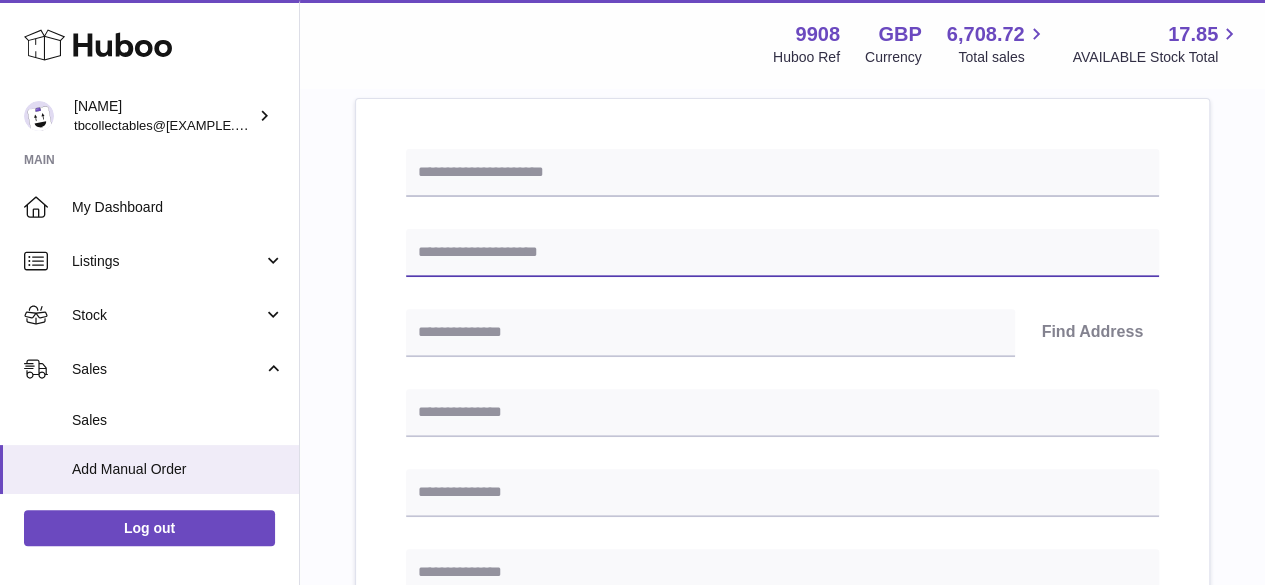 paste on "*******" 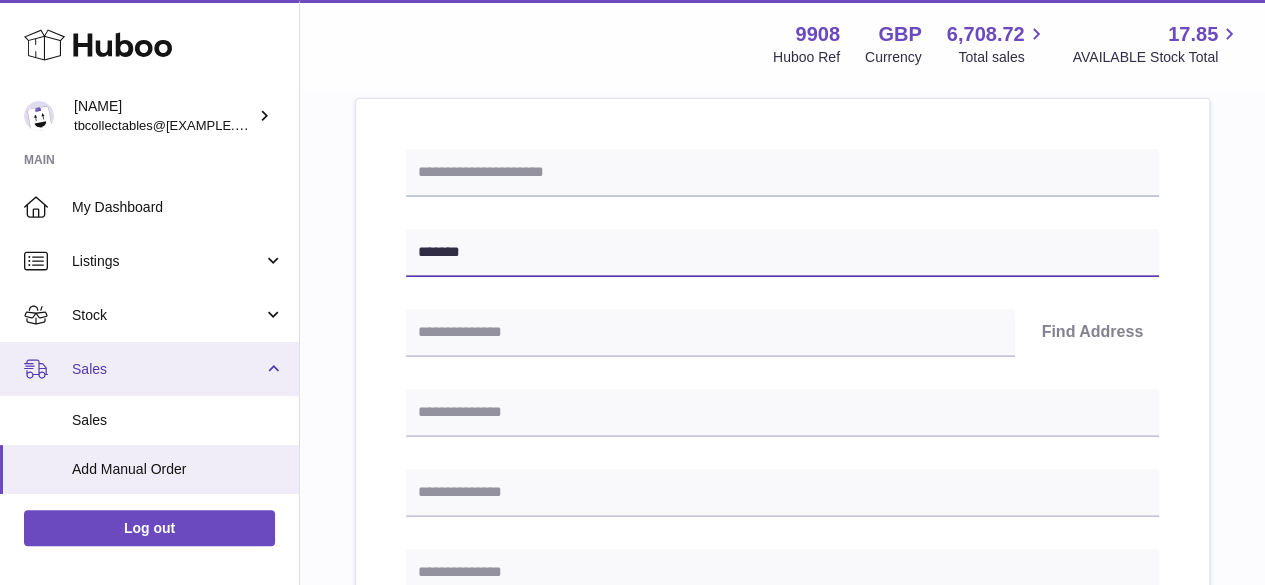 type on "*******" 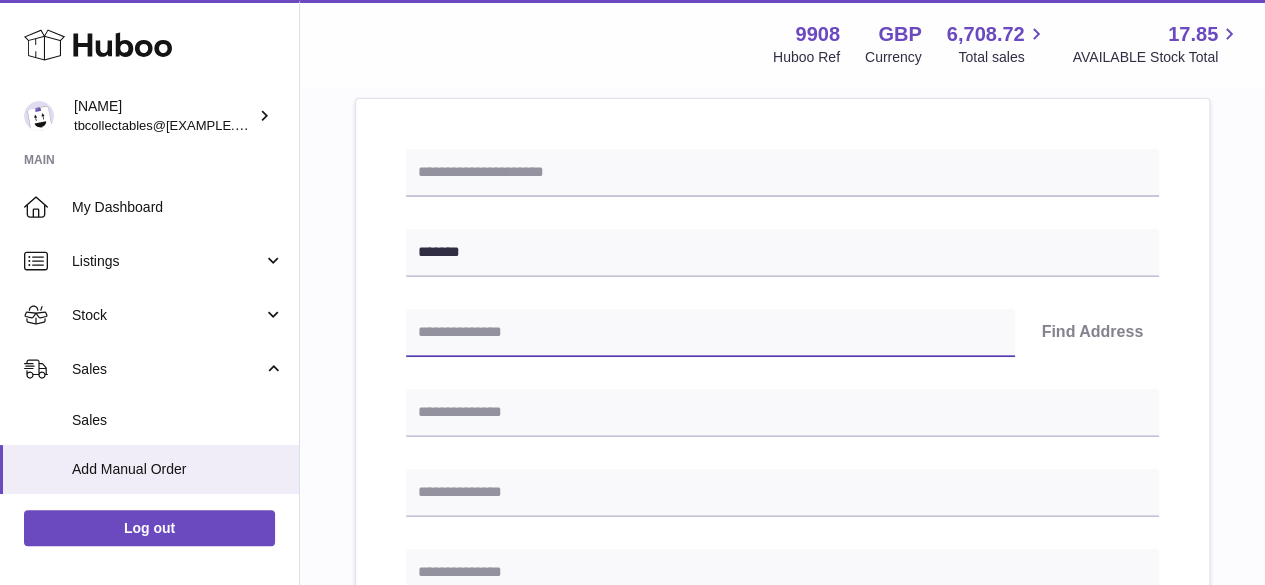 click at bounding box center [710, 333] 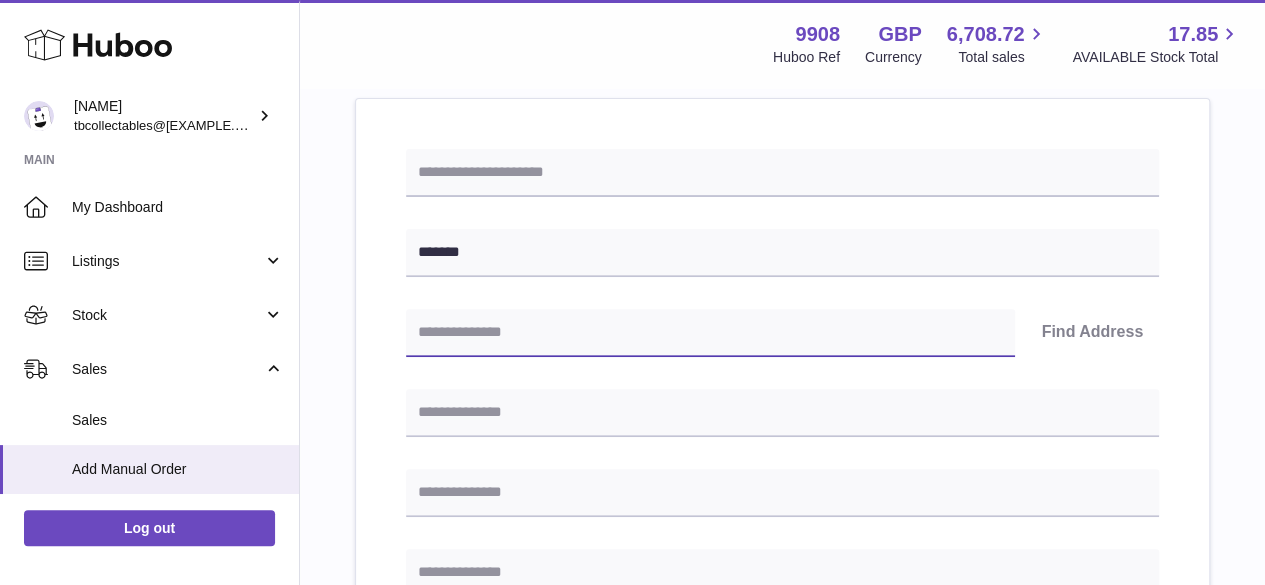 paste on "*******" 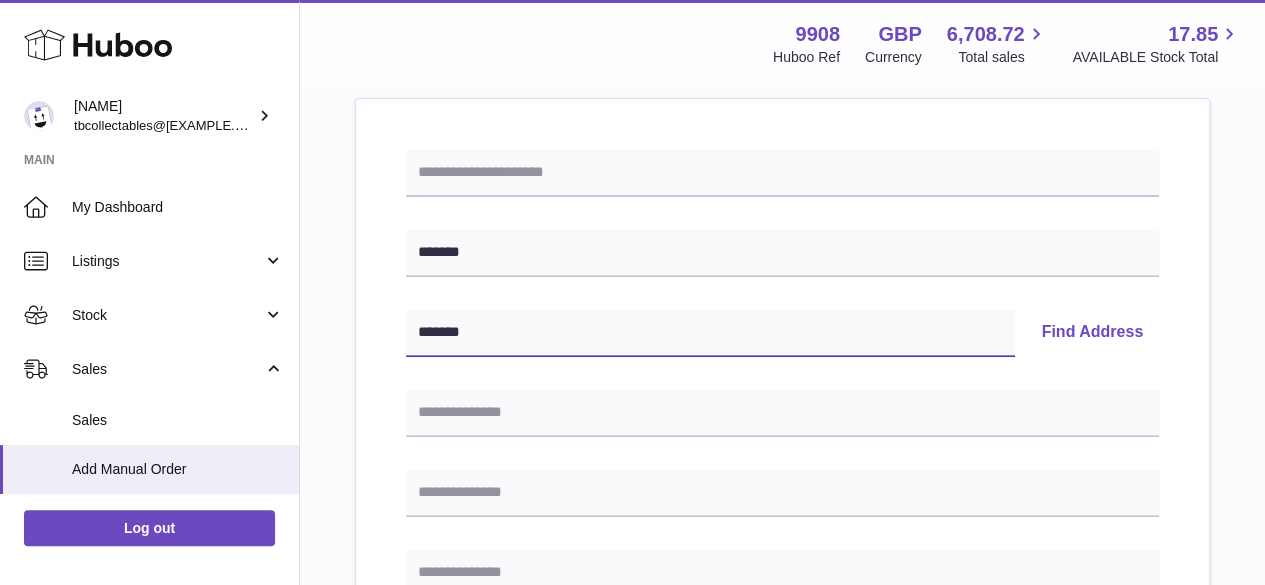 type on "*******" 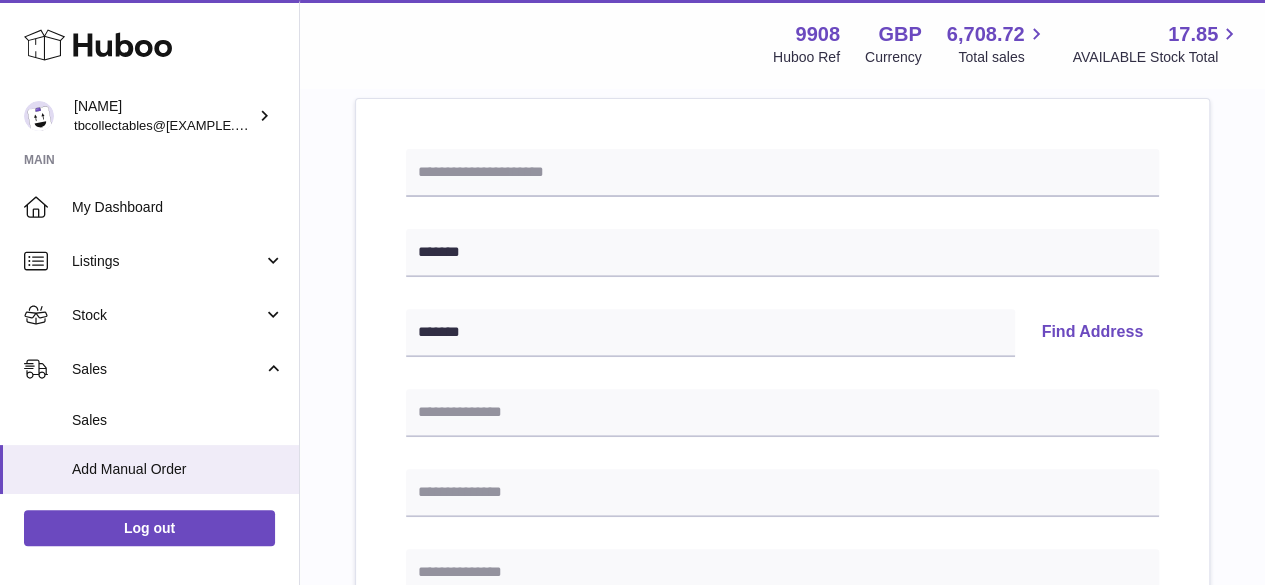 click on "Find Address" at bounding box center (1092, 333) 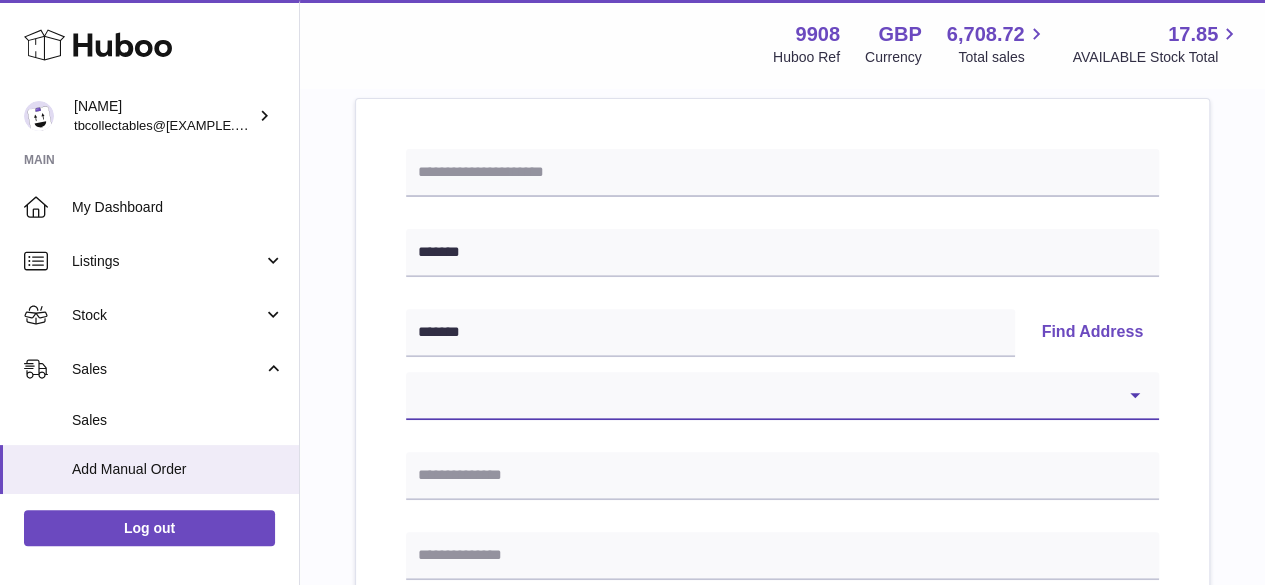 click on "**********" at bounding box center [782, 396] 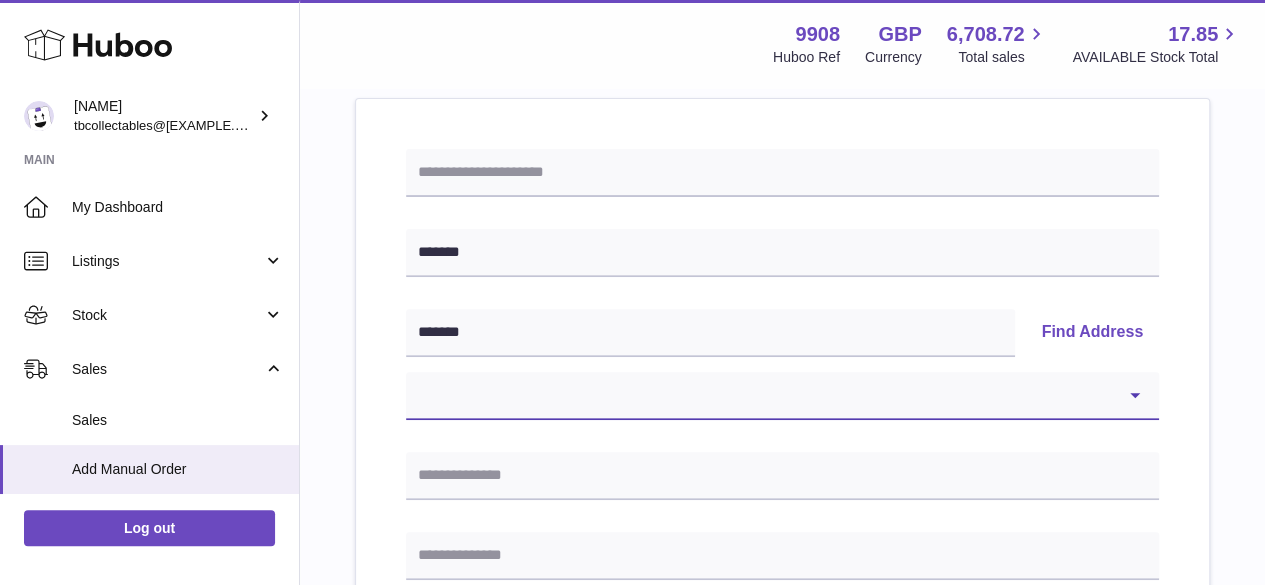 select on "***" 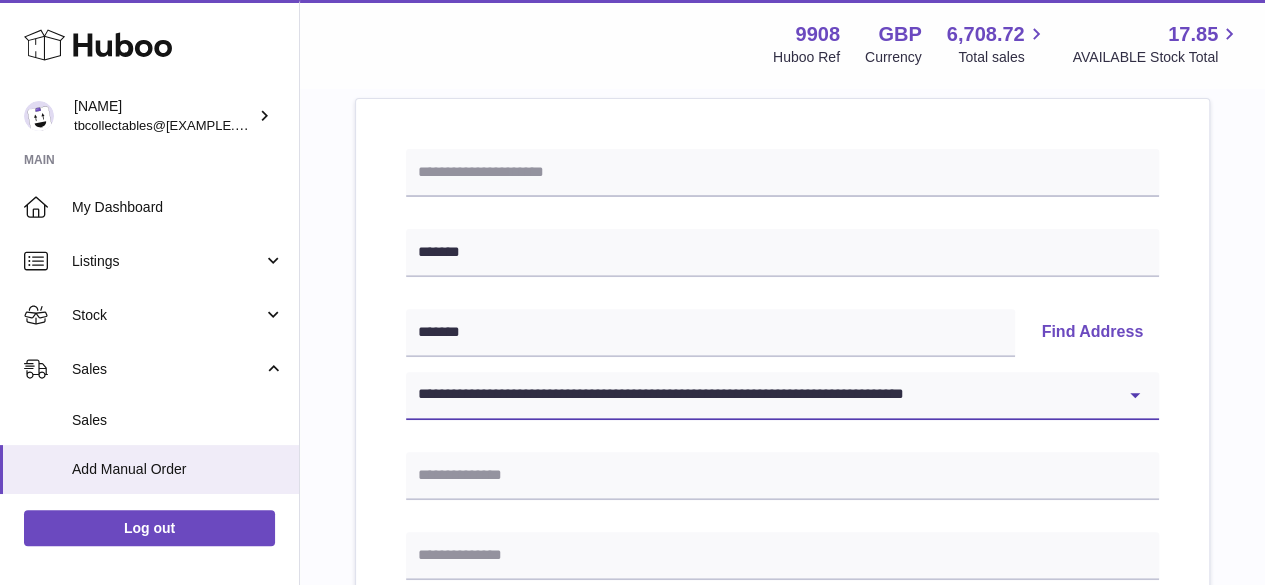 click on "**********" at bounding box center (782, 396) 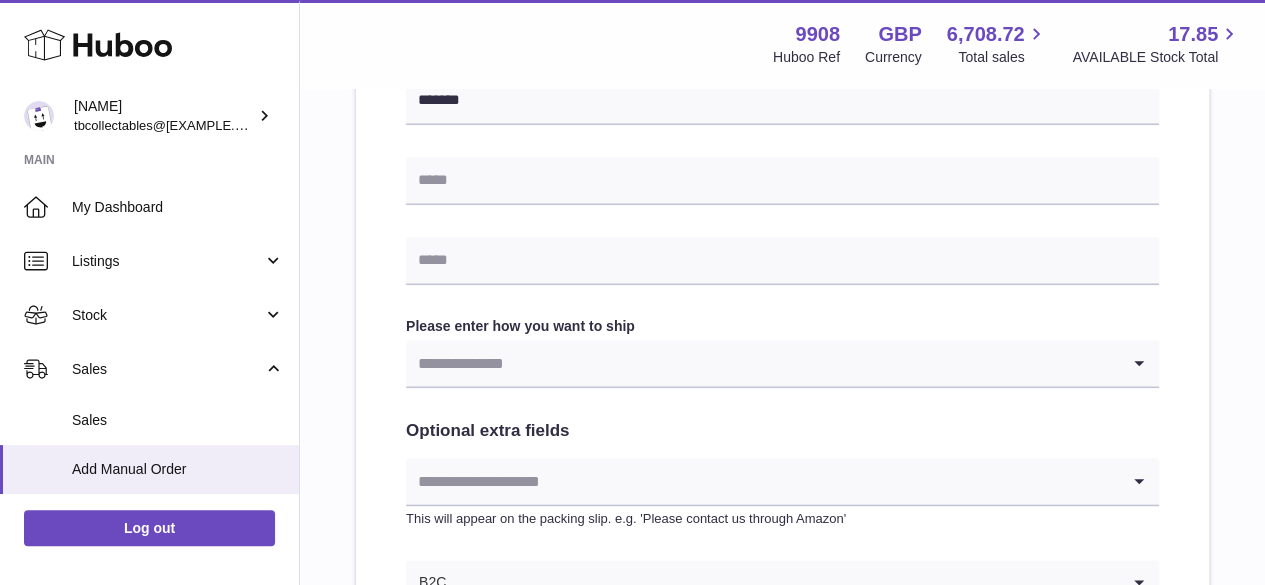 scroll, scrollTop: 1028, scrollLeft: 0, axis: vertical 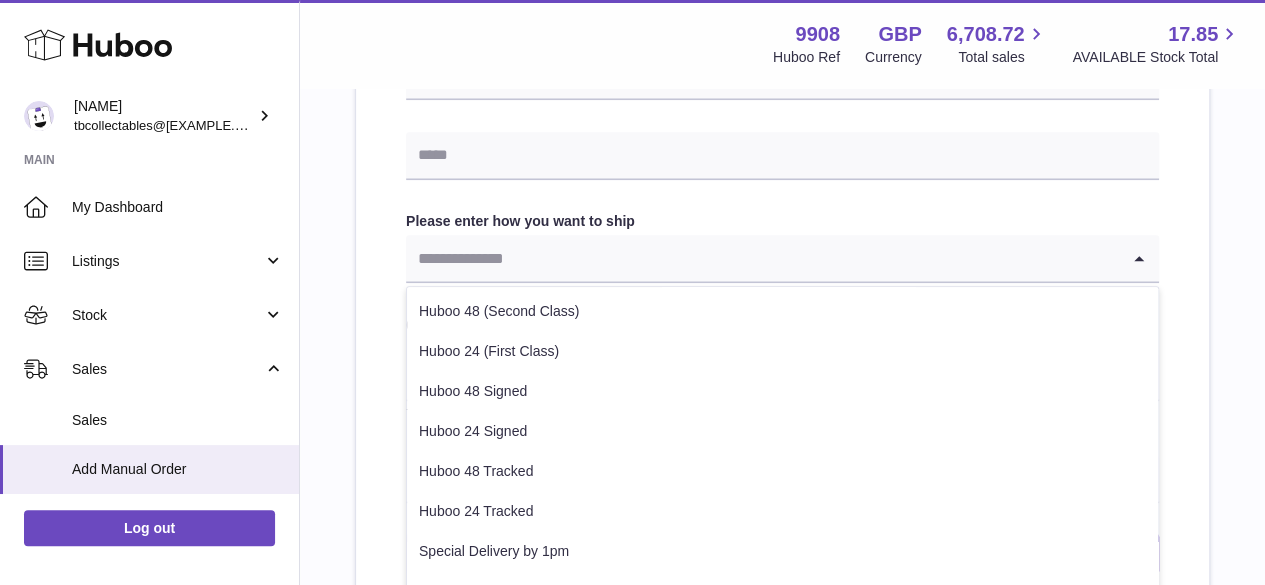 click at bounding box center (762, 258) 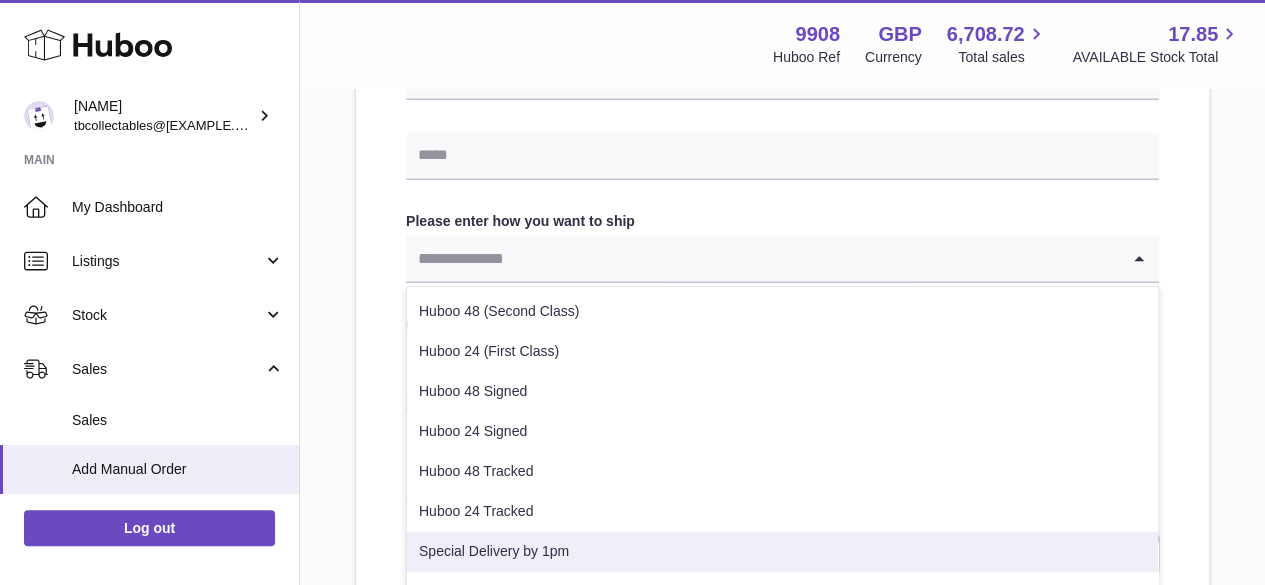 click on "Special Delivery by 1pm" at bounding box center (782, 552) 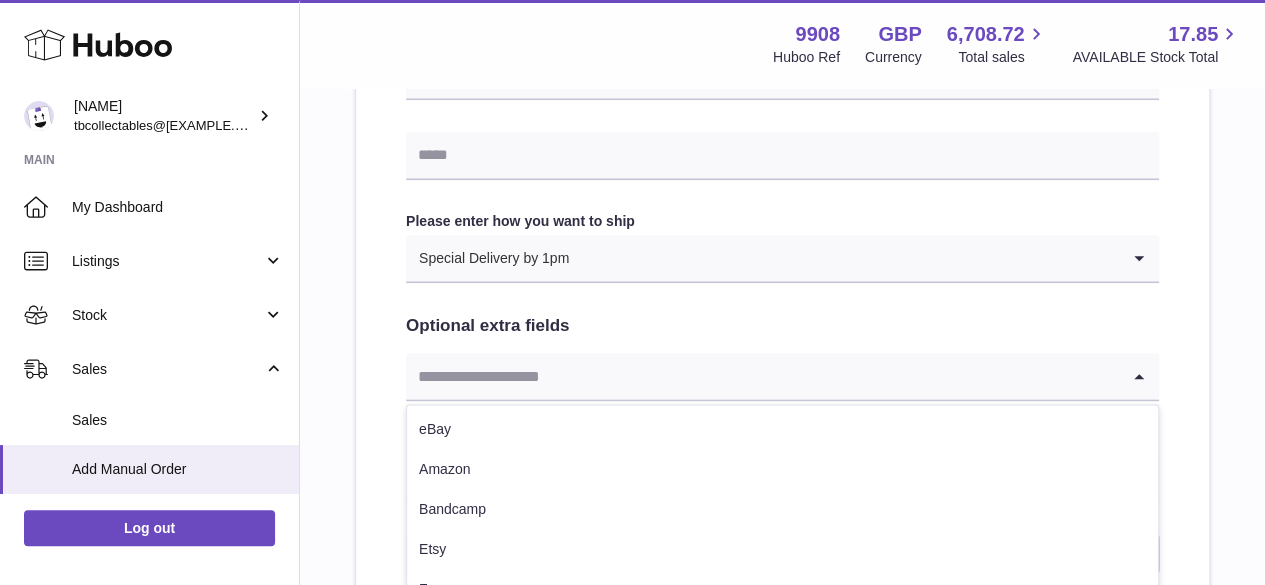 click at bounding box center (762, 376) 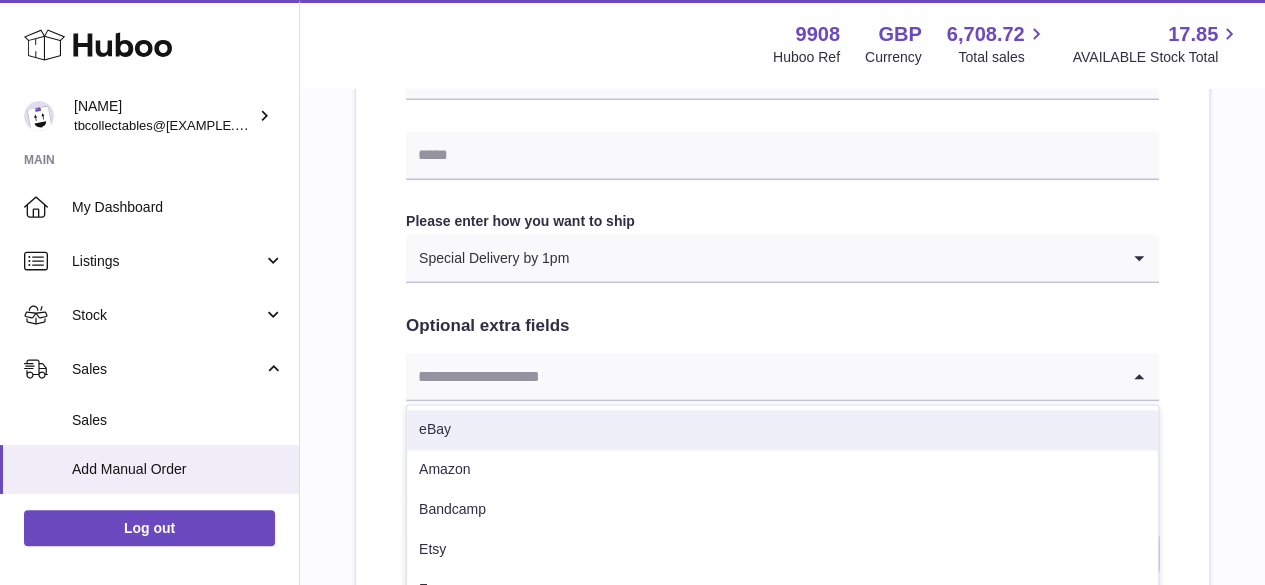 click on "eBay" at bounding box center (782, 430) 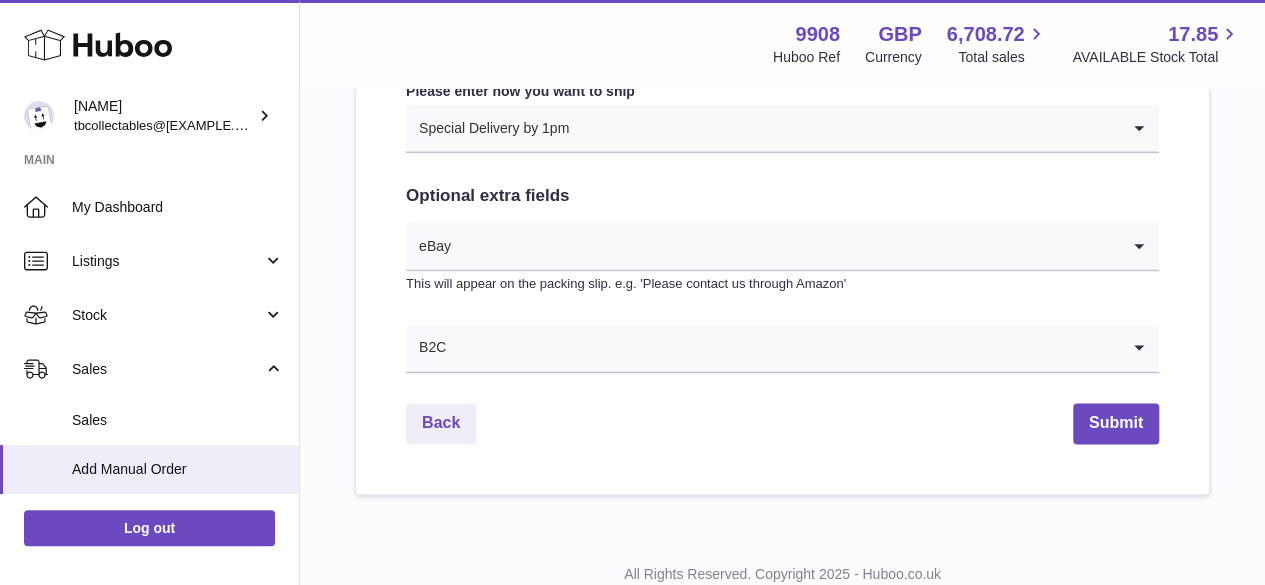 scroll, scrollTop: 1224, scrollLeft: 0, axis: vertical 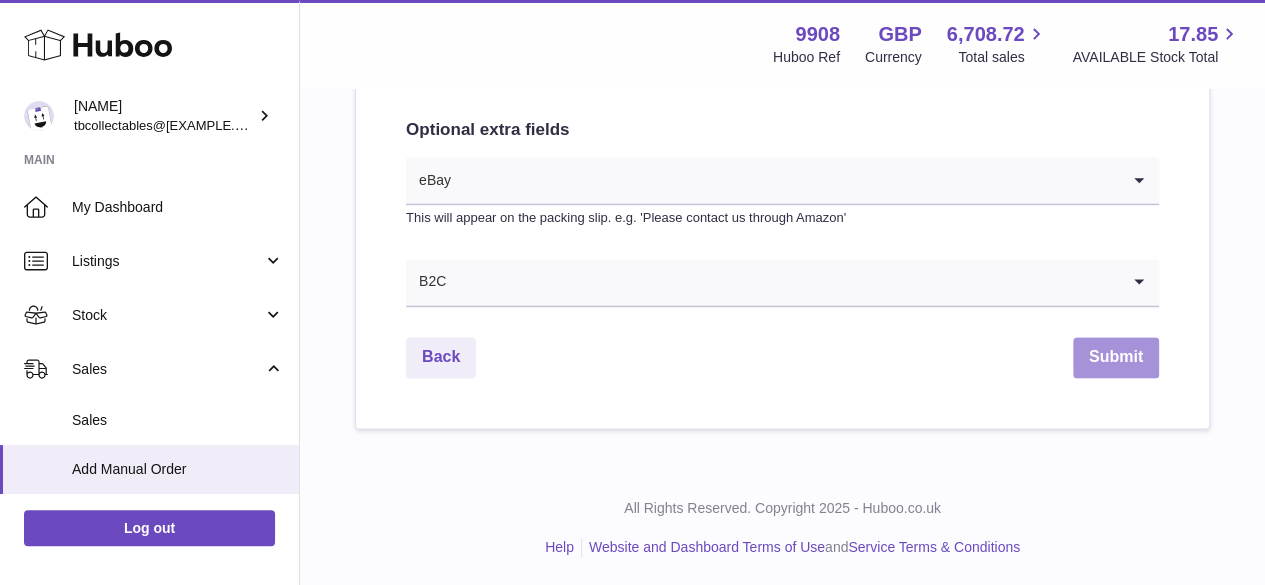 click on "Submit" at bounding box center (1116, 357) 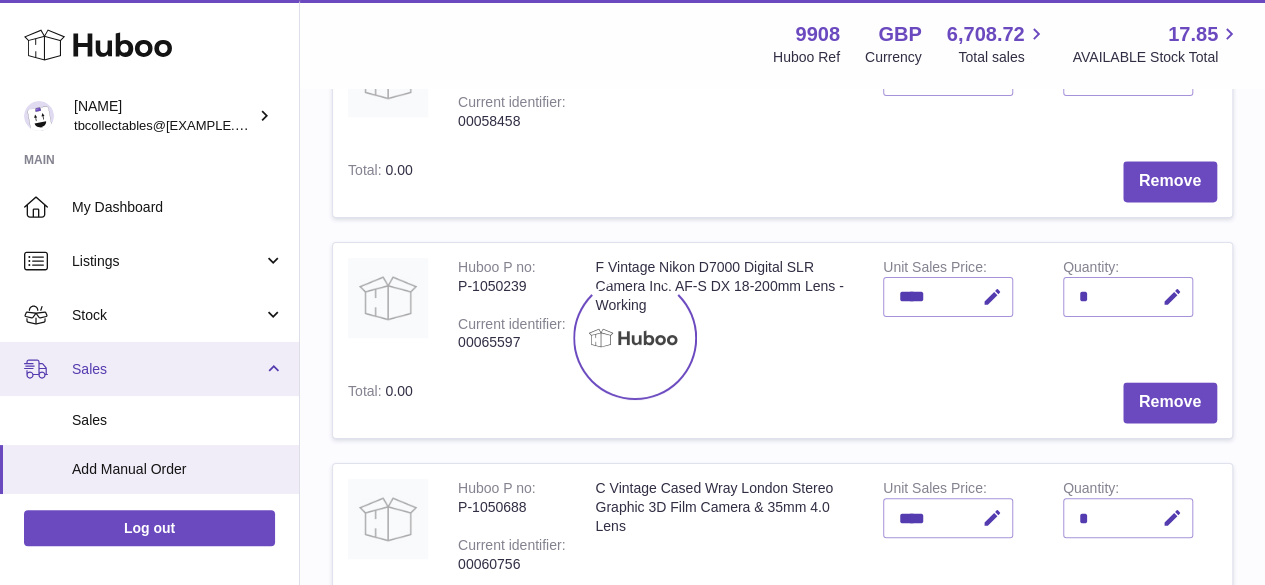 scroll, scrollTop: 0, scrollLeft: 0, axis: both 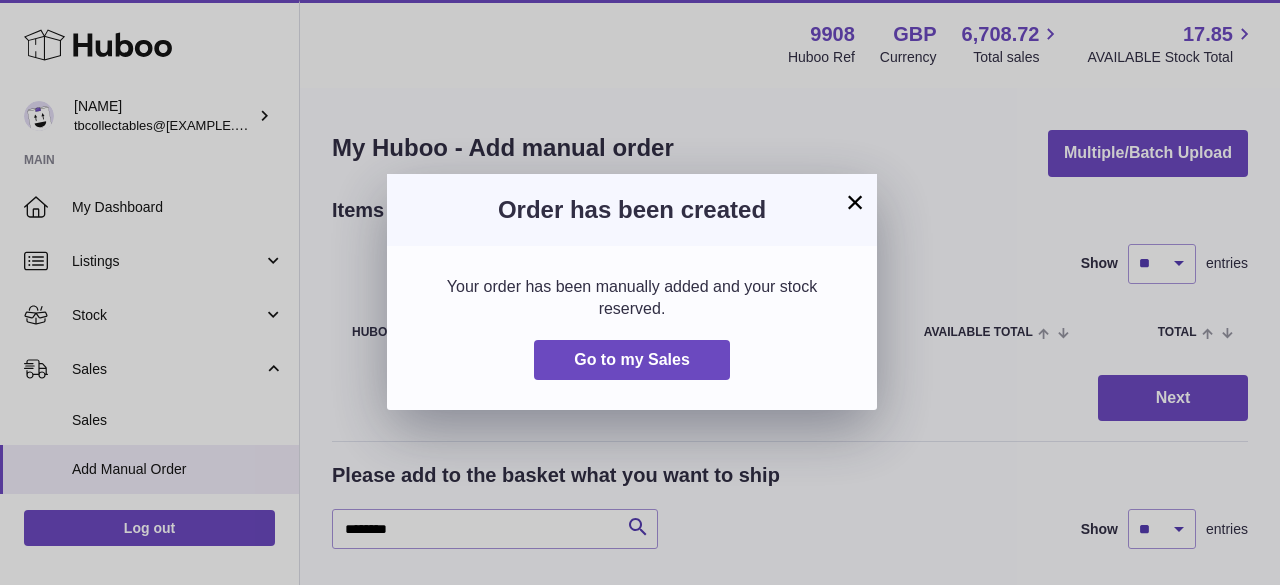 drag, startPoint x: 848, startPoint y: 201, endPoint x: 834, endPoint y: 207, distance: 15.231546 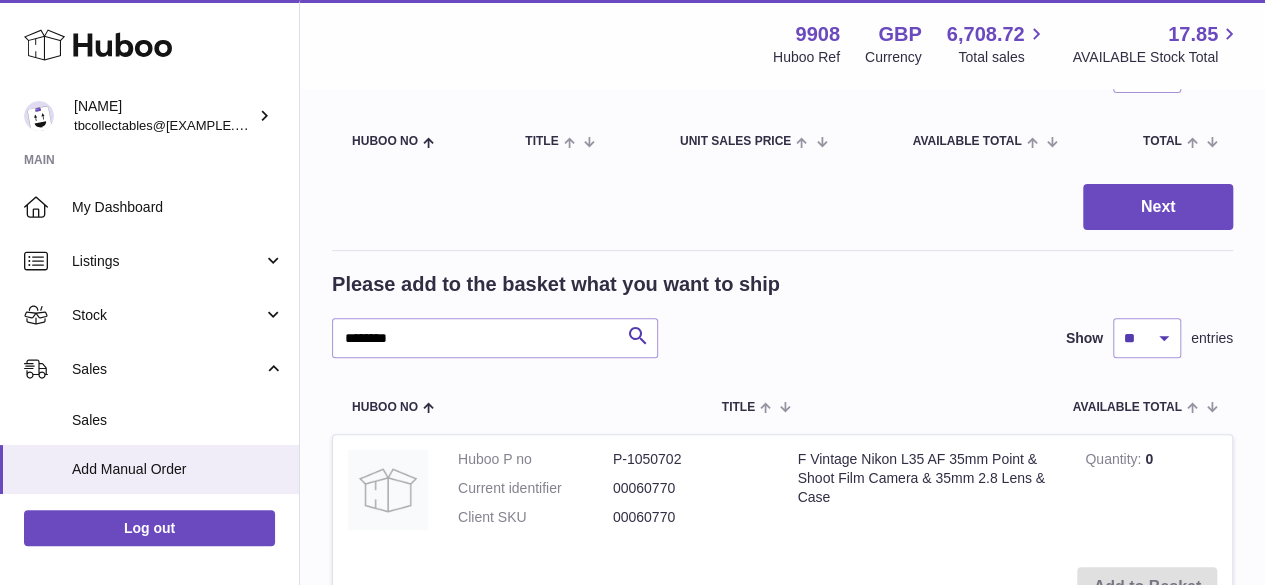 scroll, scrollTop: 266, scrollLeft: 0, axis: vertical 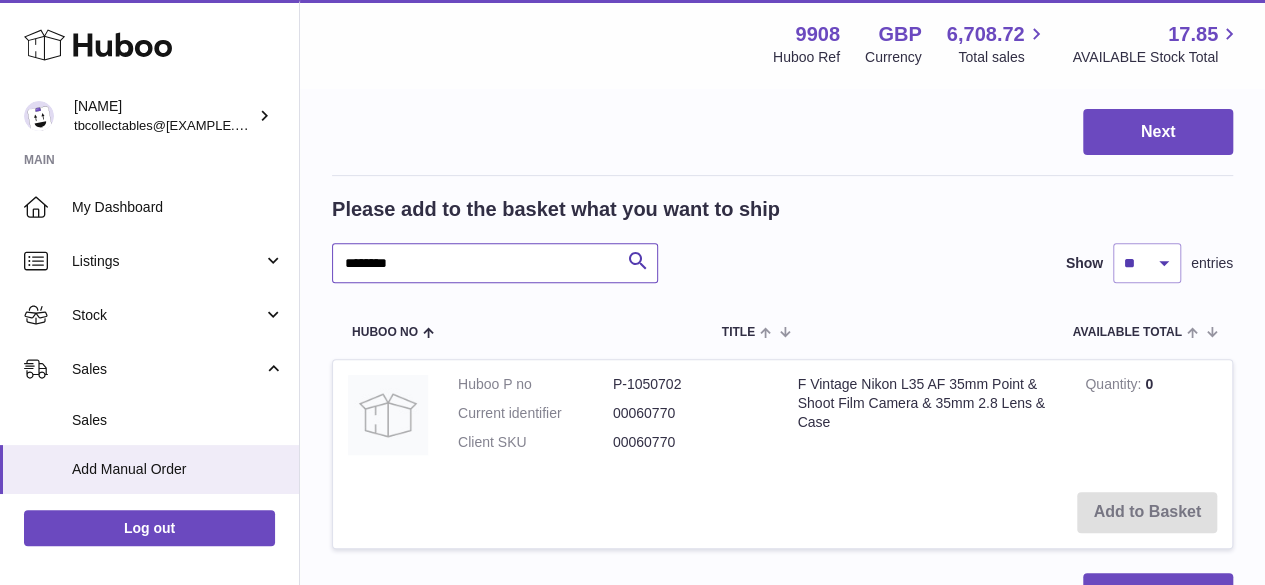 drag, startPoint x: 428, startPoint y: 253, endPoint x: 348, endPoint y: 256, distance: 80.05623 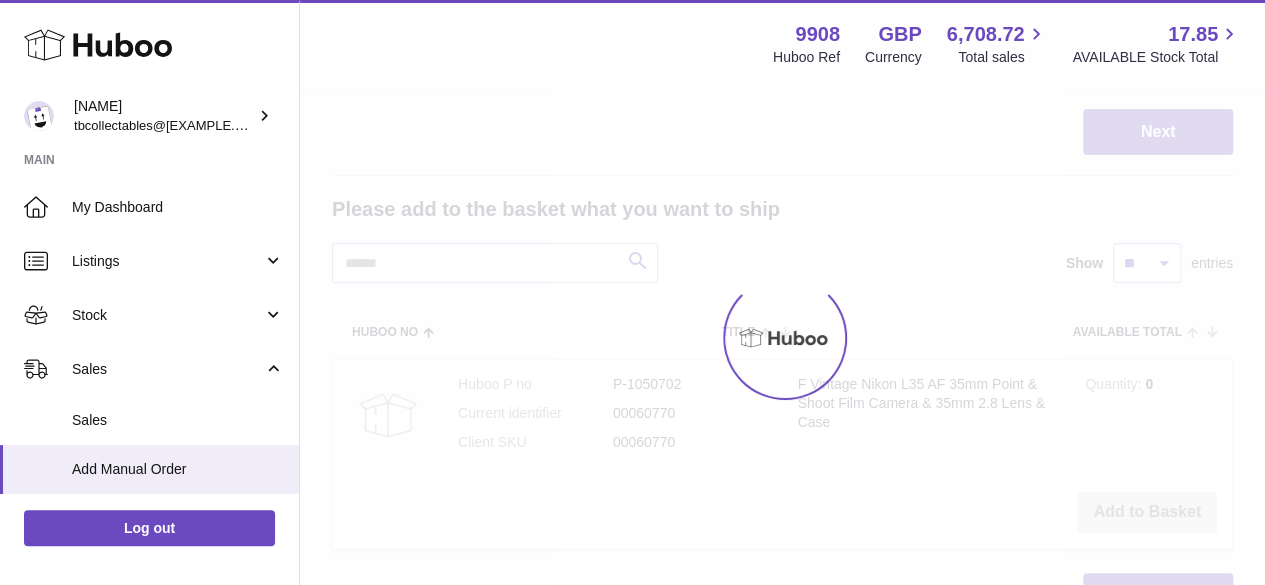 click at bounding box center [782, 337] 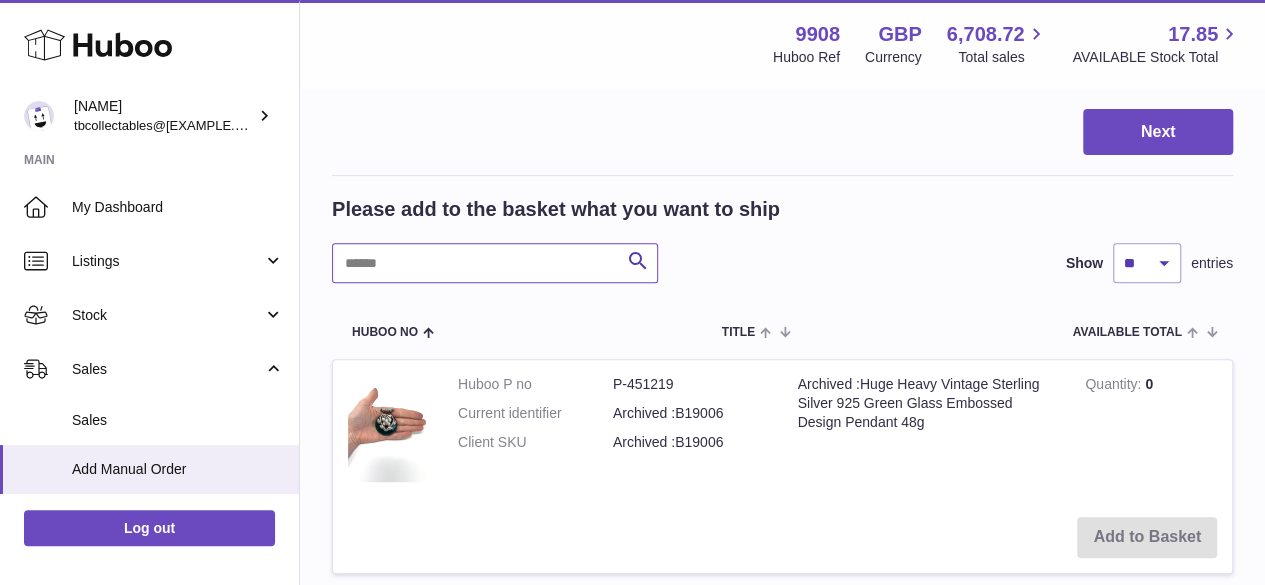 click at bounding box center [495, 263] 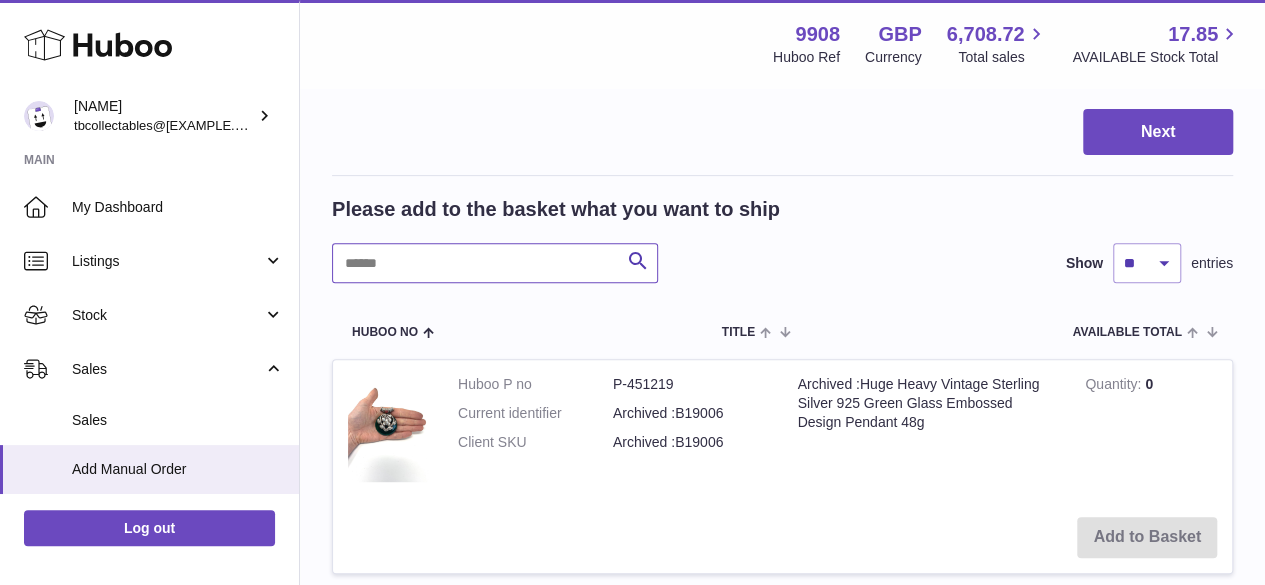 paste on "**********" 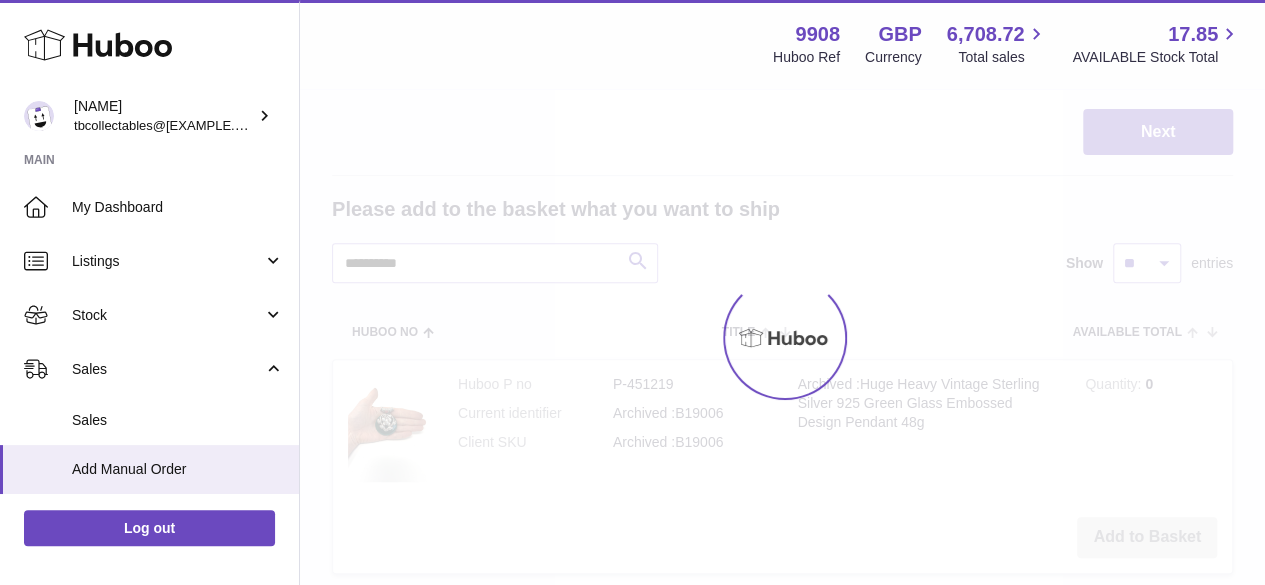 click at bounding box center [782, 337] 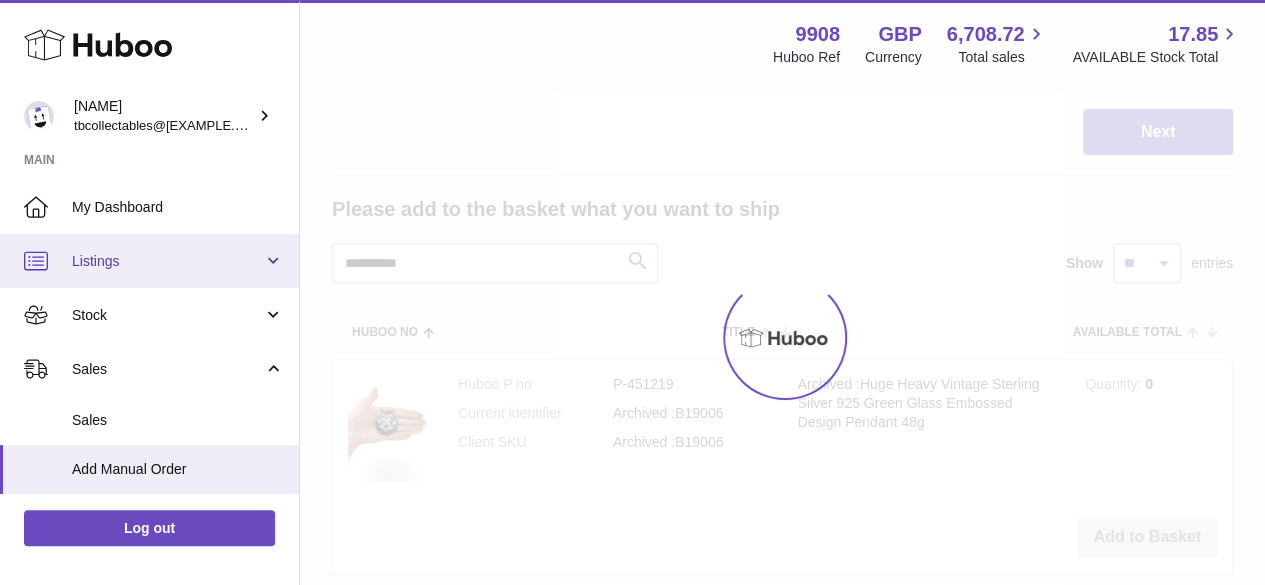 scroll, scrollTop: 244, scrollLeft: 0, axis: vertical 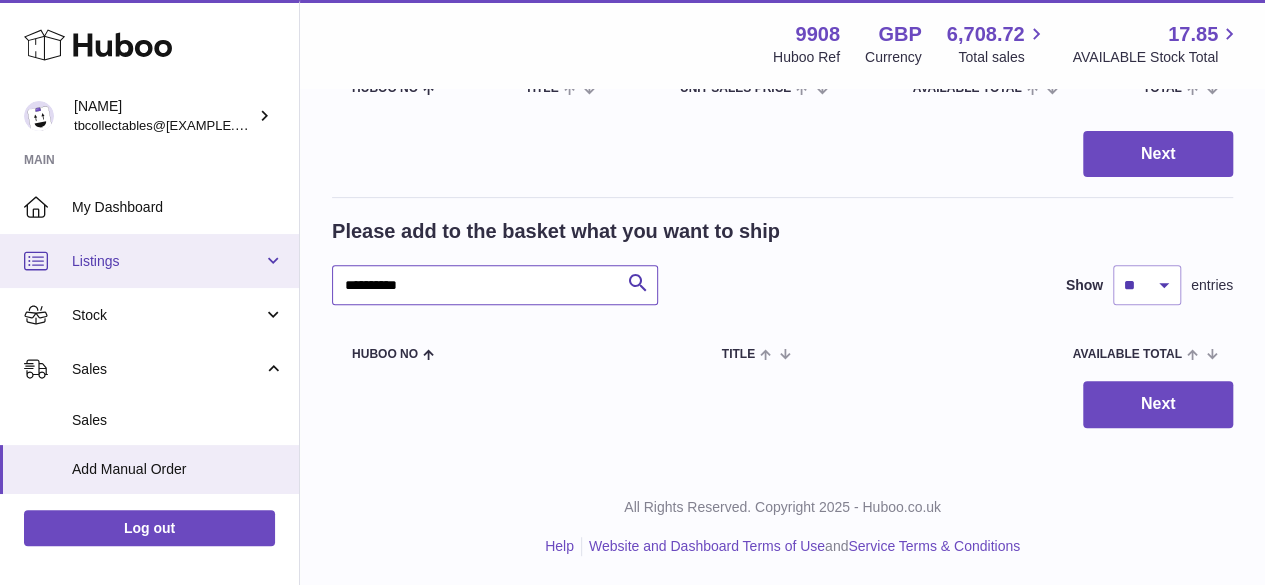 drag, startPoint x: 352, startPoint y: 283, endPoint x: 289, endPoint y: 283, distance: 63 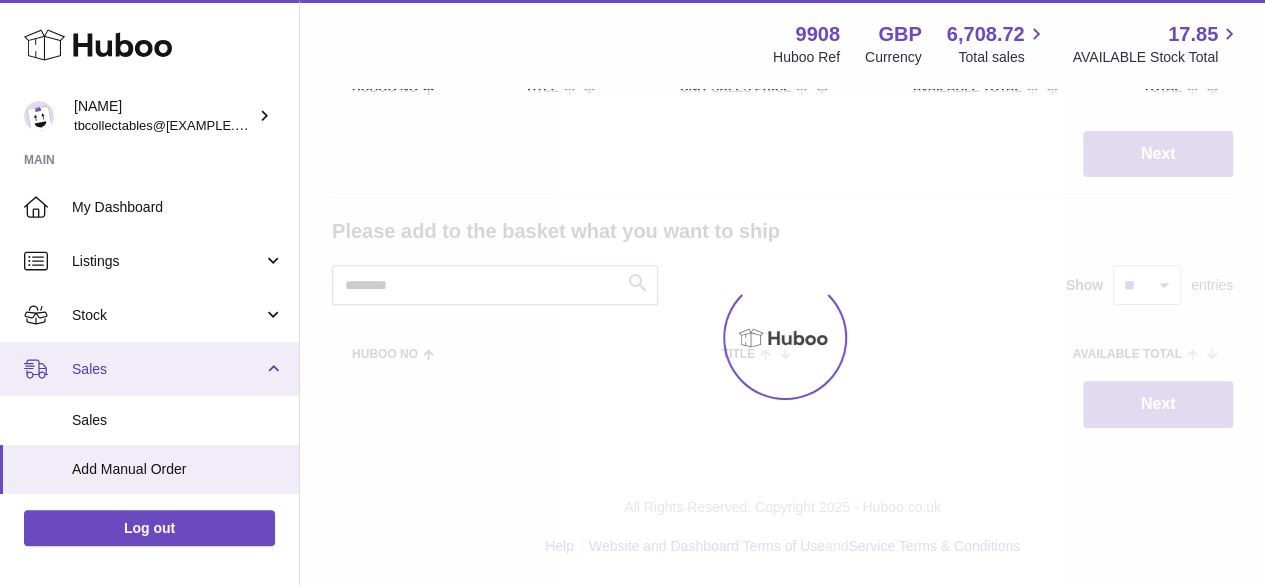 type on "********" 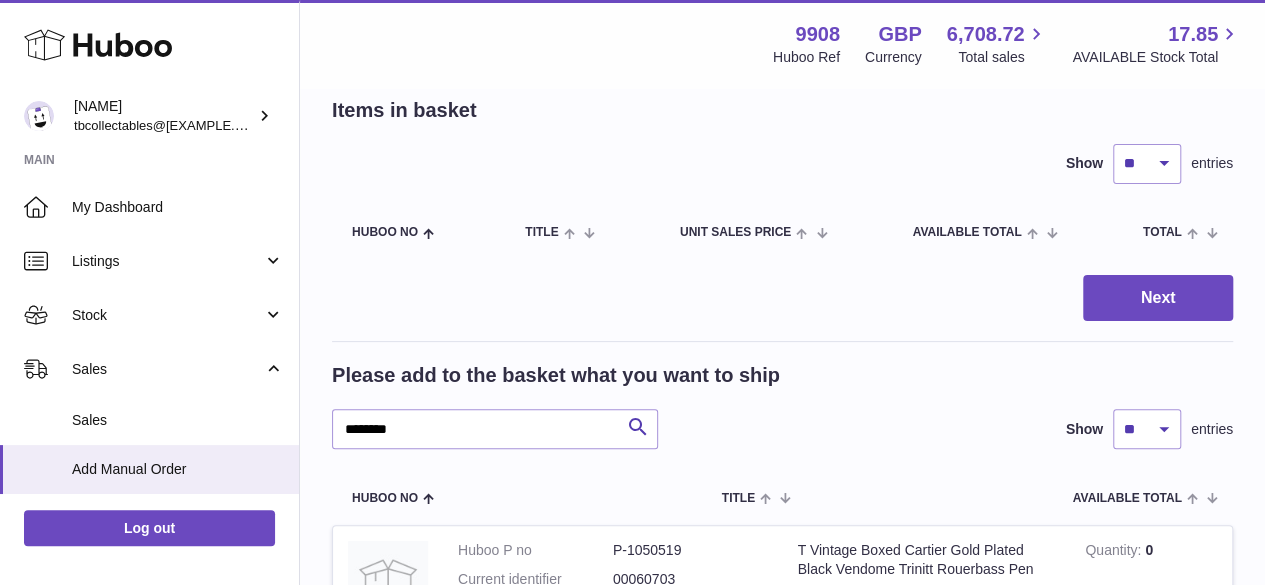 scroll, scrollTop: 133, scrollLeft: 0, axis: vertical 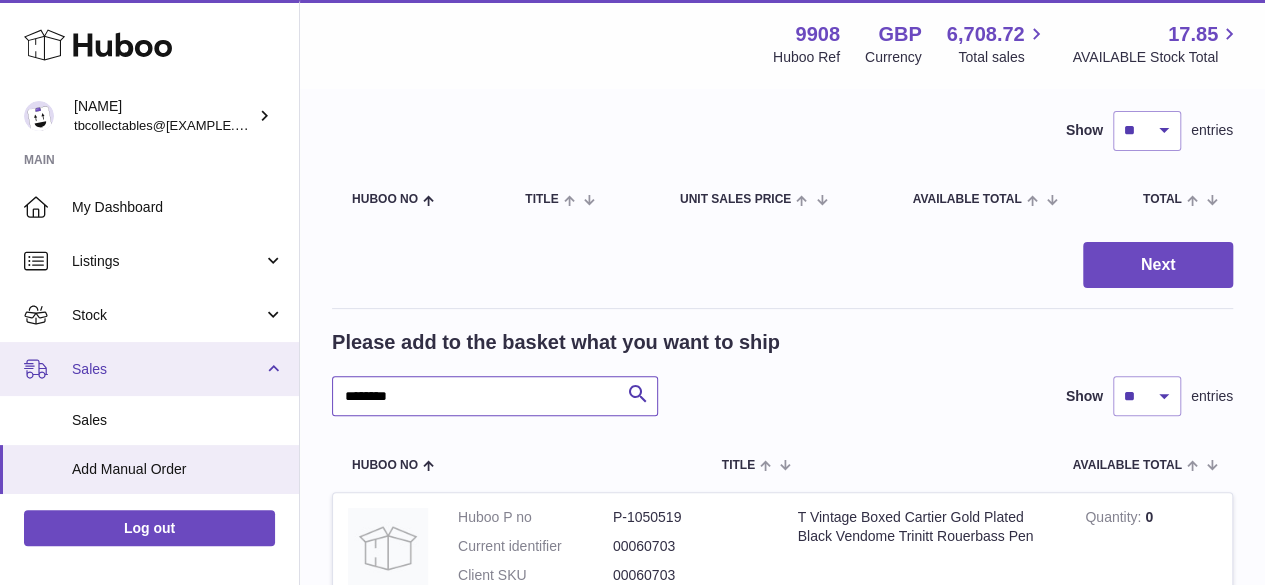drag, startPoint x: 417, startPoint y: 396, endPoint x: 243, endPoint y: 393, distance: 174.02586 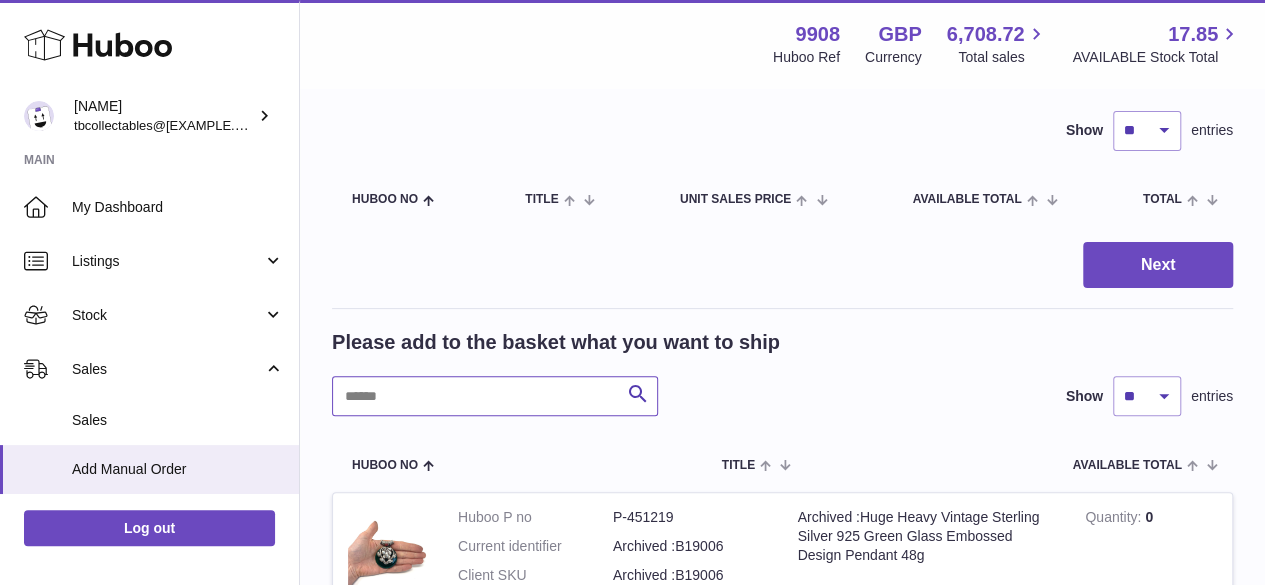 click at bounding box center [495, 396] 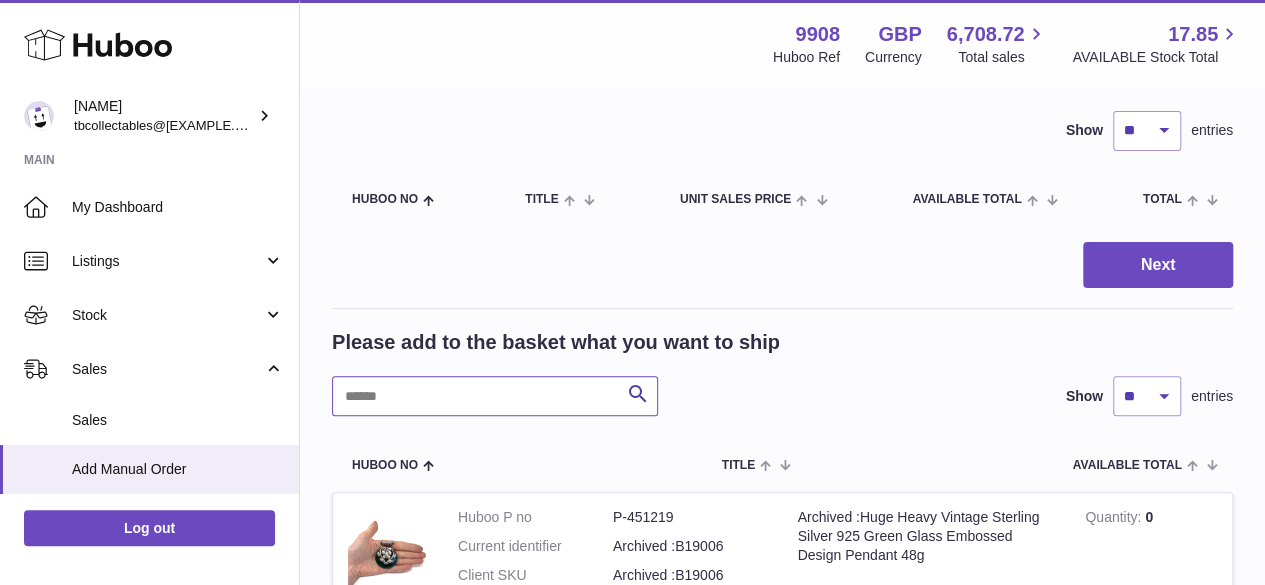 scroll, scrollTop: 0, scrollLeft: 0, axis: both 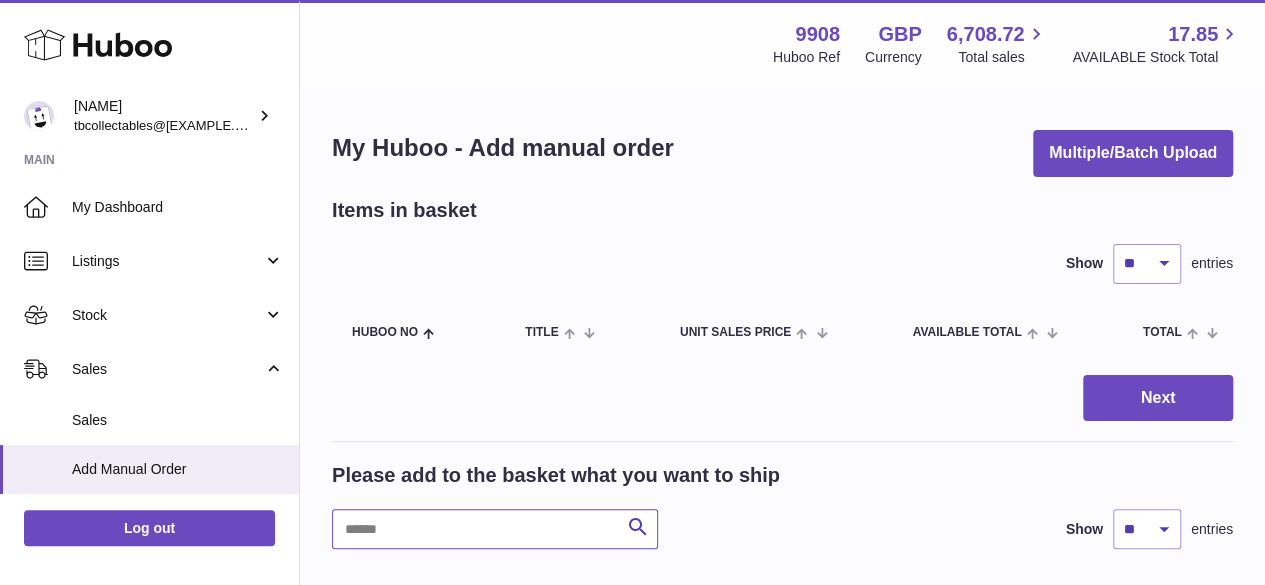 click at bounding box center [495, 529] 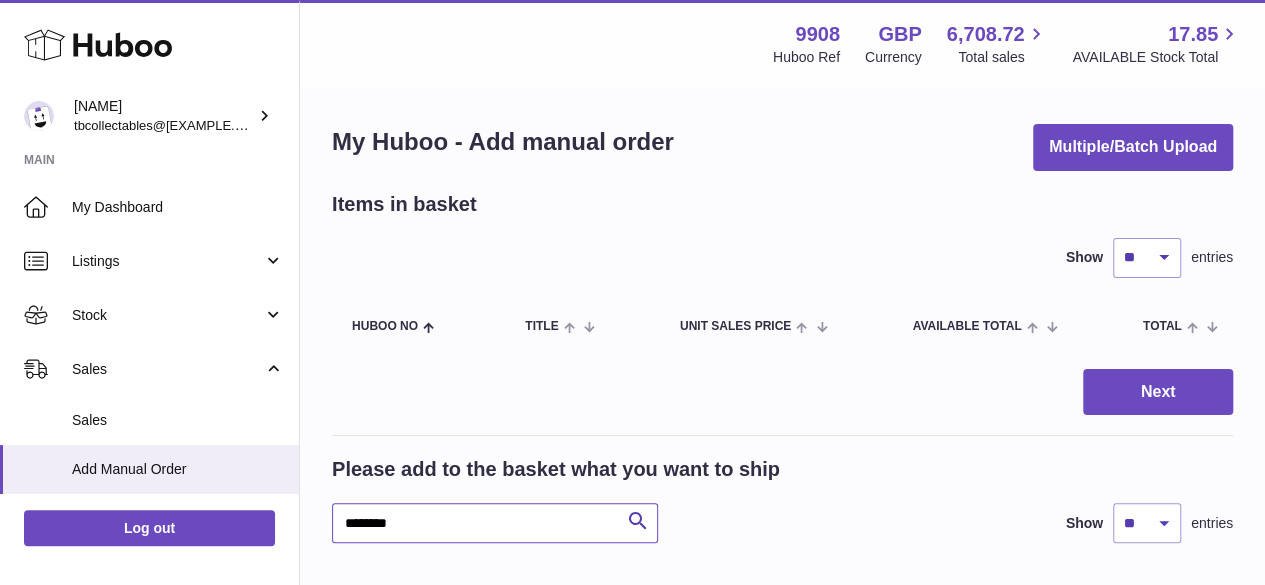 scroll, scrollTop: 0, scrollLeft: 0, axis: both 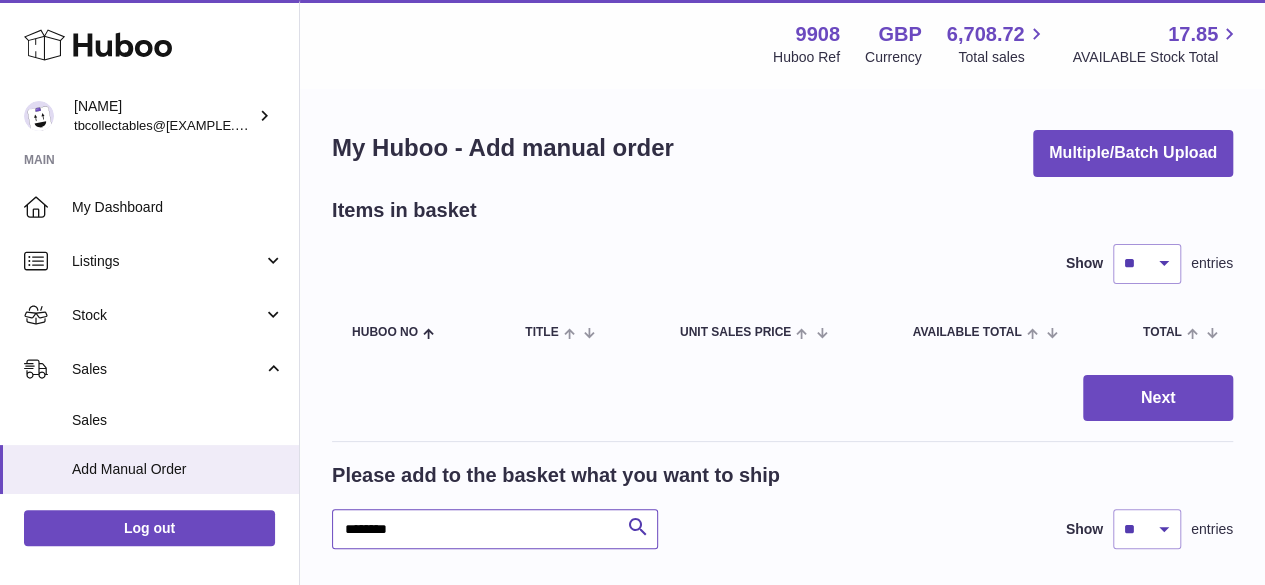 type on "********" 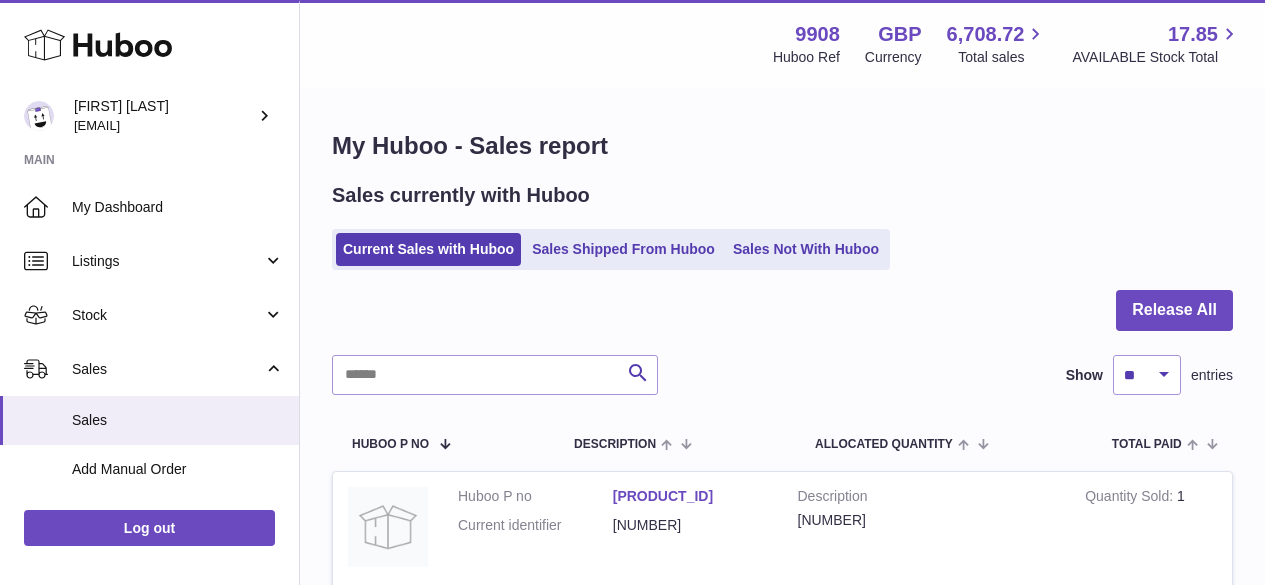 scroll, scrollTop: 0, scrollLeft: 0, axis: both 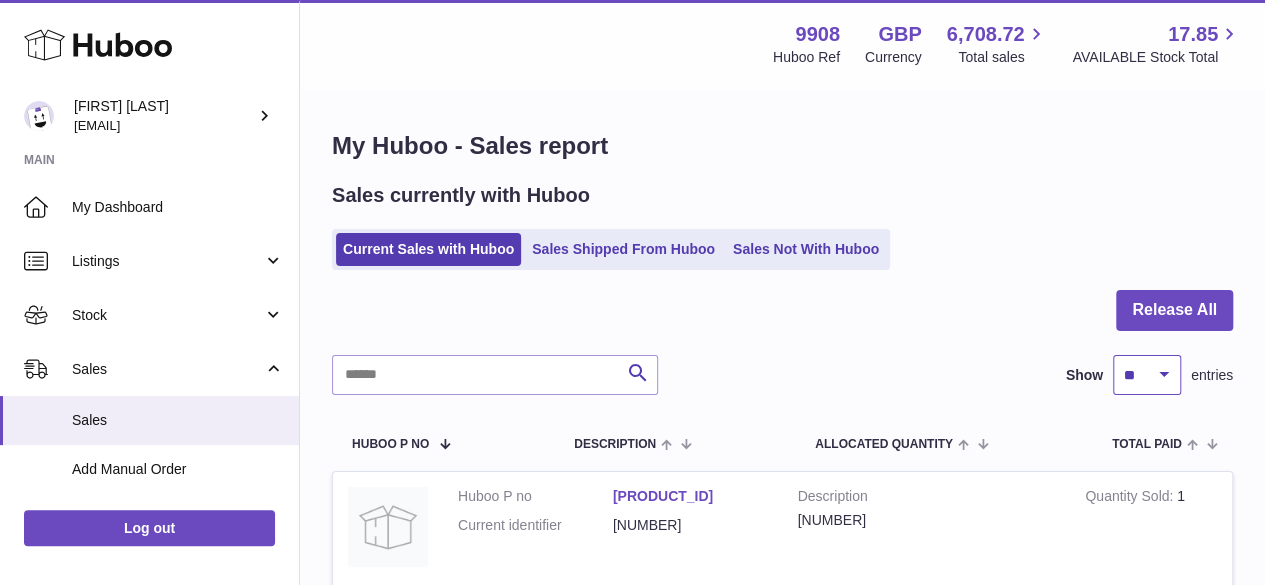 drag, startPoint x: 1138, startPoint y: 366, endPoint x: 1142, endPoint y: 389, distance: 23.345236 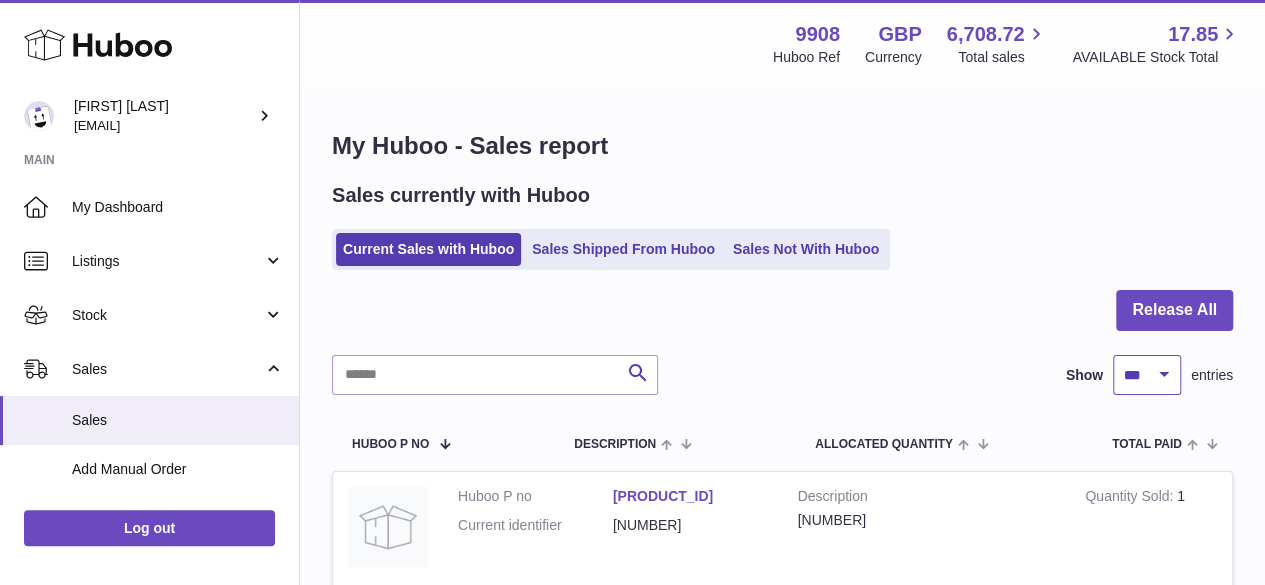 click on "** ** ** ***" at bounding box center [1147, 375] 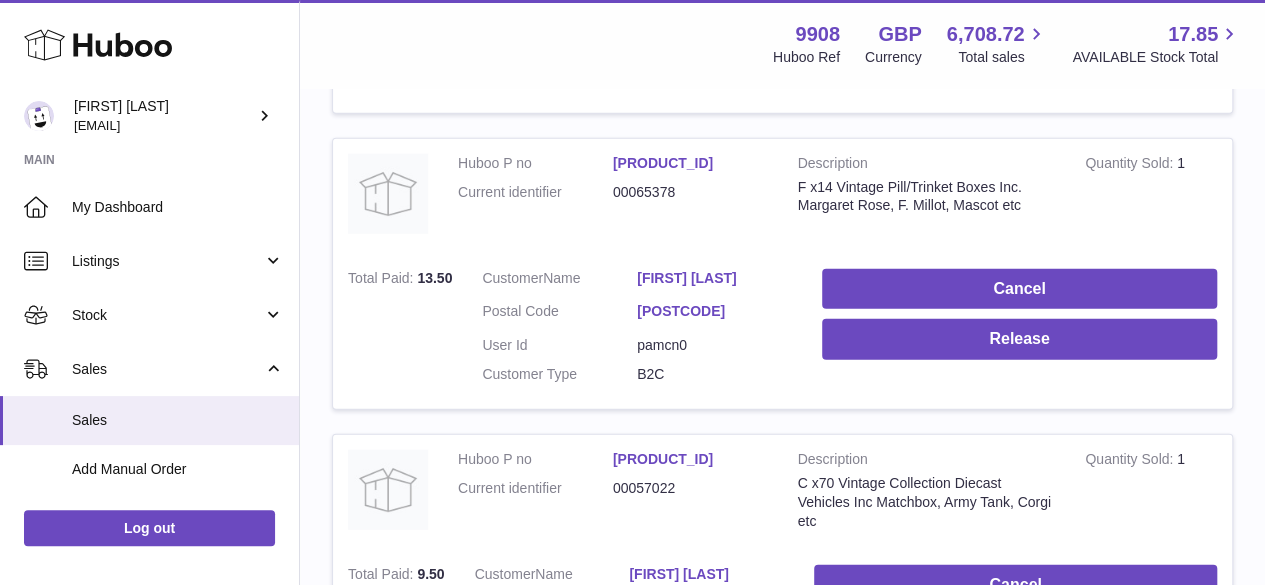 scroll, scrollTop: 14000, scrollLeft: 0, axis: vertical 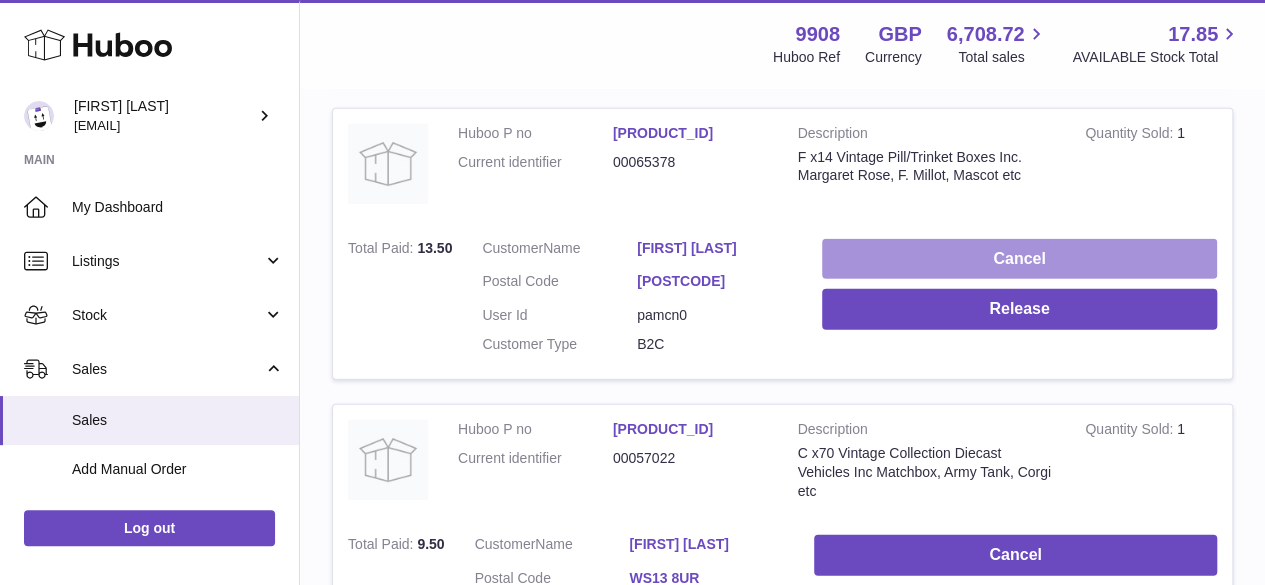 click on "Cancel" at bounding box center (1019, 259) 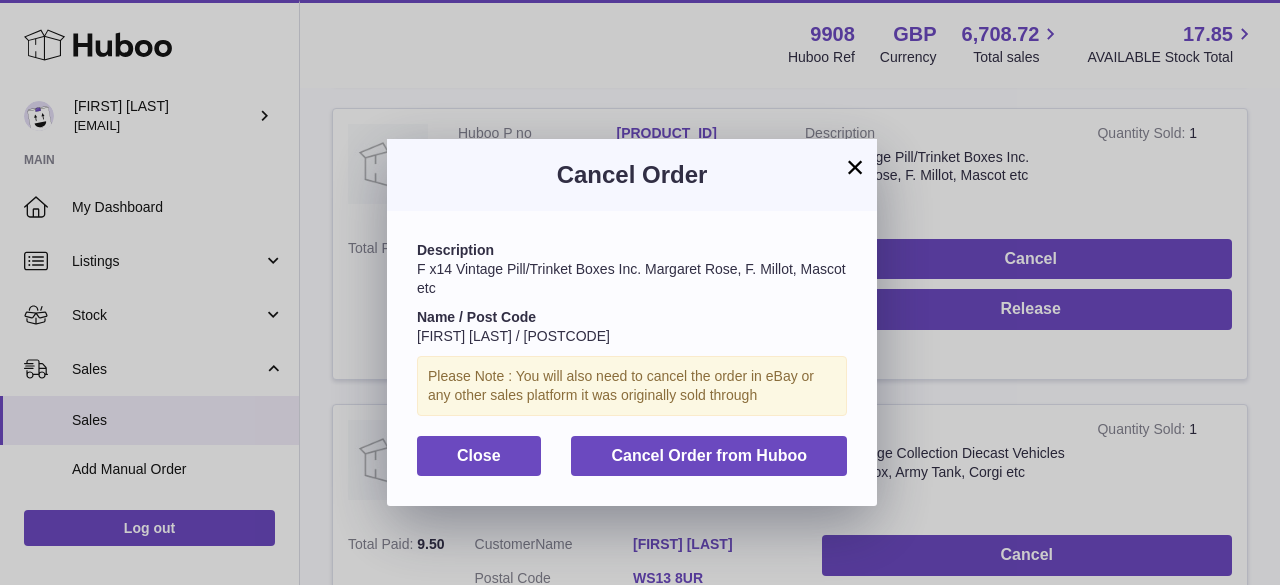 click on "×" at bounding box center (855, 167) 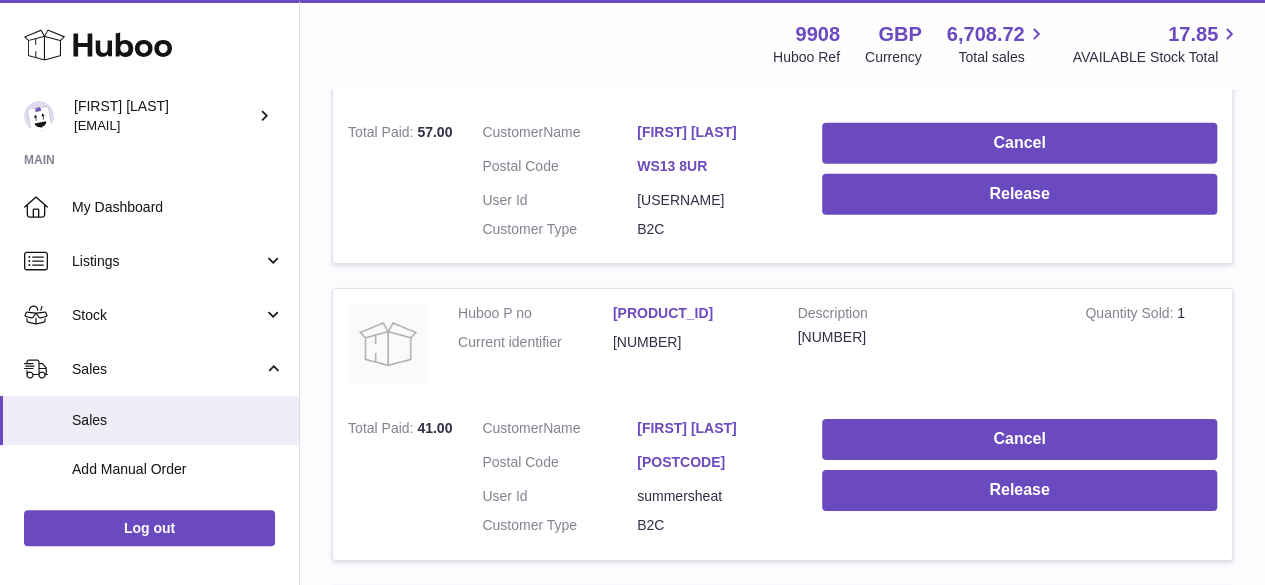 scroll, scrollTop: 18533, scrollLeft: 0, axis: vertical 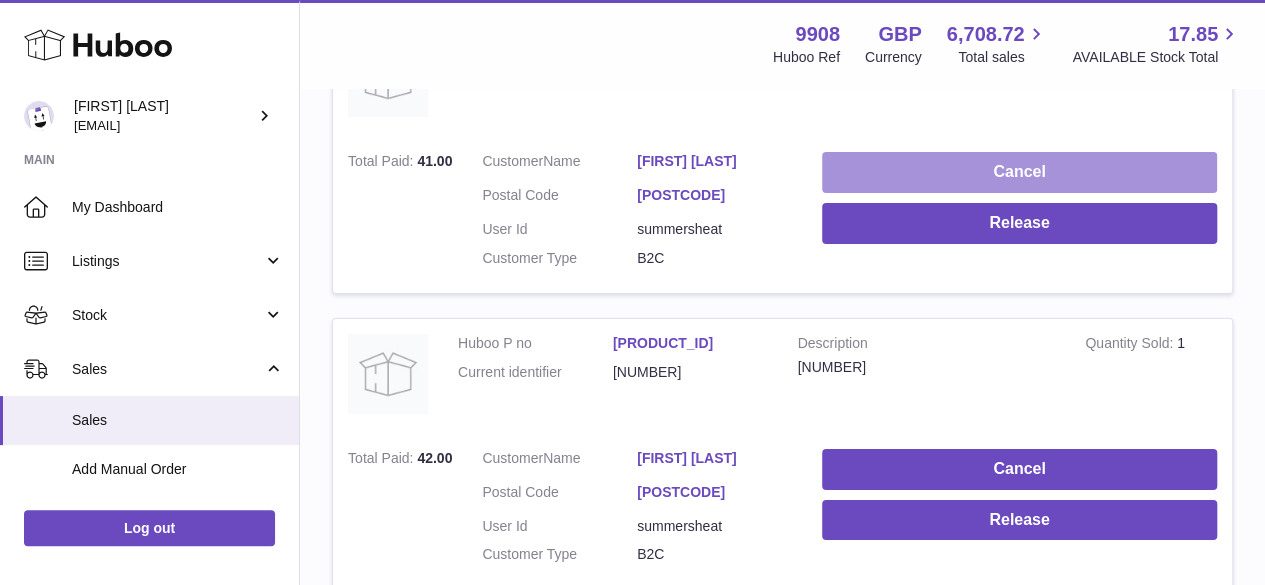 click on "Cancel" at bounding box center (1019, 172) 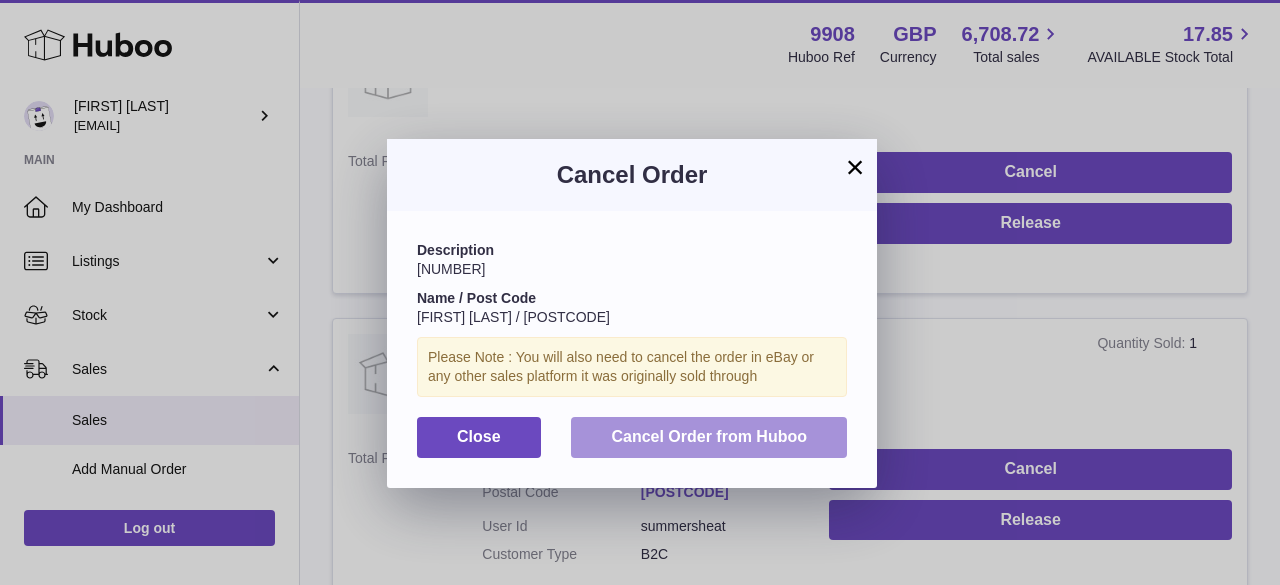click on "Cancel Order from Huboo" at bounding box center (709, 436) 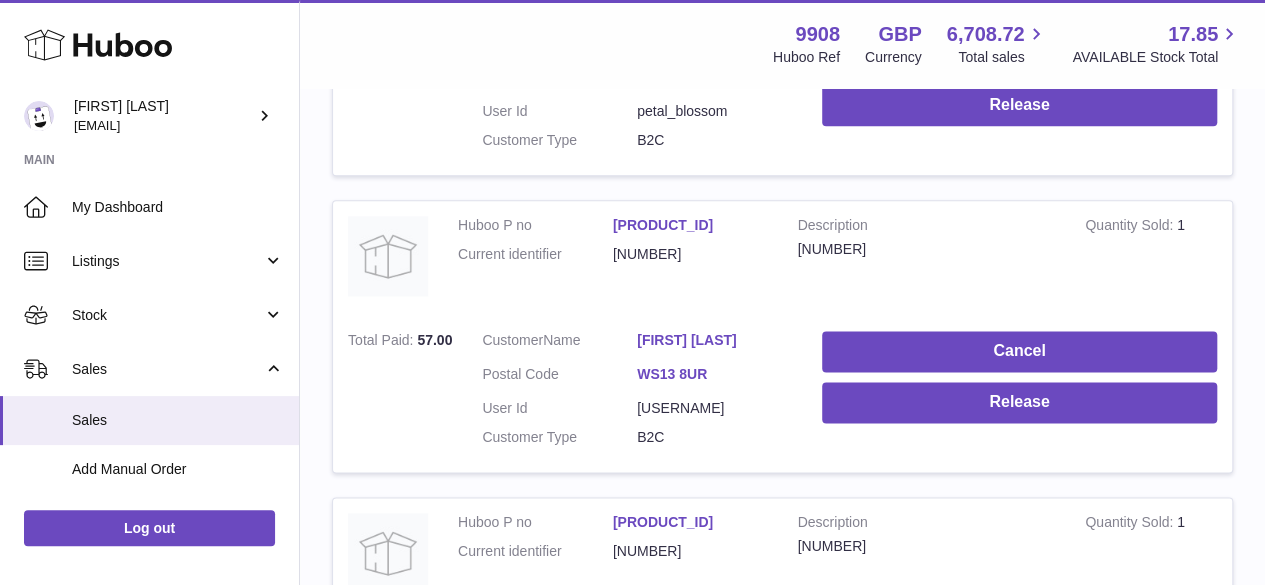 scroll, scrollTop: 20400, scrollLeft: 0, axis: vertical 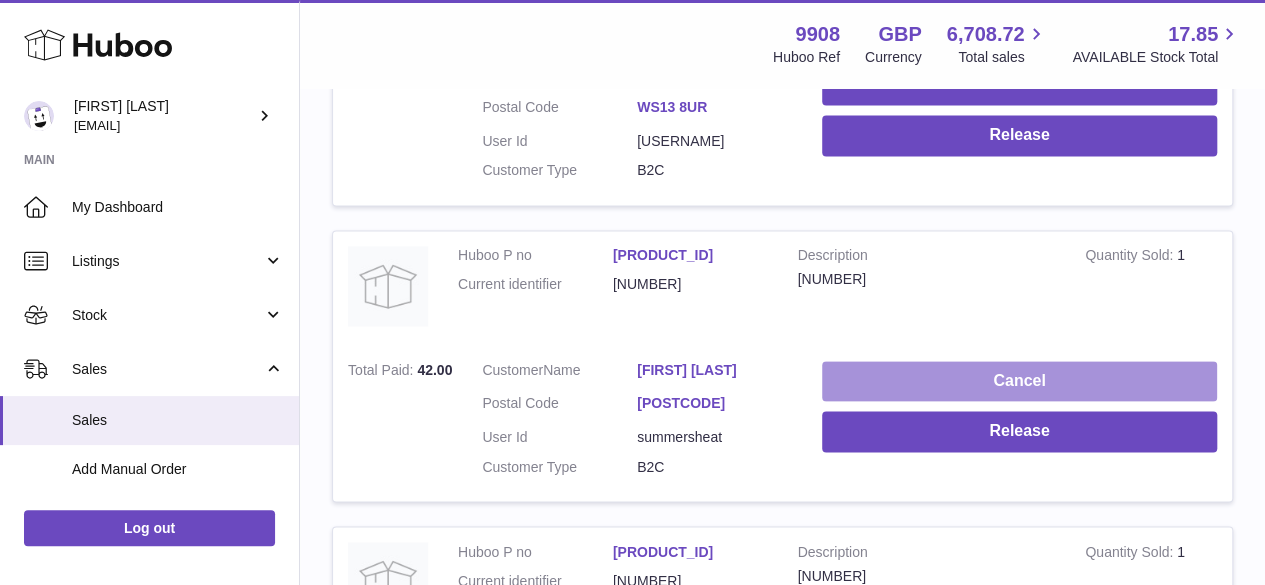 click on "Cancel" at bounding box center [1019, 381] 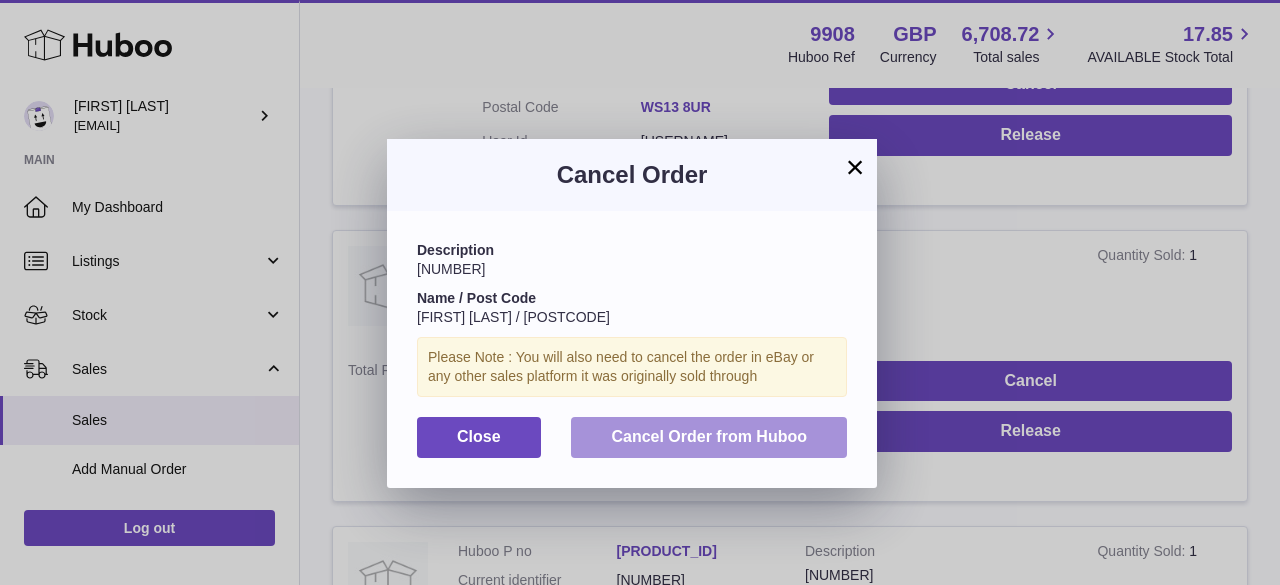 click on "Cancel Order from Huboo" at bounding box center (709, 436) 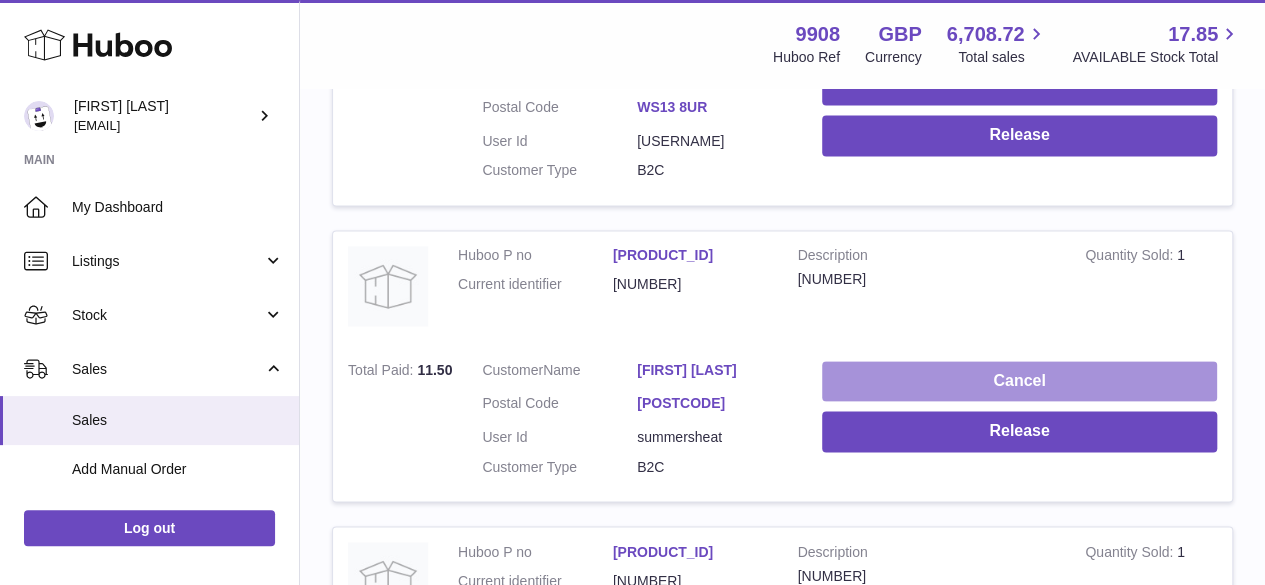 click on "Cancel" at bounding box center (1019, 381) 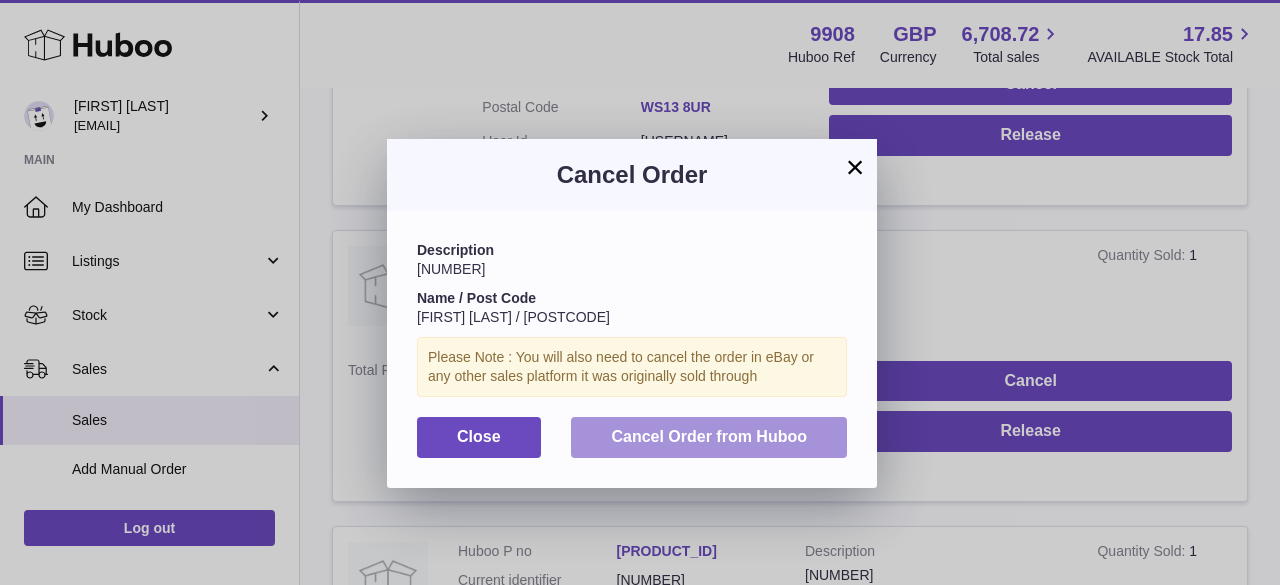 click on "Cancel Order from Huboo" at bounding box center [709, 436] 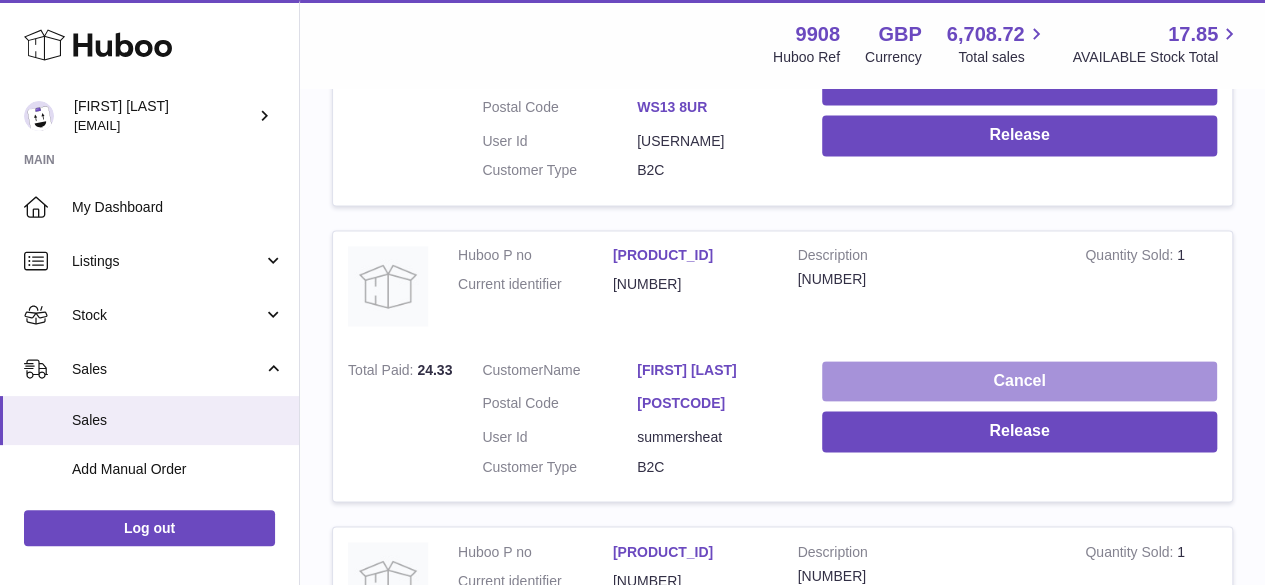click on "Cancel" at bounding box center [1019, 381] 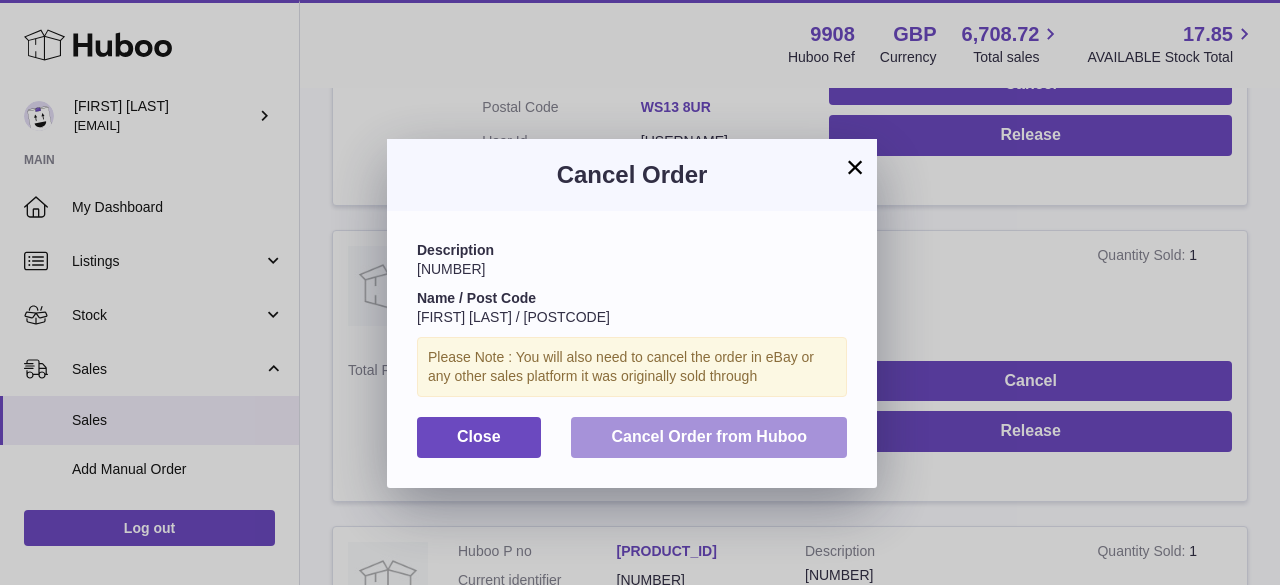 click on "Cancel Order from Huboo" at bounding box center (709, 437) 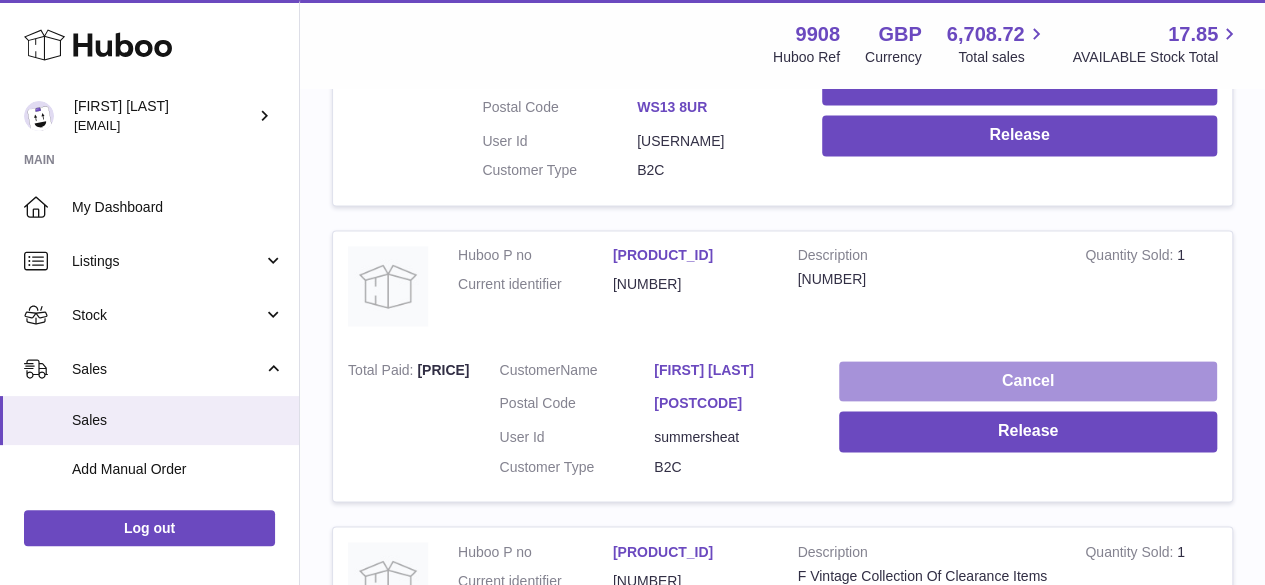 click on "Cancel" at bounding box center (1028, 381) 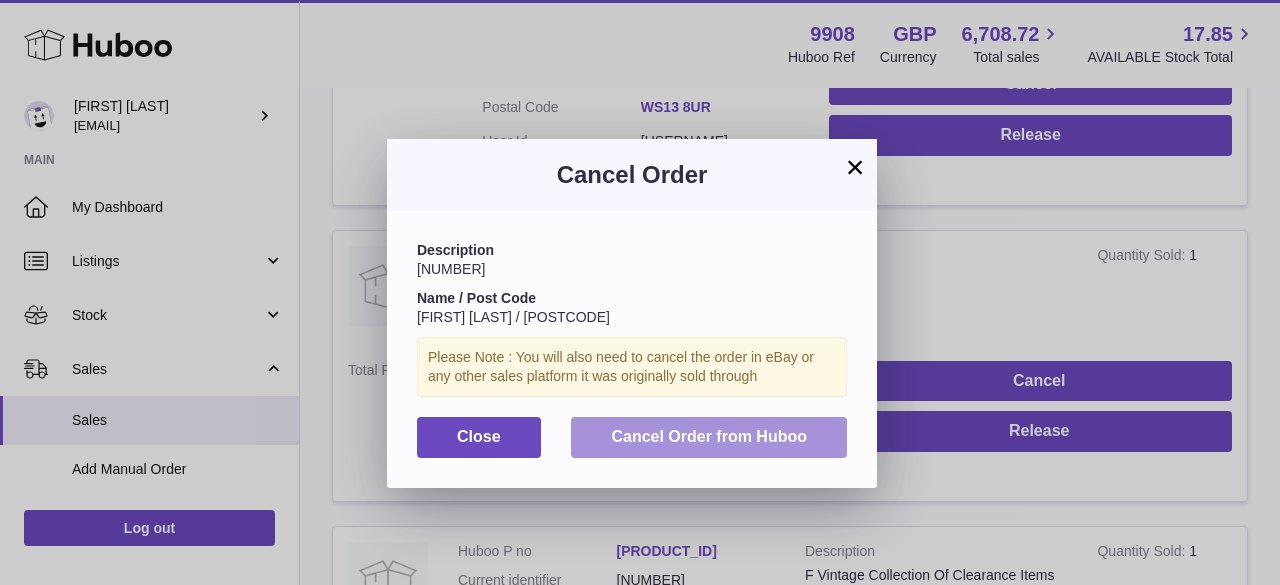 click on "Cancel Order from Huboo" at bounding box center [709, 436] 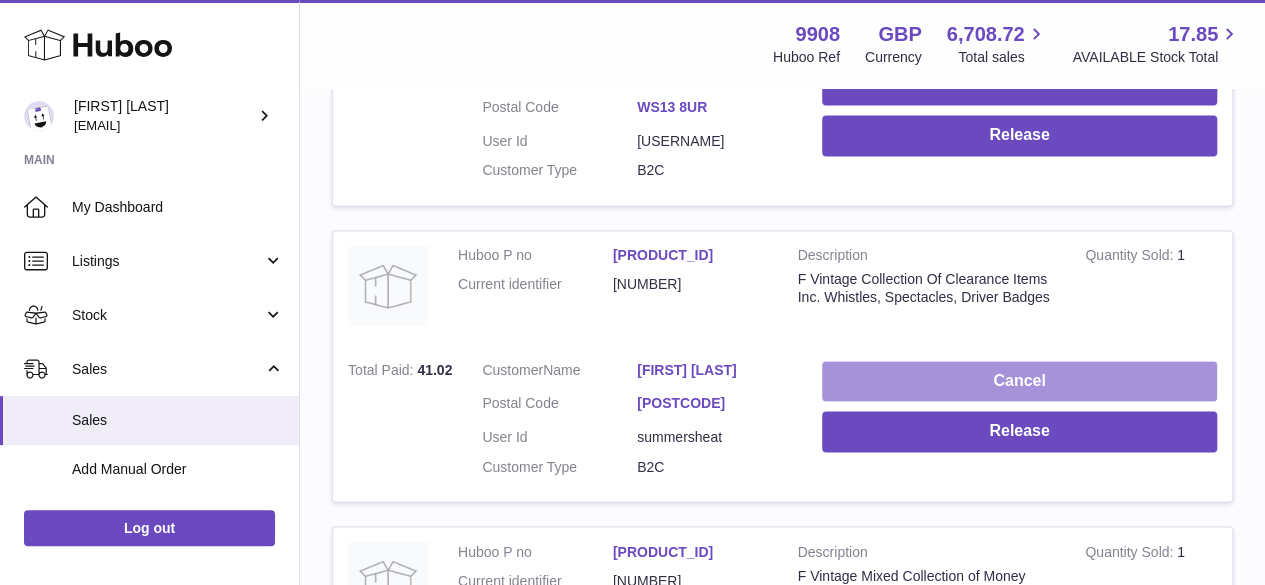 click on "Cancel" at bounding box center [1019, 381] 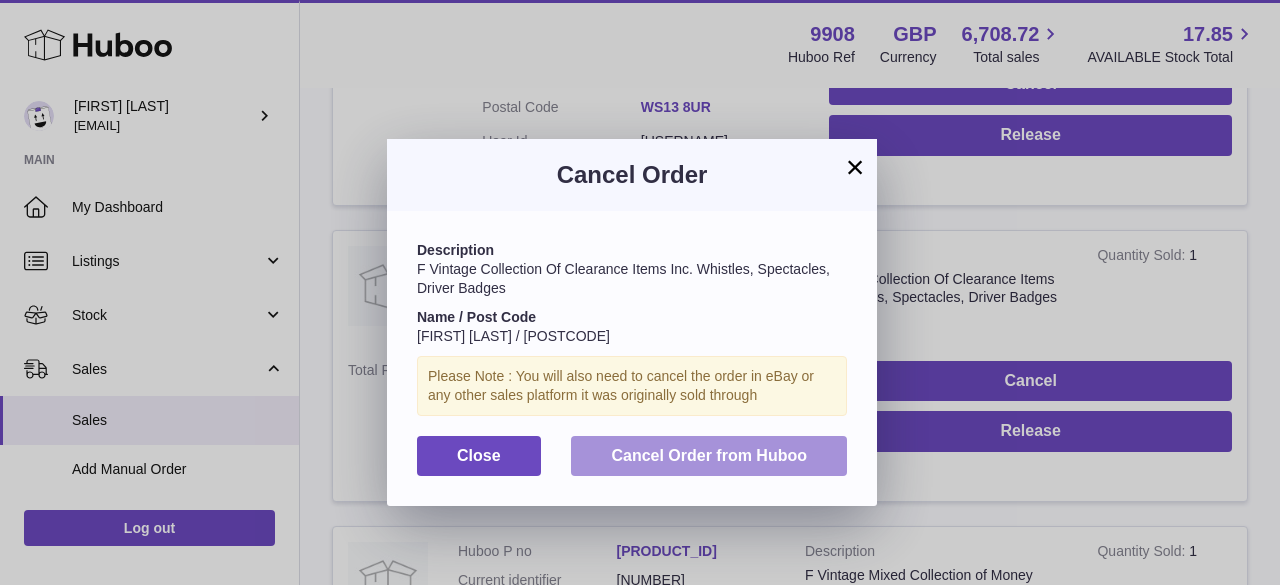 click on "Cancel Order from Huboo" at bounding box center [709, 455] 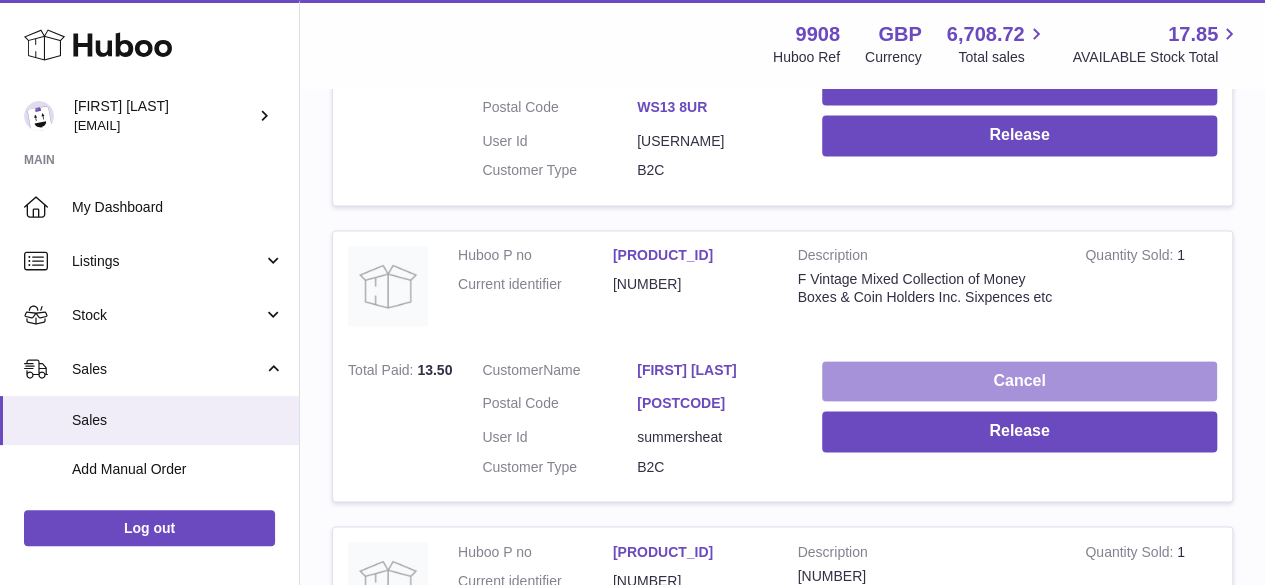 click on "Cancel" at bounding box center [1019, 381] 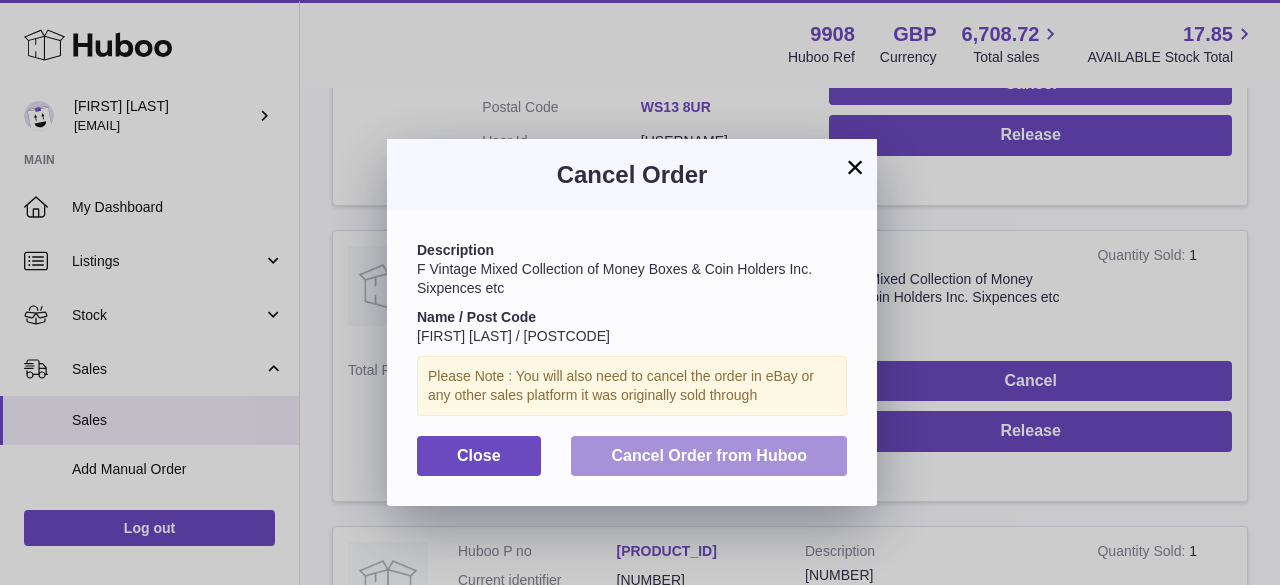 click on "Cancel Order from Huboo" at bounding box center [709, 455] 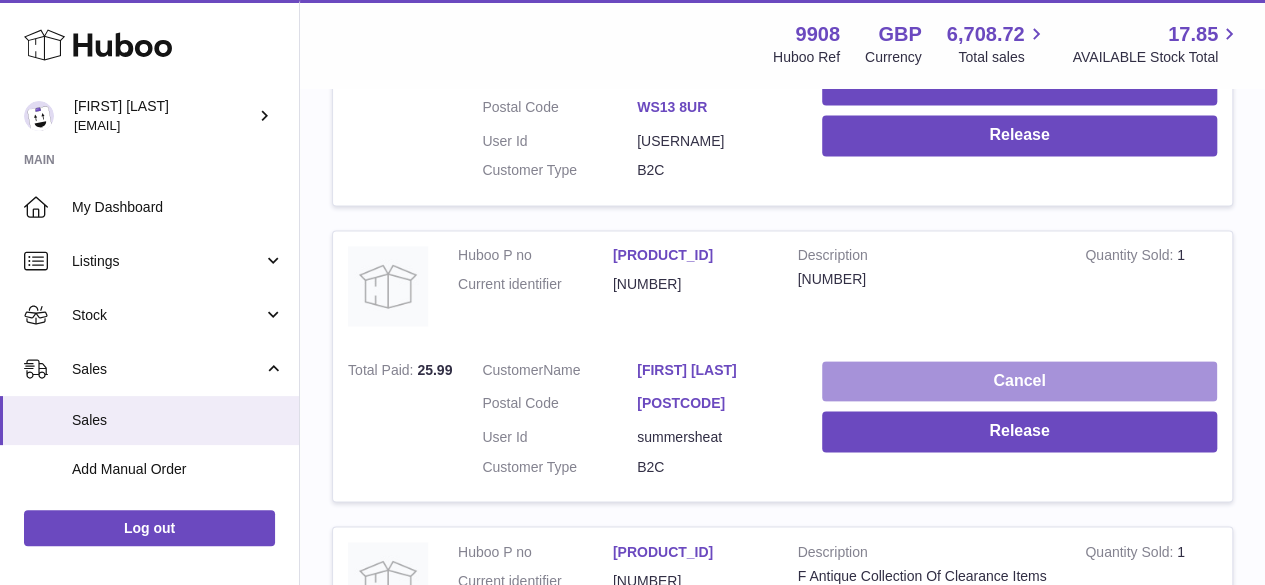 click on "Cancel" at bounding box center [1019, 381] 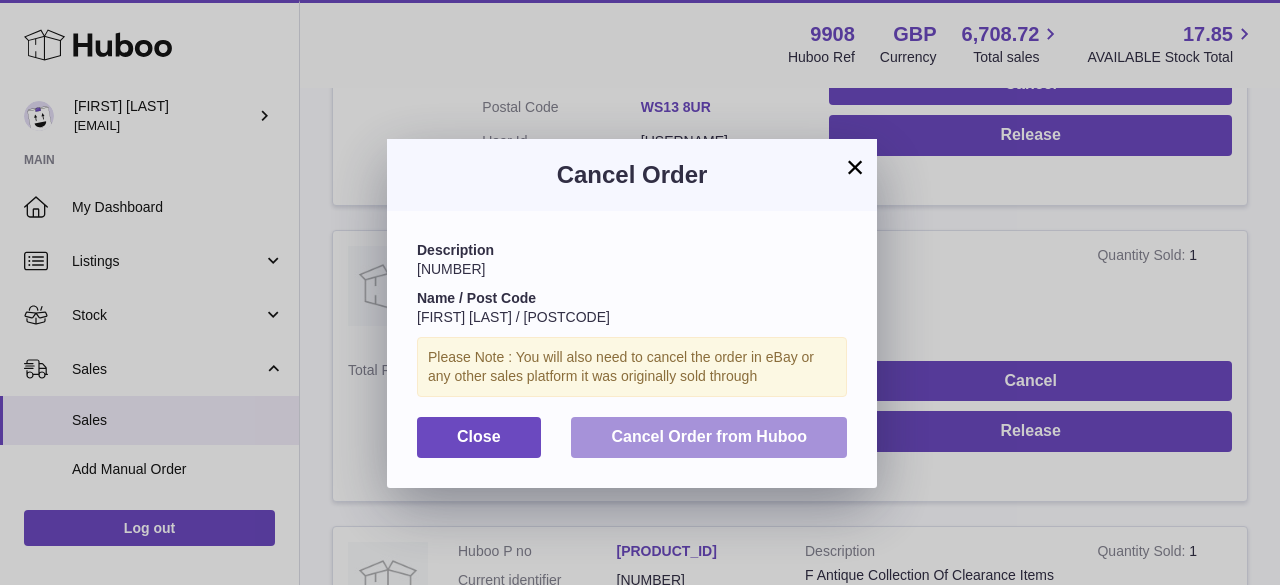 click on "Cancel Order from Huboo" at bounding box center [709, 436] 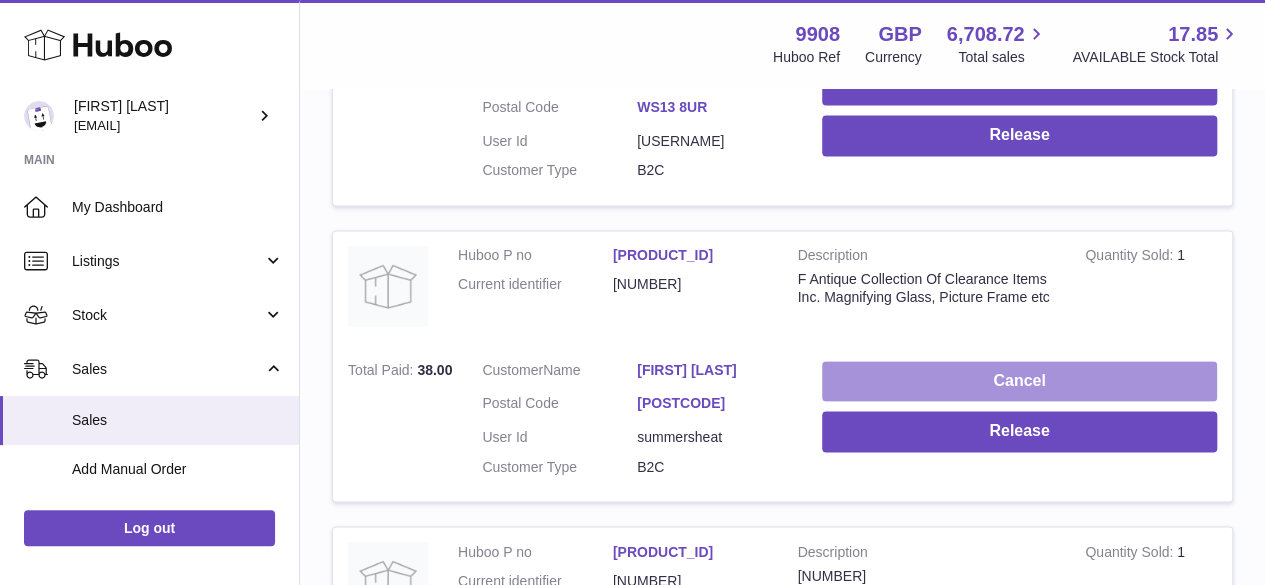 click on "Cancel" at bounding box center (1019, 381) 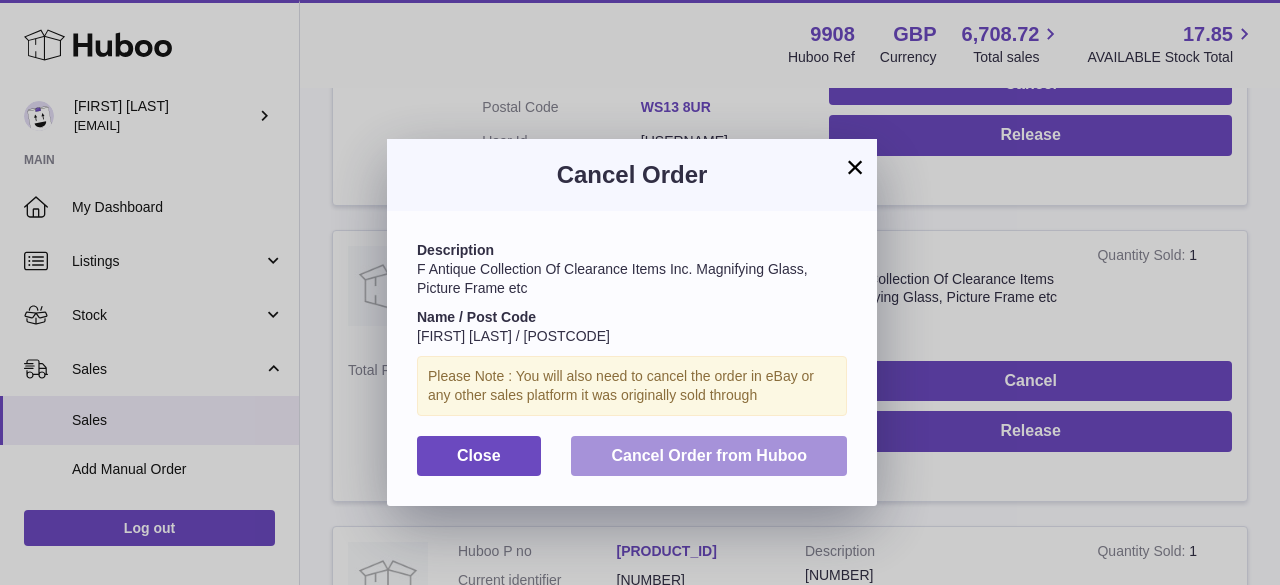 click on "Cancel Order from Huboo" at bounding box center [709, 455] 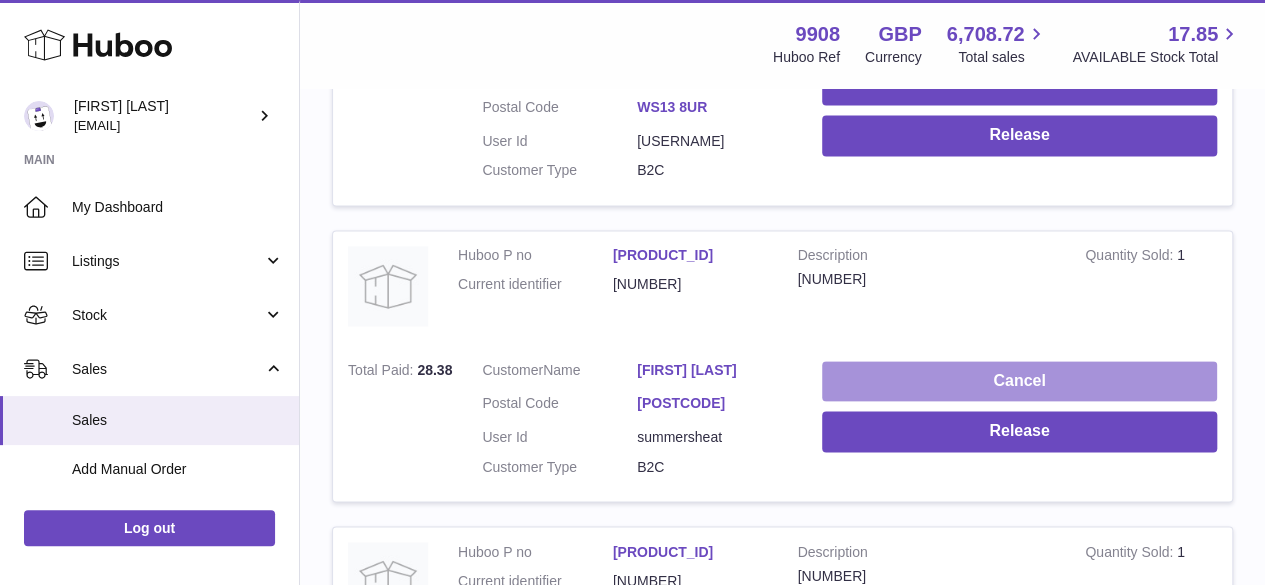 click on "Cancel" at bounding box center [1019, 381] 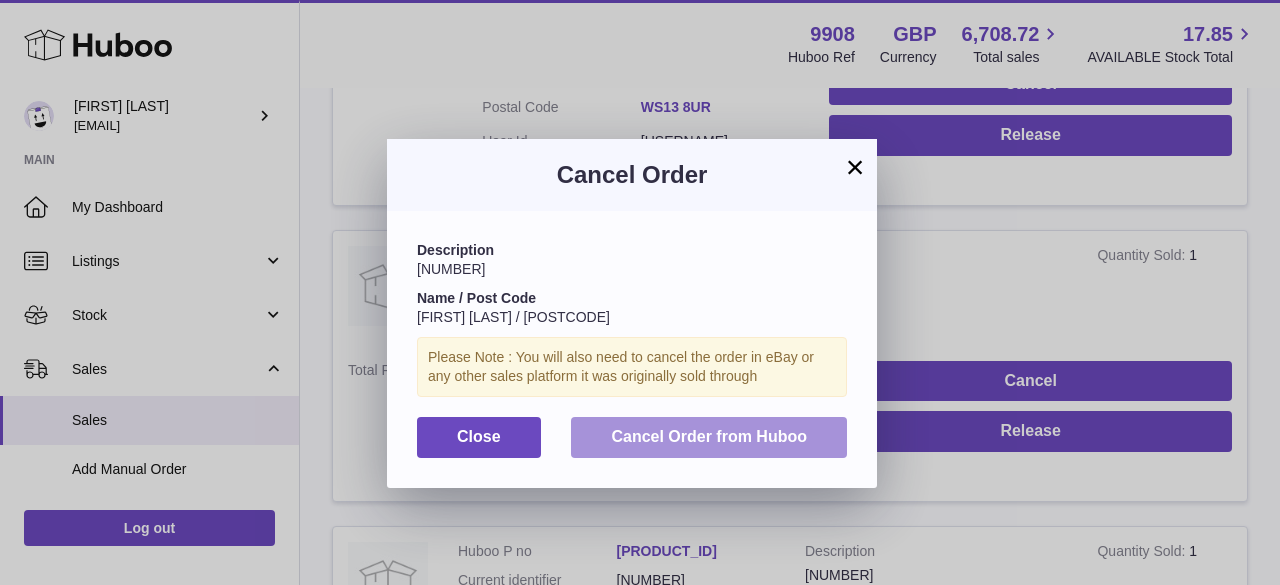 click on "Cancel Order from Huboo" at bounding box center (709, 436) 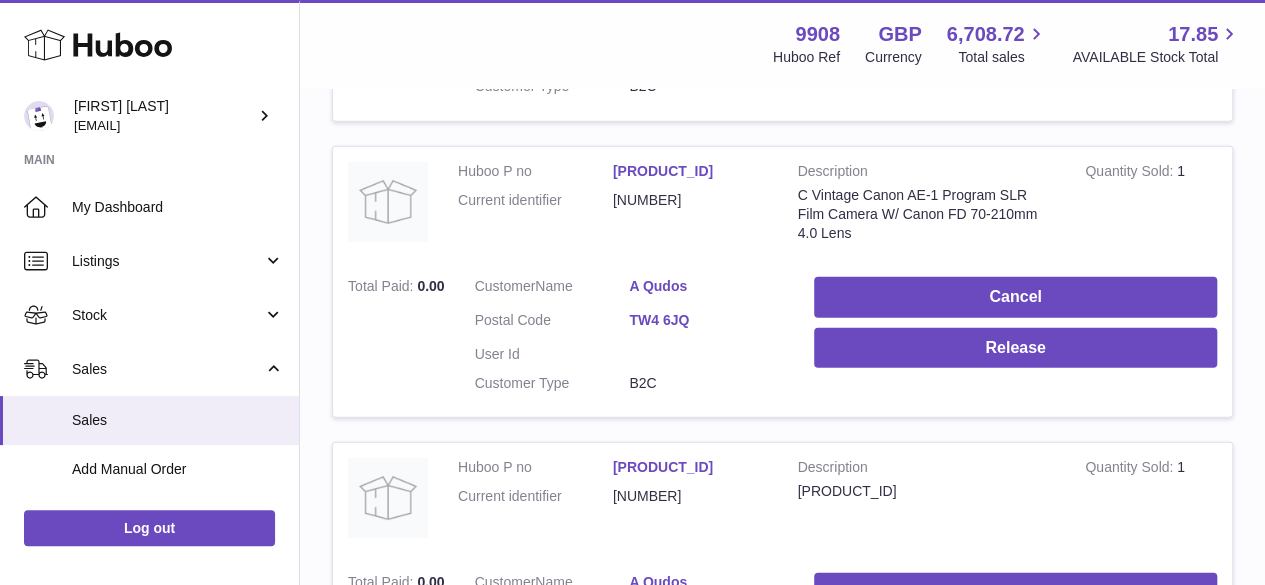 scroll, scrollTop: 0, scrollLeft: 0, axis: both 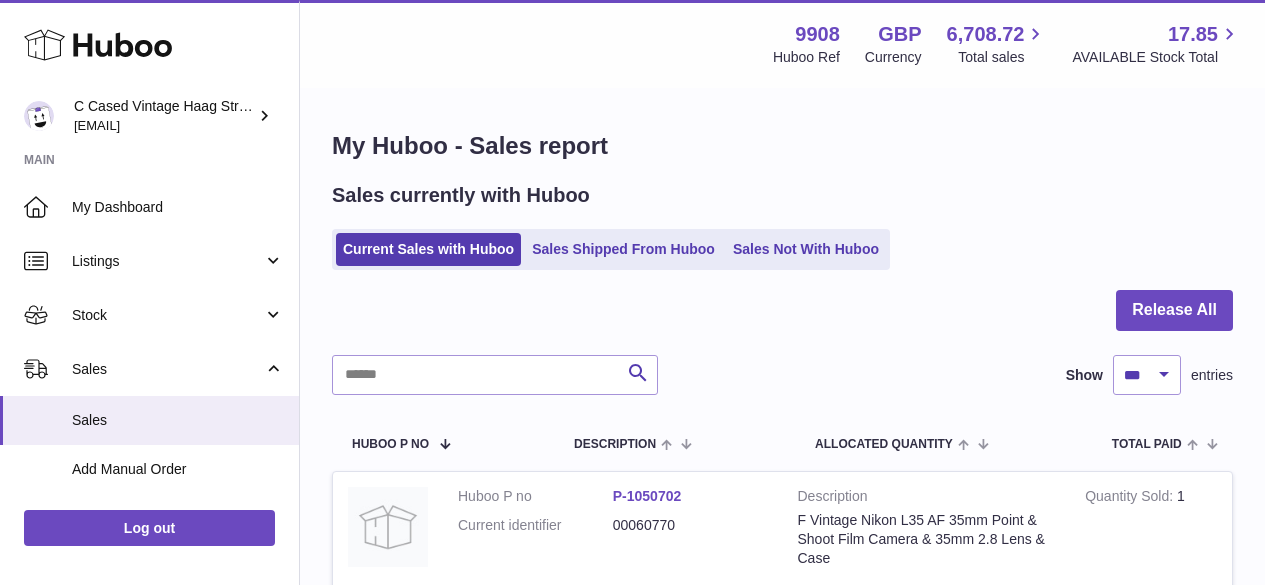 select on "***" 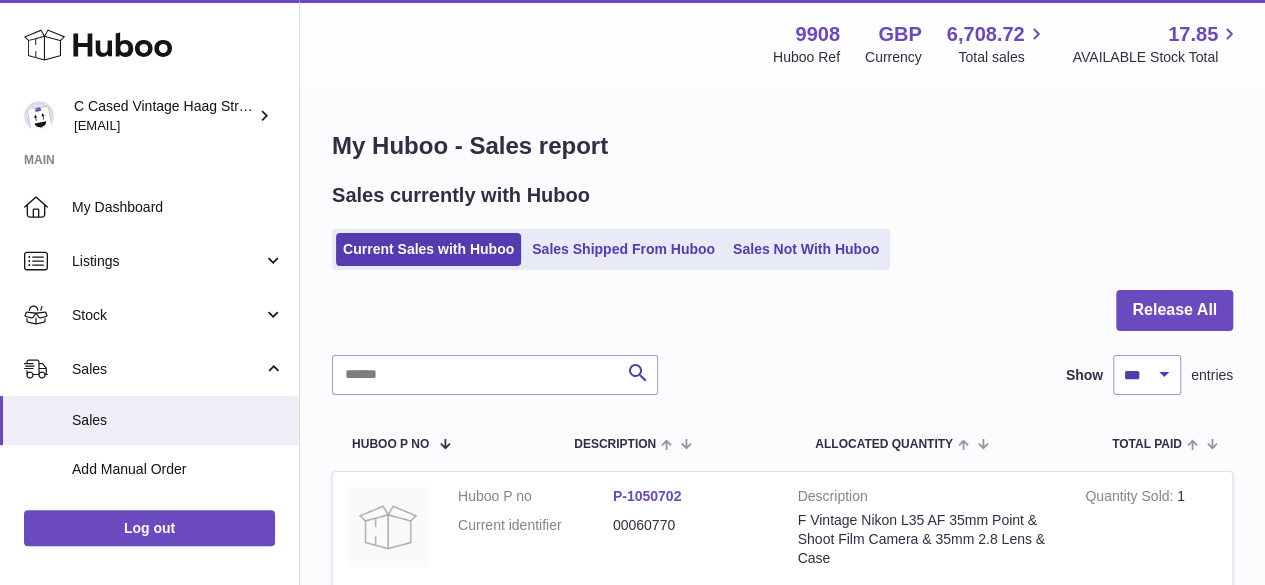 scroll, scrollTop: 0, scrollLeft: 0, axis: both 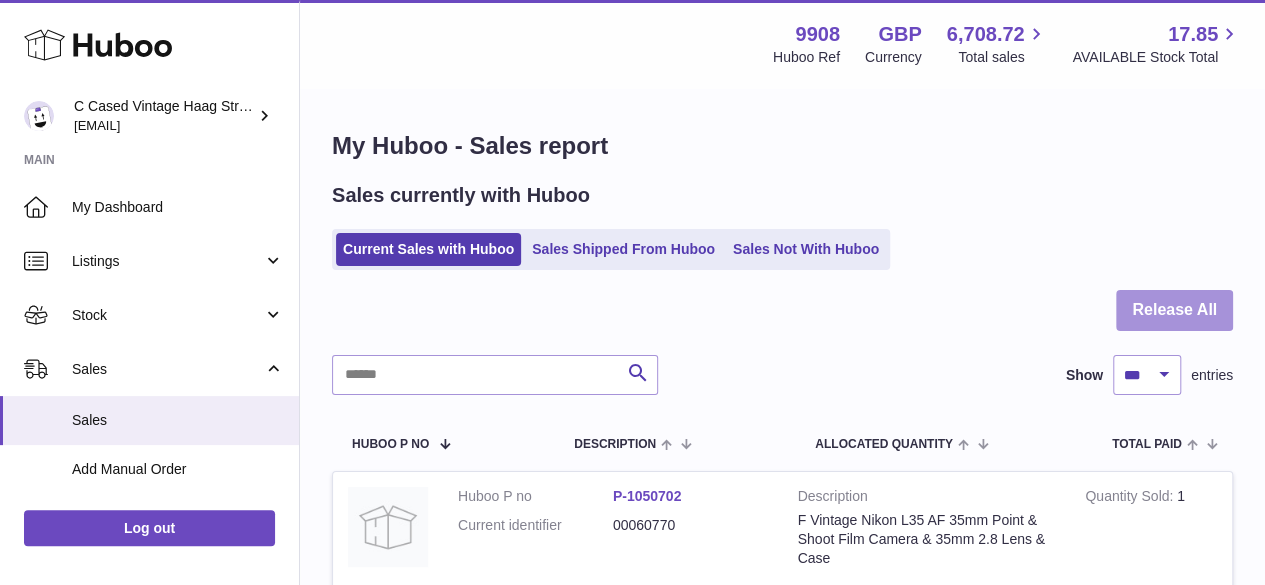click on "Release All" at bounding box center [1174, 310] 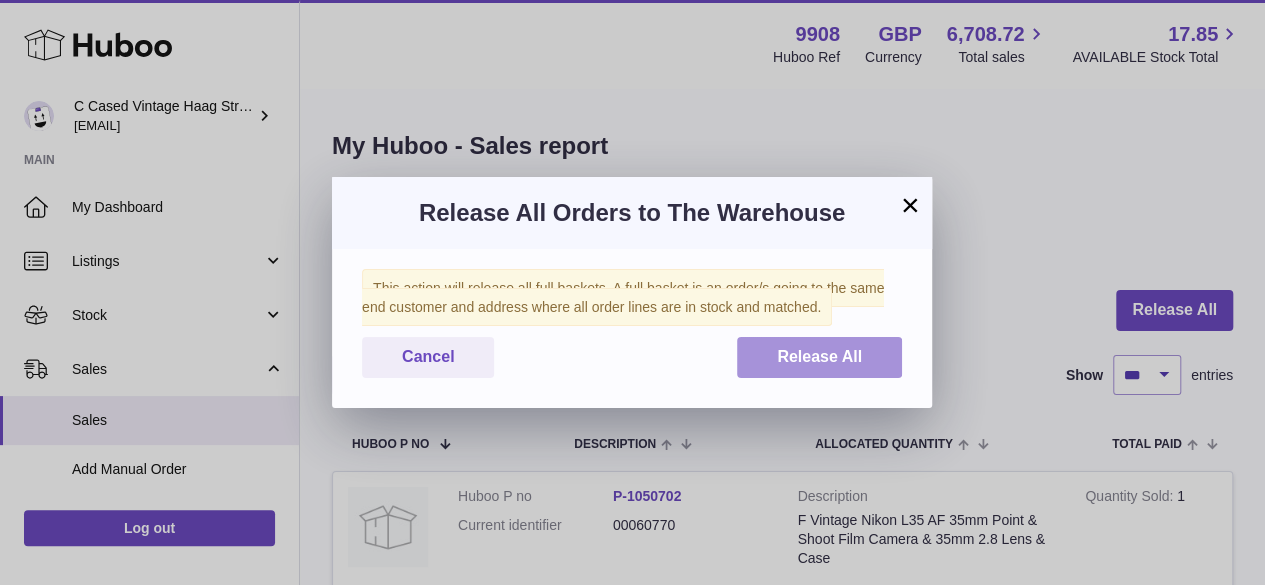 click on "Release All" at bounding box center (819, 356) 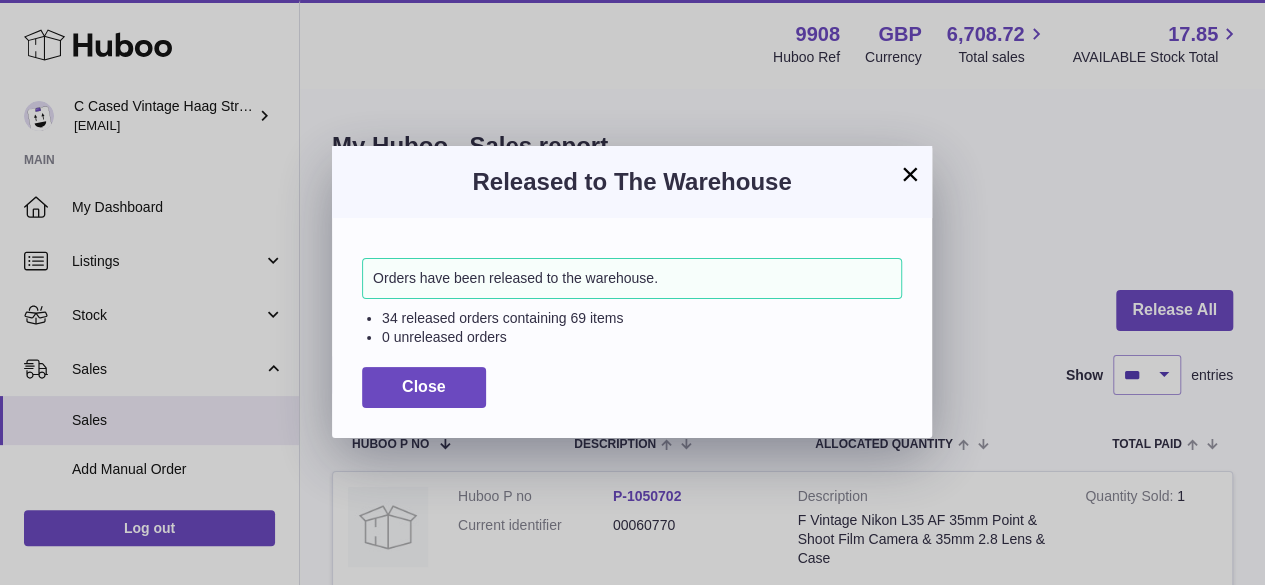 click on "×" at bounding box center (910, 174) 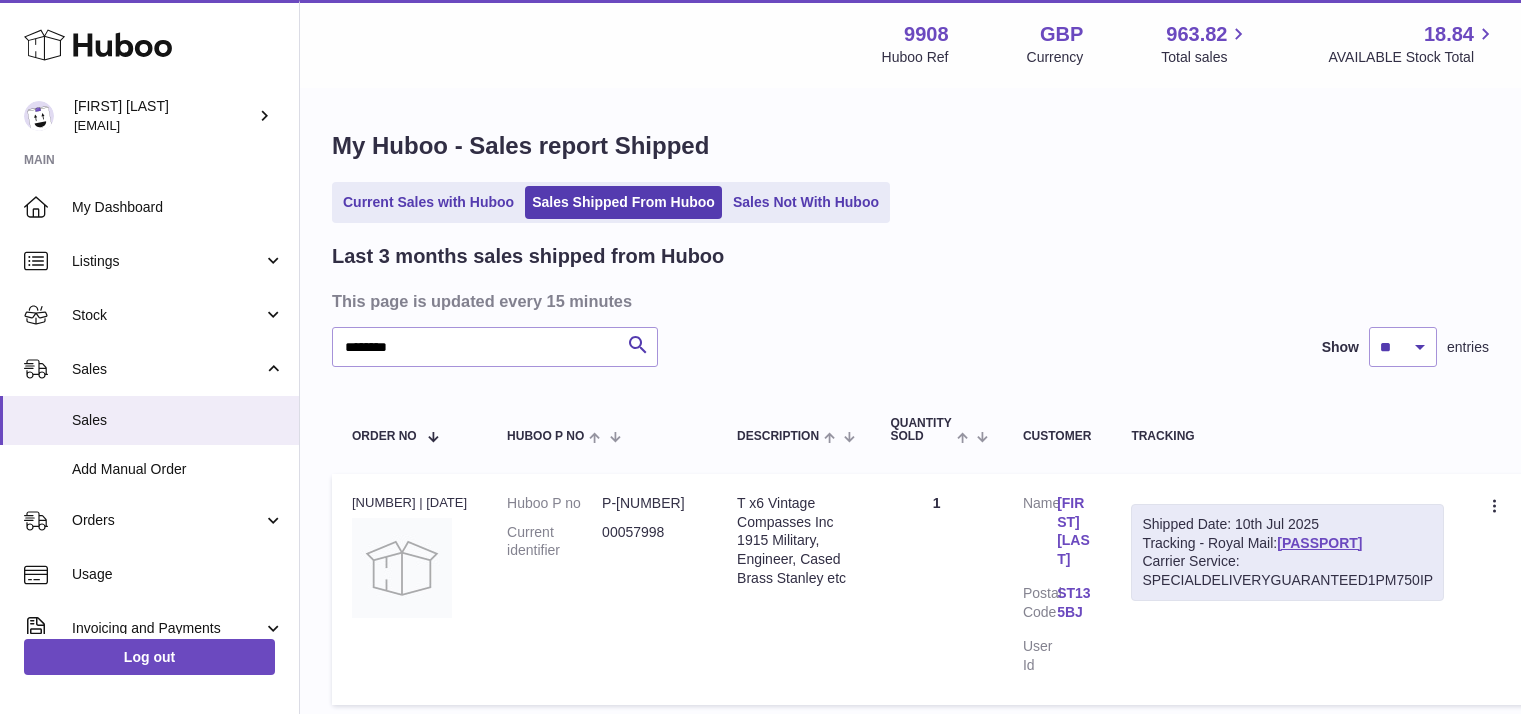 scroll, scrollTop: 0, scrollLeft: 0, axis: both 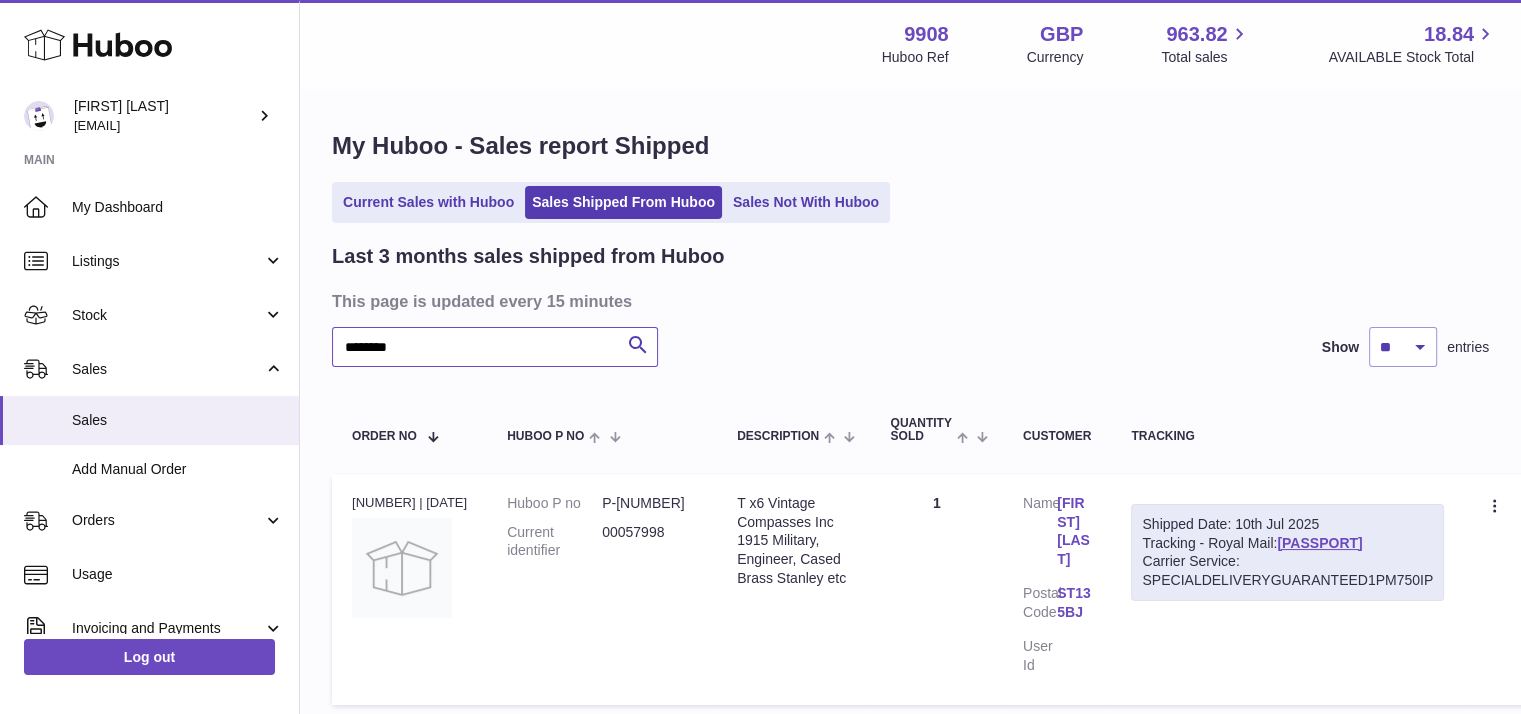 drag, startPoint x: 484, startPoint y: 348, endPoint x: 298, endPoint y: 333, distance: 186.60385 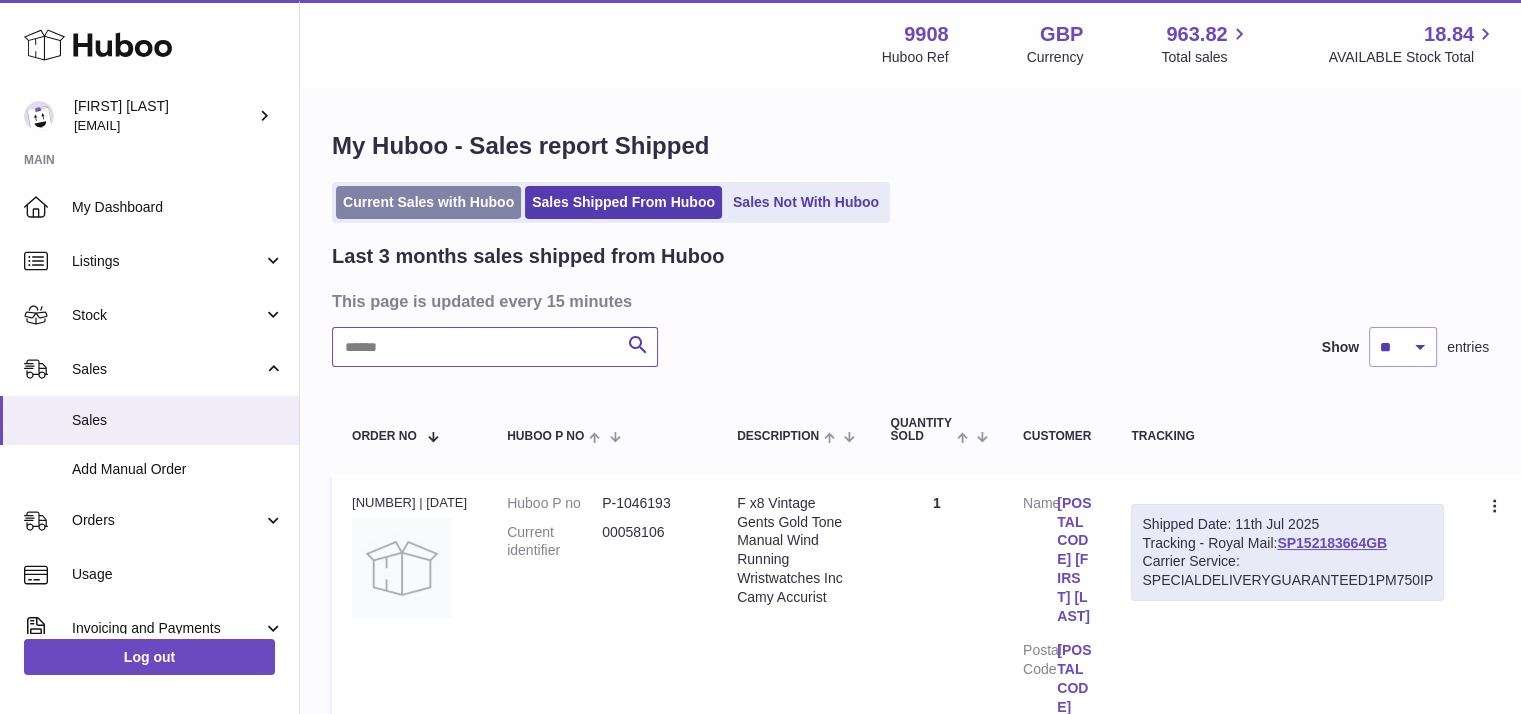 type 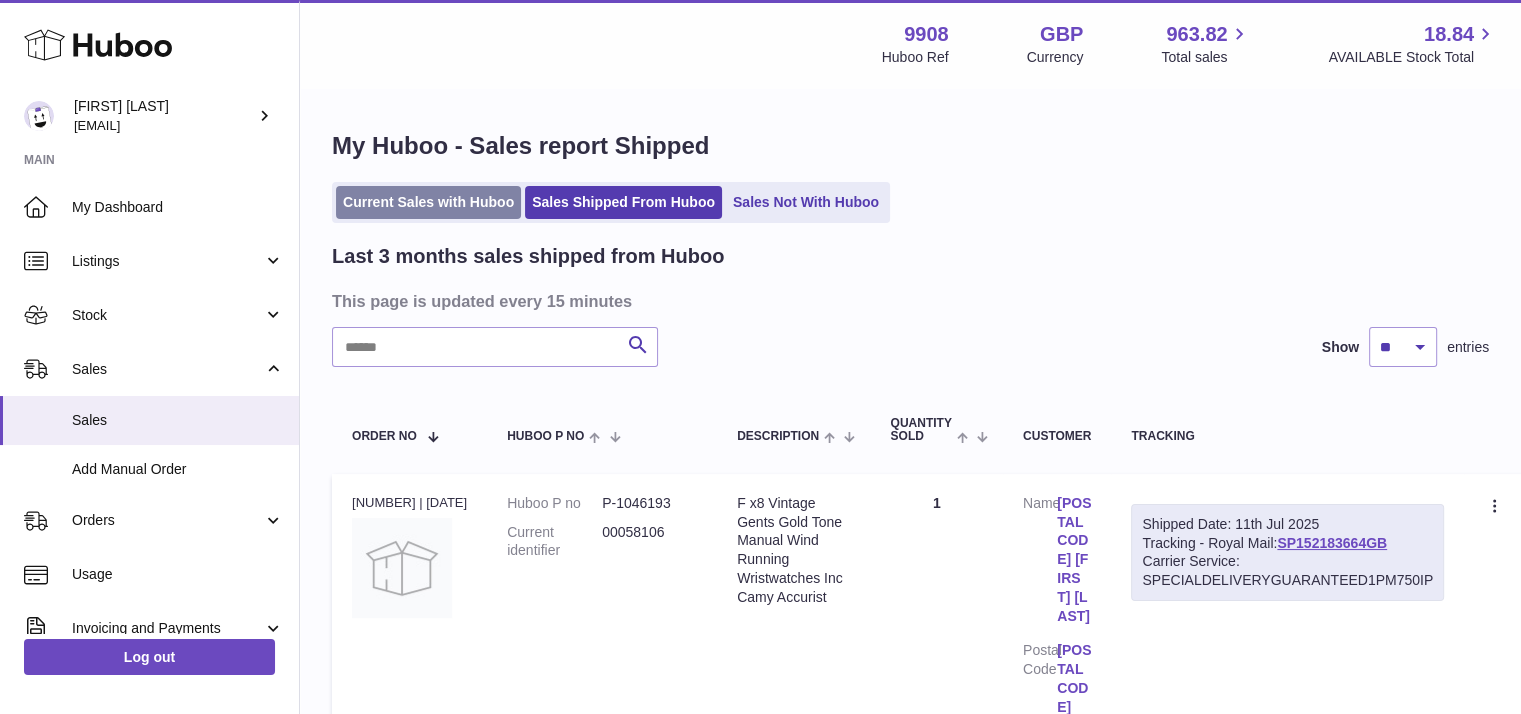 click on "Current Sales with Huboo" at bounding box center [428, 202] 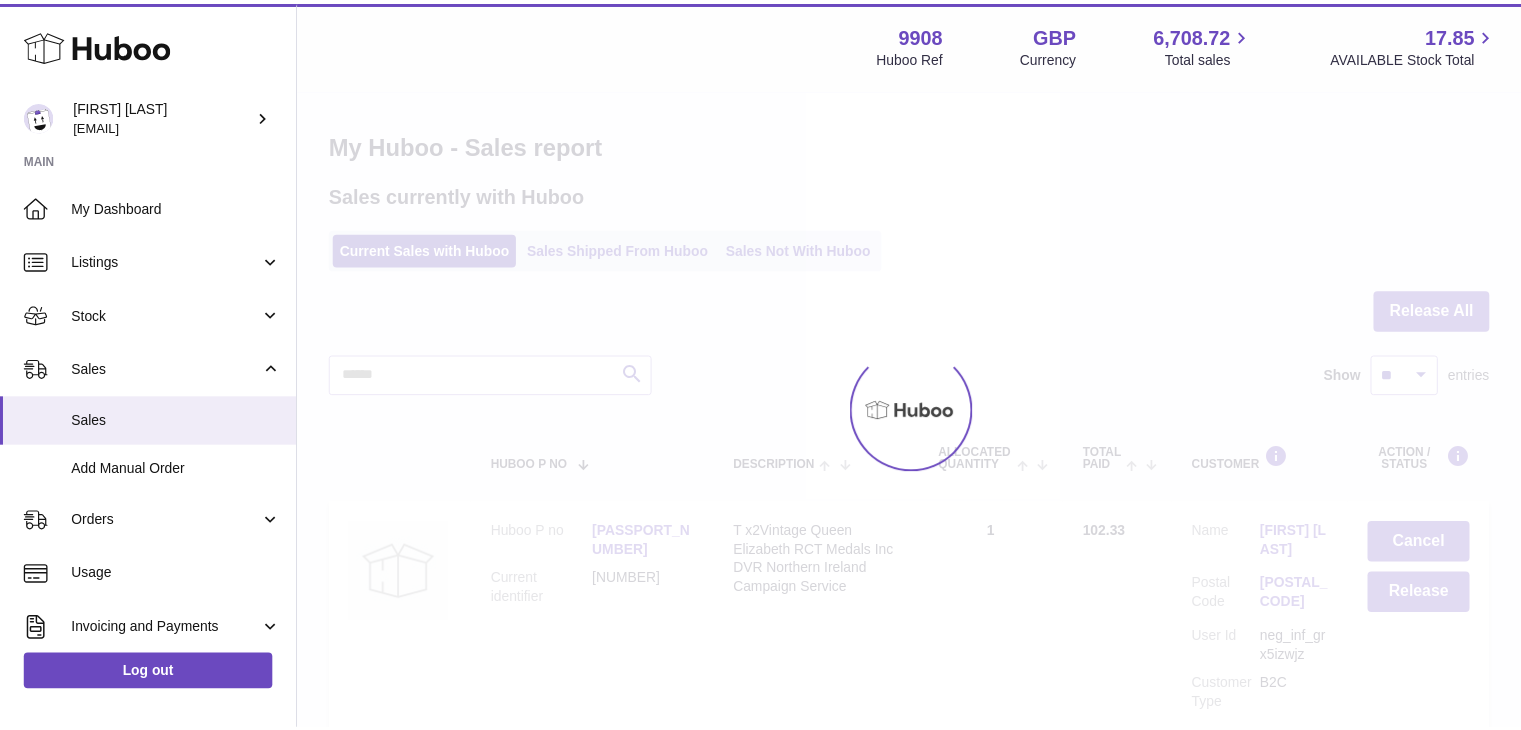 scroll, scrollTop: 0, scrollLeft: 0, axis: both 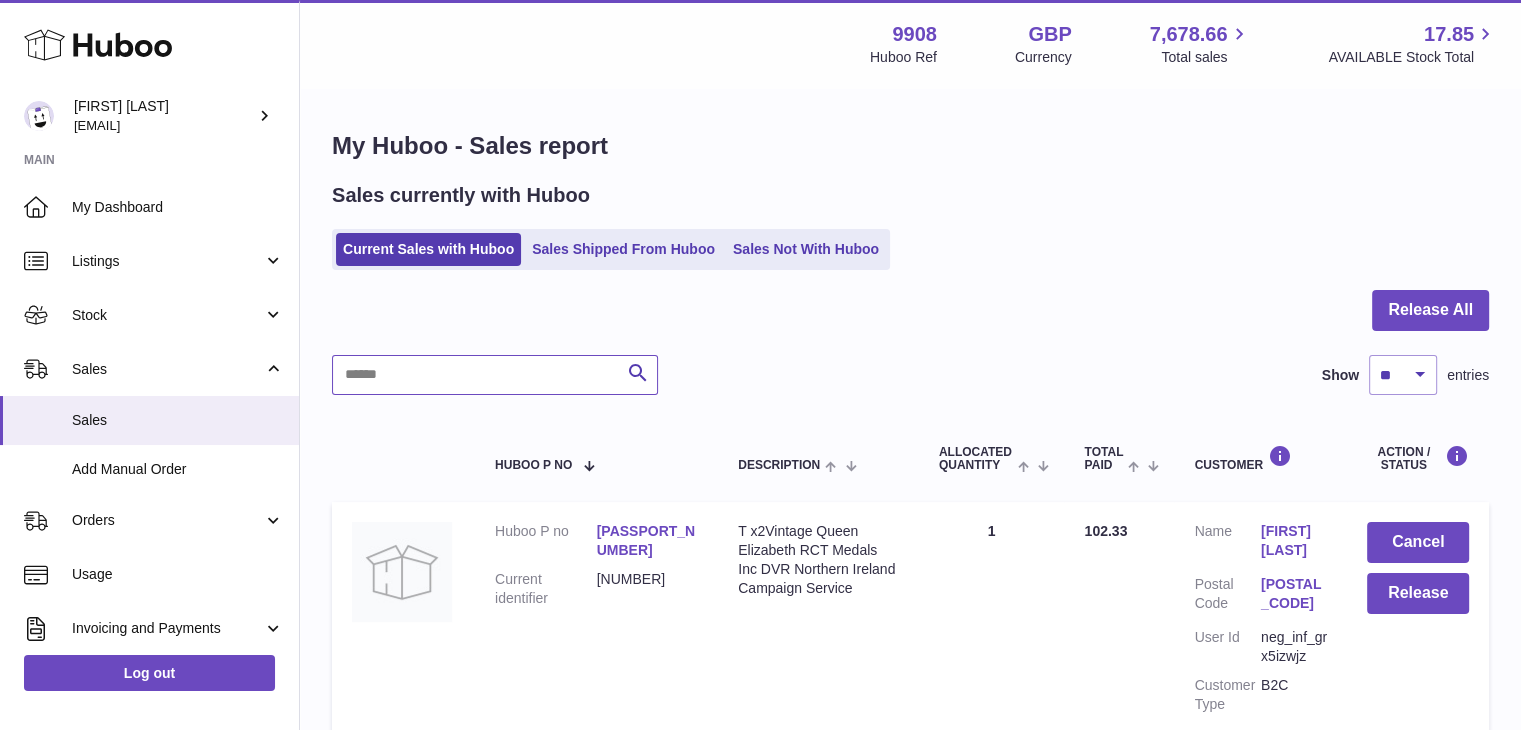 click at bounding box center [495, 375] 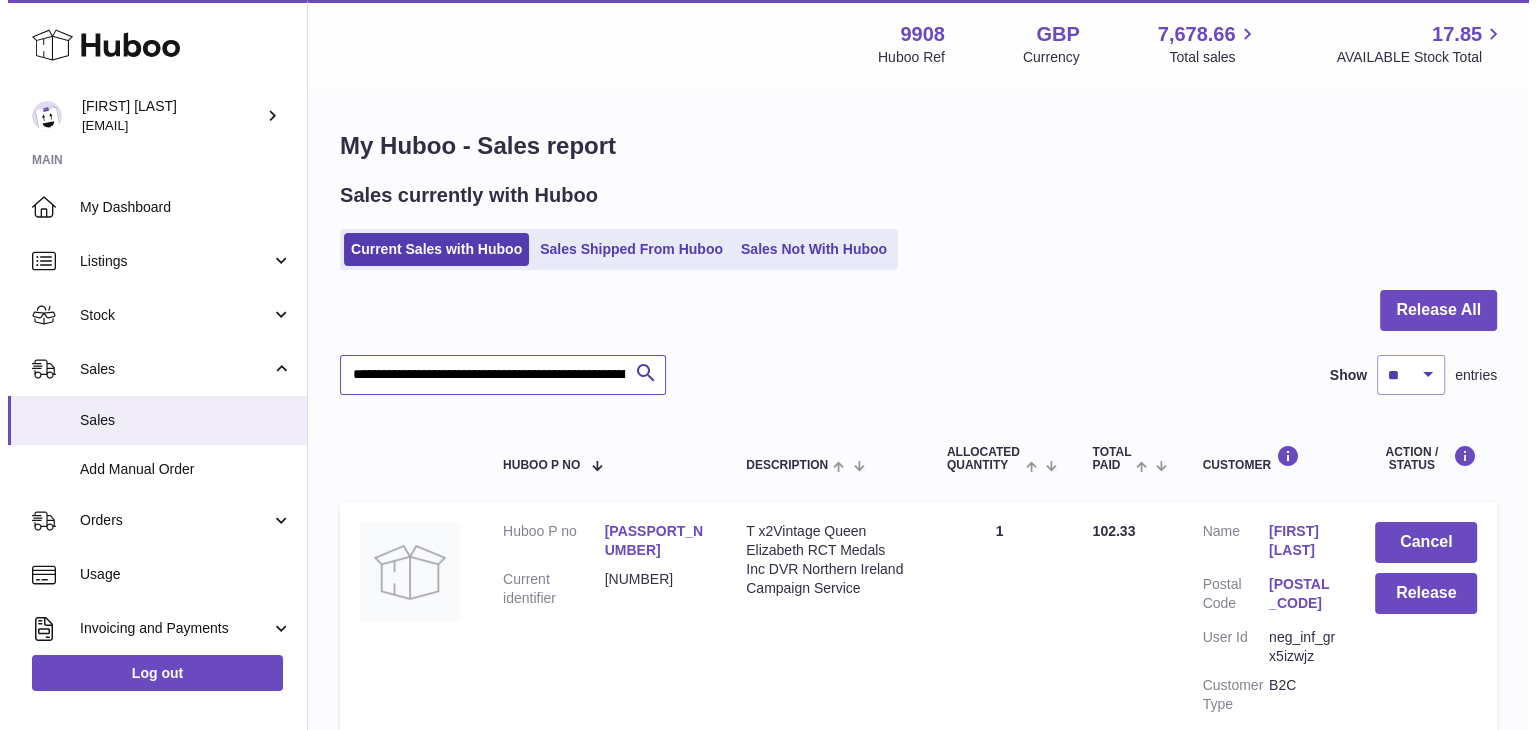 scroll, scrollTop: 0, scrollLeft: 233, axis: horizontal 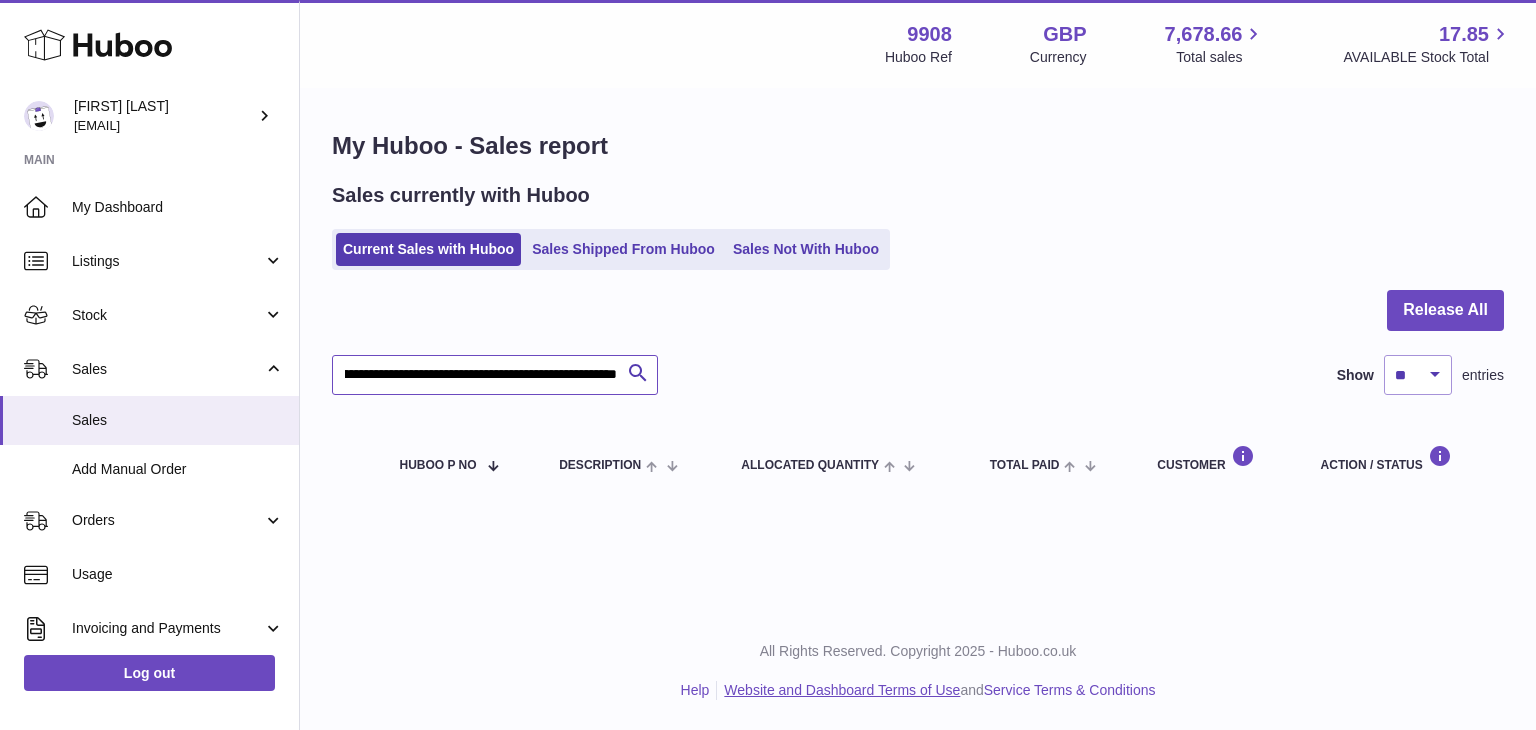 type on "**********" 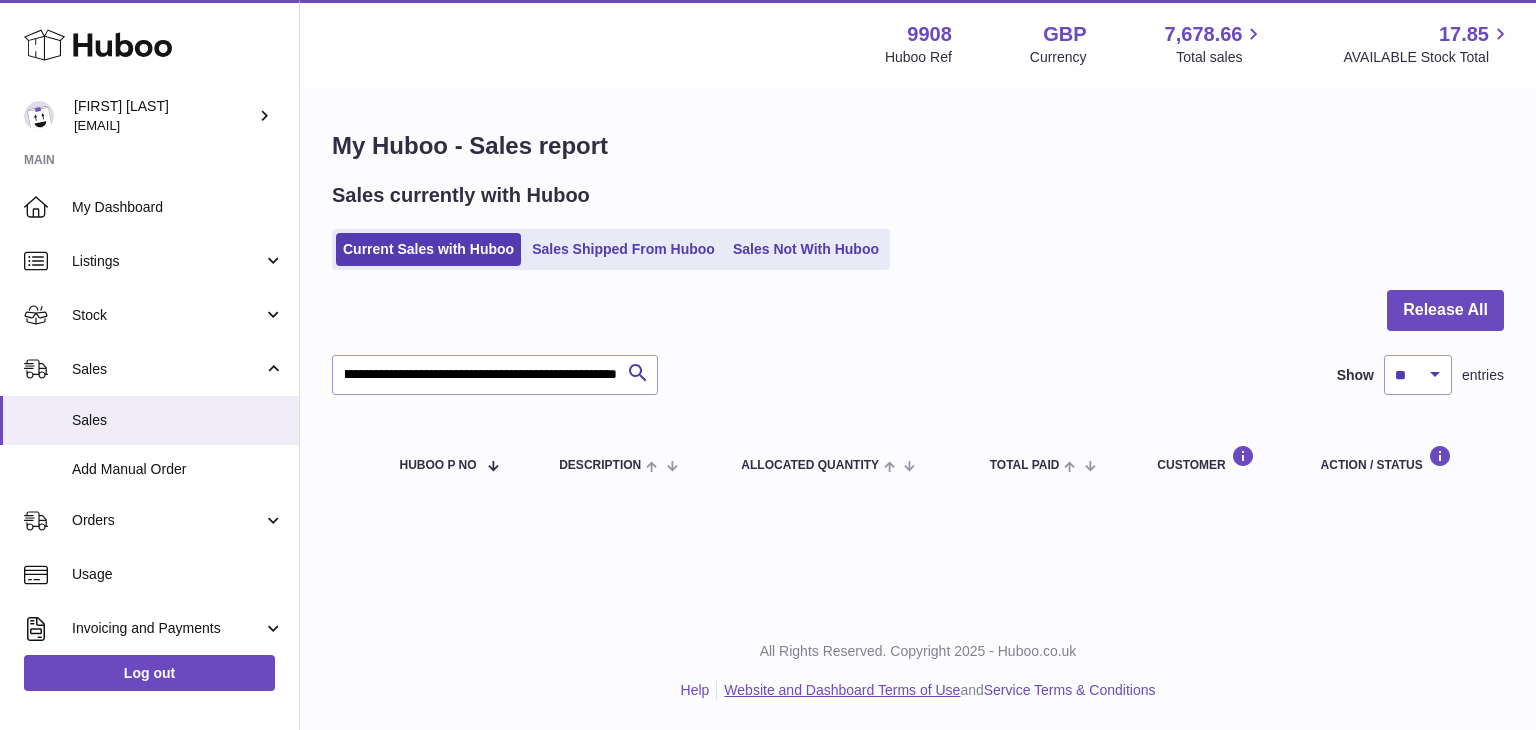 scroll, scrollTop: 0, scrollLeft: 0, axis: both 